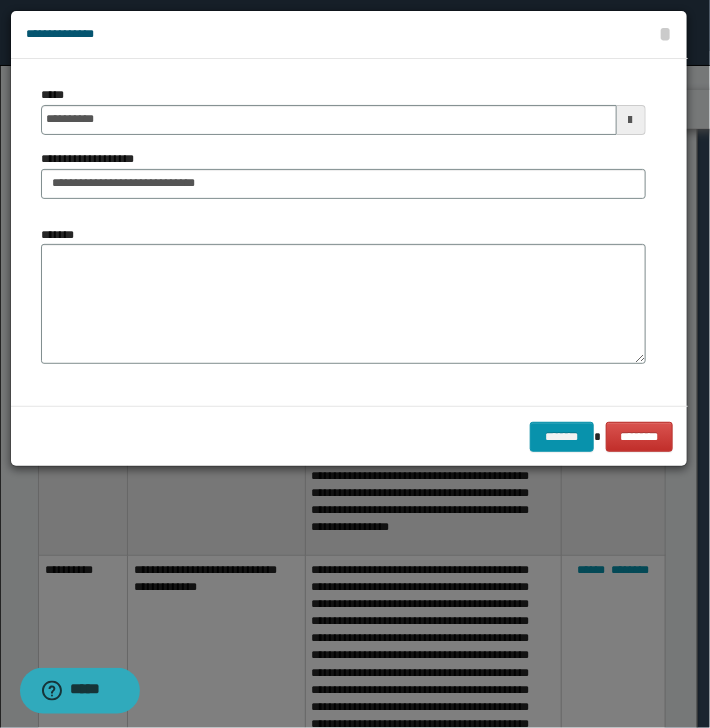 scroll, scrollTop: 0, scrollLeft: 0, axis: both 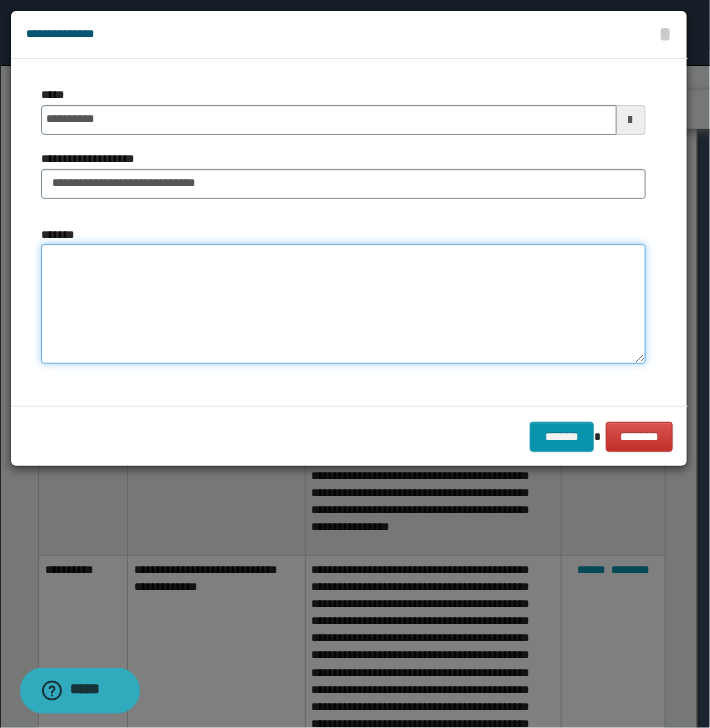 click on "*******" at bounding box center [343, 304] 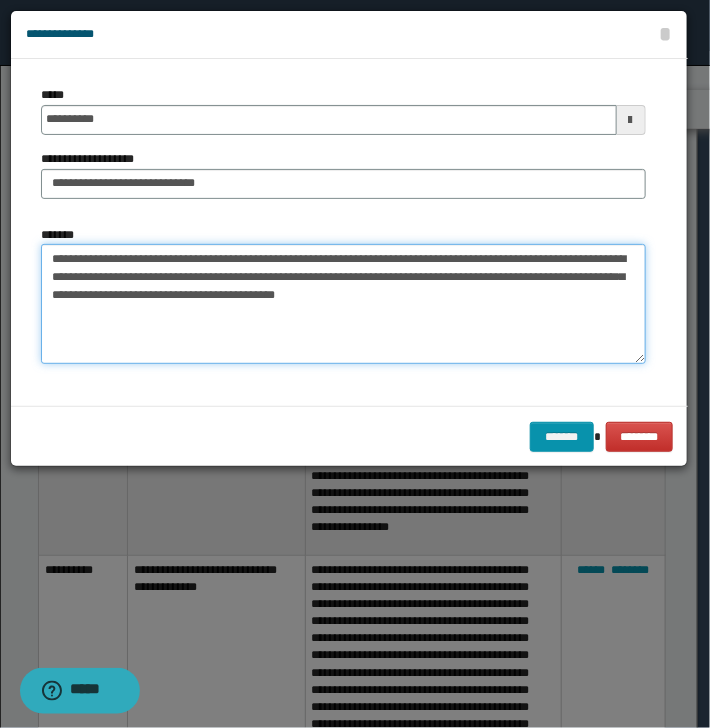 click on "**********" at bounding box center (343, 304) 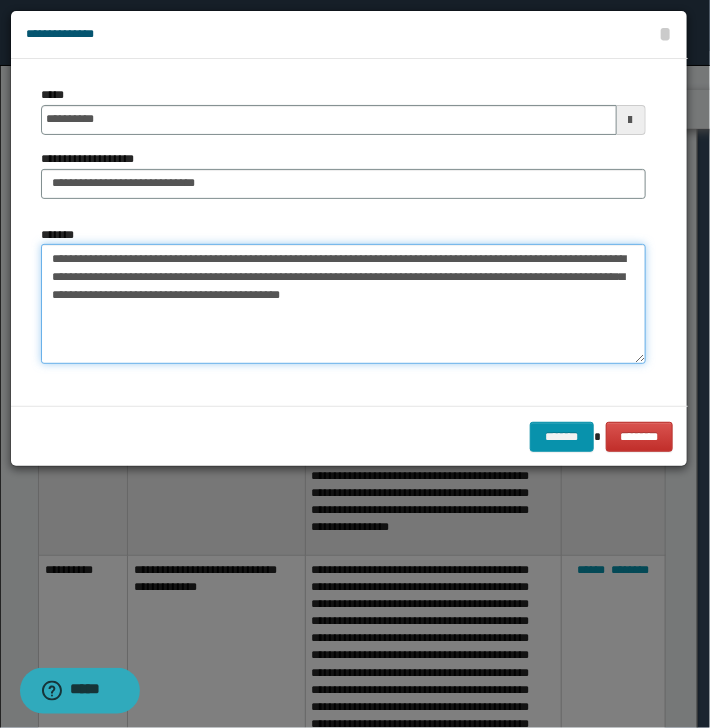 type on "**********" 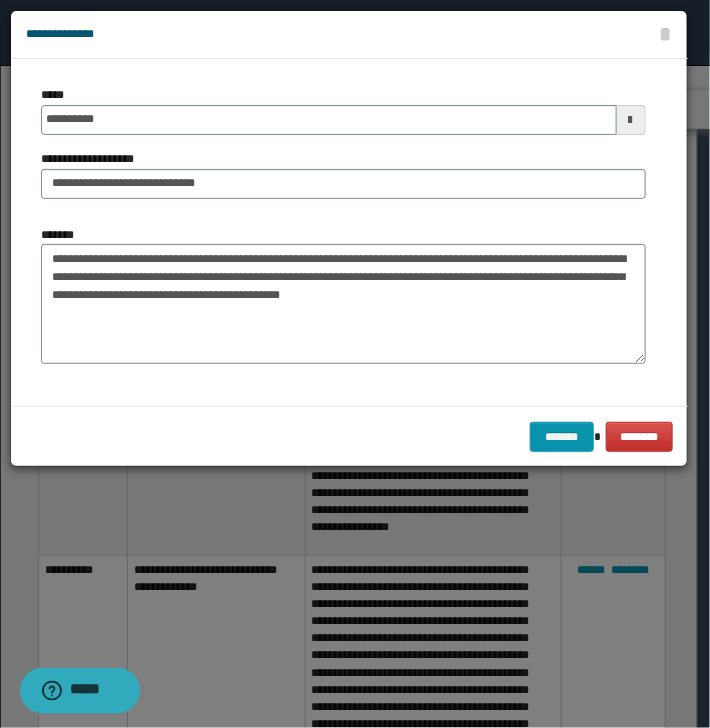 click on "*******
********" at bounding box center (349, 436) 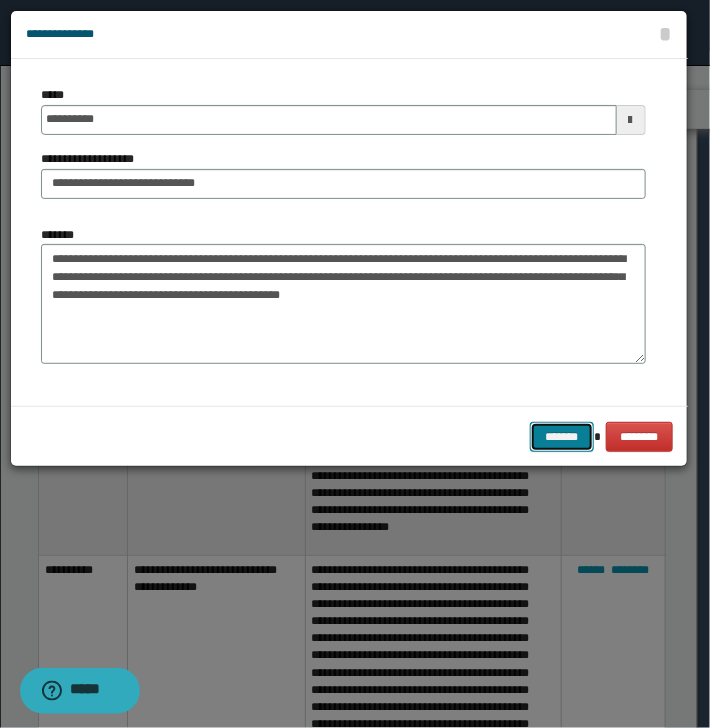 click on "*******" at bounding box center [562, 437] 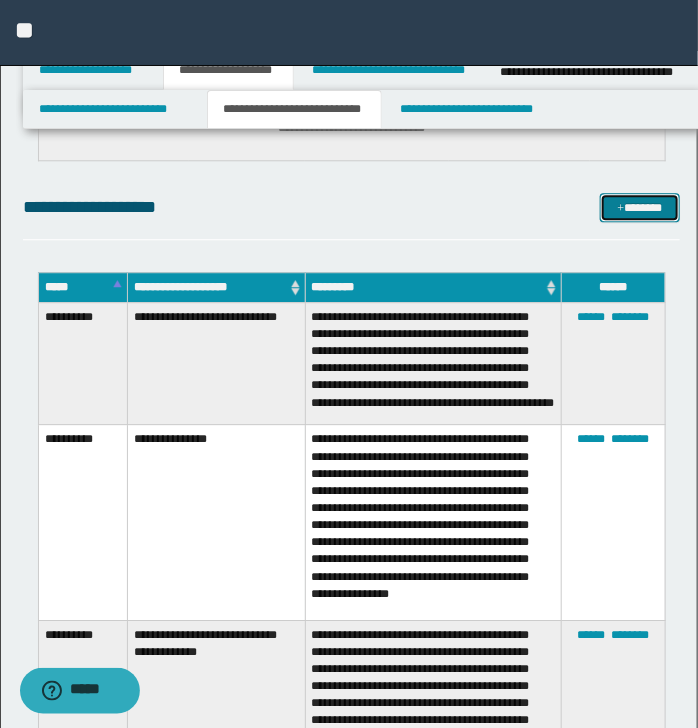scroll, scrollTop: 2800, scrollLeft: 0, axis: vertical 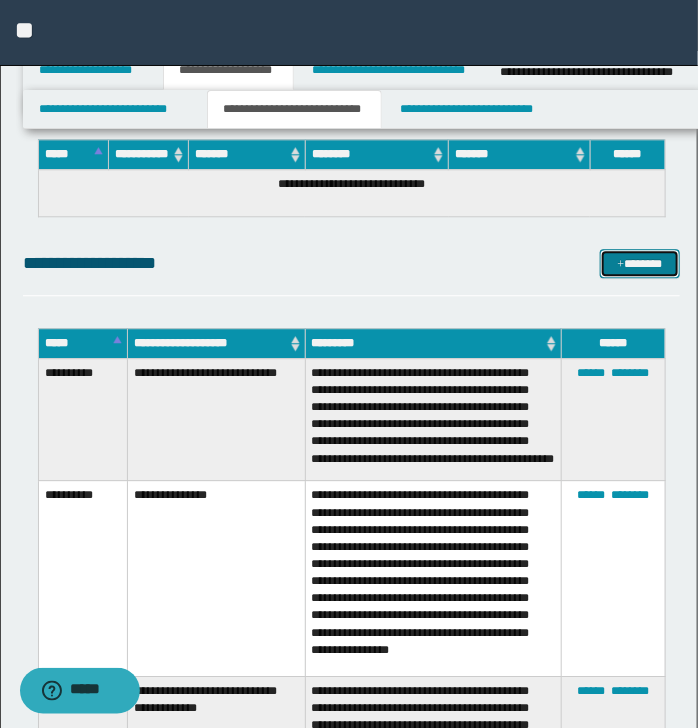 click on "*******" at bounding box center (639, 264) 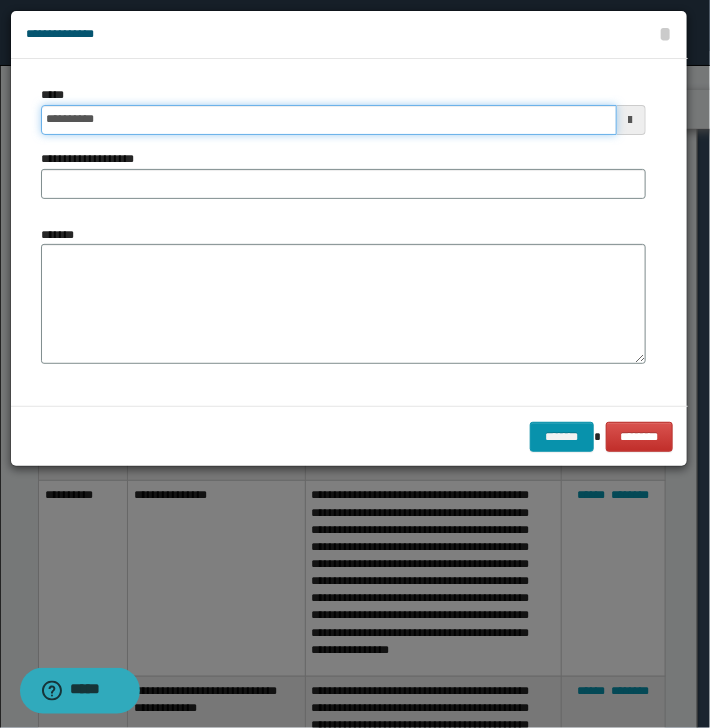 click on "**********" at bounding box center (329, 120) 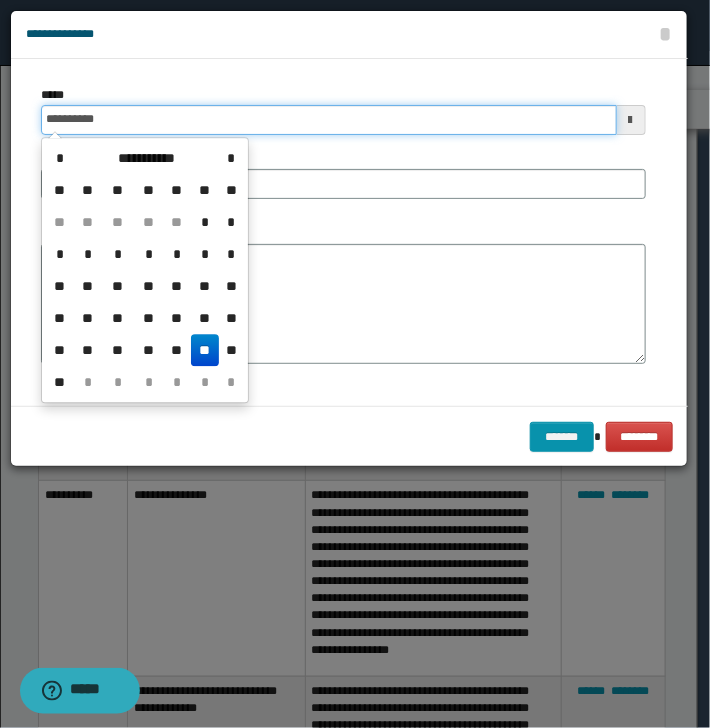 type on "**********" 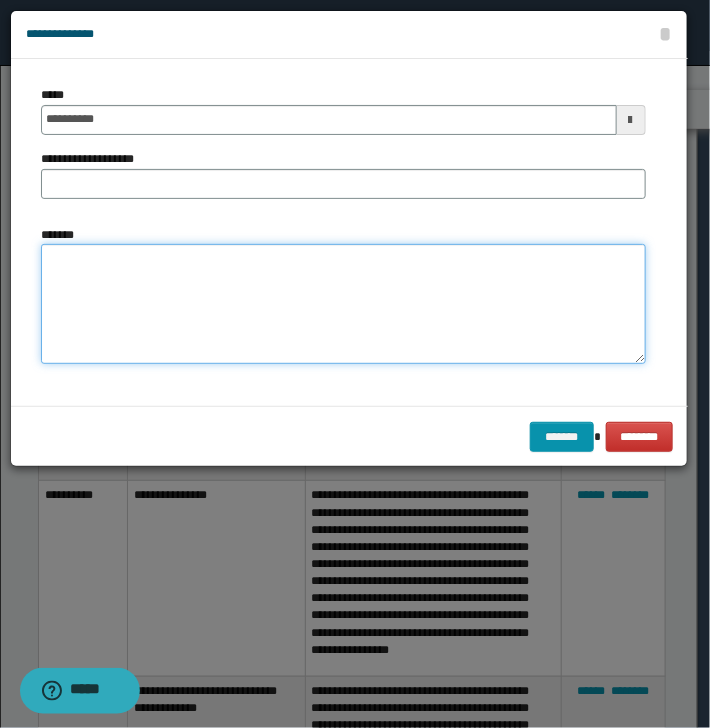 click on "*******" at bounding box center [343, 304] 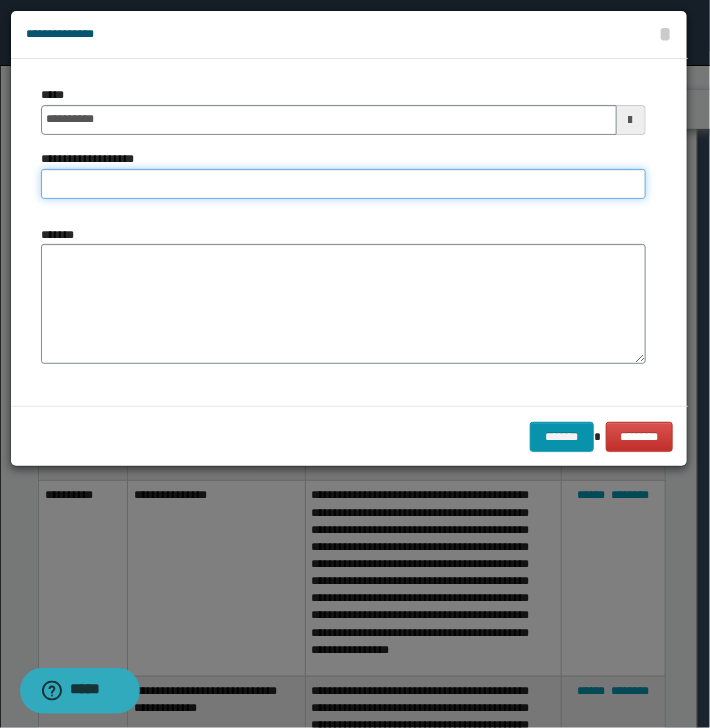 click on "**********" at bounding box center [343, 184] 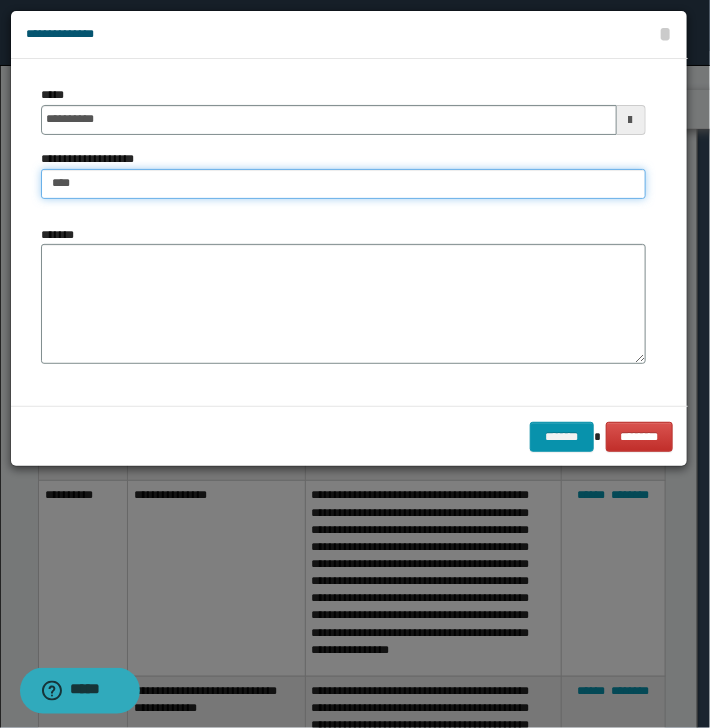 type on "****" 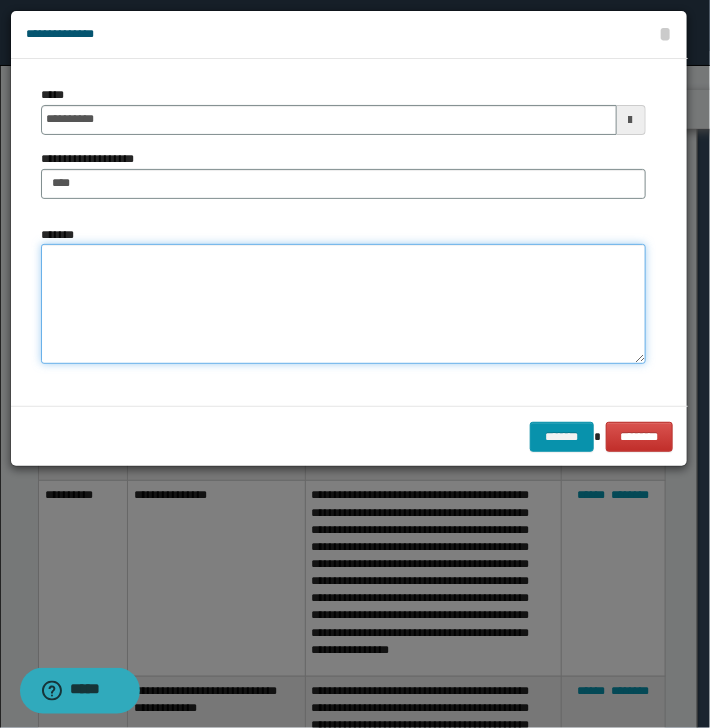 click on "*******" at bounding box center (343, 304) 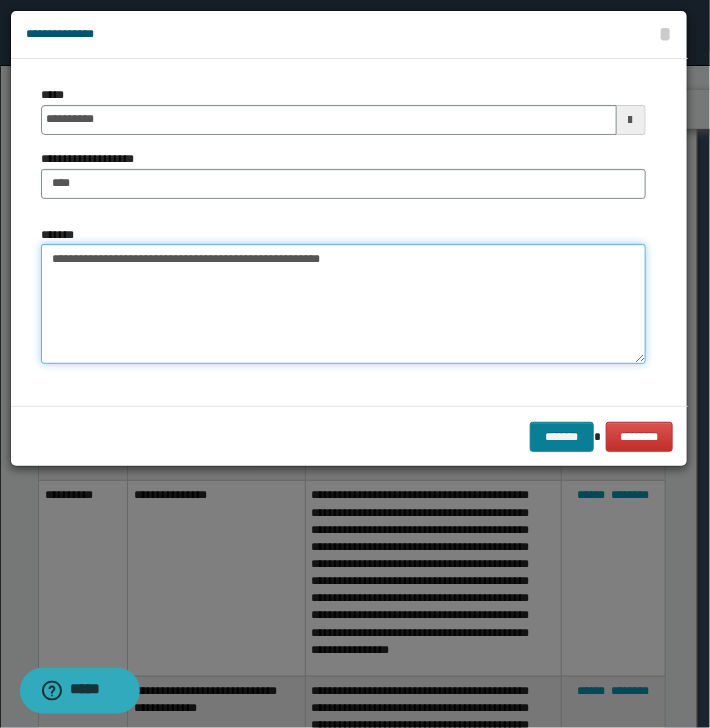 type on "**********" 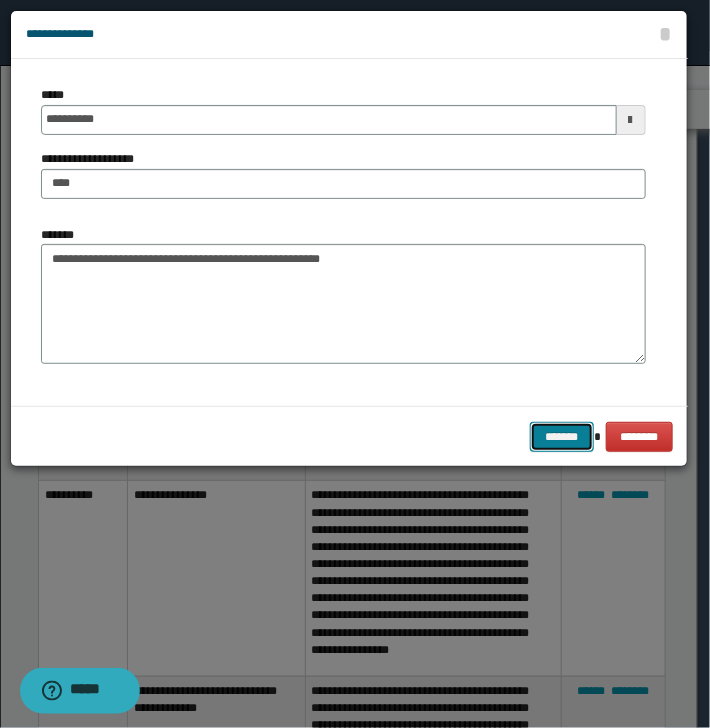 click on "*******" at bounding box center (562, 437) 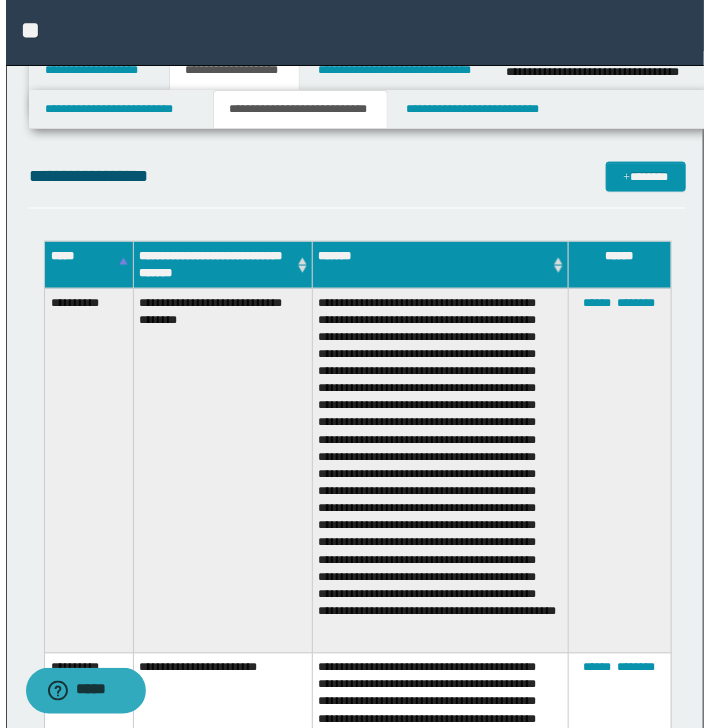 scroll, scrollTop: 400, scrollLeft: 0, axis: vertical 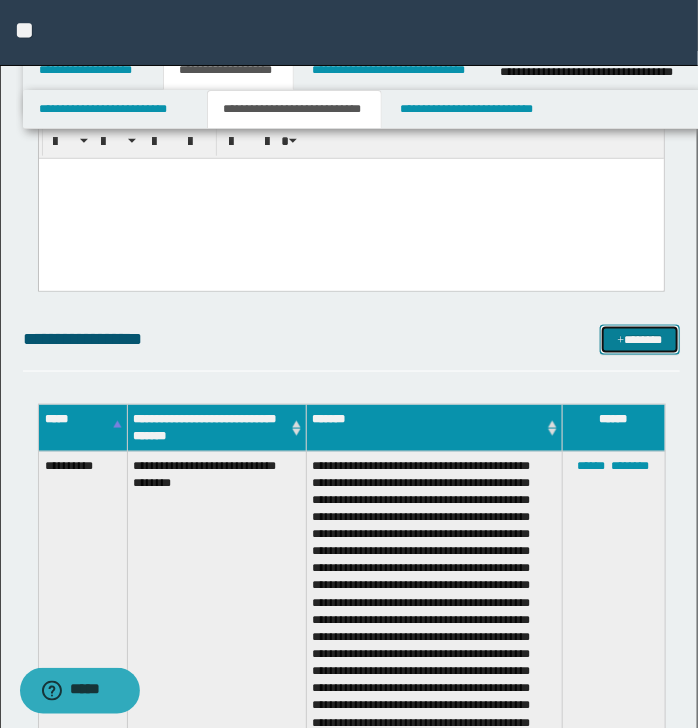 click on "*******" at bounding box center [639, 340] 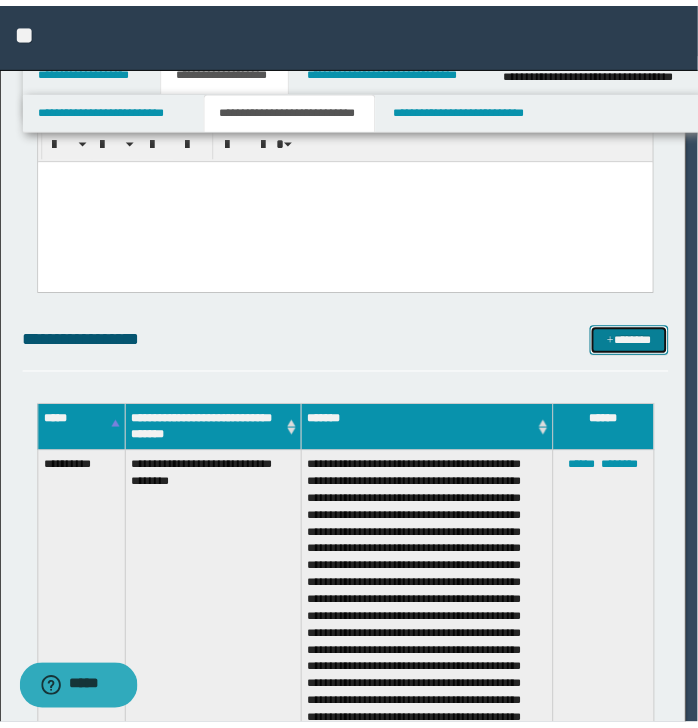 scroll, scrollTop: 0, scrollLeft: 0, axis: both 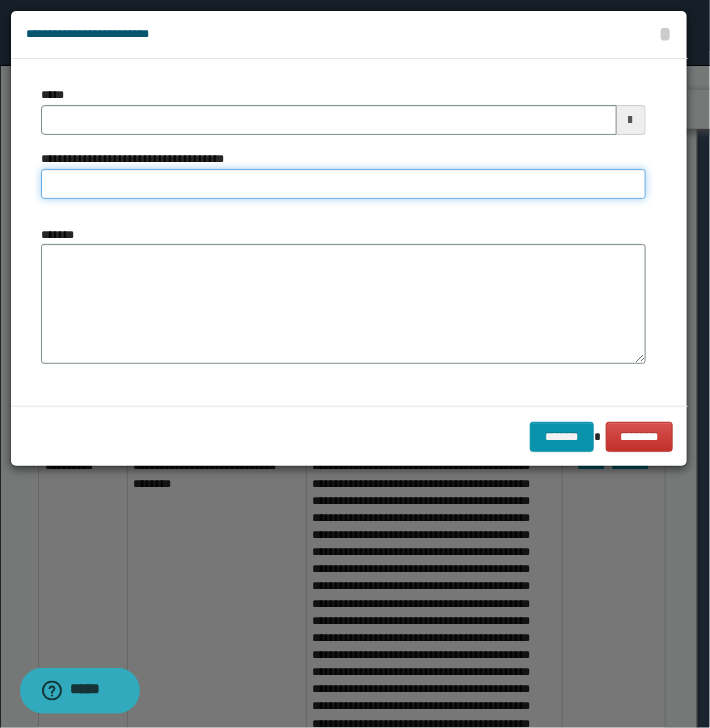 click on "**********" at bounding box center (343, 184) 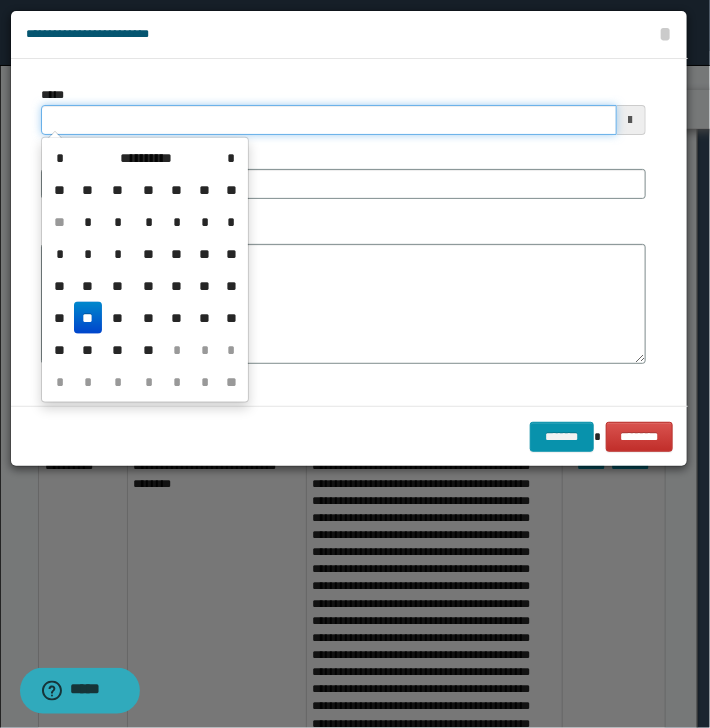 click on "*****" at bounding box center [329, 120] 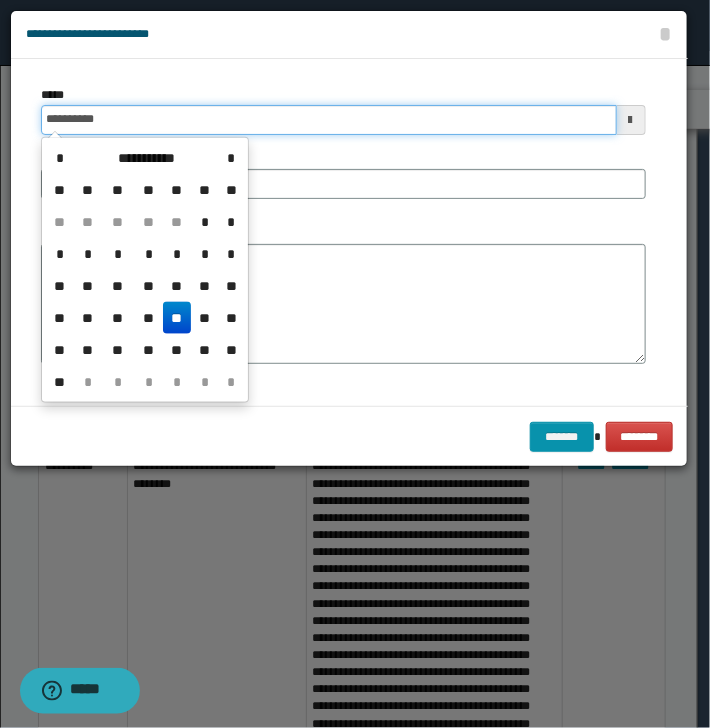 type on "**********" 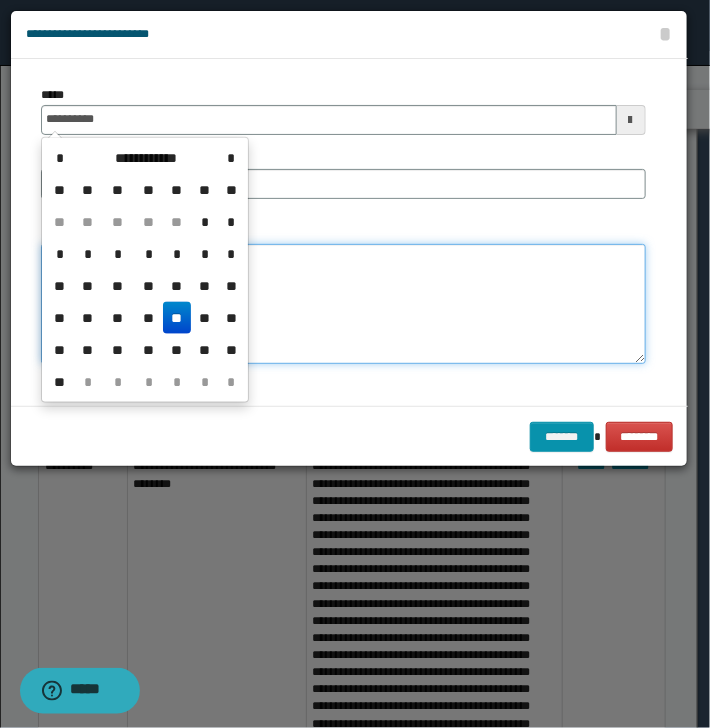 click on "*******" at bounding box center (343, 304) 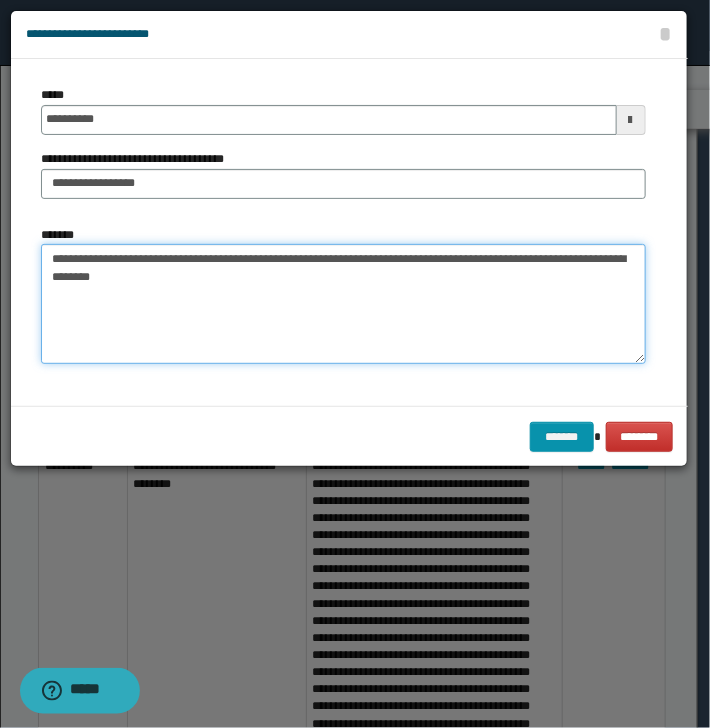 click on "**********" at bounding box center [343, 304] 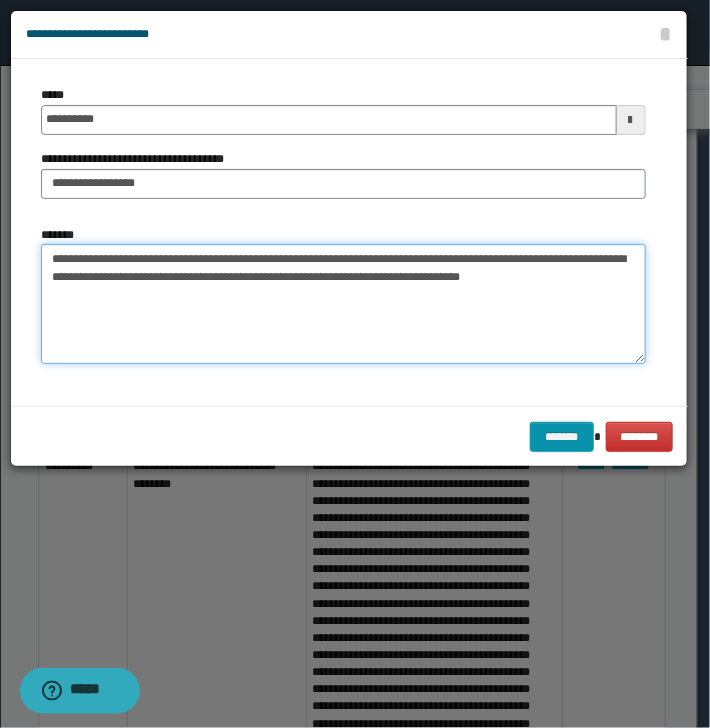click on "**********" at bounding box center [343, 304] 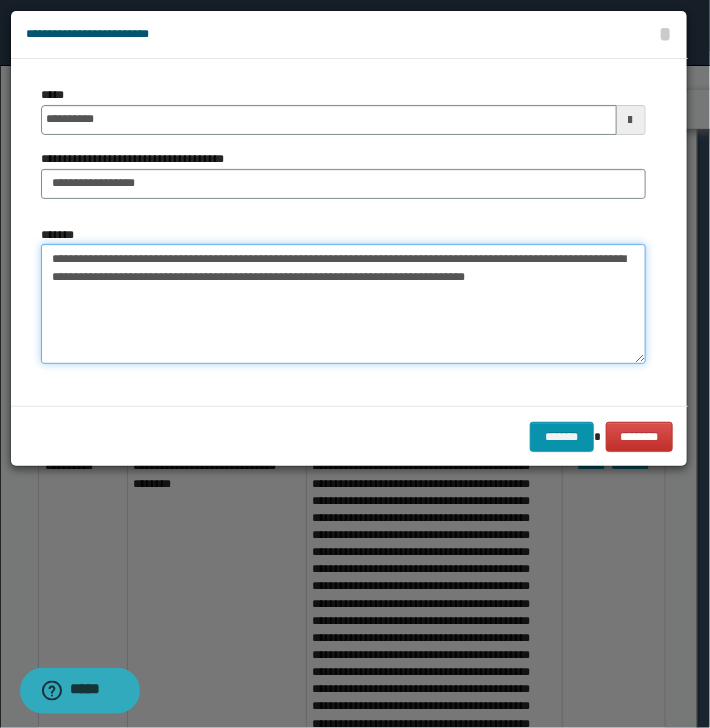 click on "**********" at bounding box center (343, 304) 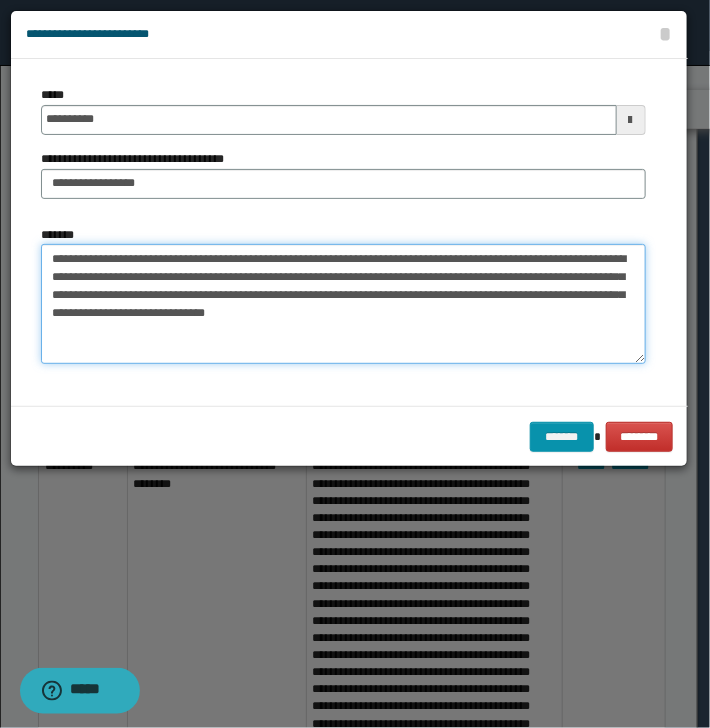 click on "**********" at bounding box center [343, 304] 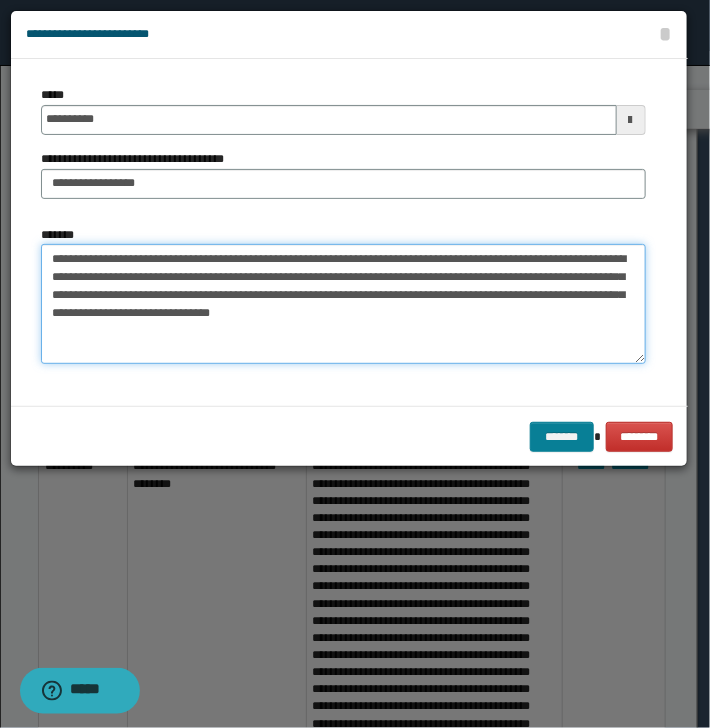 type on "**********" 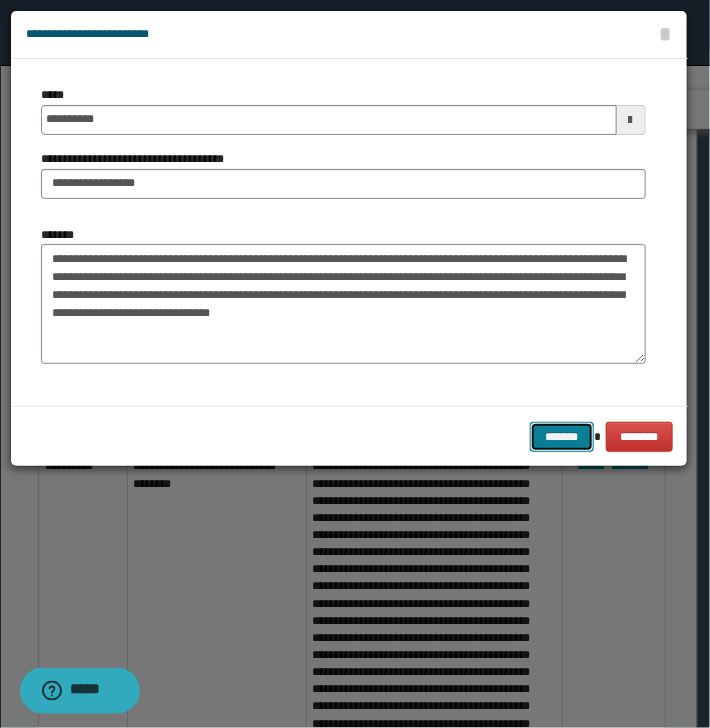 click on "*******" at bounding box center [562, 437] 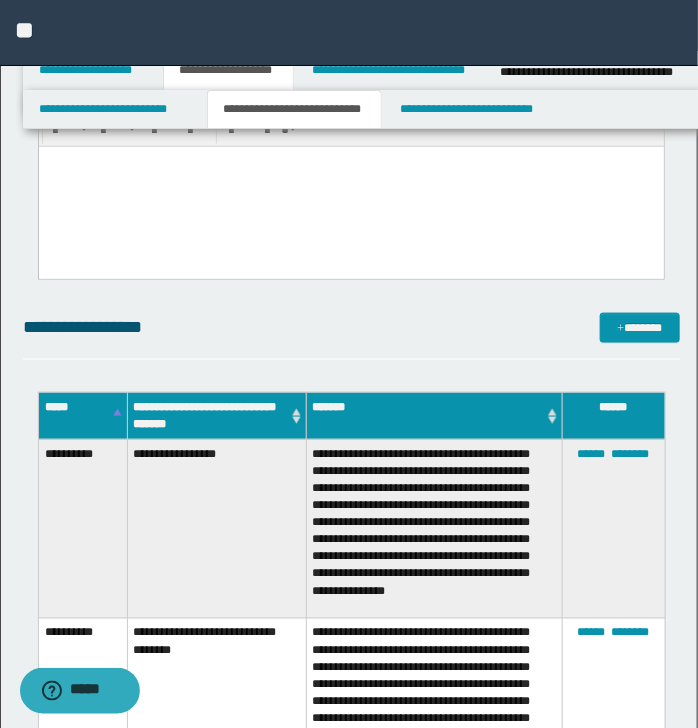 scroll, scrollTop: 266, scrollLeft: 0, axis: vertical 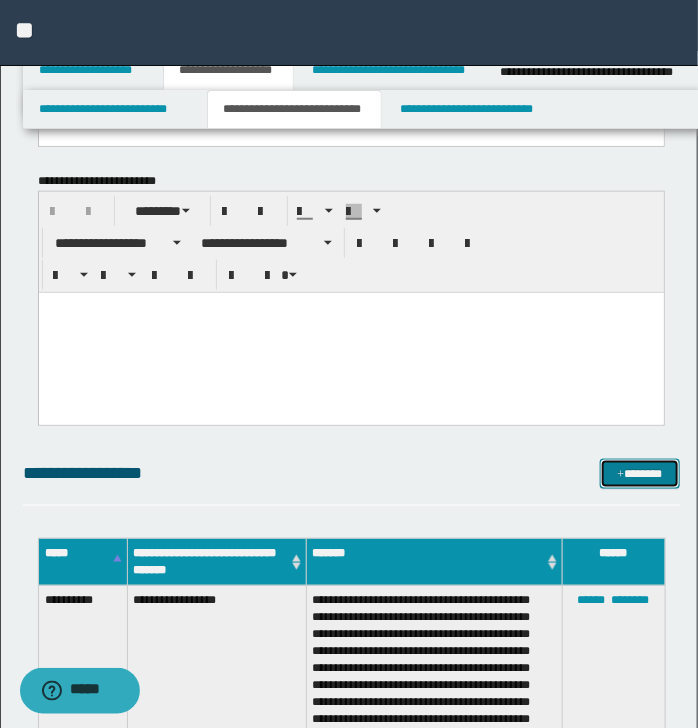 drag, startPoint x: 649, startPoint y: 474, endPoint x: 610, endPoint y: 438, distance: 53.075417 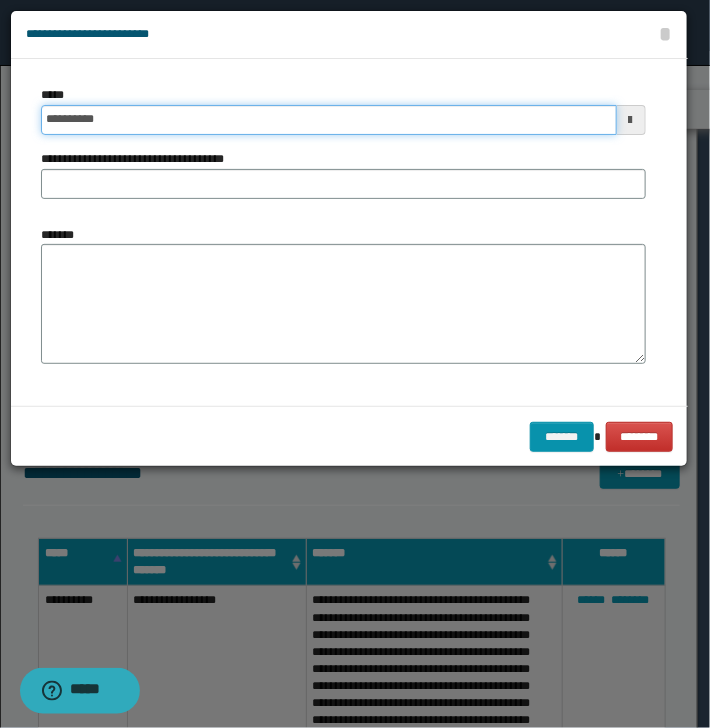click on "**********" at bounding box center [329, 120] 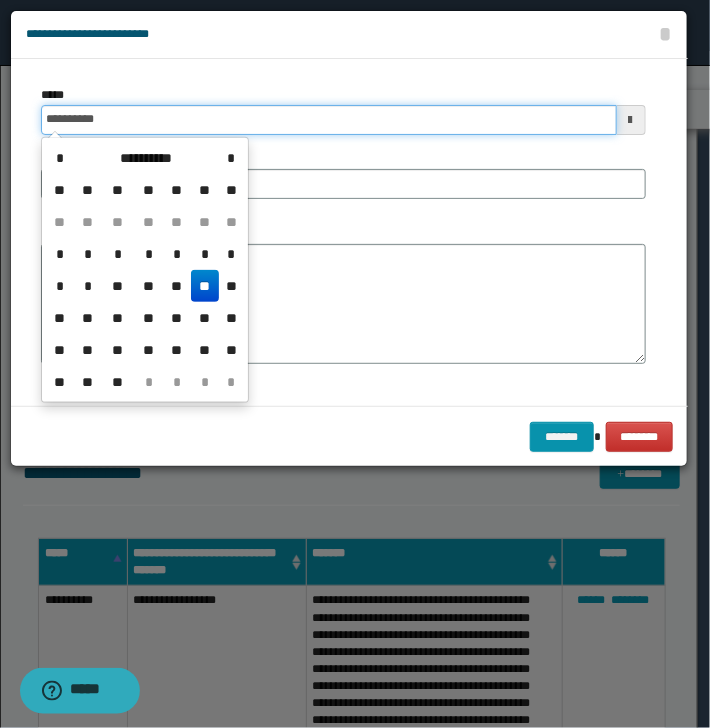type on "**********" 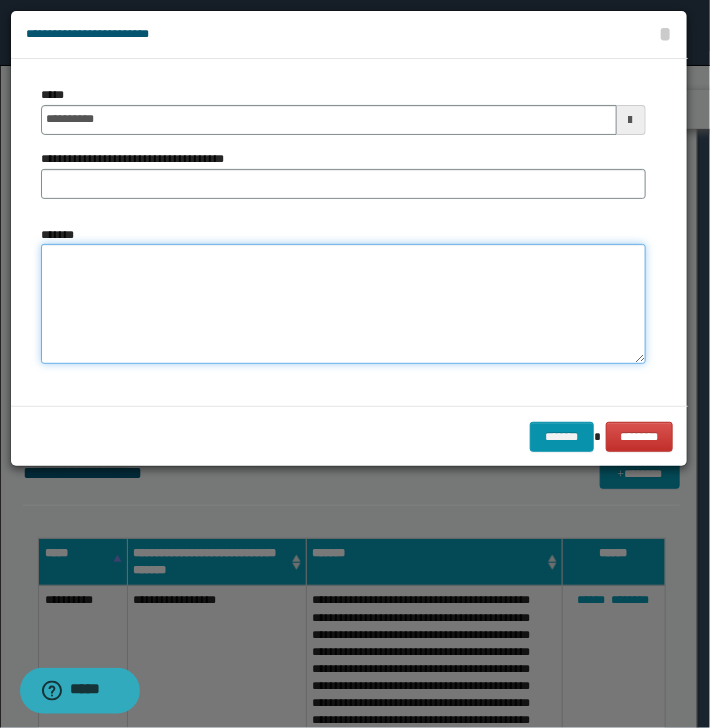 click on "*******" at bounding box center [343, 304] 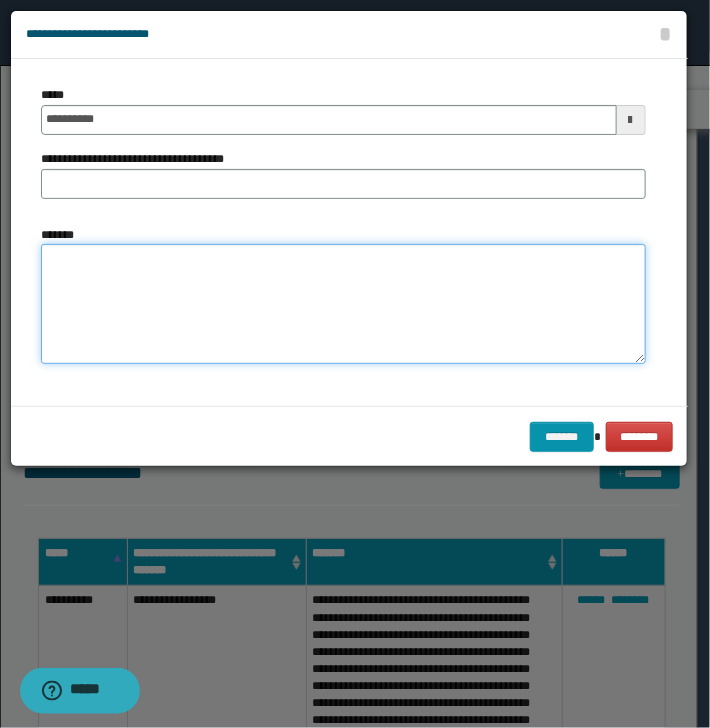 click on "*******" at bounding box center (343, 304) 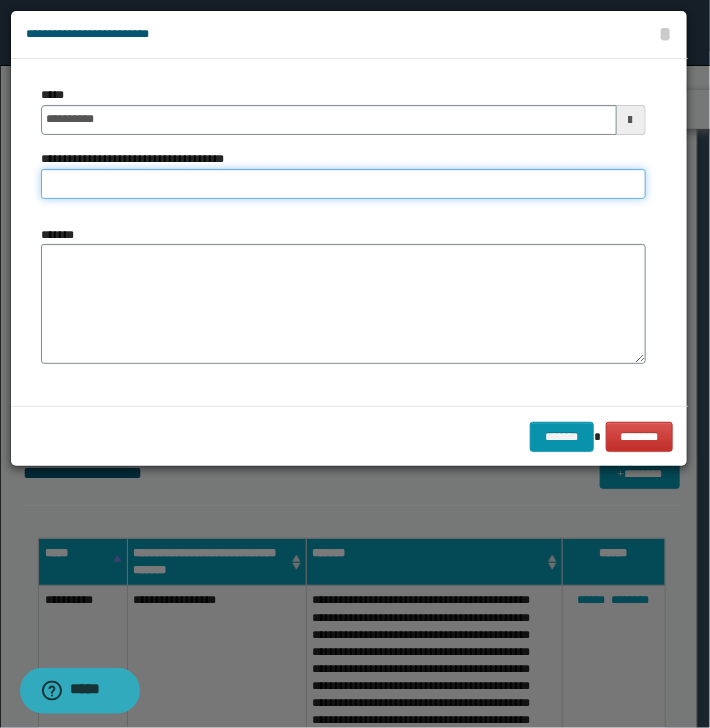 click on "**********" at bounding box center [343, 184] 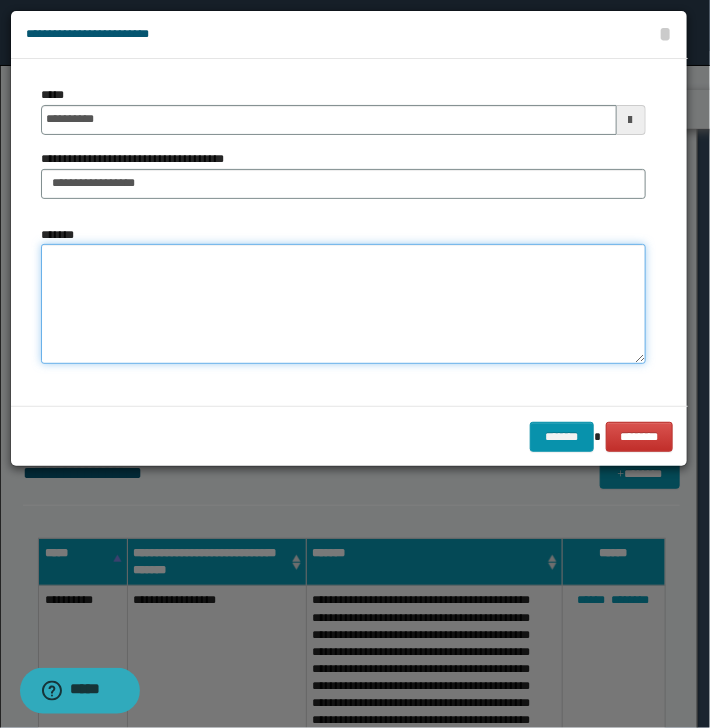 click on "*******" at bounding box center [343, 304] 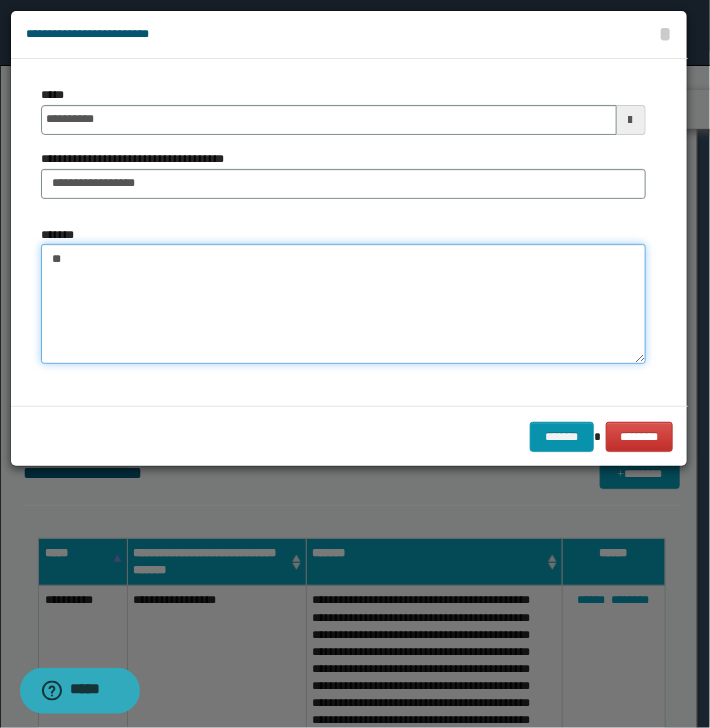 type on "*" 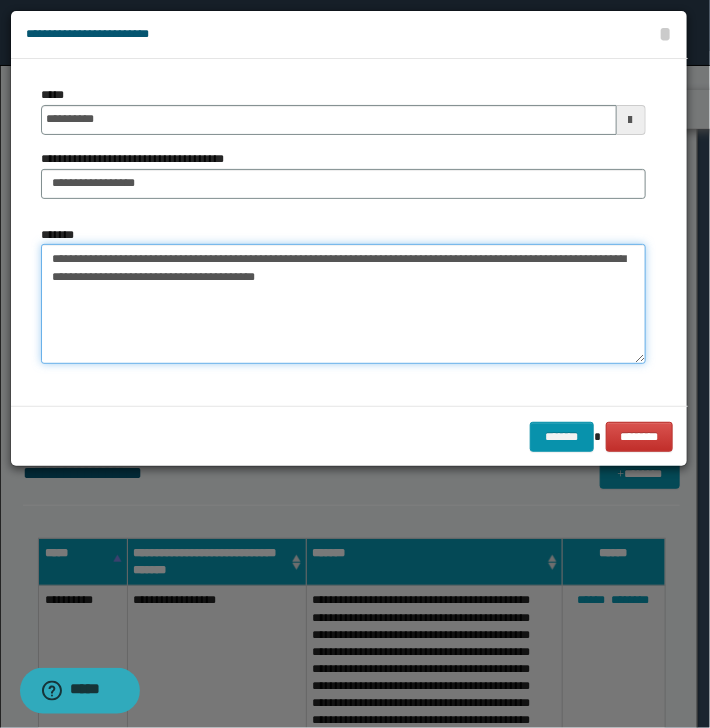 click on "**********" at bounding box center (343, 304) 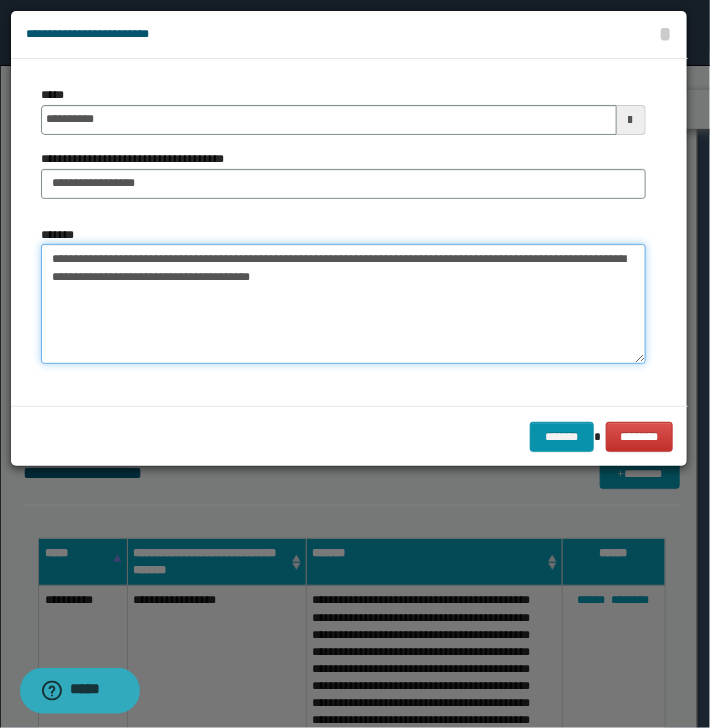 click on "**********" at bounding box center (343, 304) 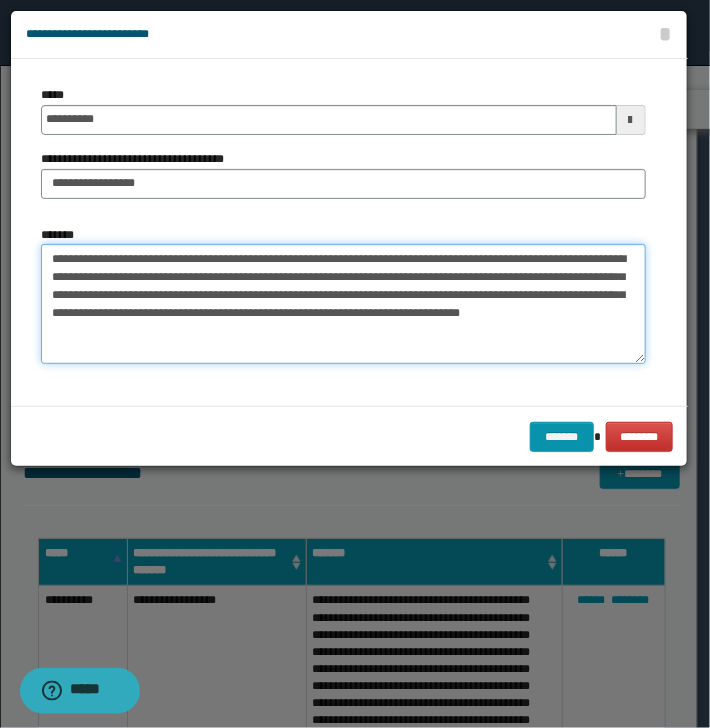 drag, startPoint x: 388, startPoint y: 278, endPoint x: 424, endPoint y: 296, distance: 40.24922 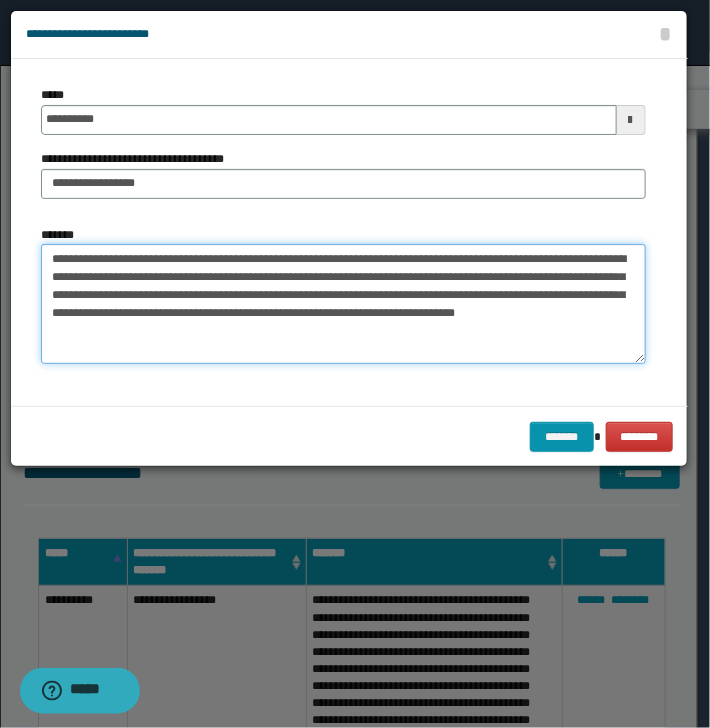 click on "**********" at bounding box center (343, 304) 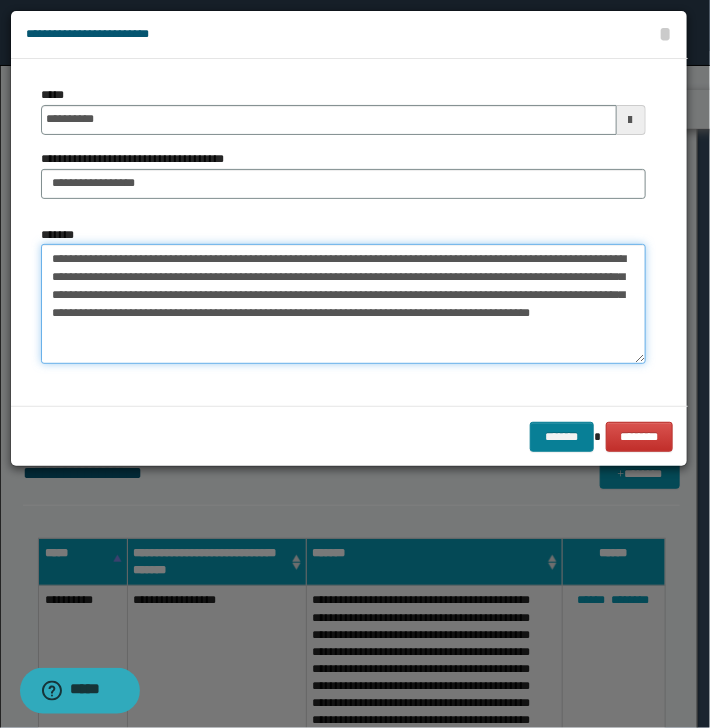 type on "**********" 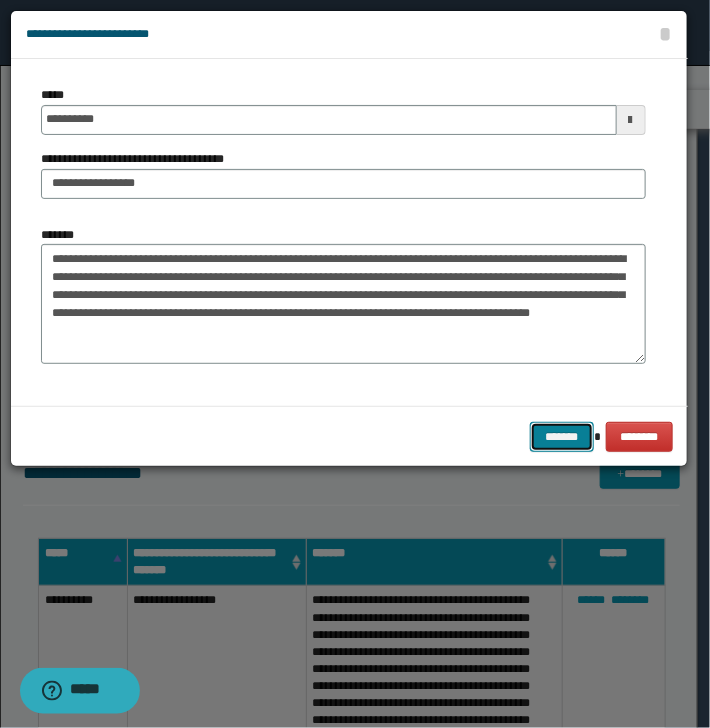 click on "*******" at bounding box center (562, 437) 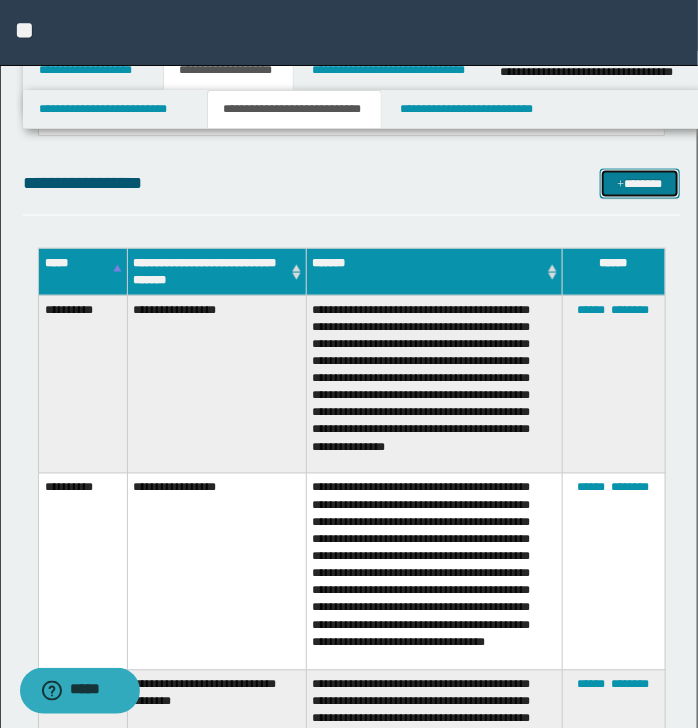 scroll, scrollTop: 400, scrollLeft: 0, axis: vertical 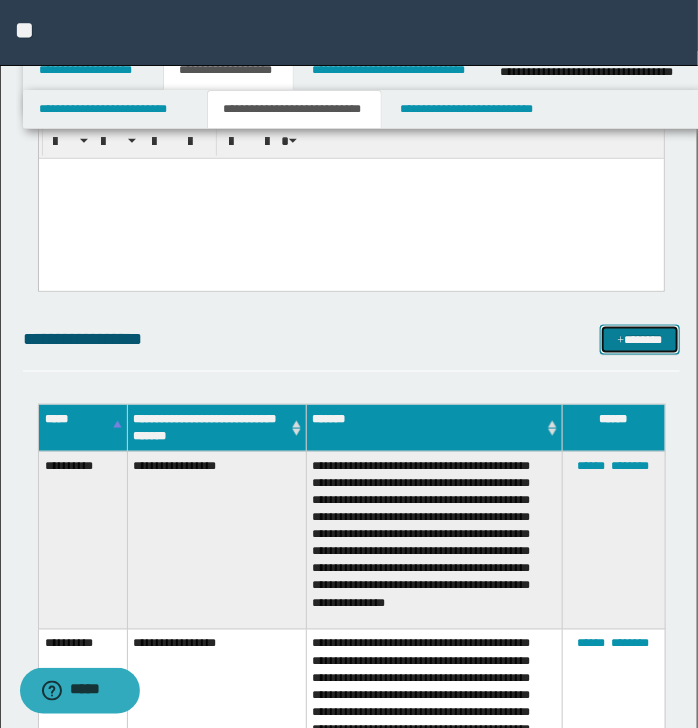 click on "*******" at bounding box center (639, 340) 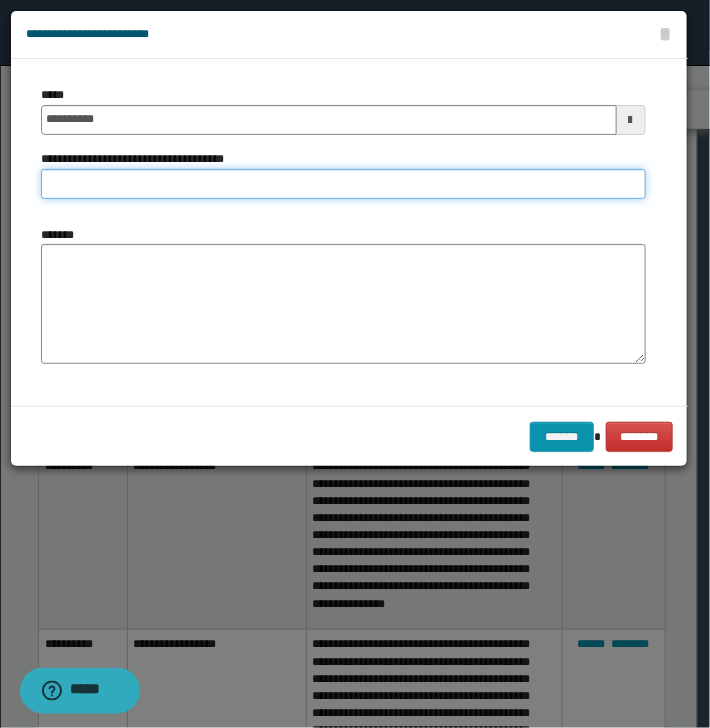 click on "**********" at bounding box center [343, 184] 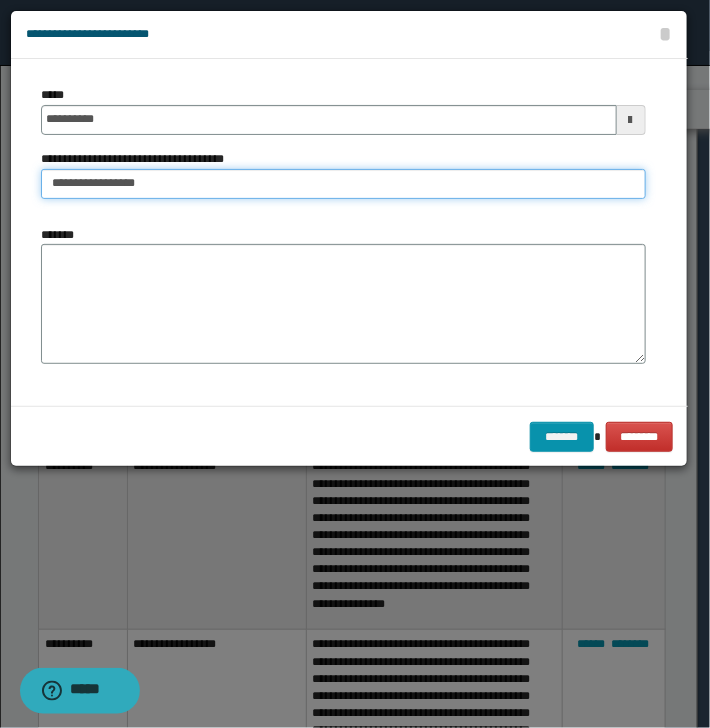 click on "*******" at bounding box center [562, 437] 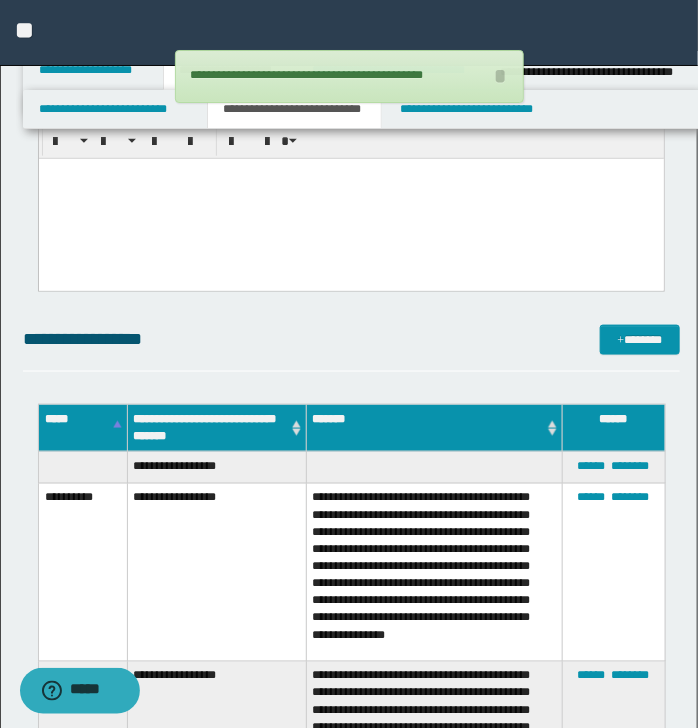 click on "******    ********" at bounding box center [613, 468] 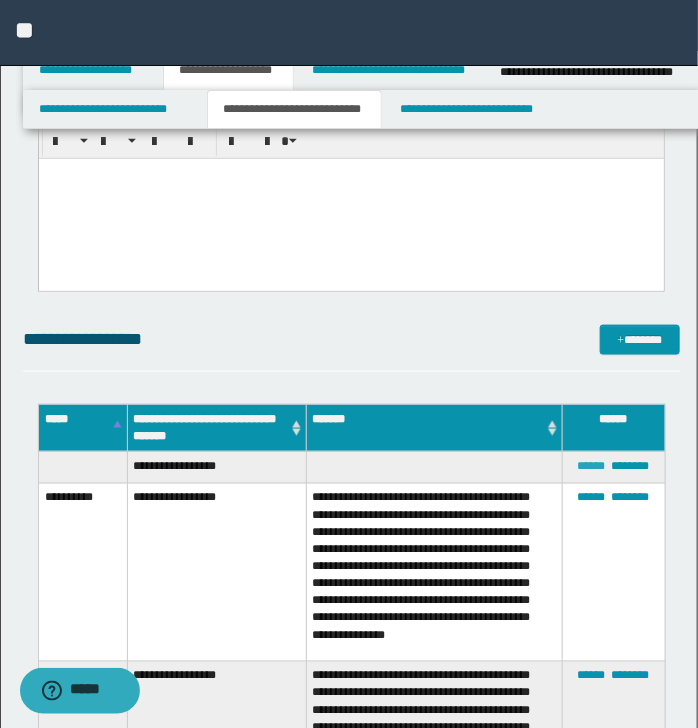 click on "******" at bounding box center [592, 466] 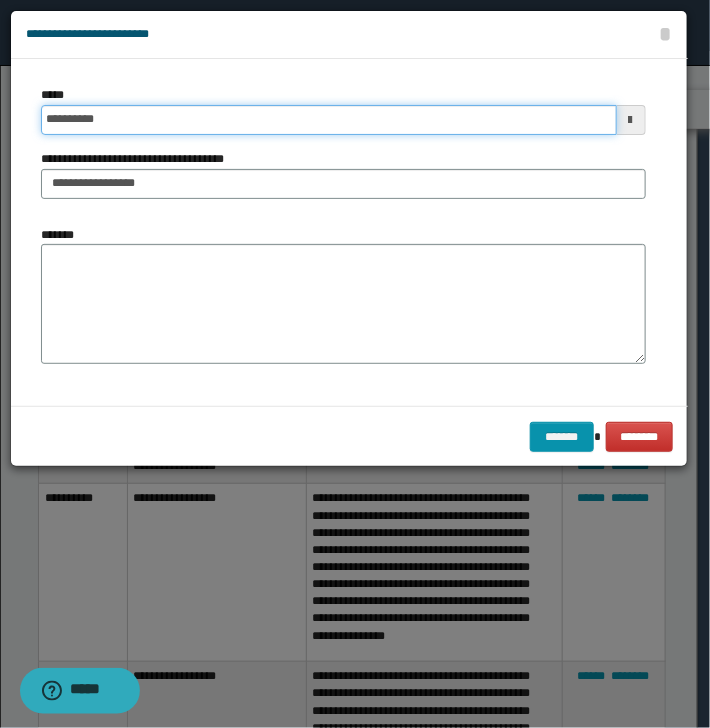 click on "**********" at bounding box center [329, 120] 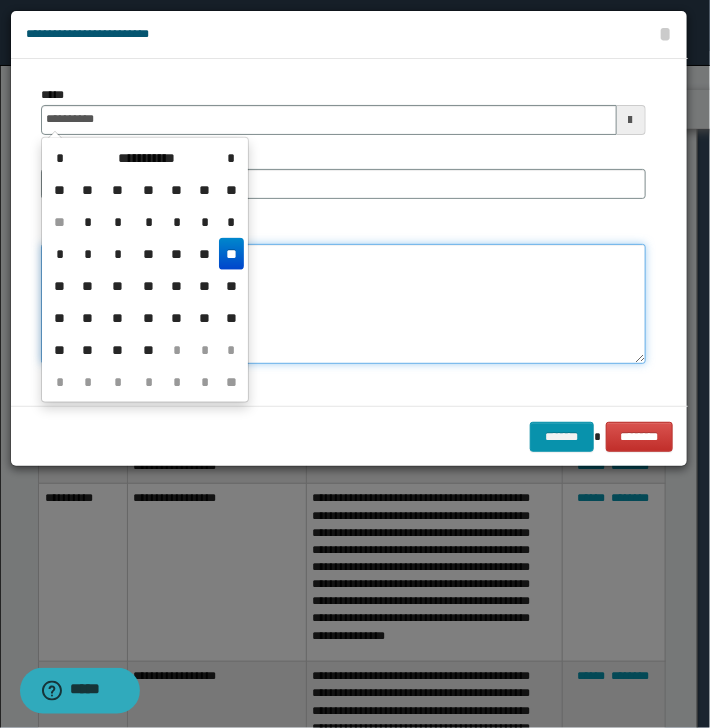 click on "*******" at bounding box center (343, 304) 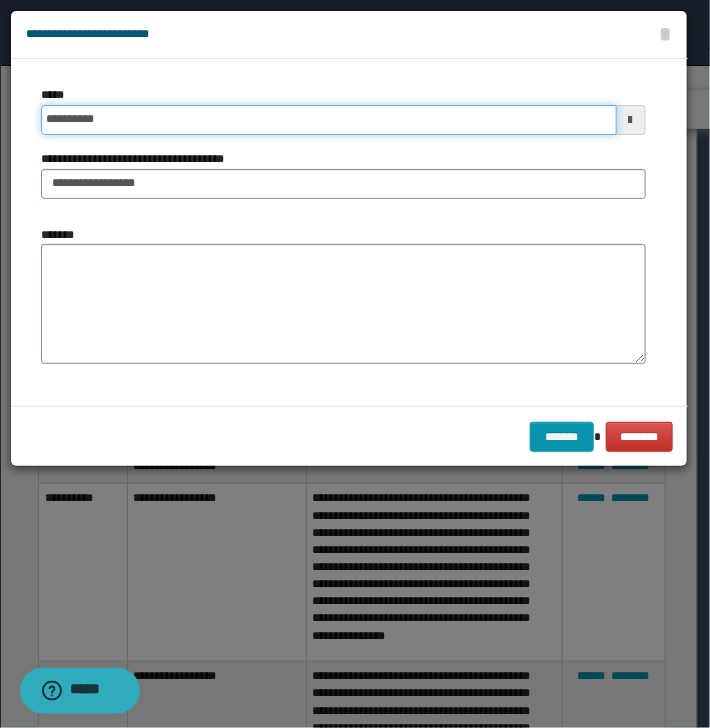 click on "**********" at bounding box center [329, 120] 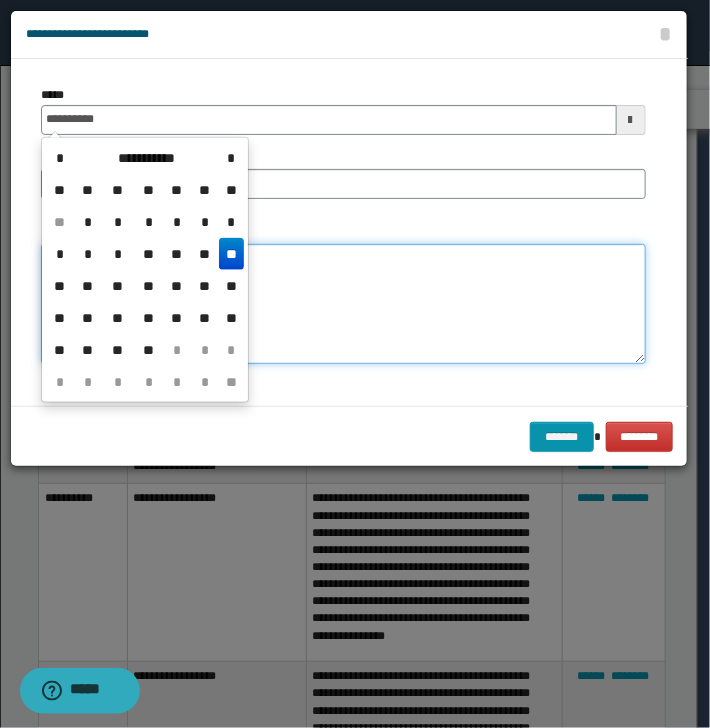 click on "*******" at bounding box center (343, 304) 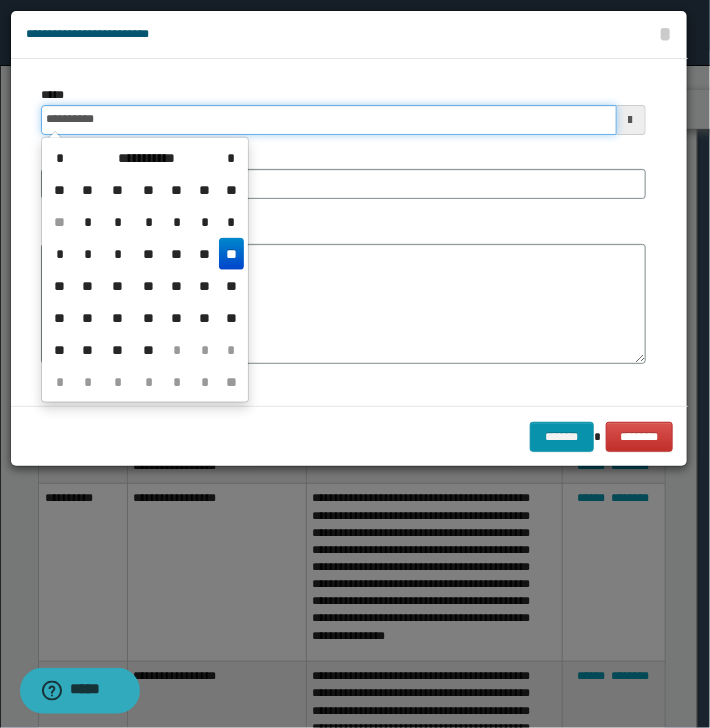 click on "**********" at bounding box center [329, 120] 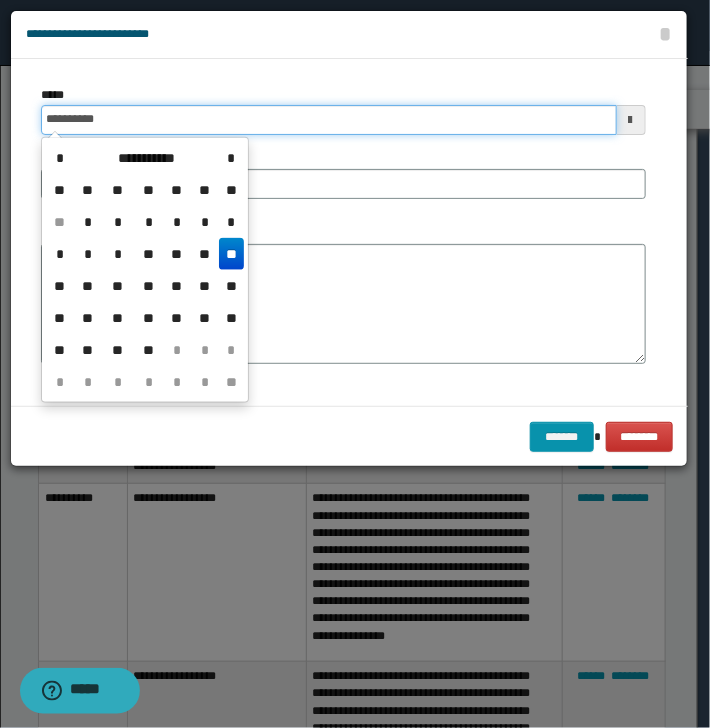 click on "**********" at bounding box center [329, 120] 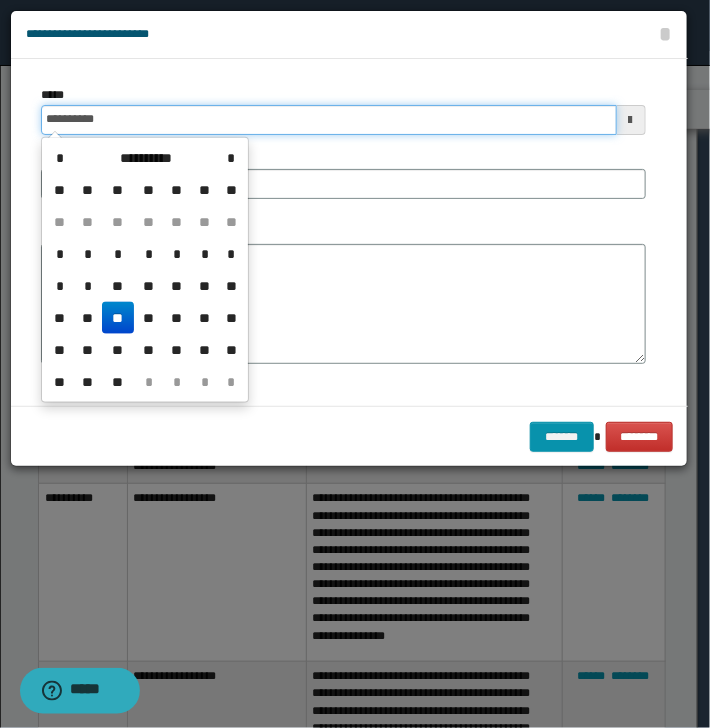 type on "**********" 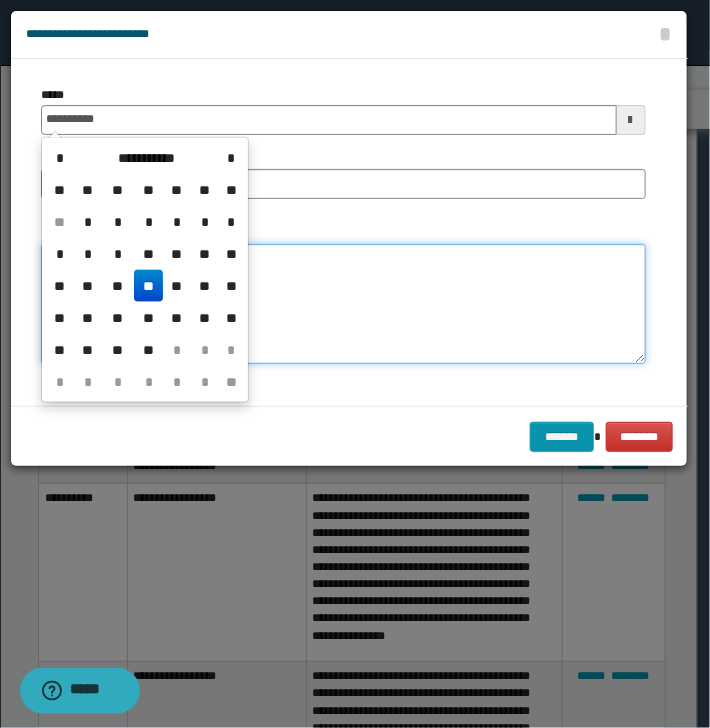 click on "*******" at bounding box center [343, 304] 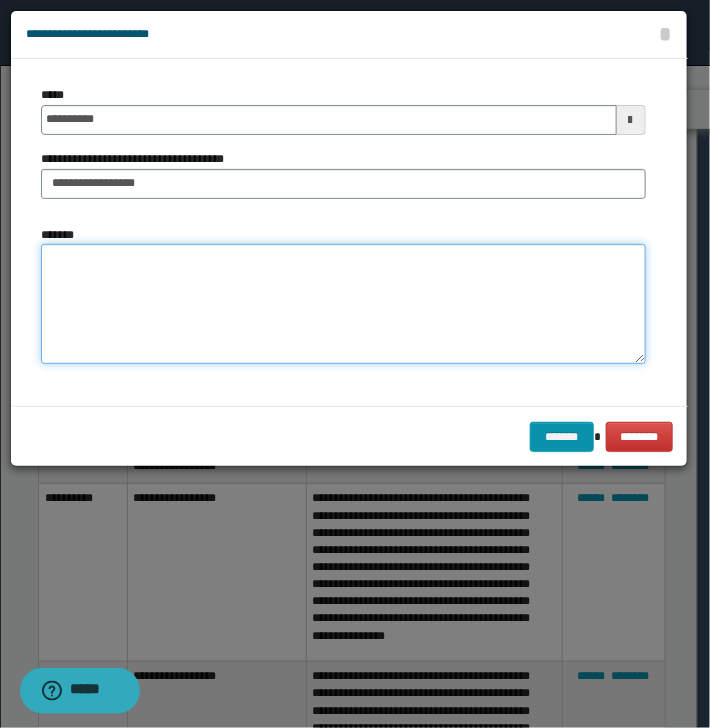 click on "*******" at bounding box center [343, 304] 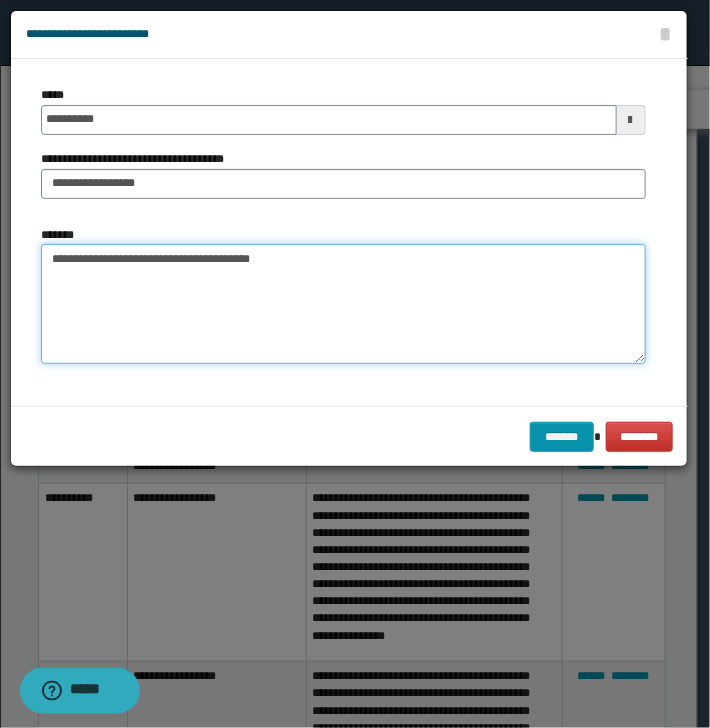 click on "**********" at bounding box center (343, 304) 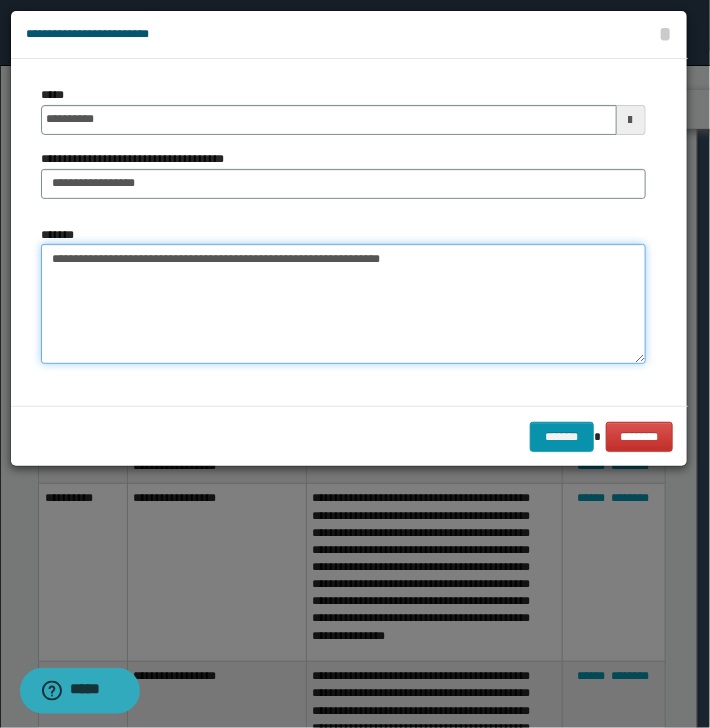 click on "**********" at bounding box center [343, 304] 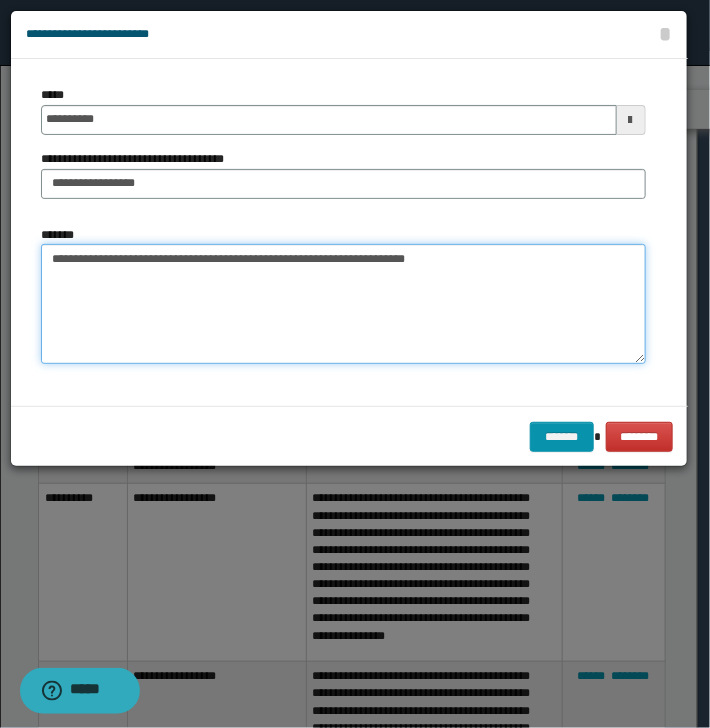click on "**********" at bounding box center [343, 304] 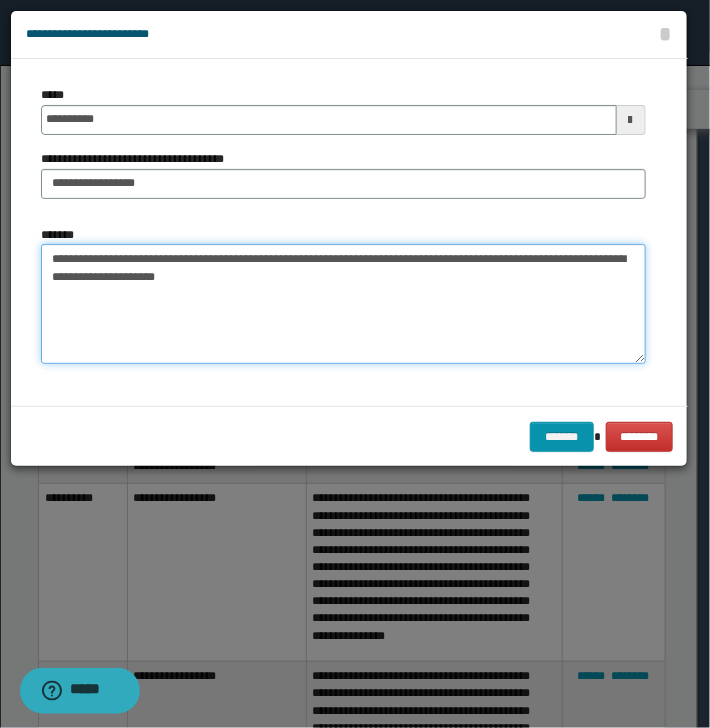 click on "**********" at bounding box center (343, 304) 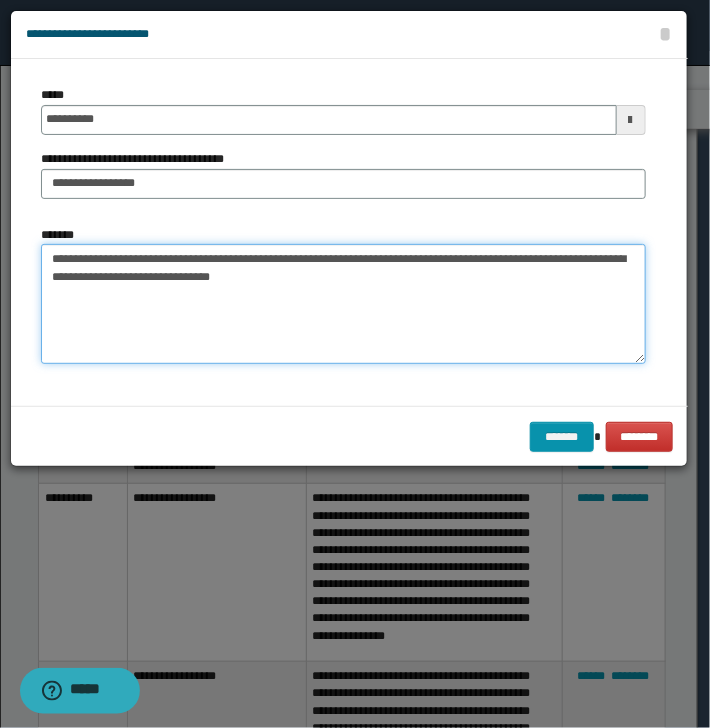 click on "**********" at bounding box center (343, 304) 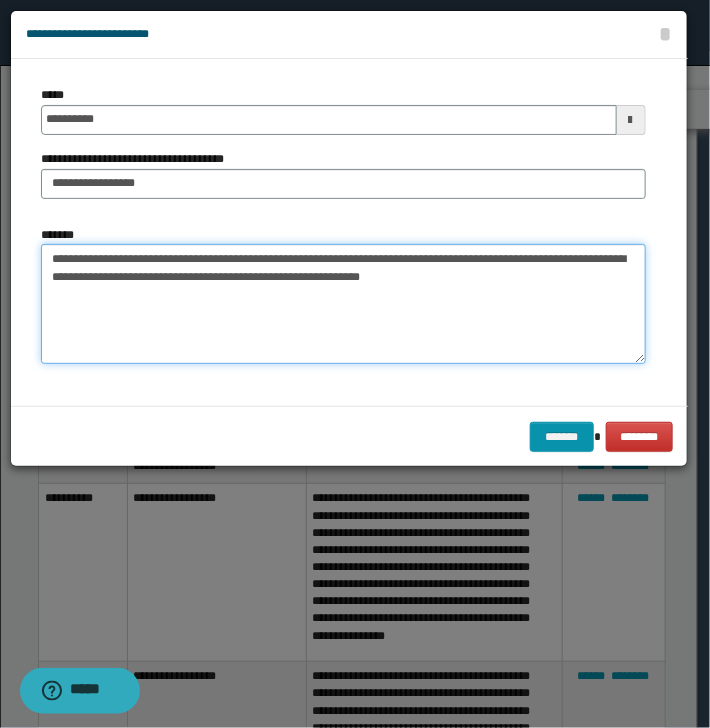 click on "**********" at bounding box center [343, 304] 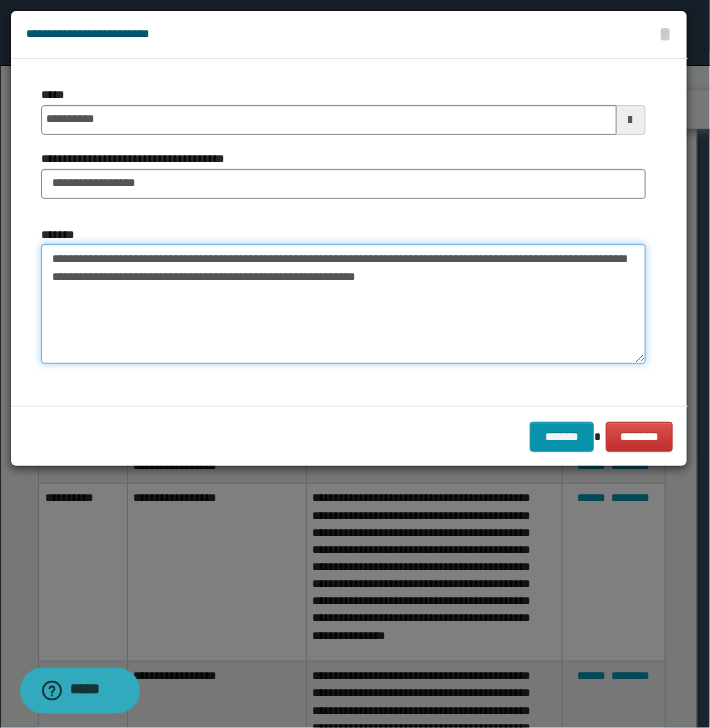 click on "**********" at bounding box center (343, 304) 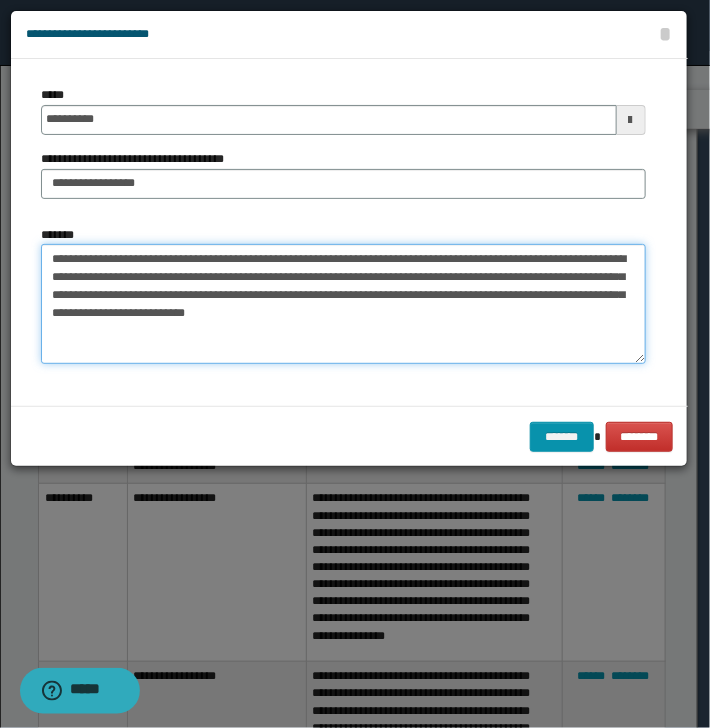 click on "**********" at bounding box center (343, 304) 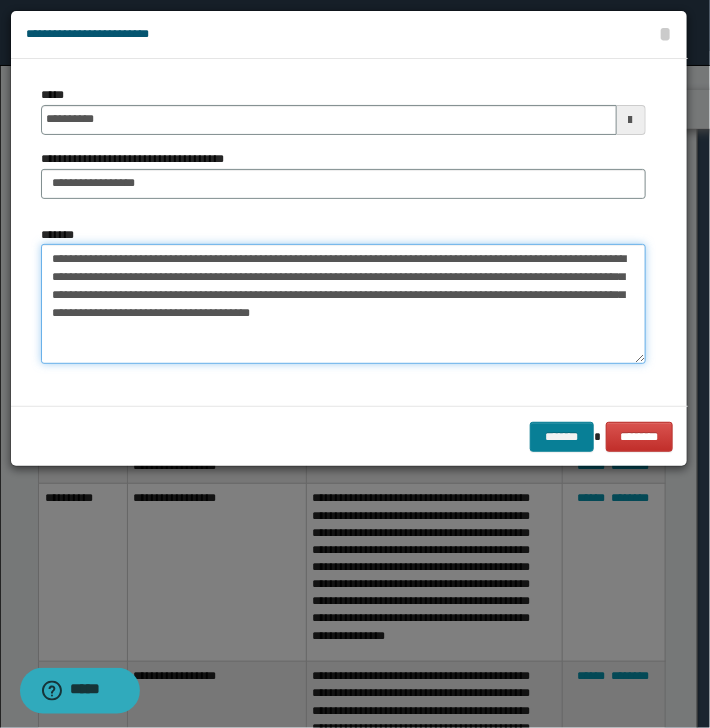 type on "**********" 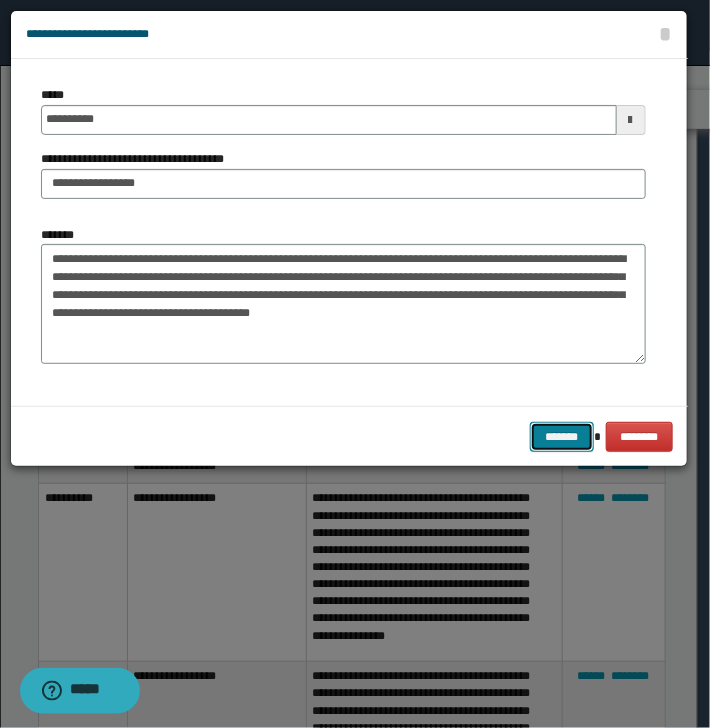 click on "*******" at bounding box center [562, 437] 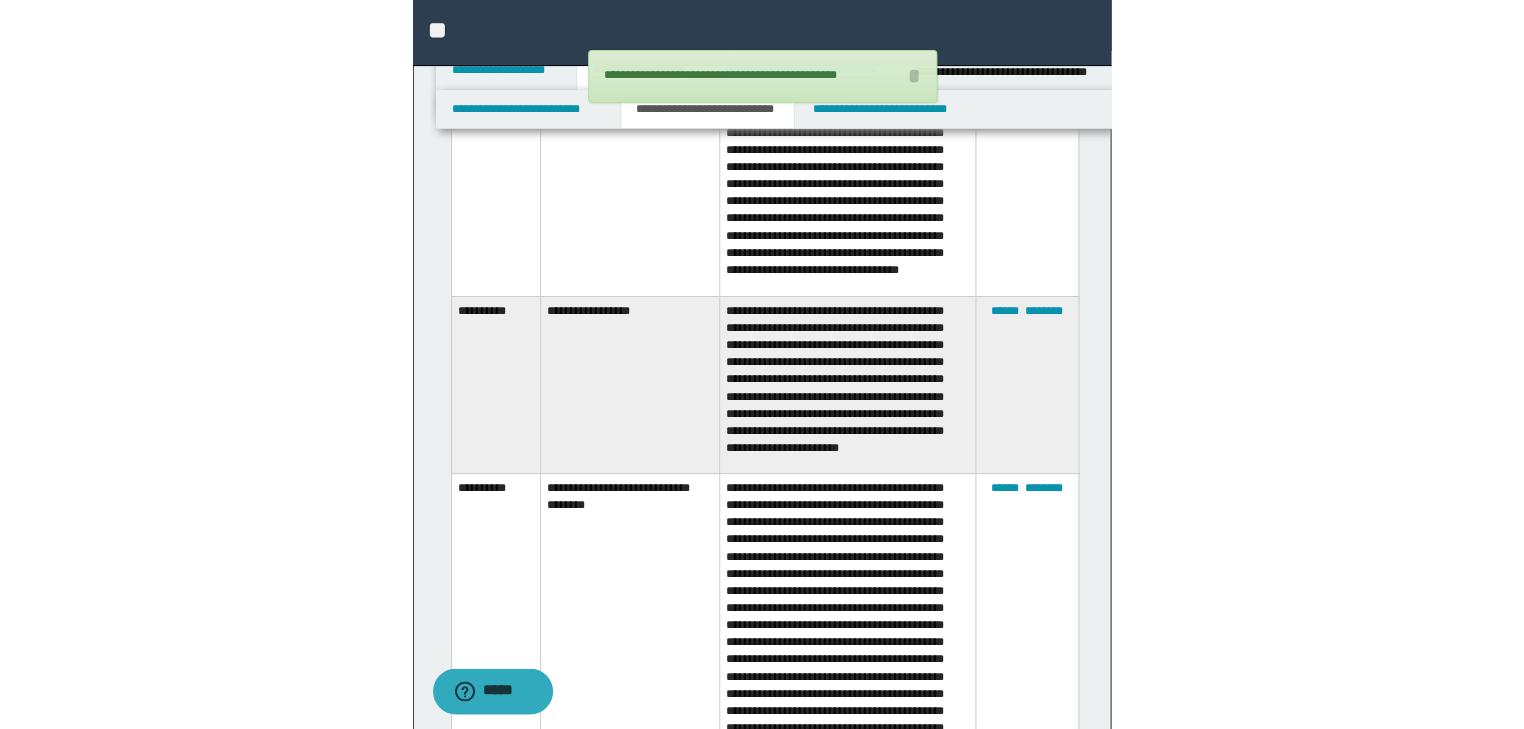scroll, scrollTop: 933, scrollLeft: 0, axis: vertical 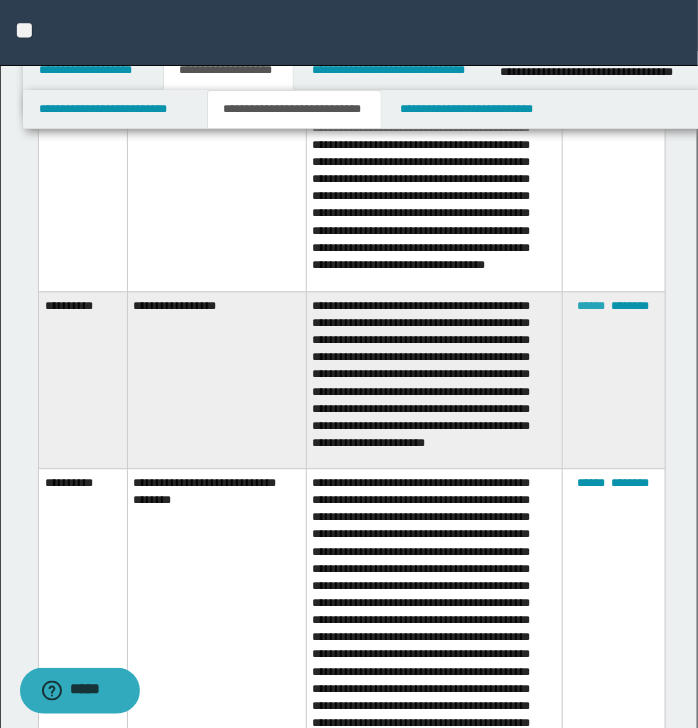 click on "******" at bounding box center (592, 306) 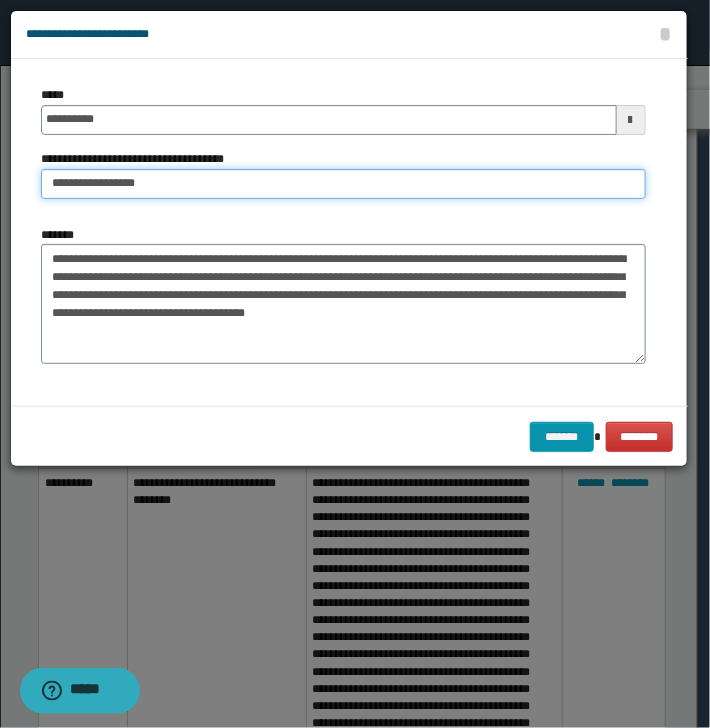 drag, startPoint x: 164, startPoint y: 185, endPoint x: -152, endPoint y: 236, distance: 320.08905 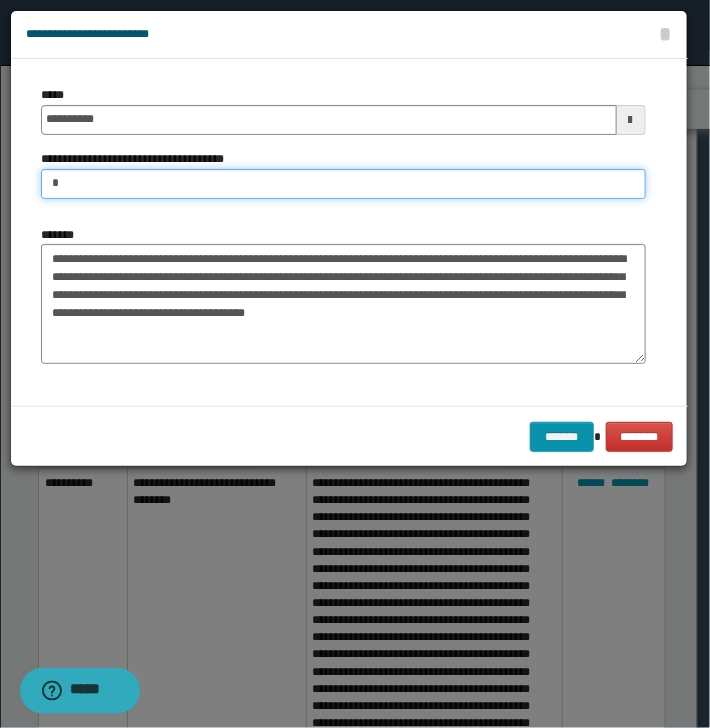 type on "**********" 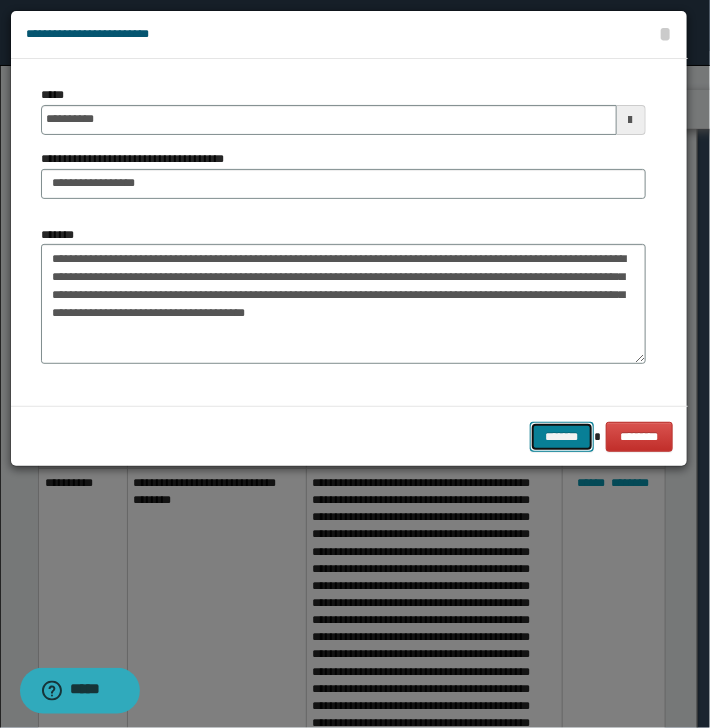 click on "*******" at bounding box center (562, 437) 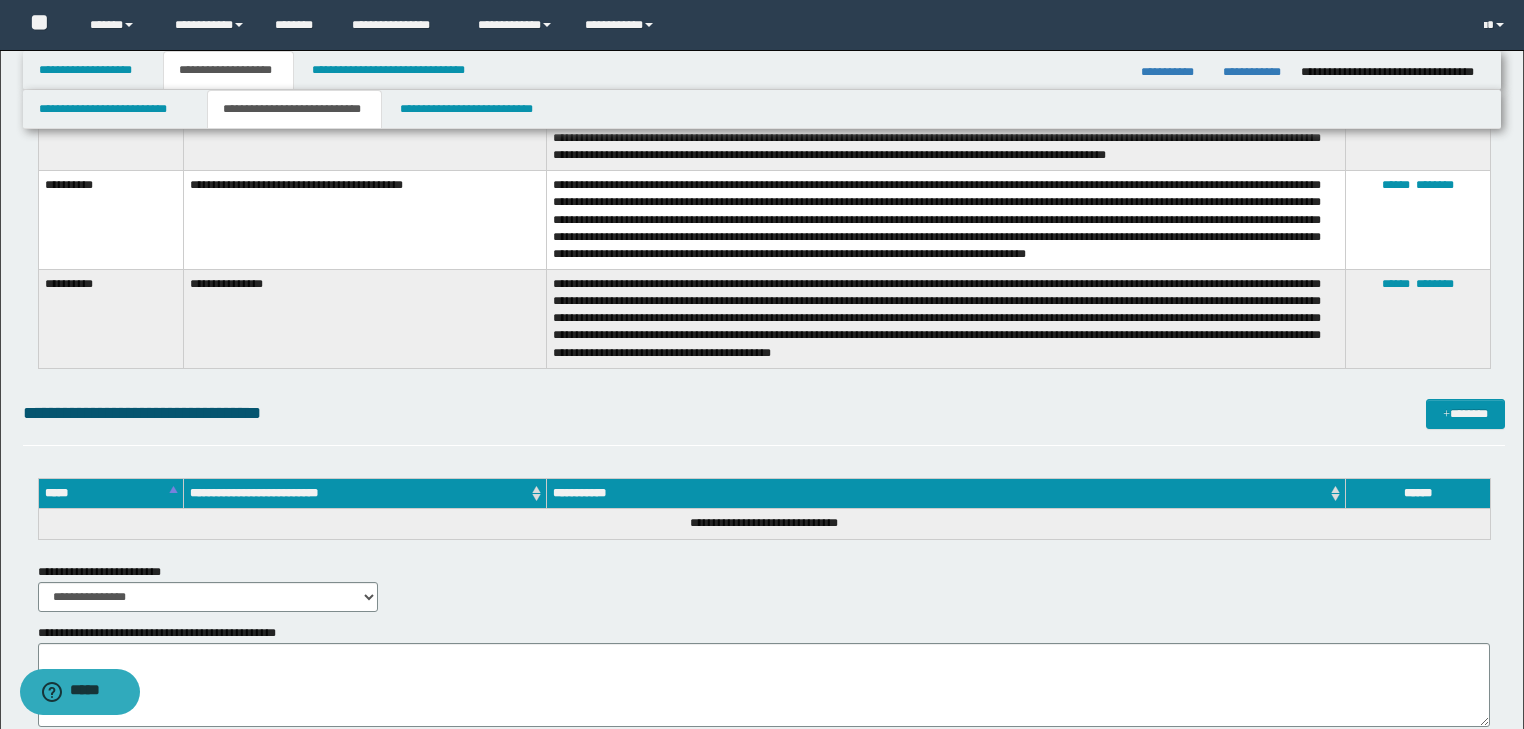 scroll, scrollTop: 2000, scrollLeft: 0, axis: vertical 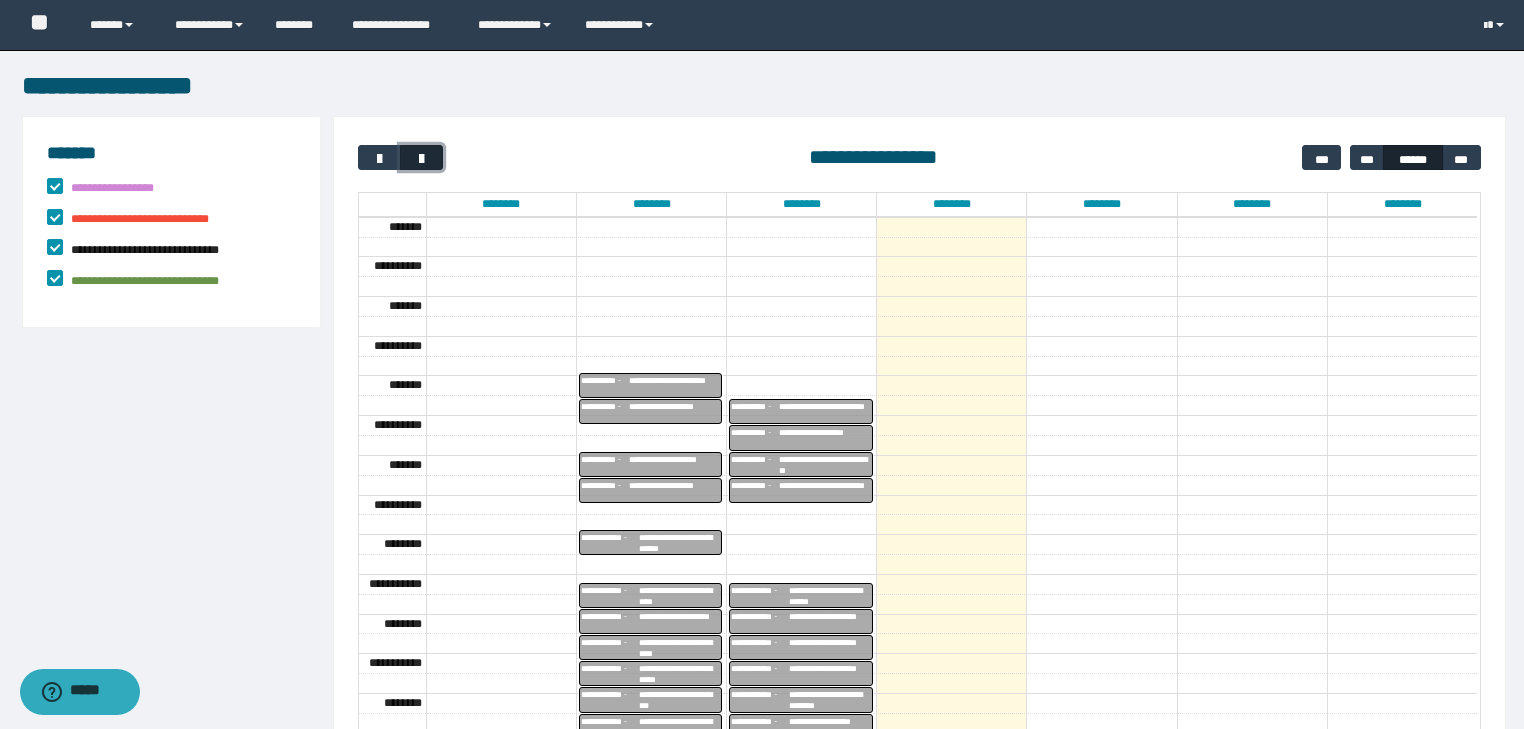 click at bounding box center (422, 159) 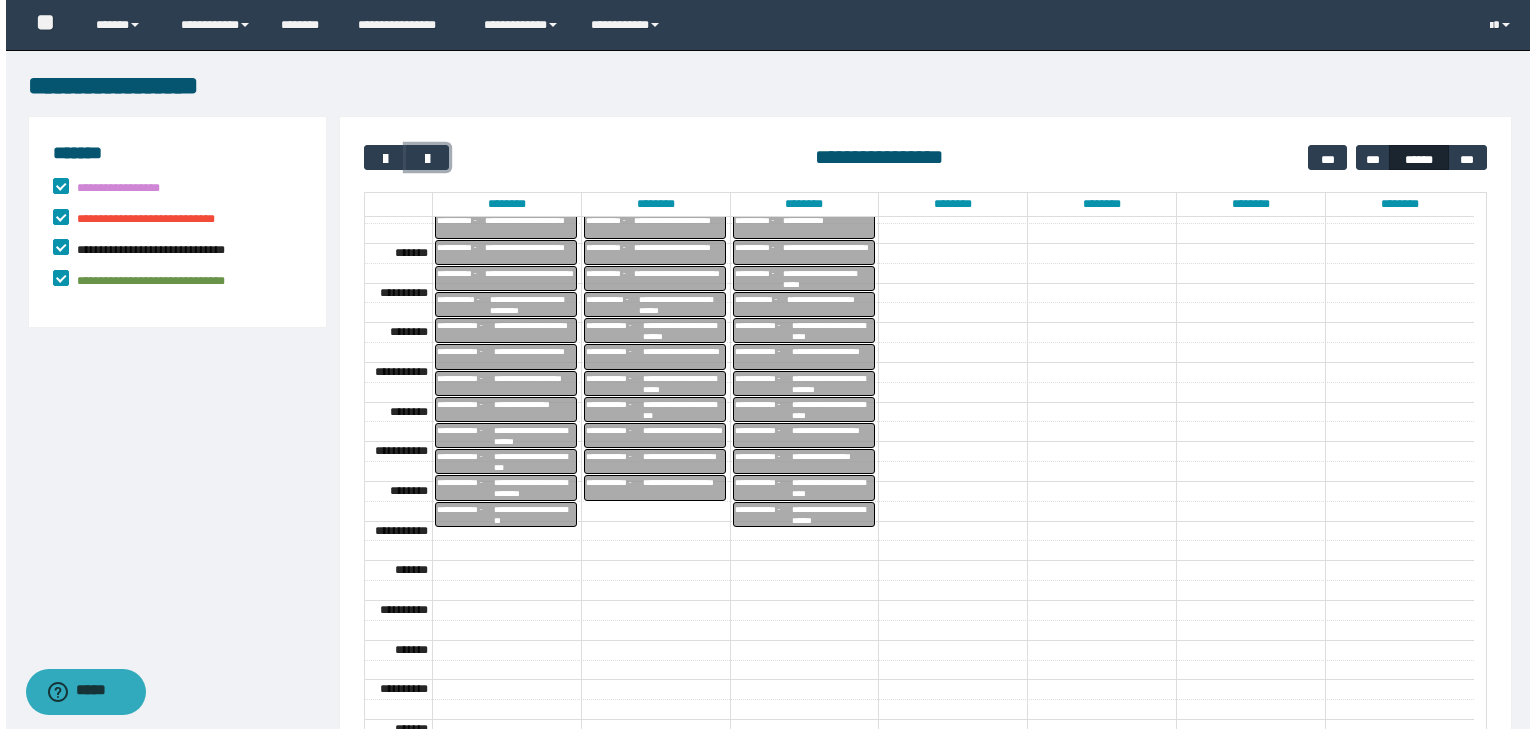 scroll, scrollTop: 424, scrollLeft: 0, axis: vertical 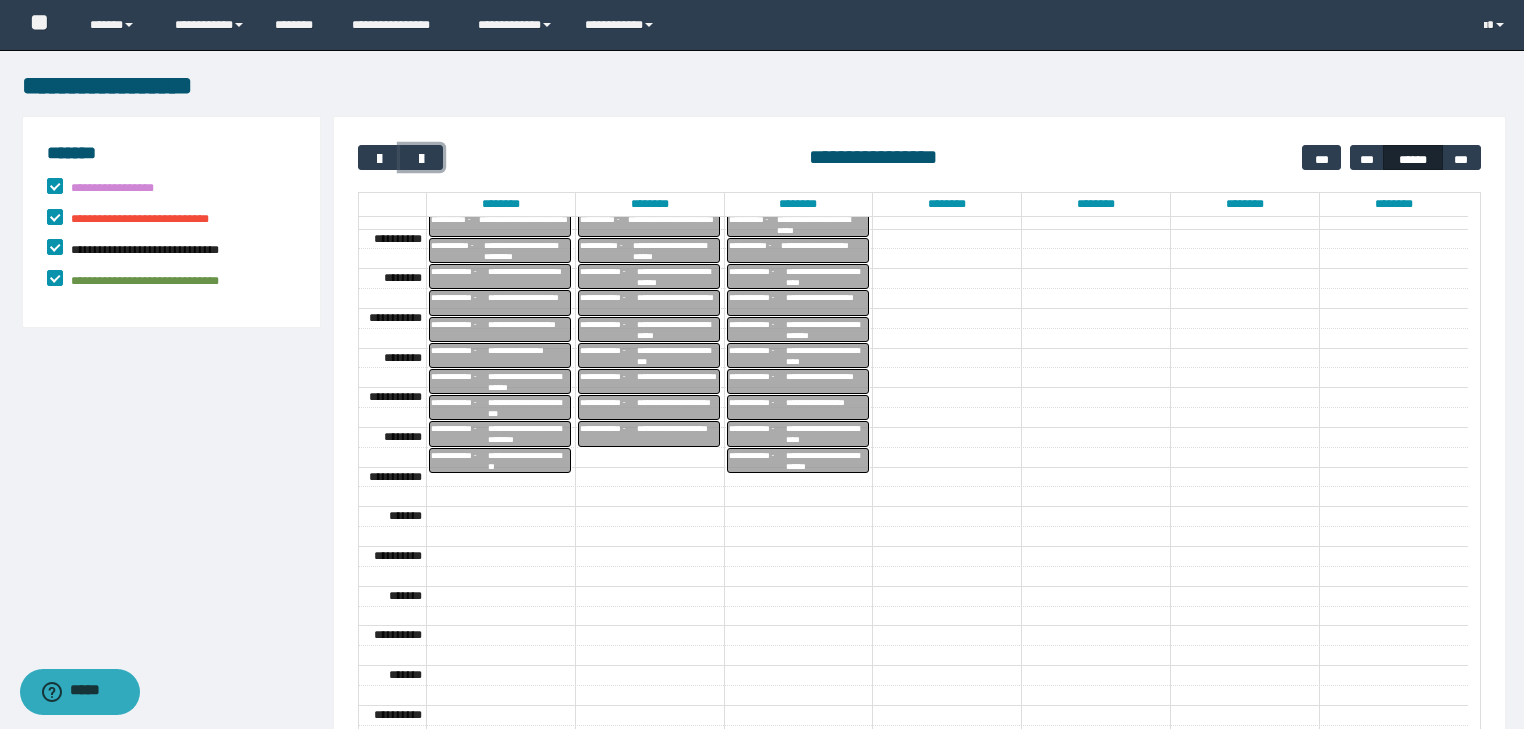 click on "**********" at bounding box center [528, 350] 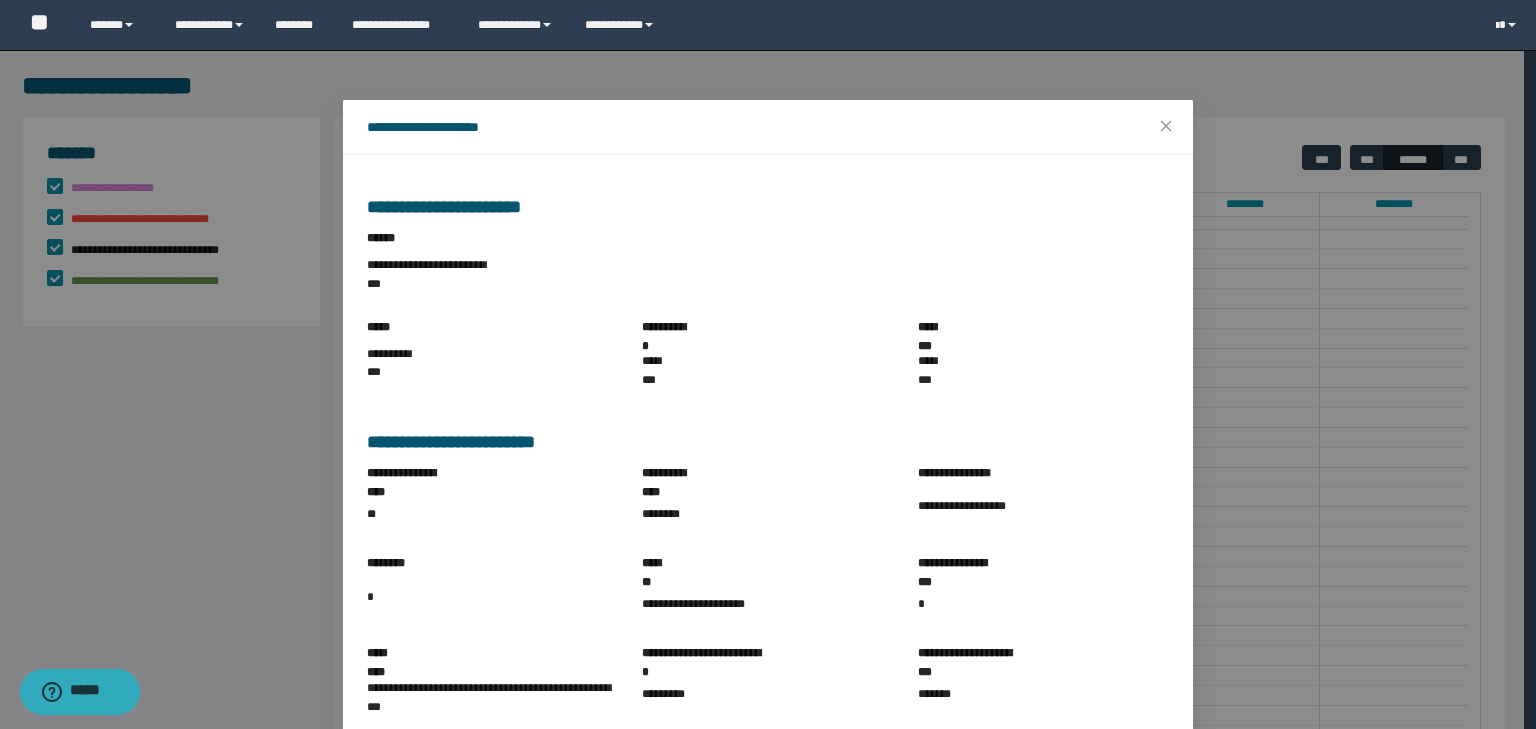 click on "**********" at bounding box center (492, 364) 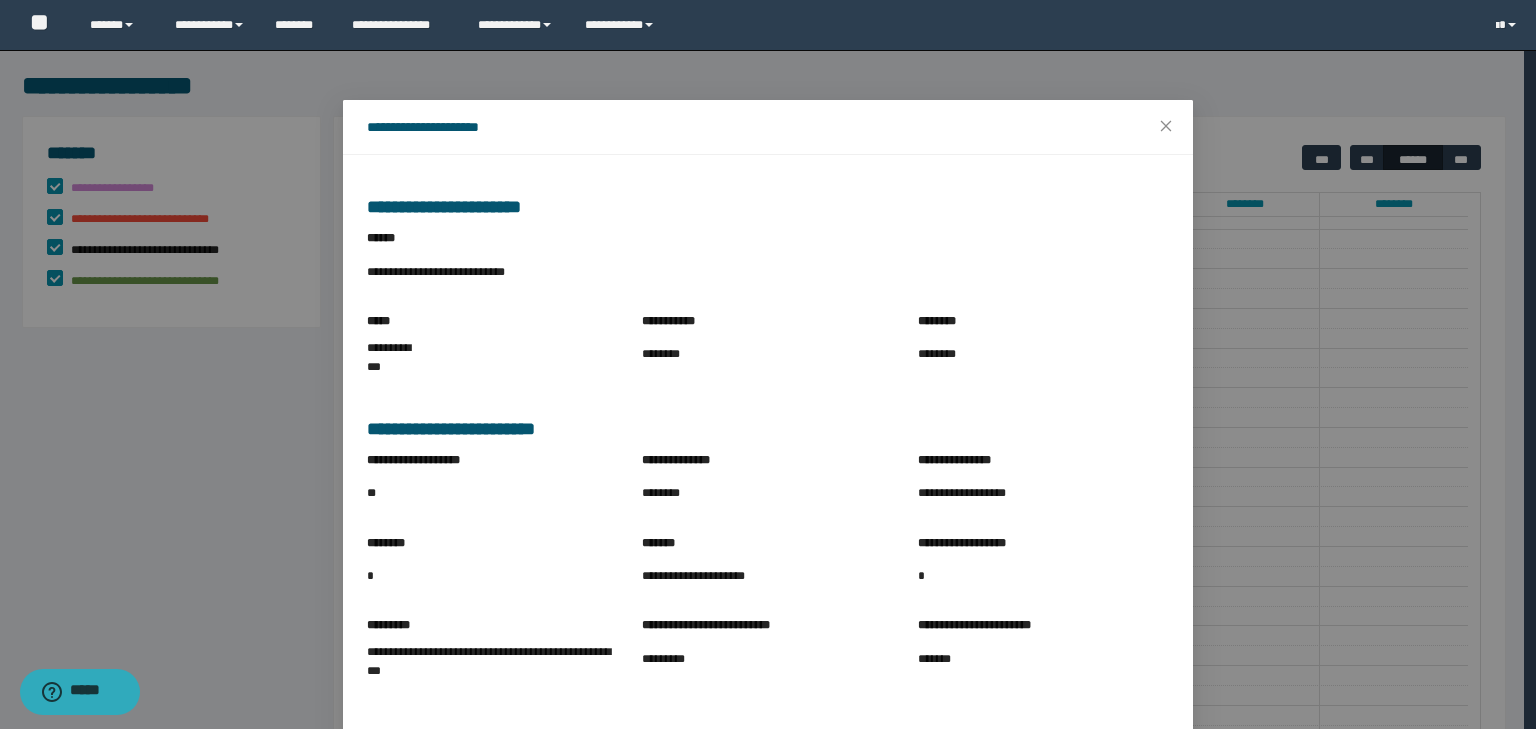 click on "**********" at bounding box center (1043, 493) 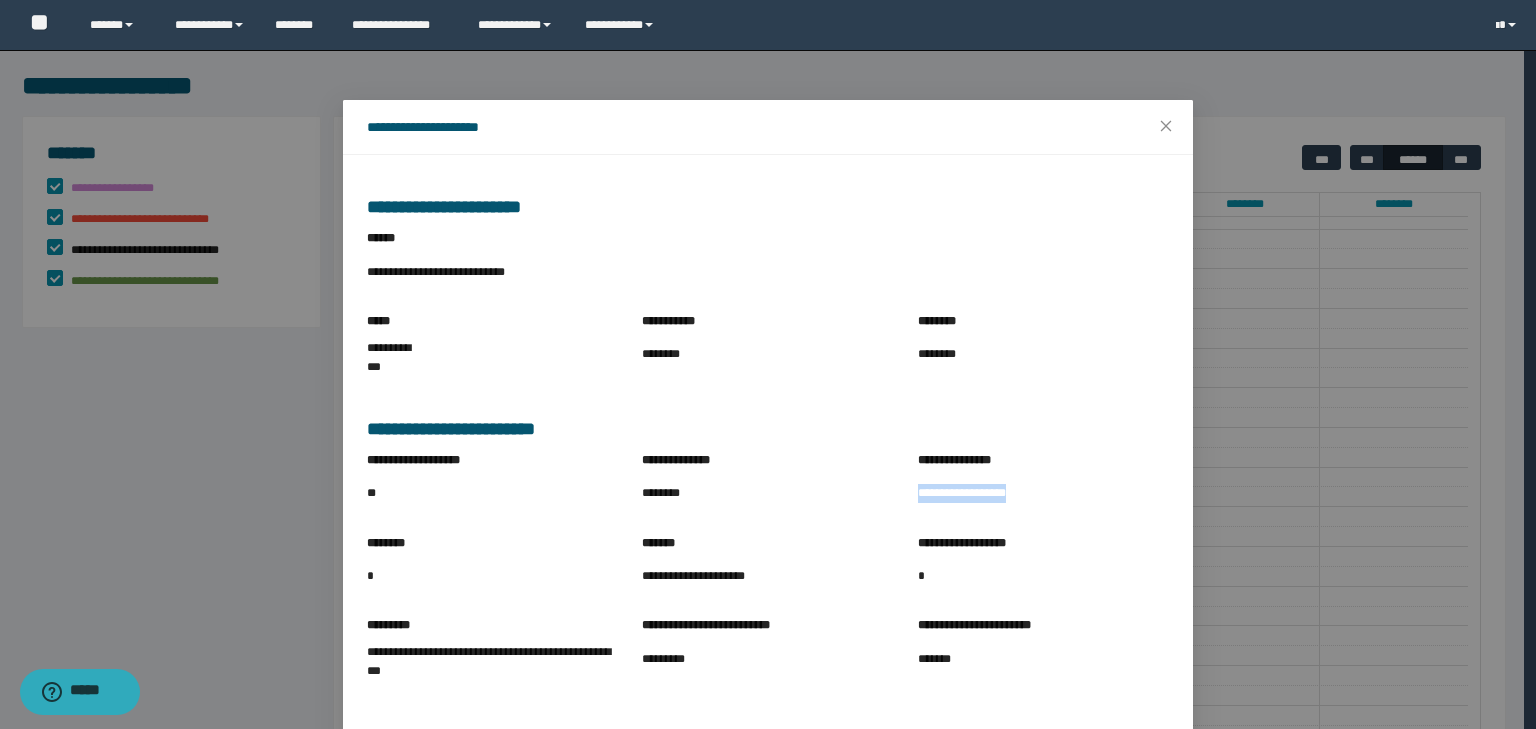 drag, startPoint x: 908, startPoint y: 487, endPoint x: 1040, endPoint y: 488, distance: 132.00378 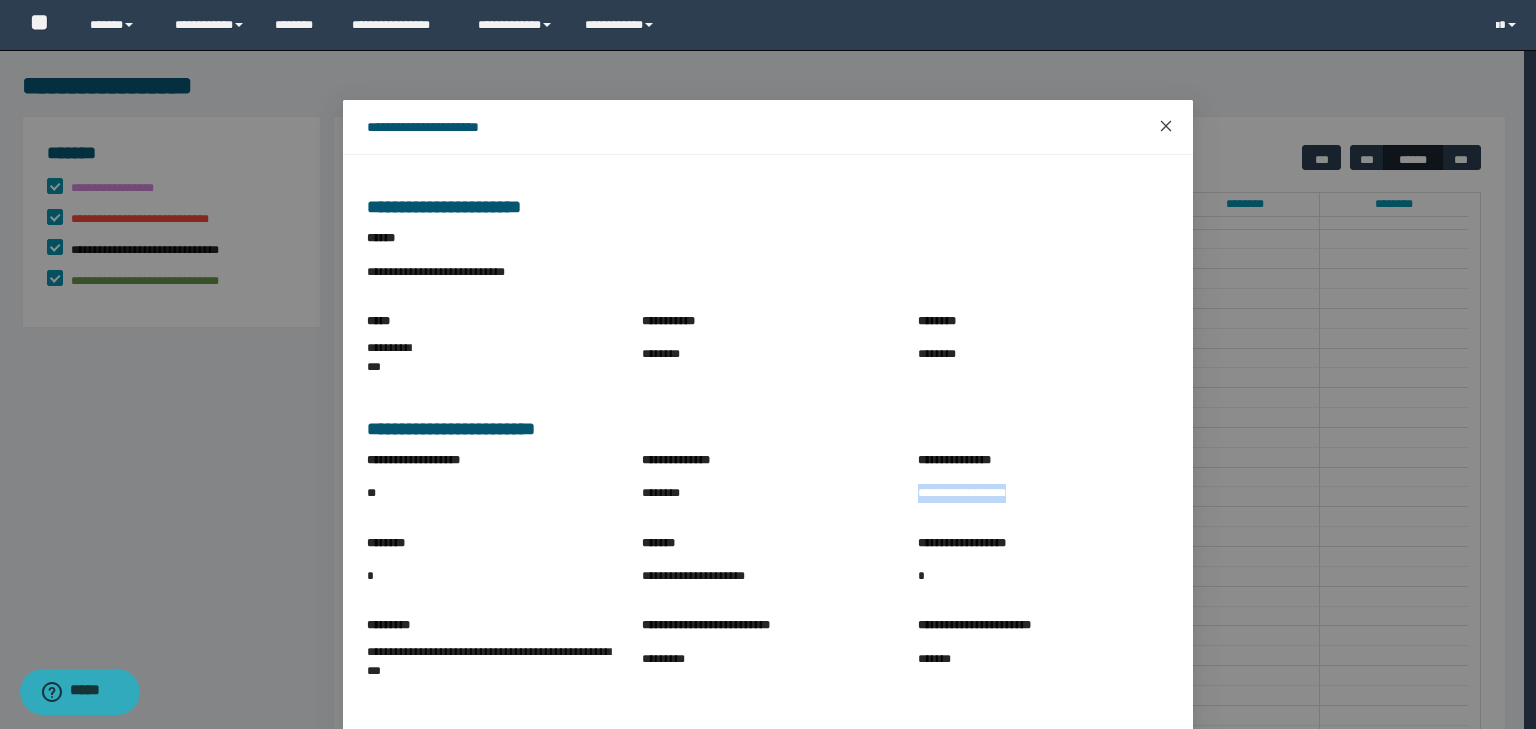 click 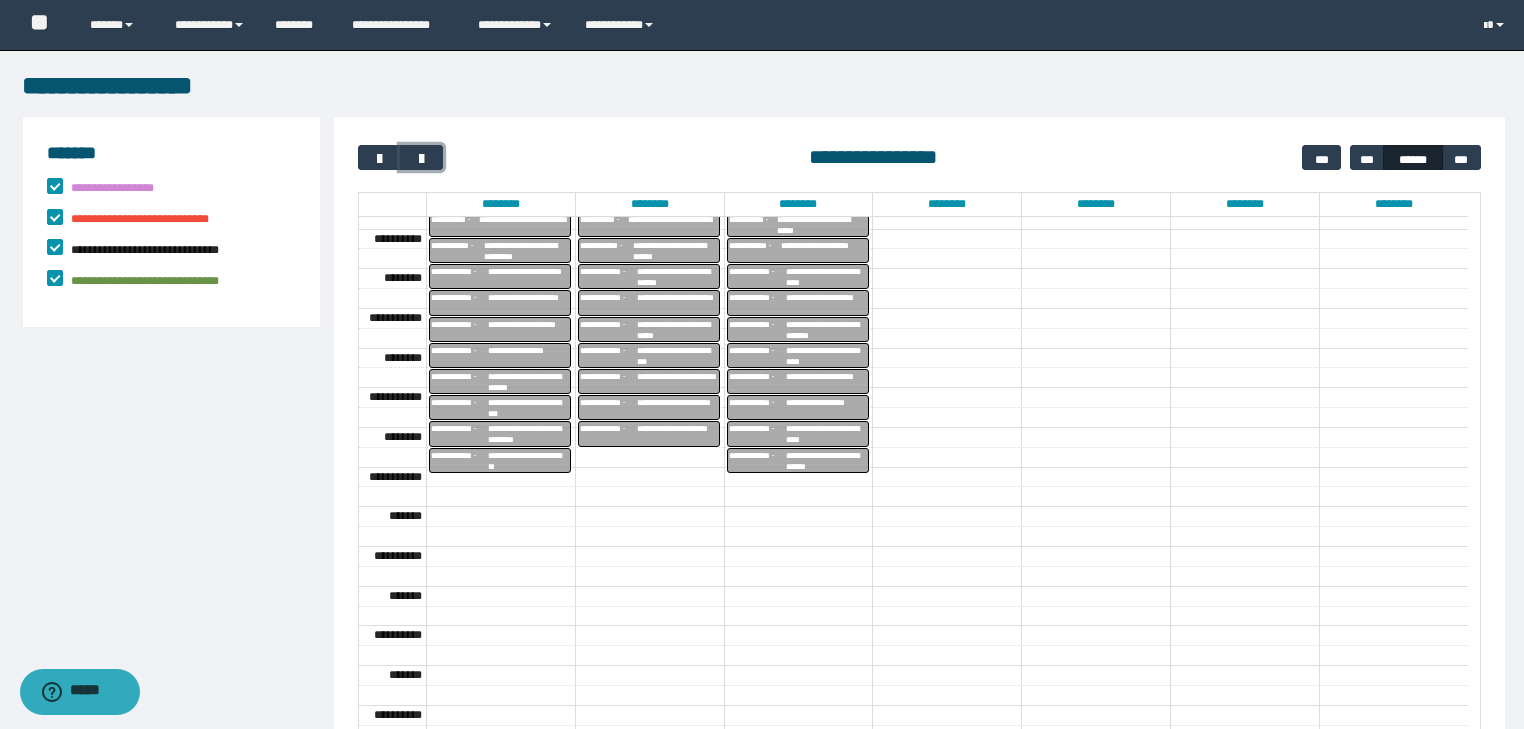 click on "**********" at bounding box center [528, 382] 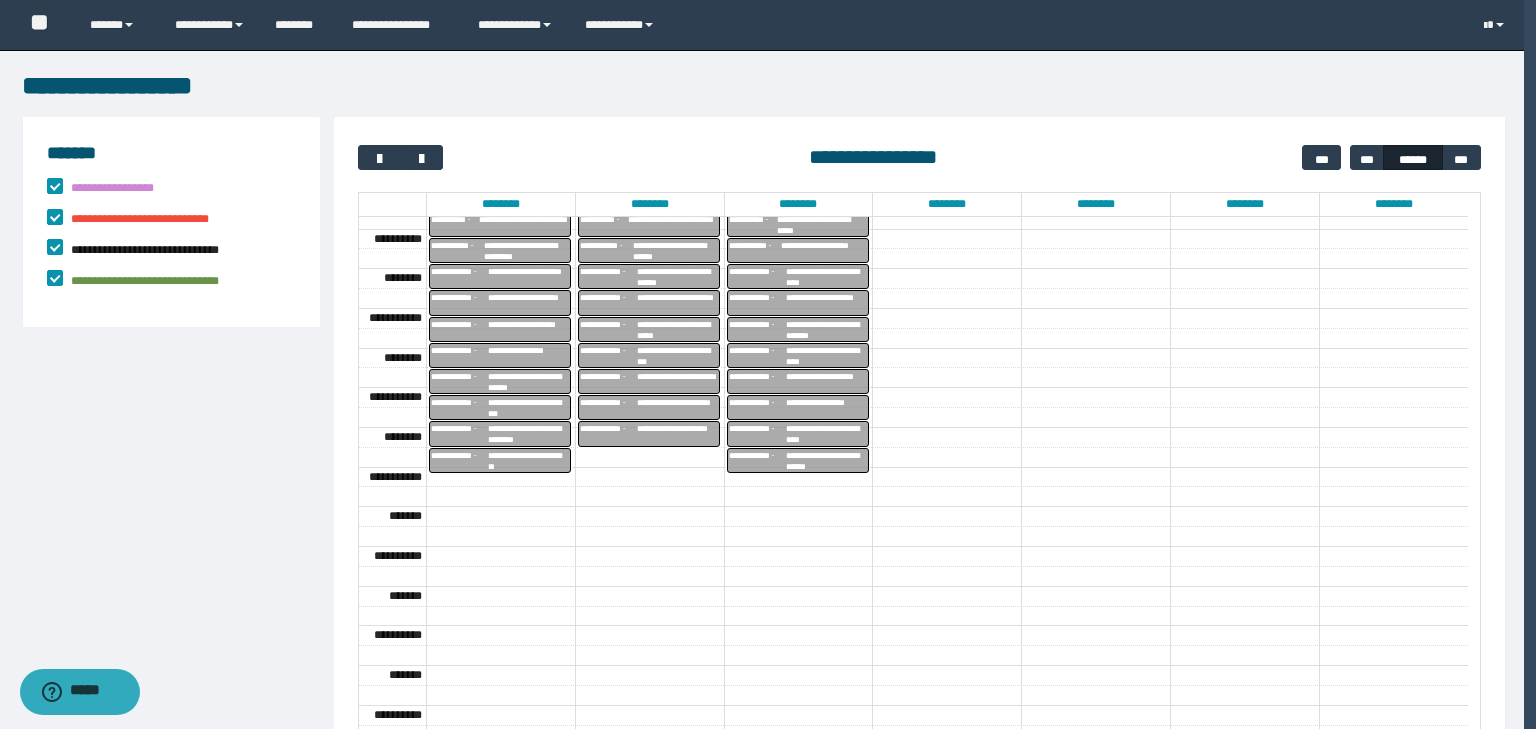 click on "**********" at bounding box center (0, 0) 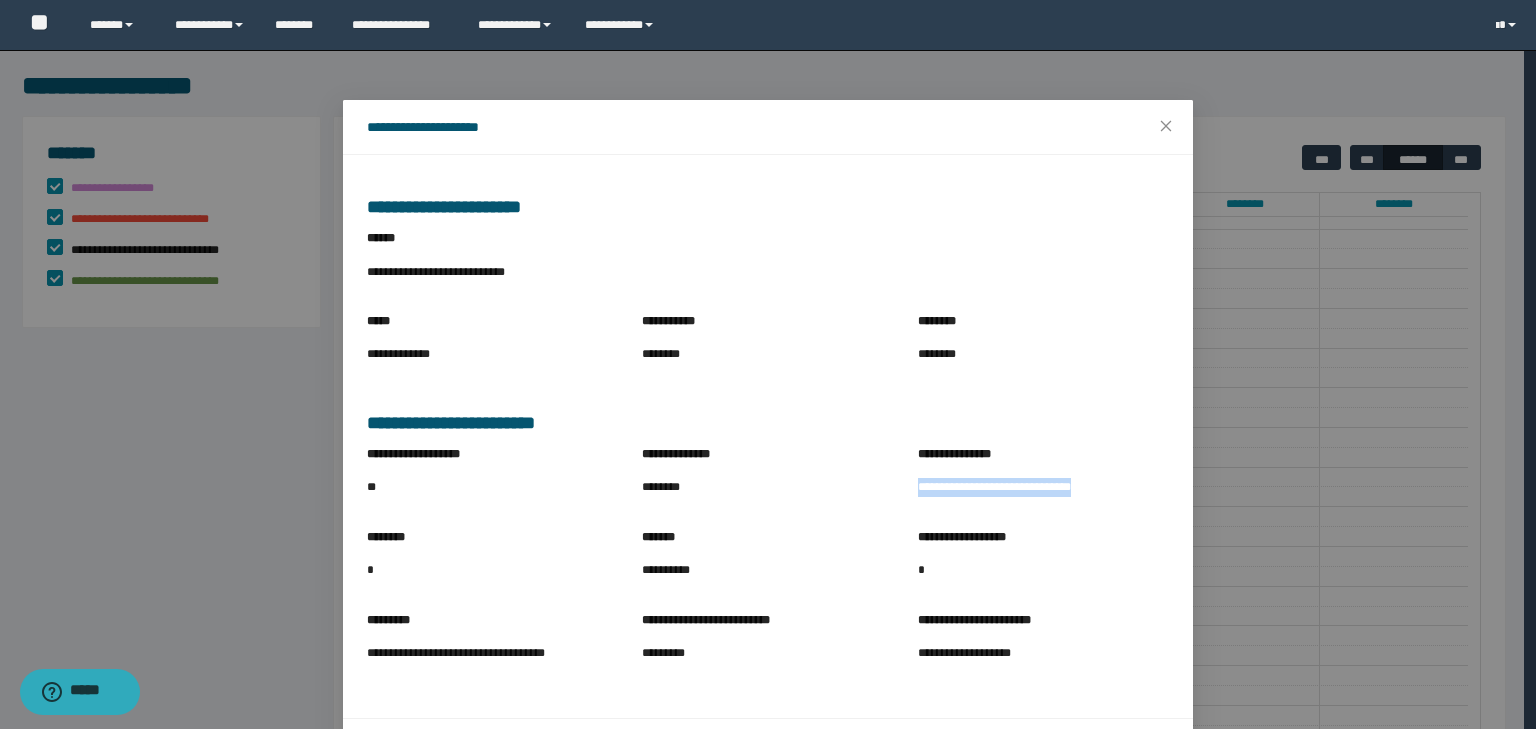drag, startPoint x: 910, startPoint y: 484, endPoint x: 1091, endPoint y: 496, distance: 181.39735 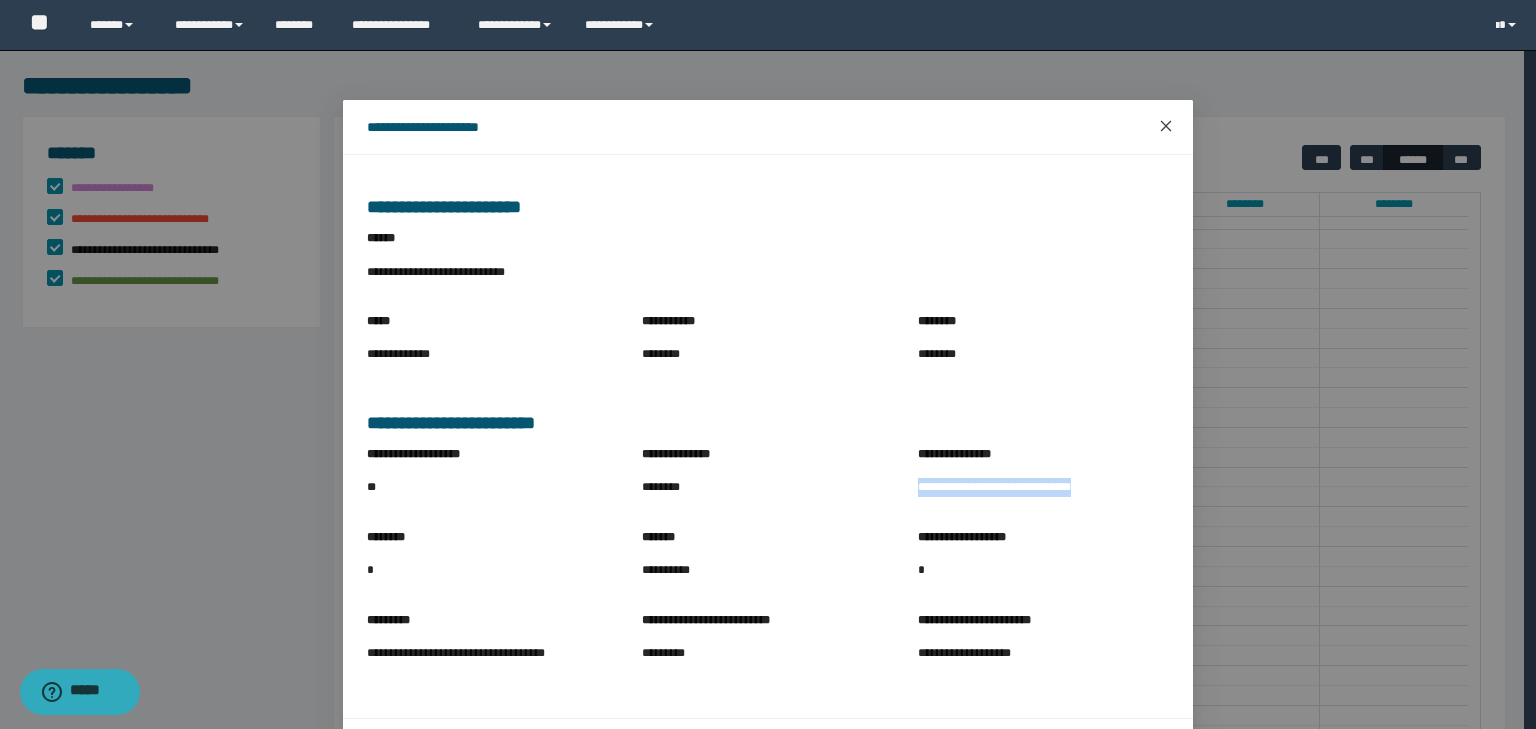 click at bounding box center (1166, 127) 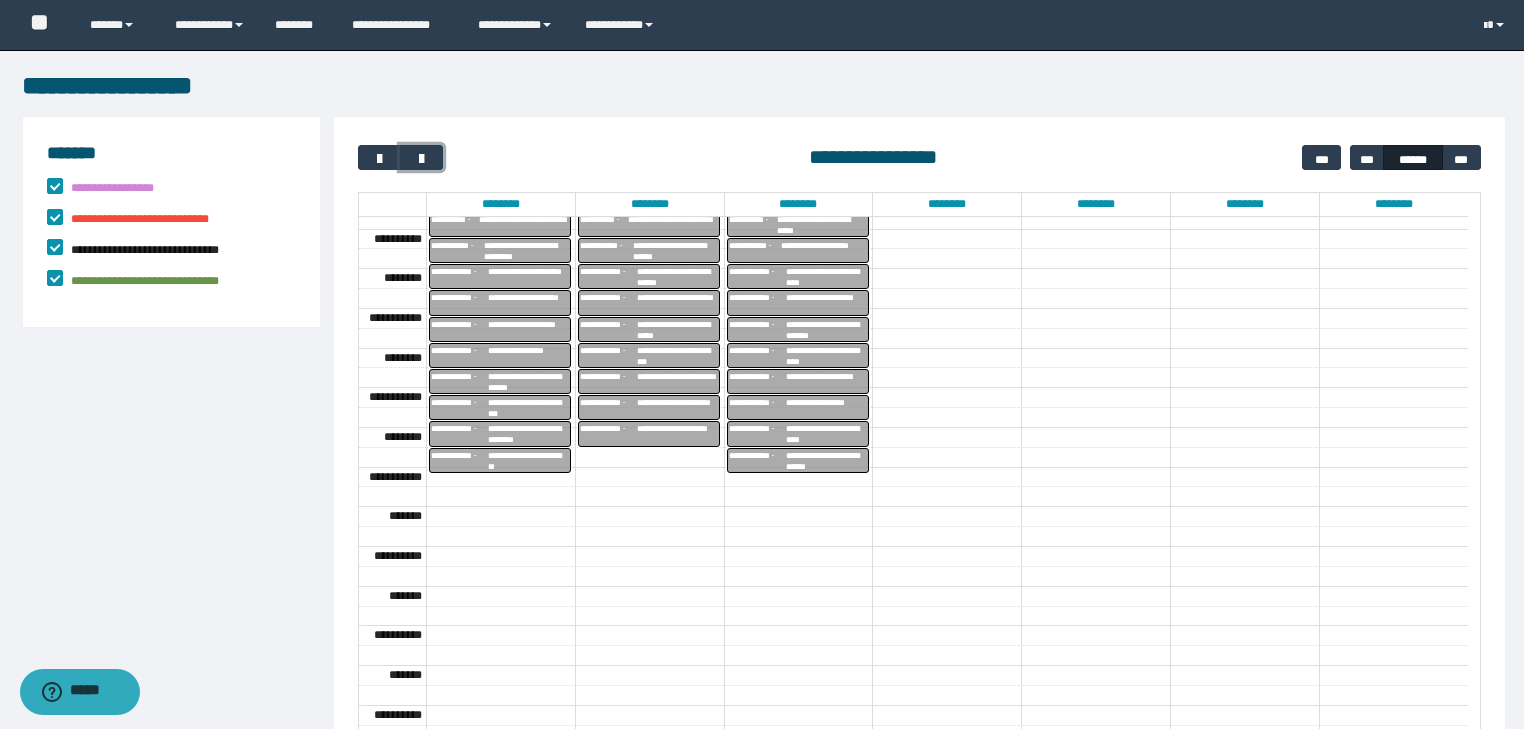 click on "**********" at bounding box center [528, 408] 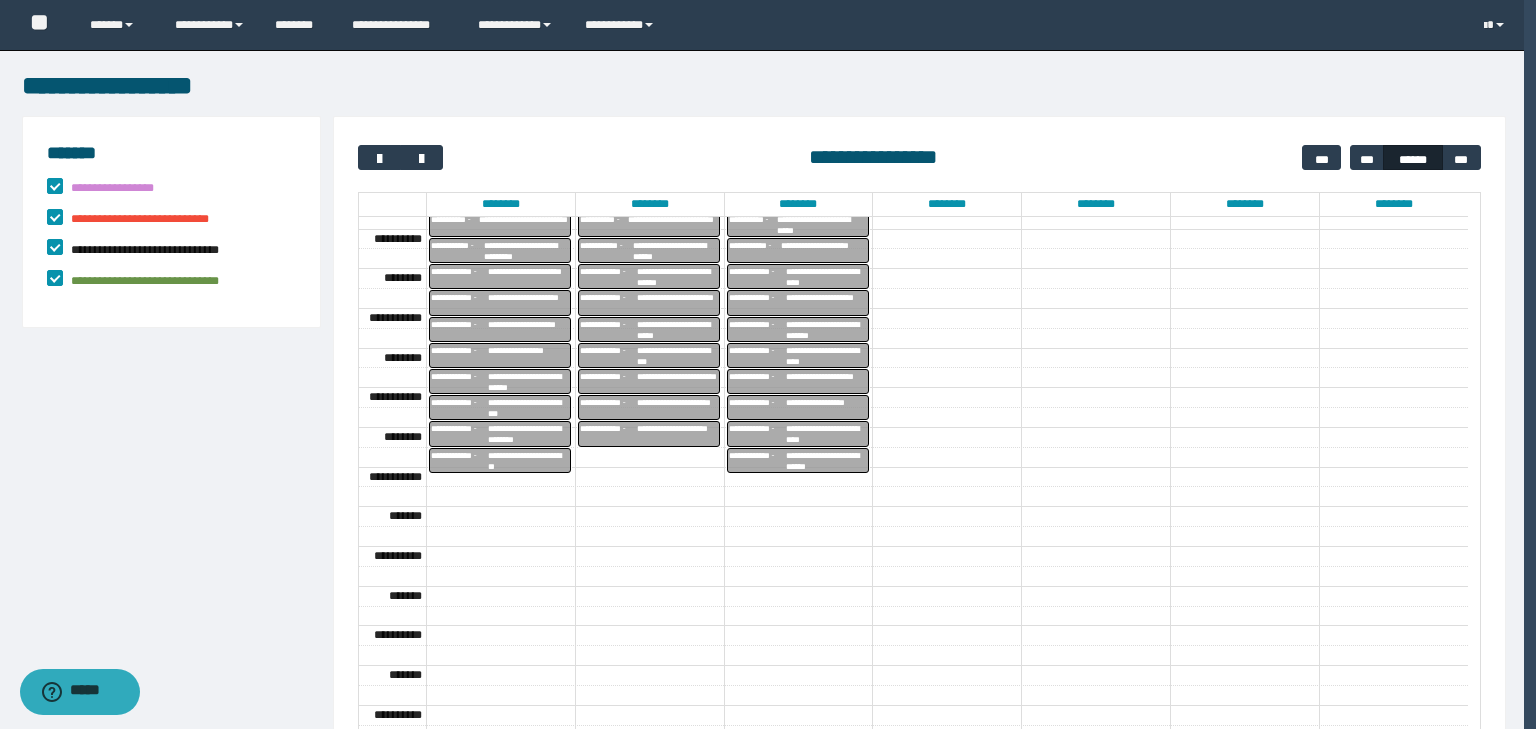 click on "**********" at bounding box center (0, 0) 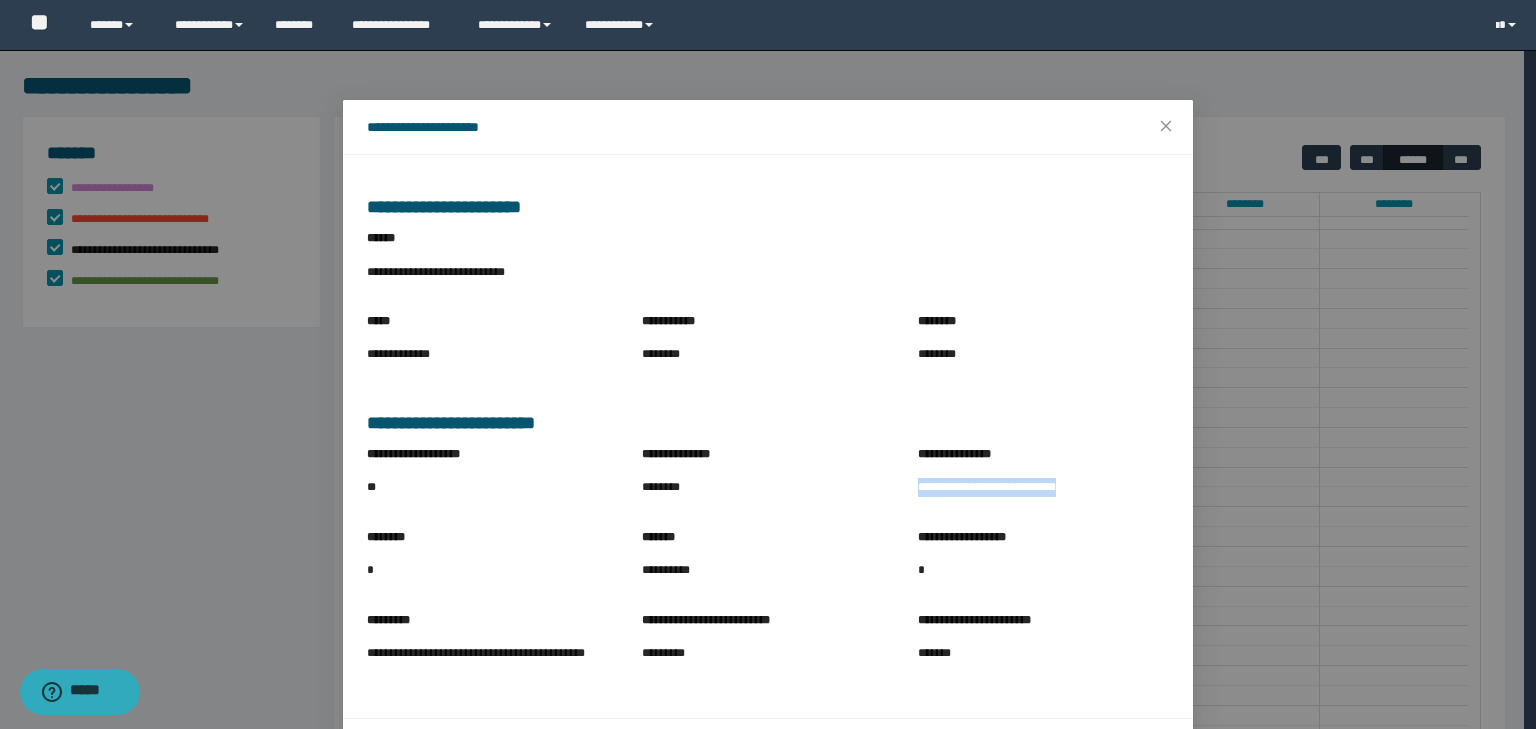 drag, startPoint x: 906, startPoint y: 486, endPoint x: 1079, endPoint y: 492, distance: 173.10402 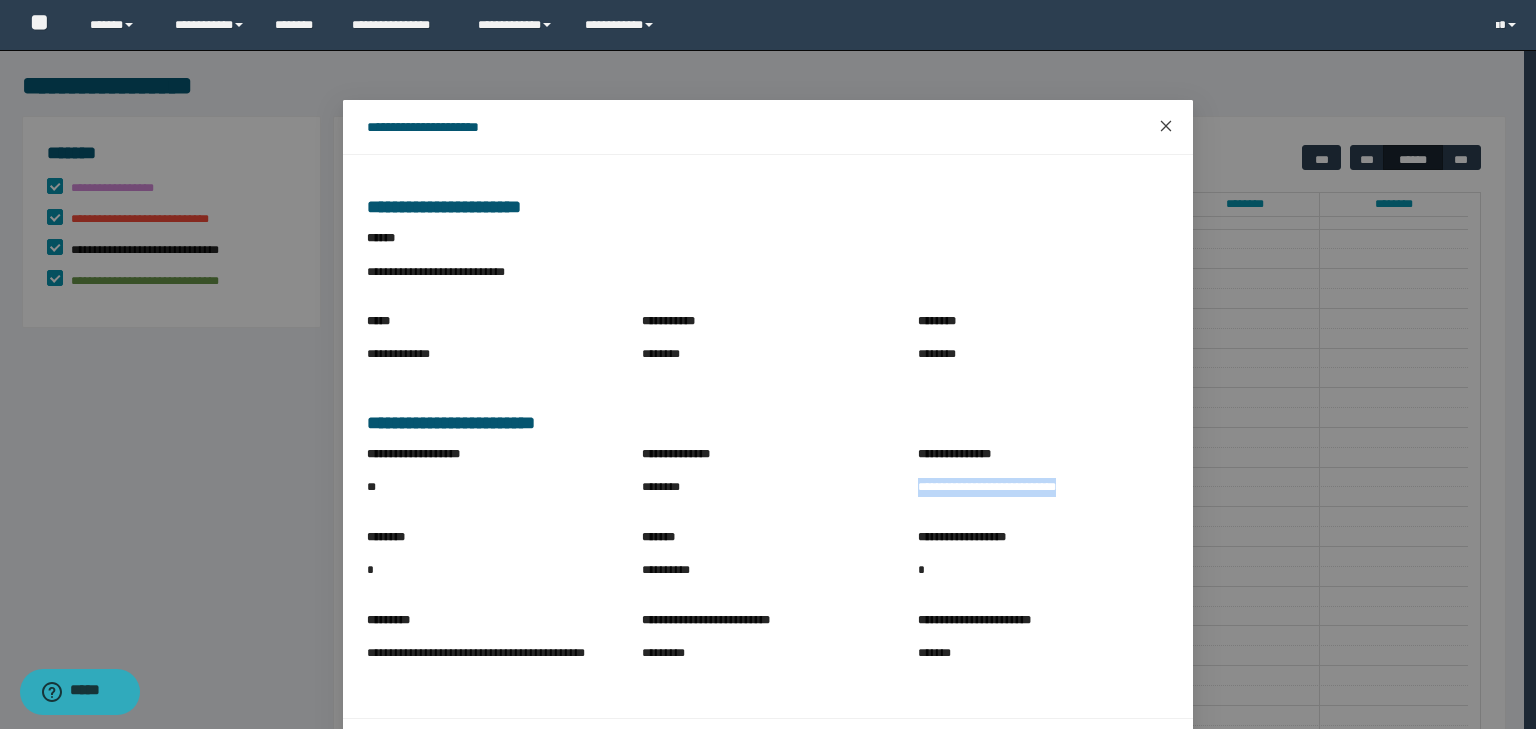 click 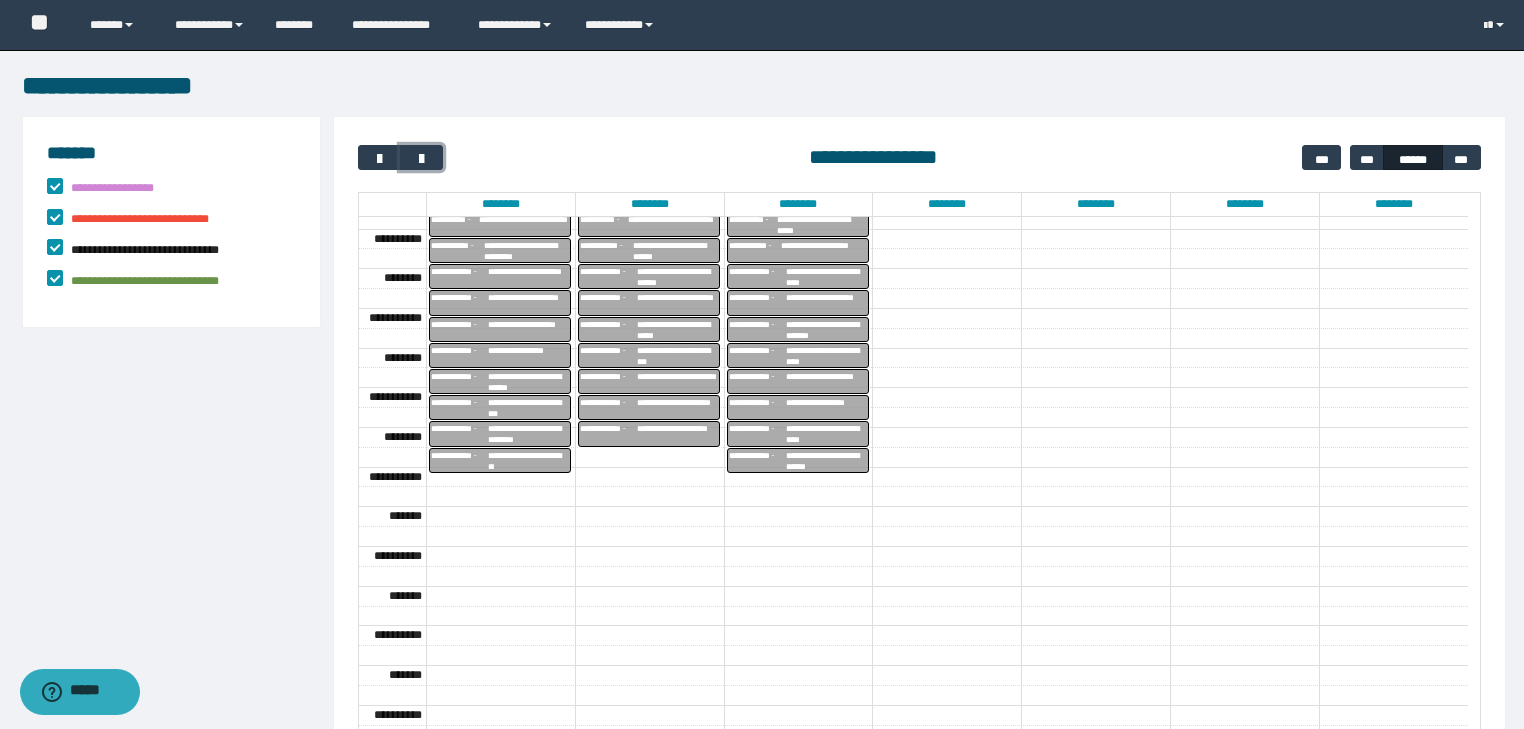 click on "**********" at bounding box center (528, 434) 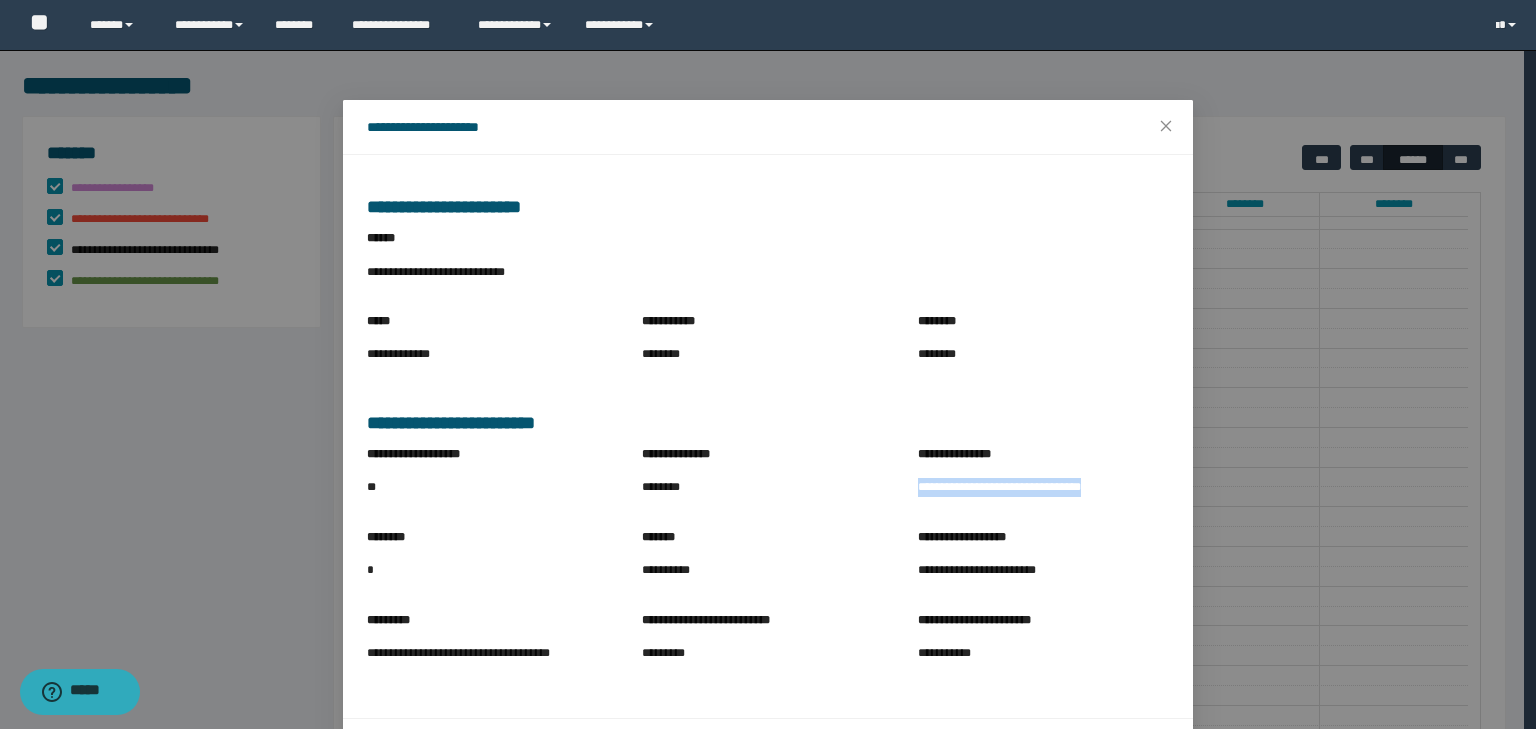 drag, startPoint x: 902, startPoint y: 486, endPoint x: 1204, endPoint y: 489, distance: 302.0149 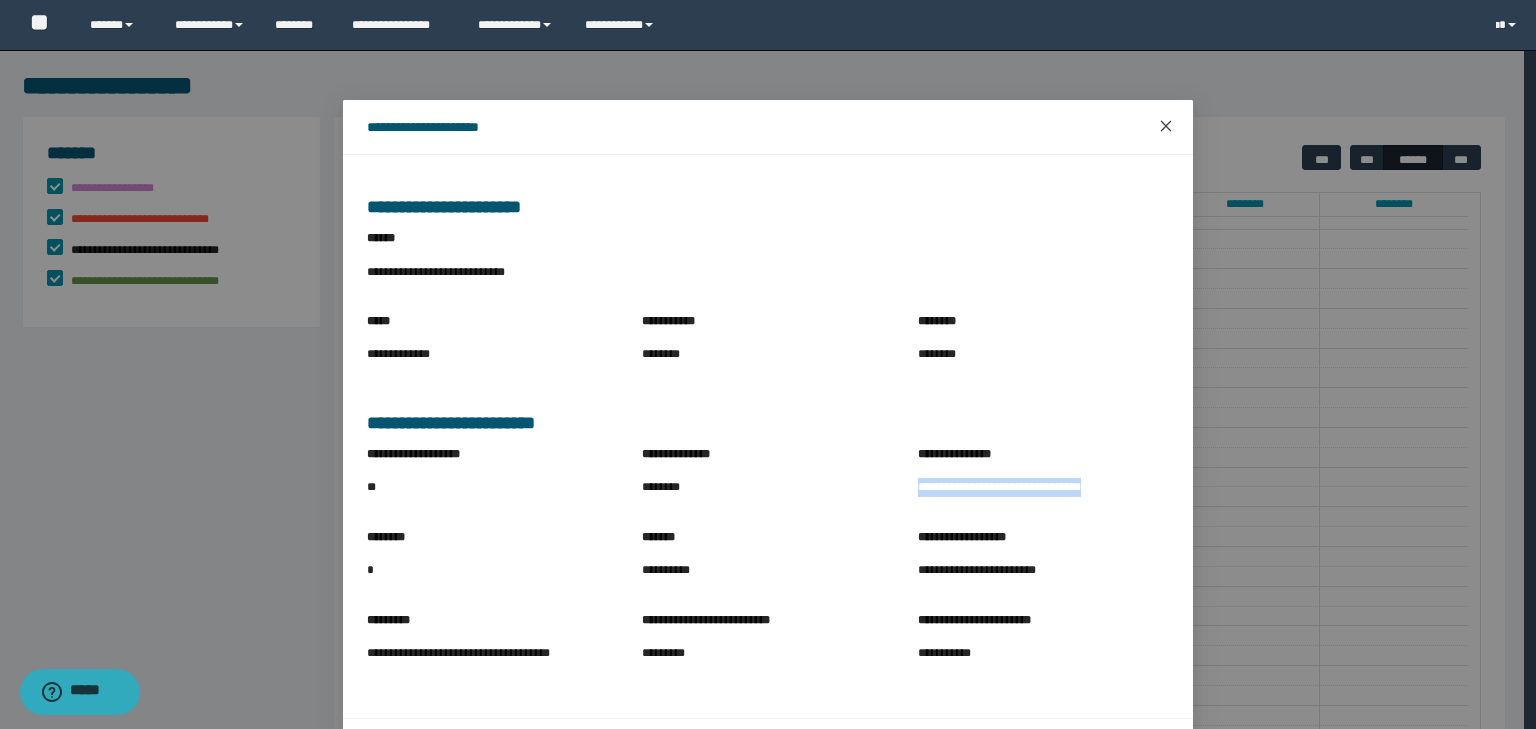 click 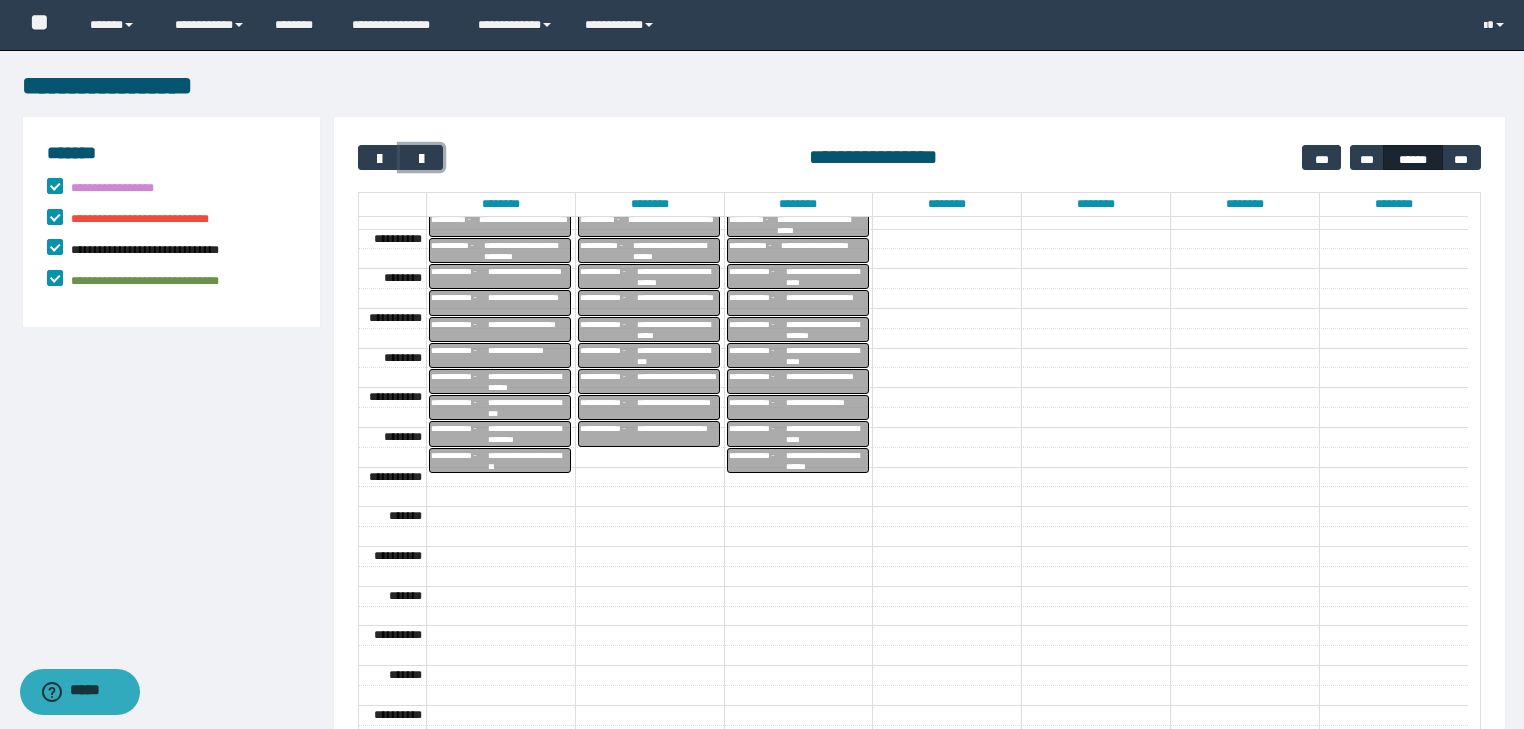 click on "**********" at bounding box center (528, 461) 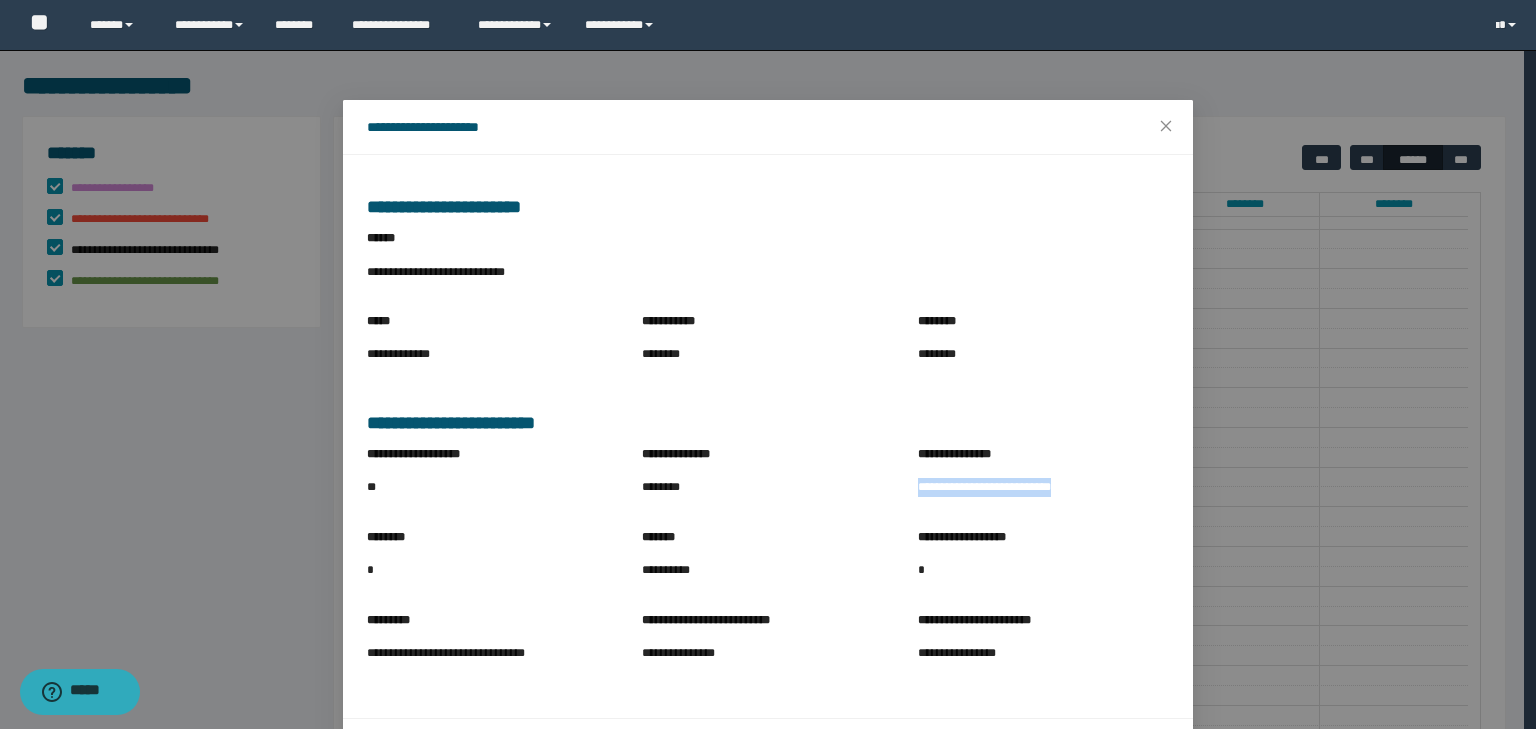 drag, startPoint x: 908, startPoint y: 483, endPoint x: 1077, endPoint y: 492, distance: 169.23947 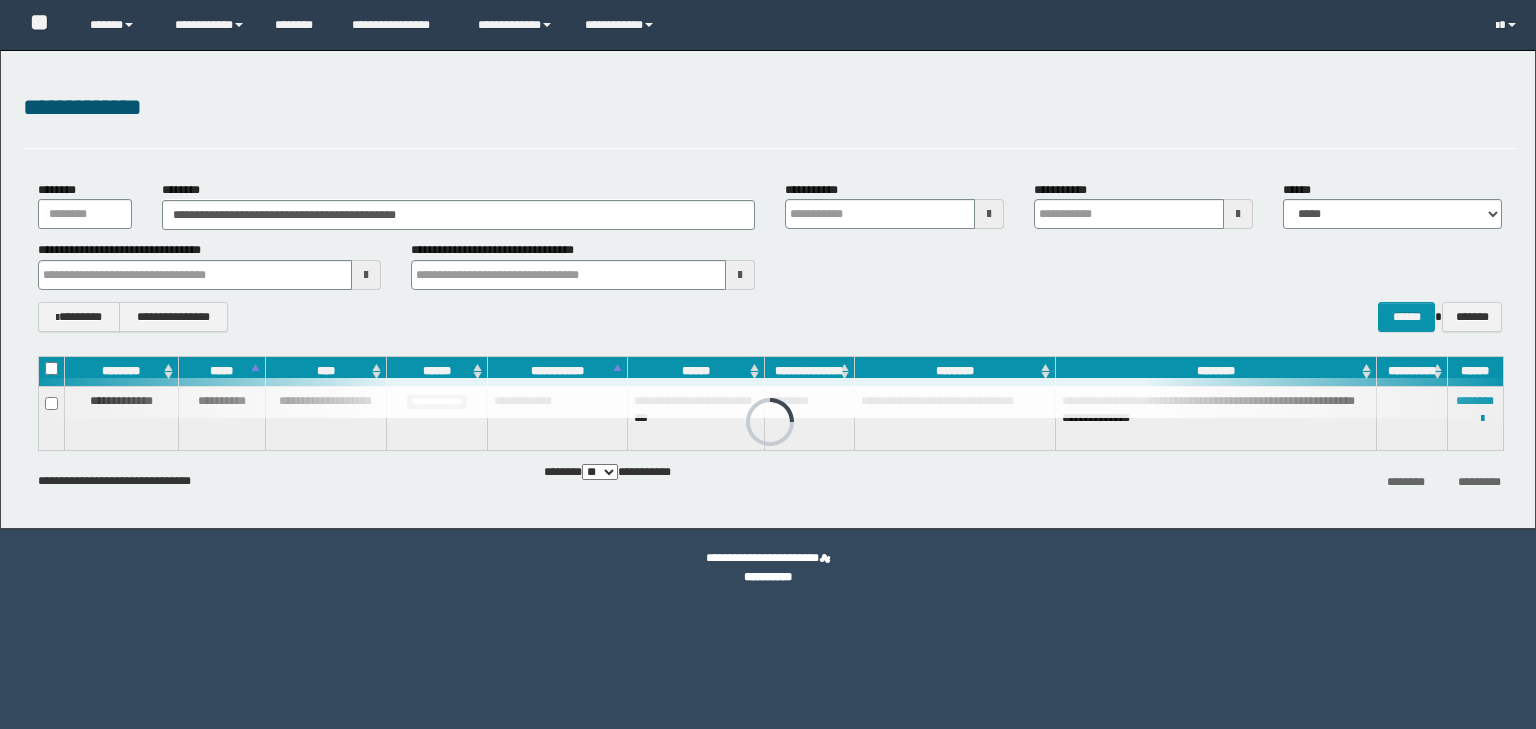 scroll, scrollTop: 0, scrollLeft: 0, axis: both 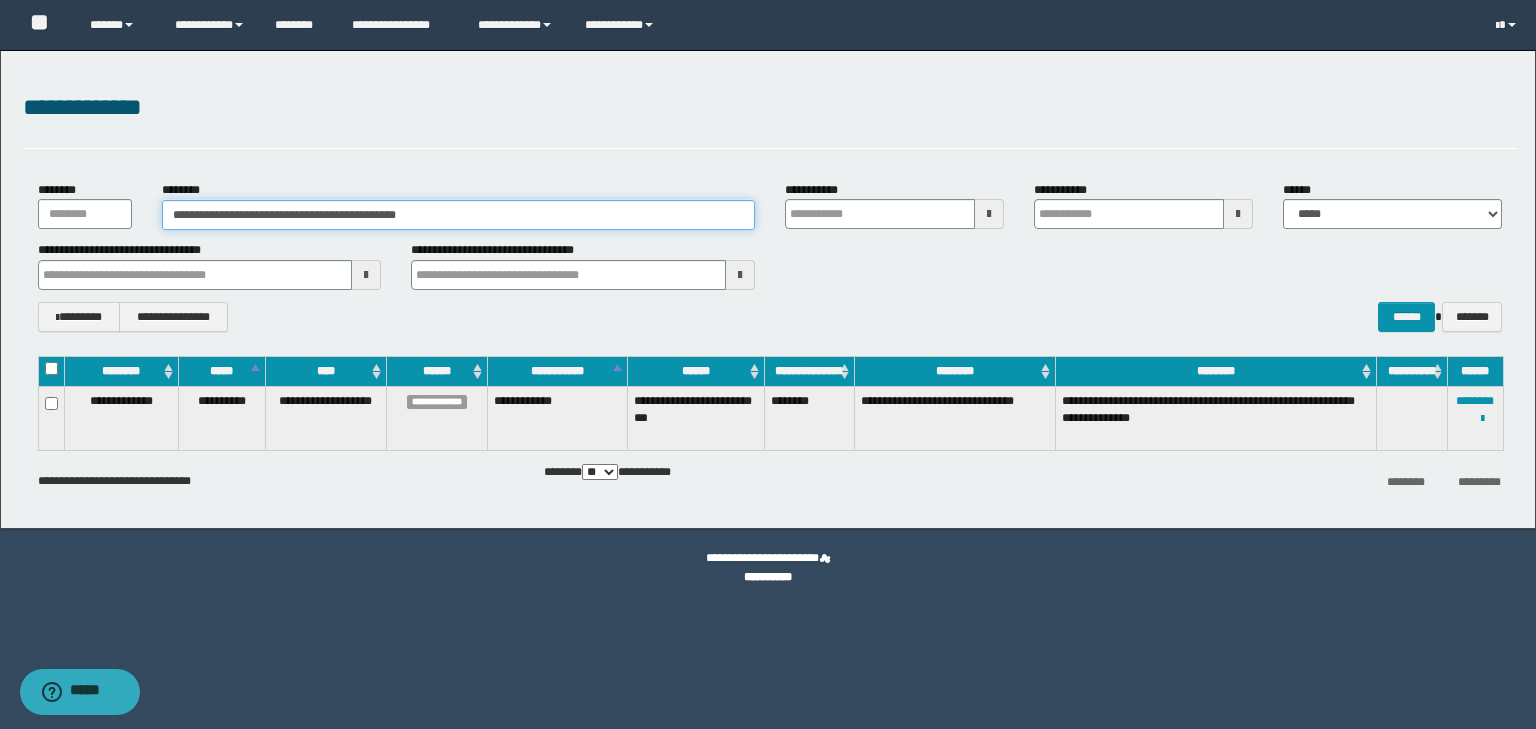 drag, startPoint x: 453, startPoint y: 205, endPoint x: 0, endPoint y: 248, distance: 455.03625 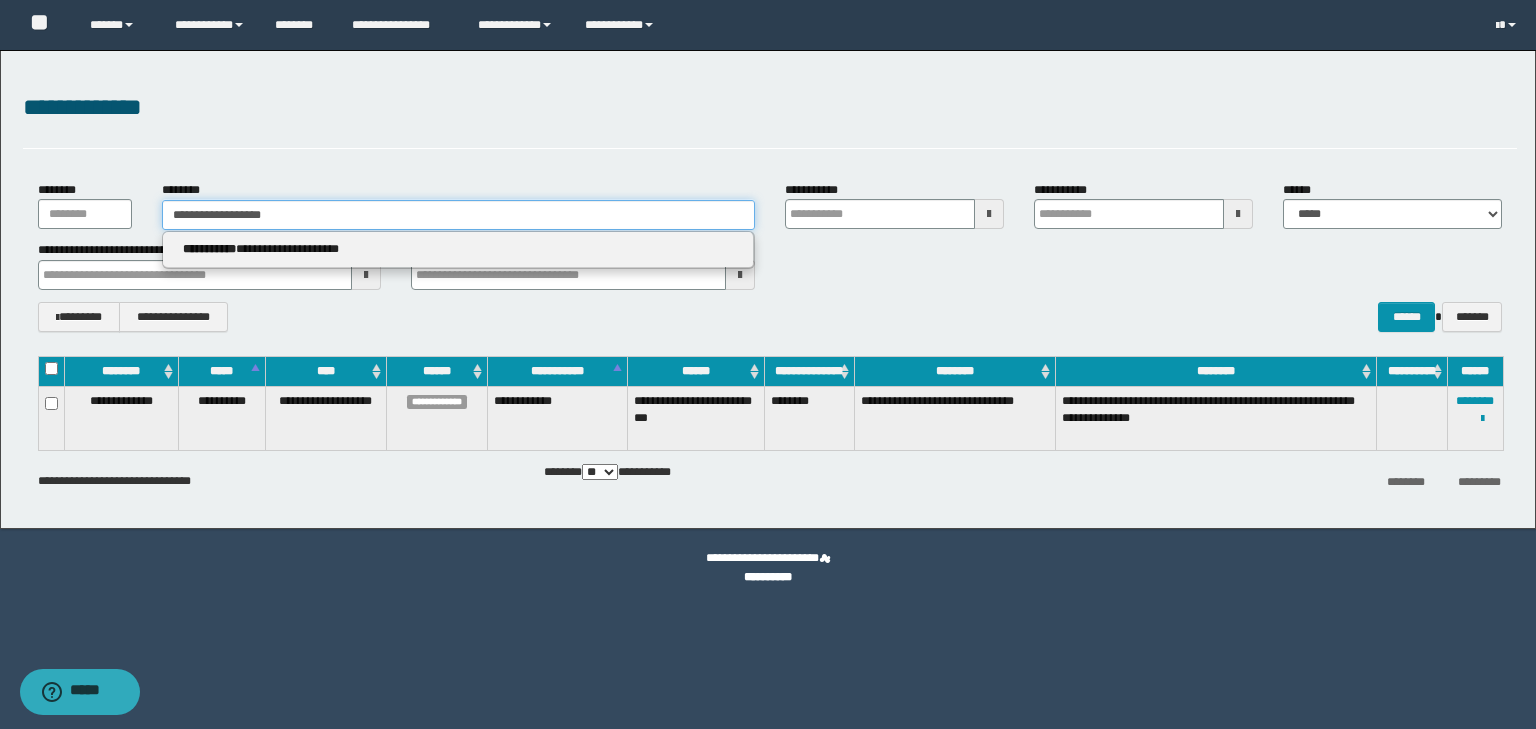 type on "**********" 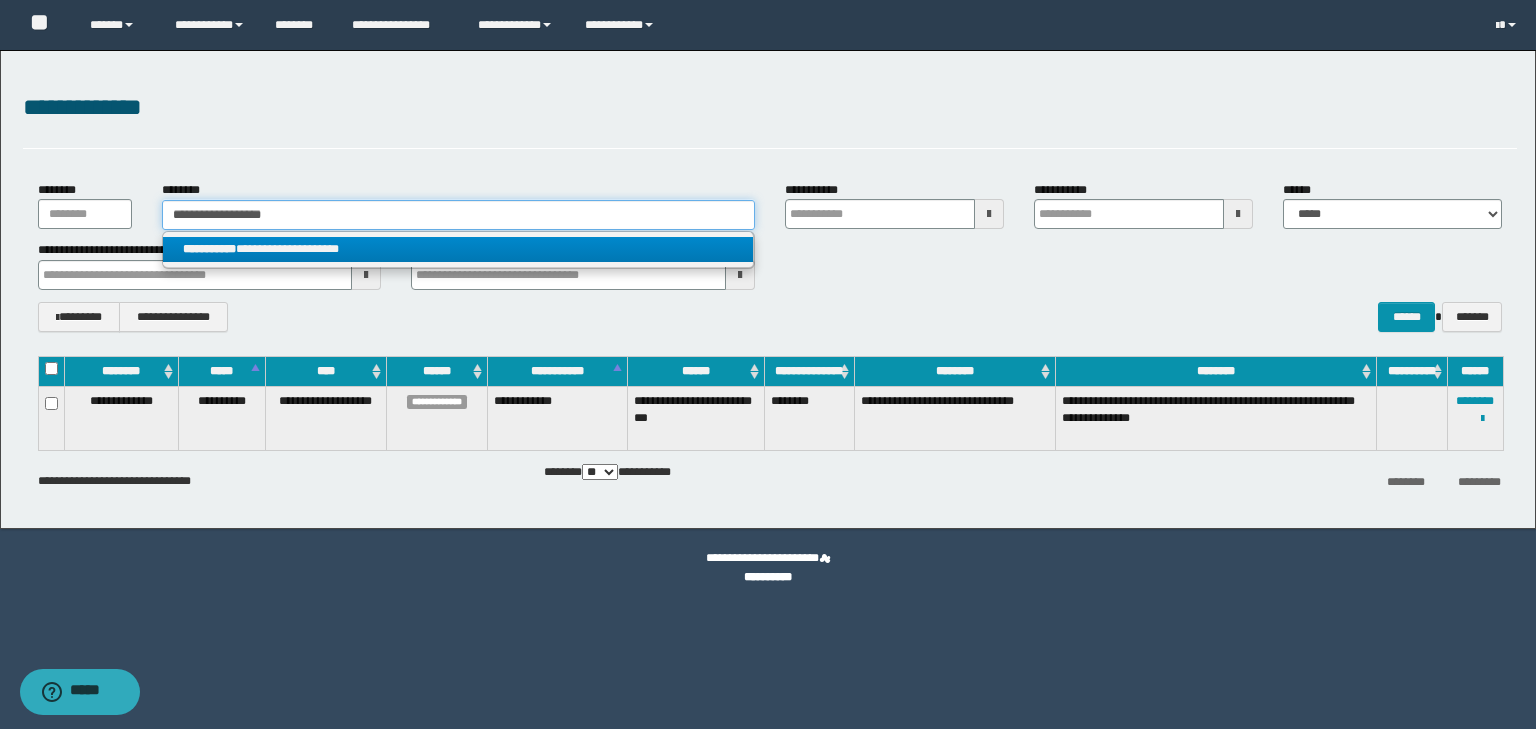type on "**********" 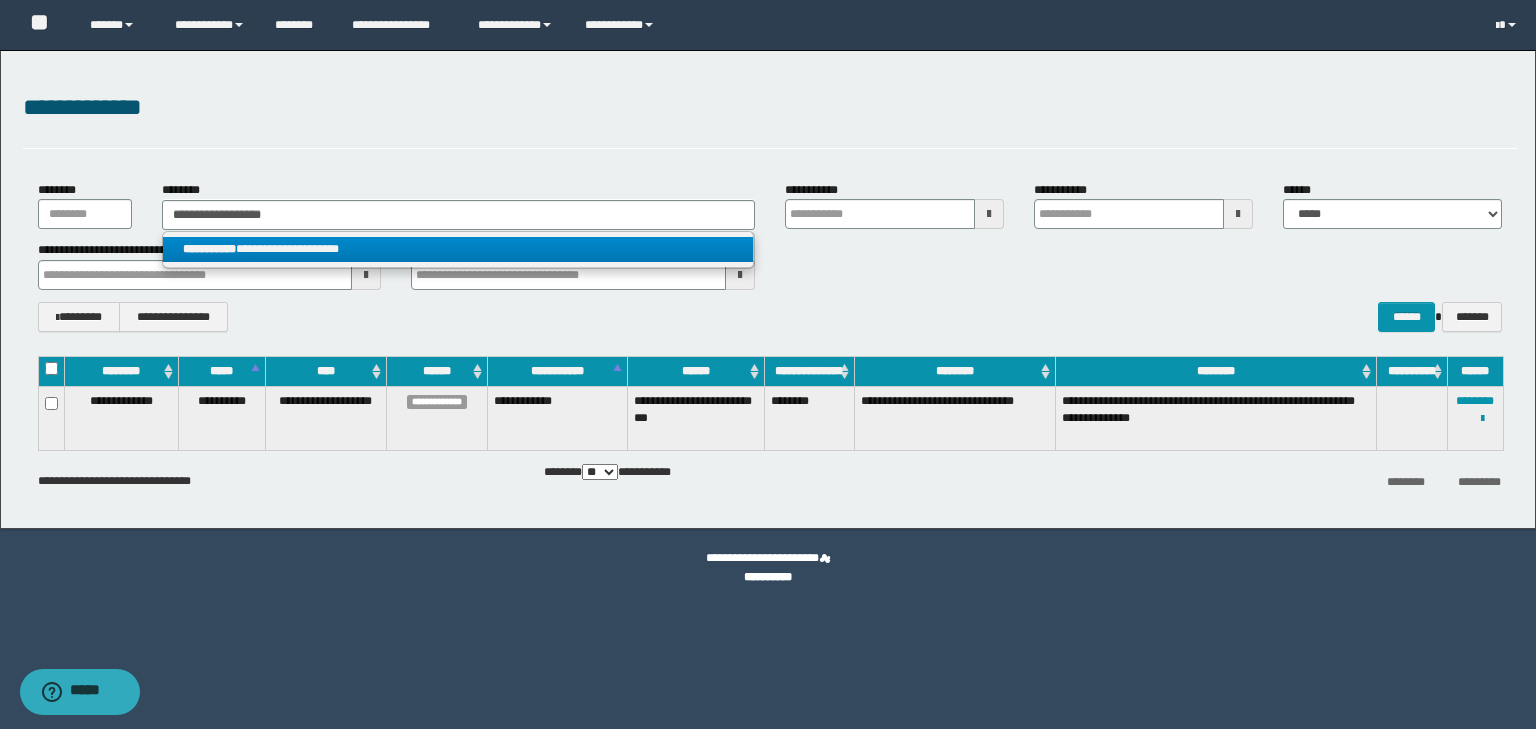 click on "**********" at bounding box center (458, 249) 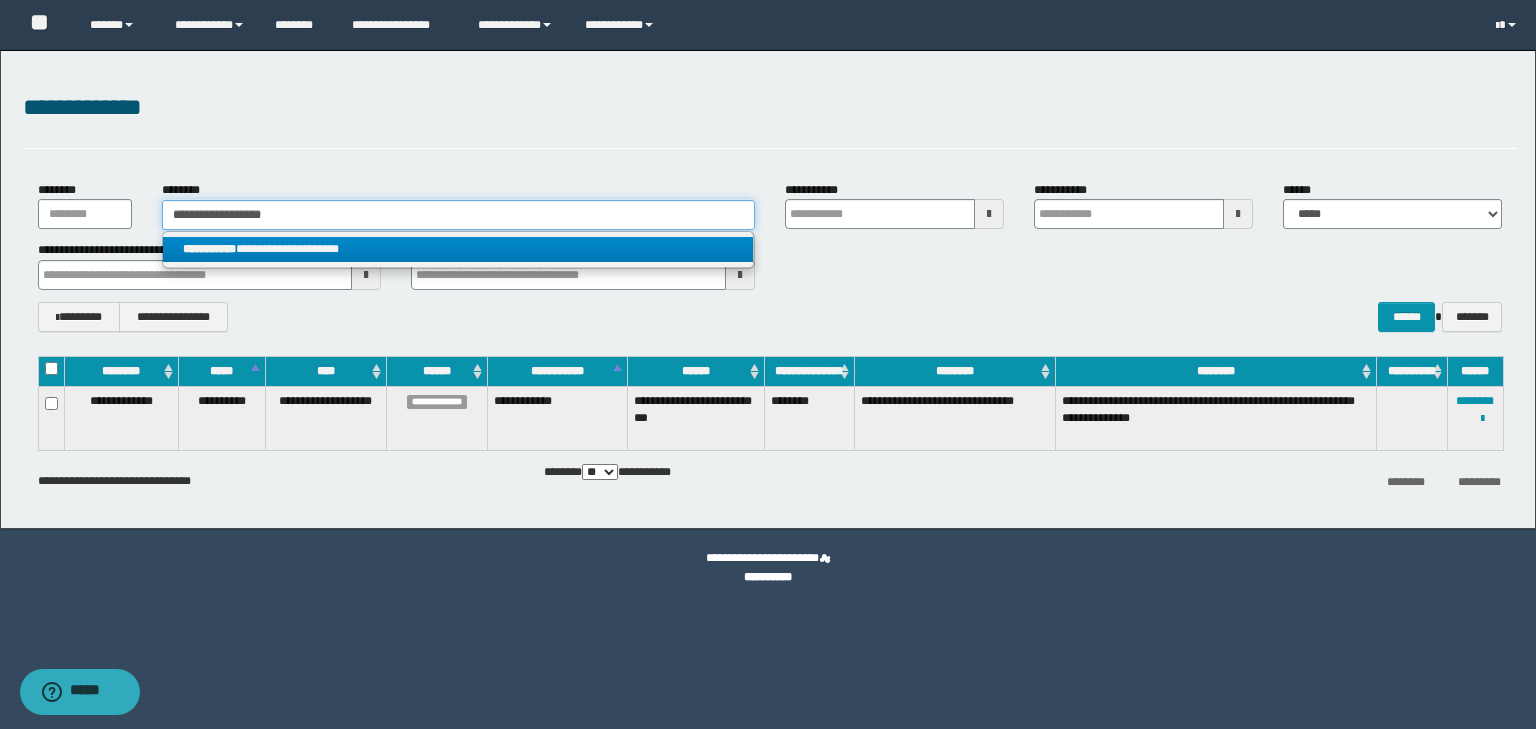 type 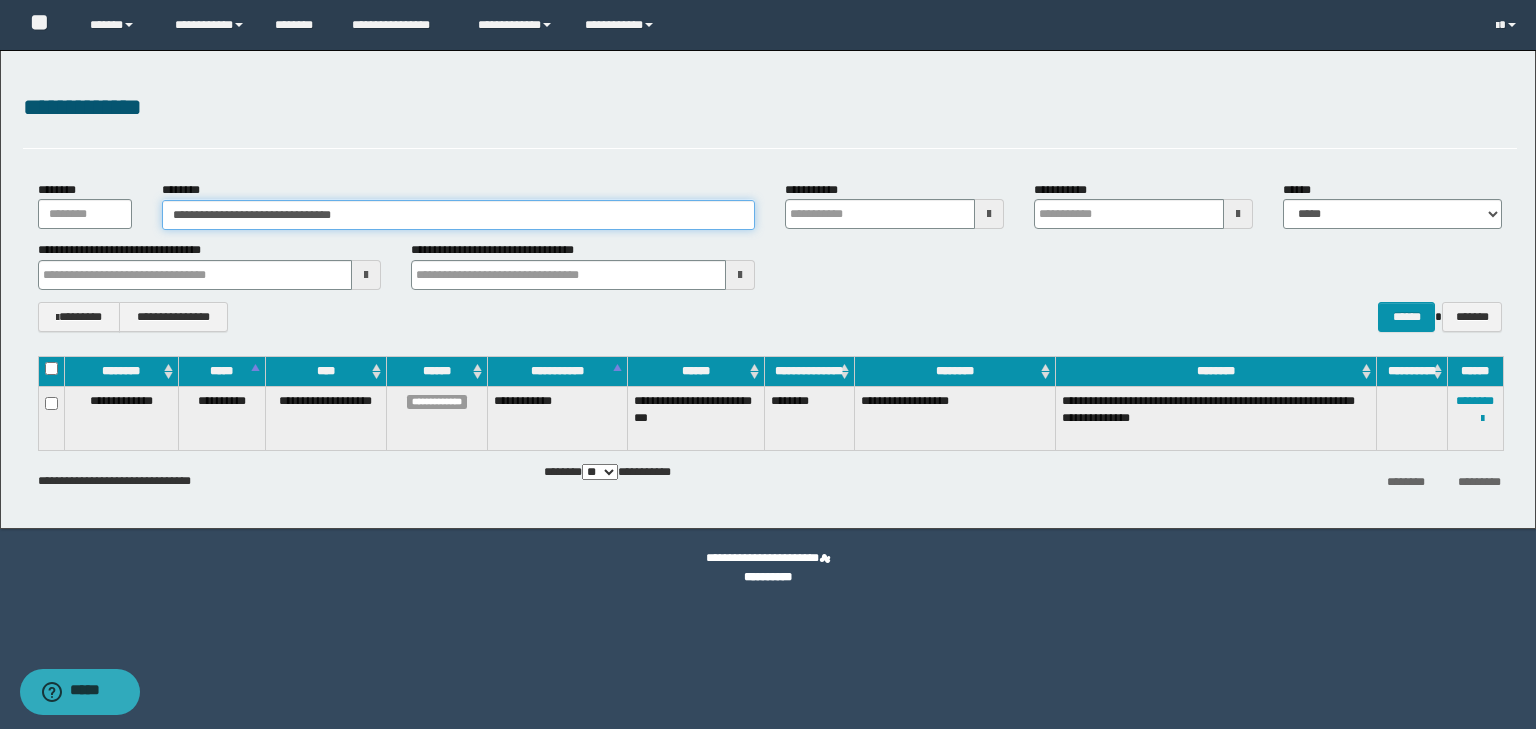 drag, startPoint x: 191, startPoint y: 214, endPoint x: 244, endPoint y: 214, distance: 53 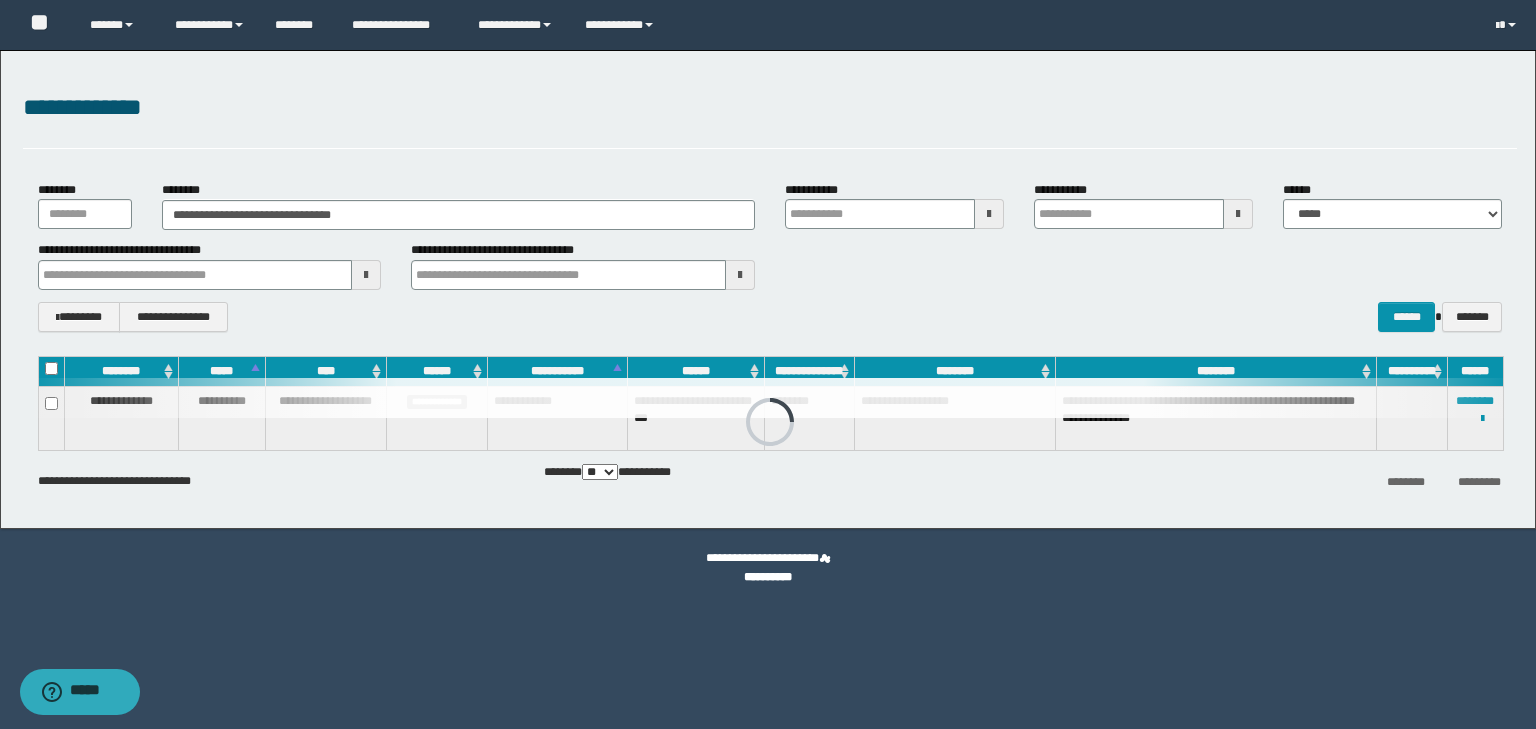 click on "**********" at bounding box center [770, 108] 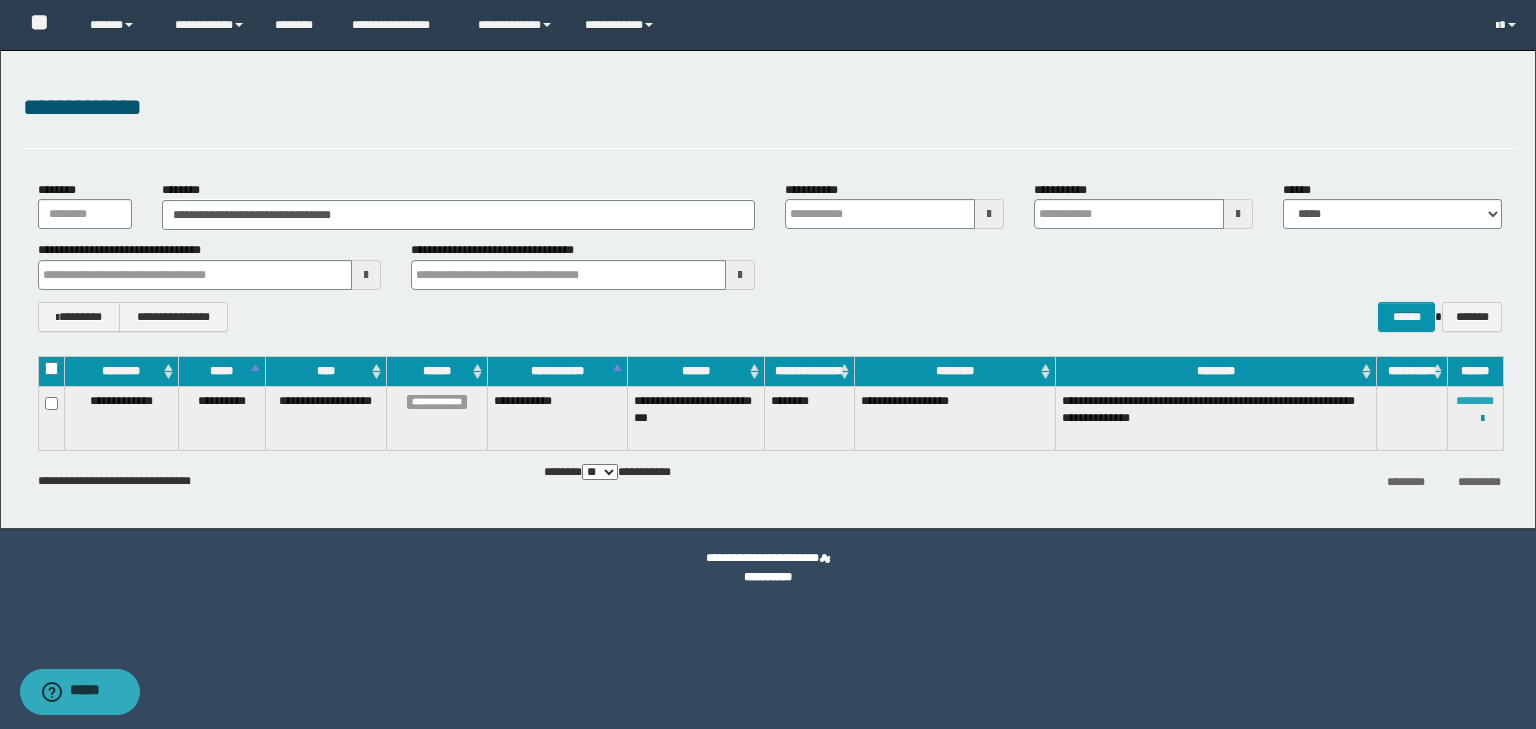 click on "********" at bounding box center (1475, 401) 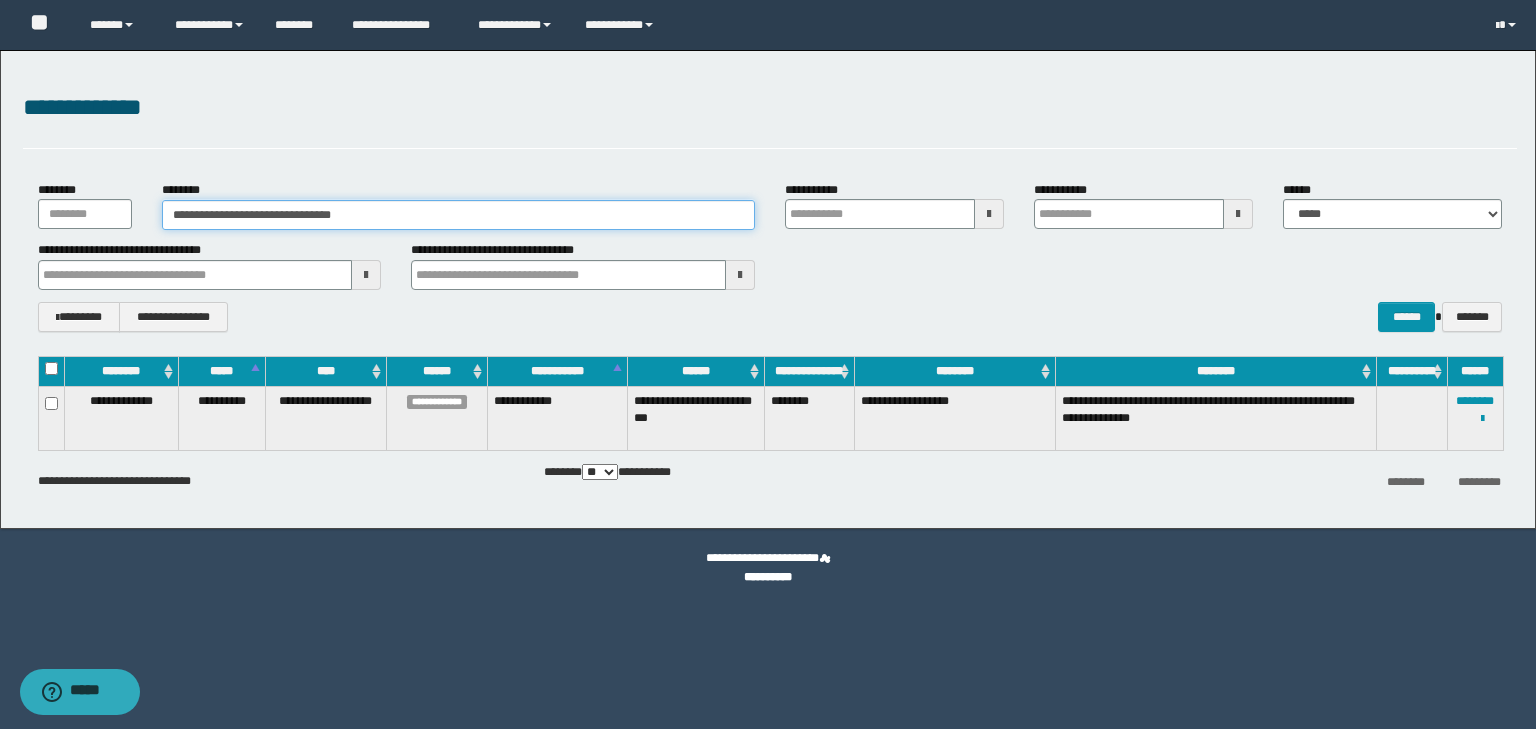drag, startPoint x: 220, startPoint y: 209, endPoint x: 52, endPoint y: 210, distance: 168.00298 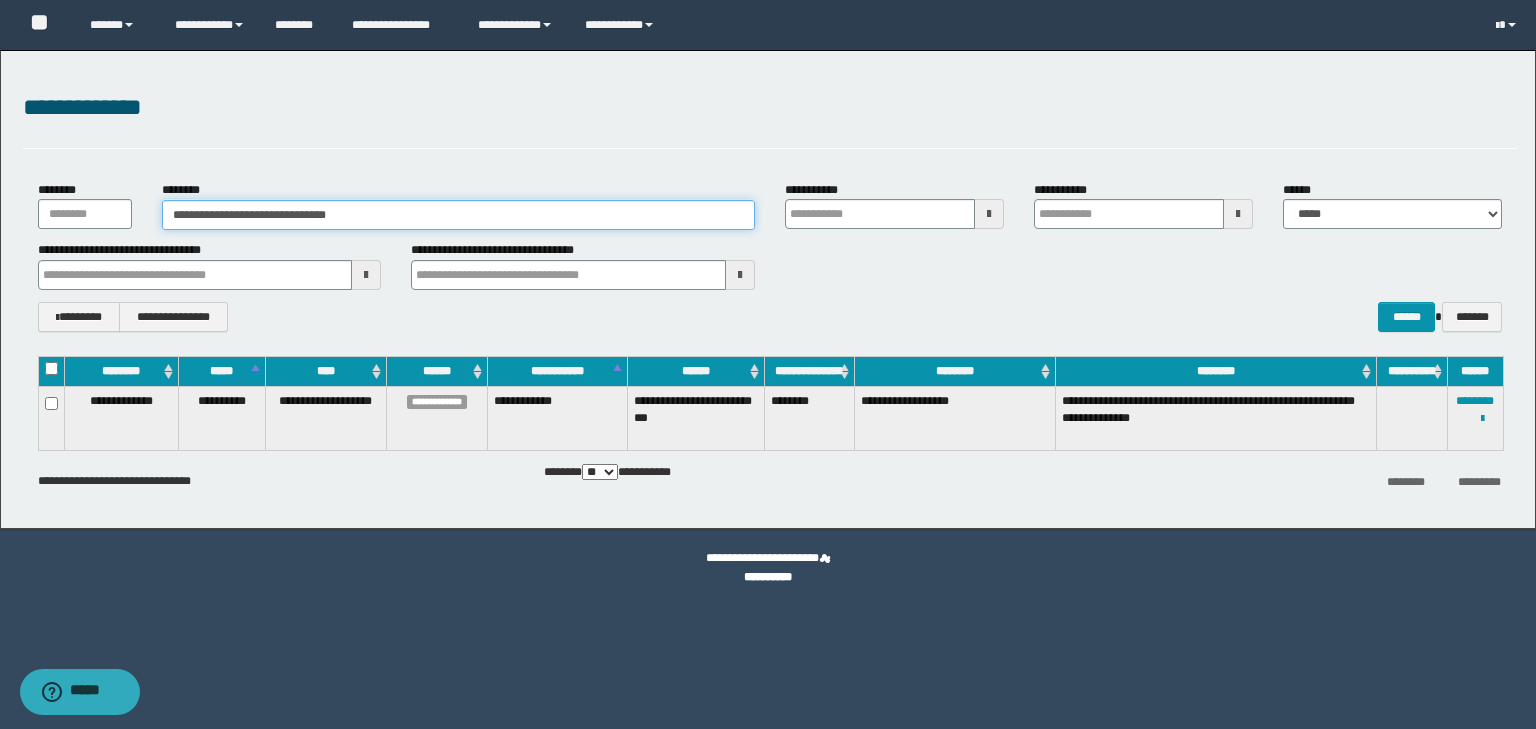 type on "**********" 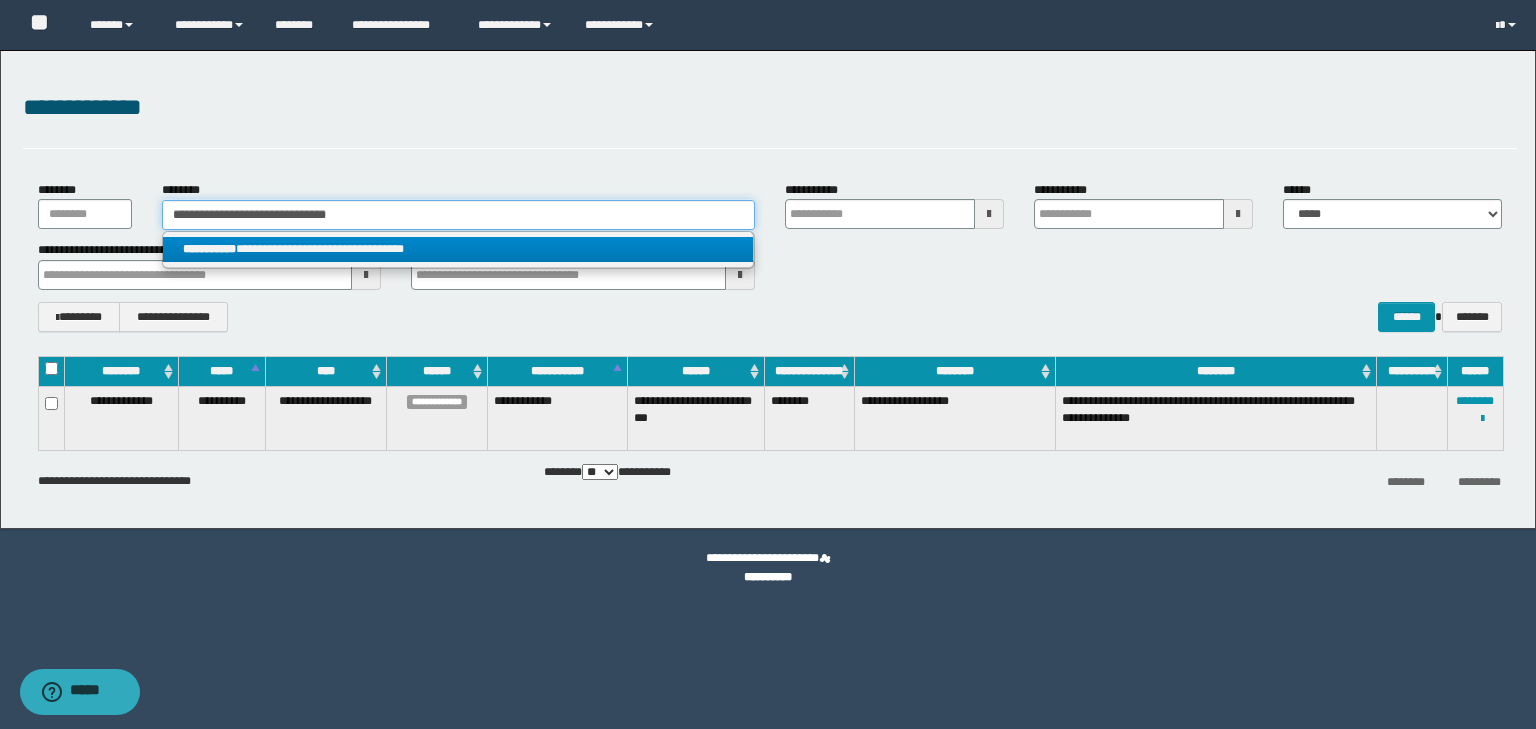 type on "**********" 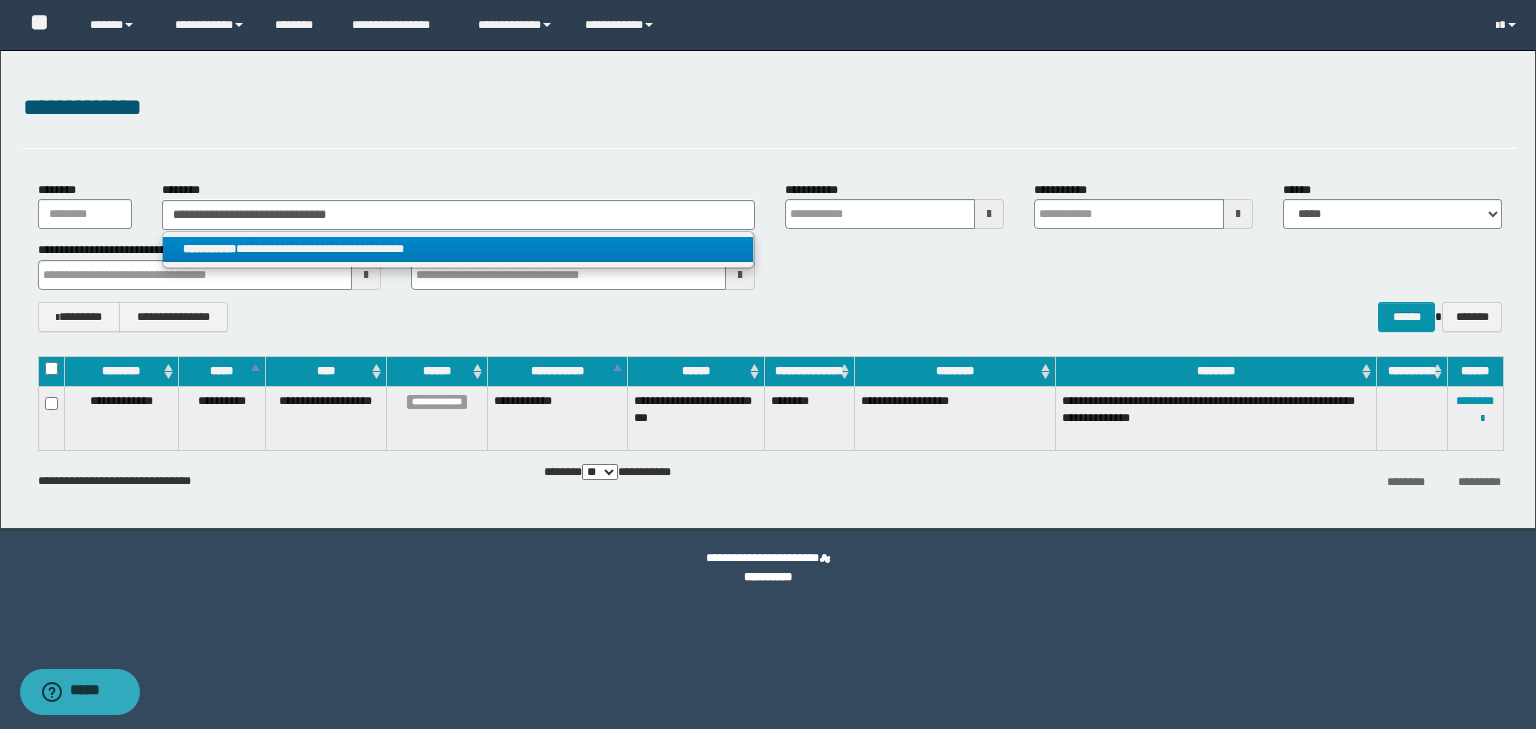 click on "**********" at bounding box center (458, 249) 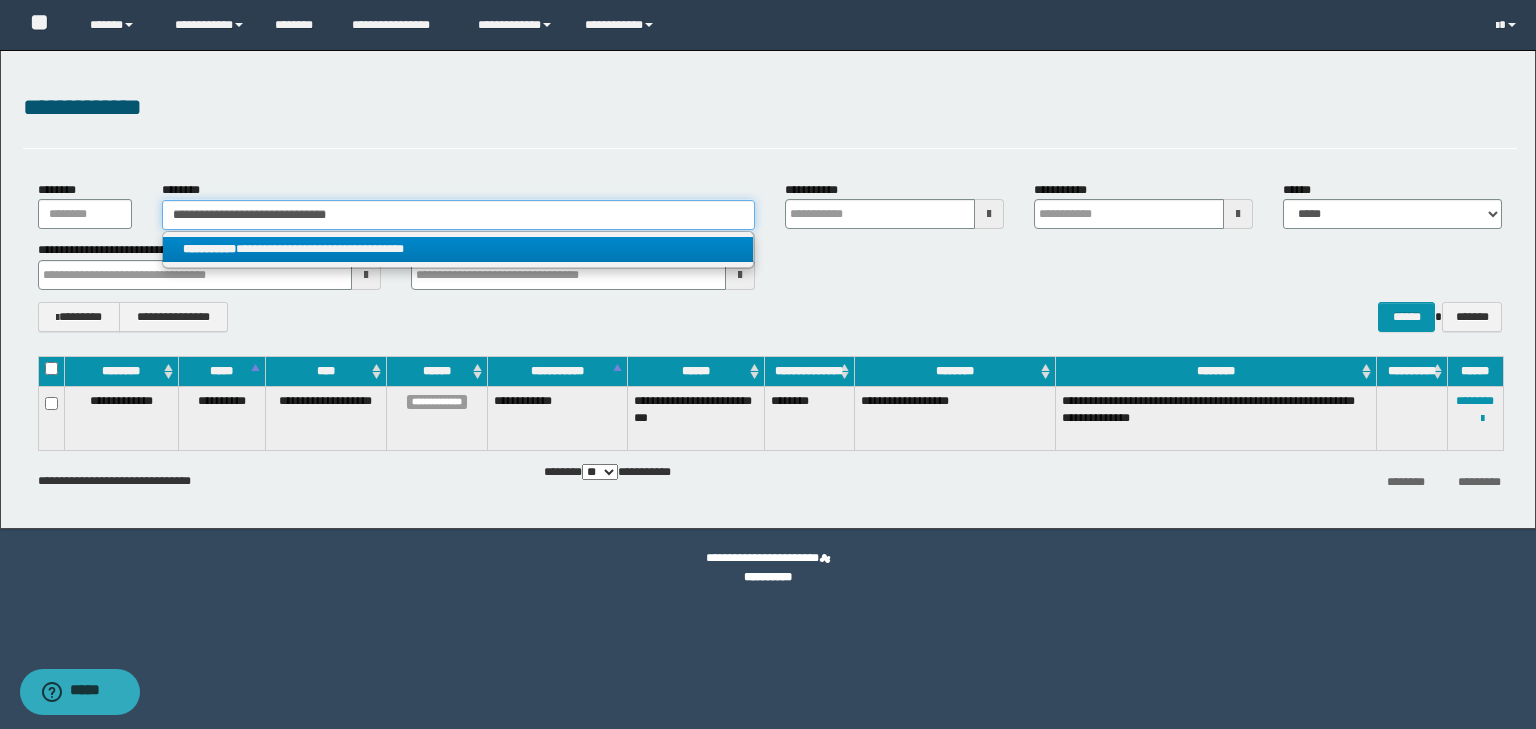 type 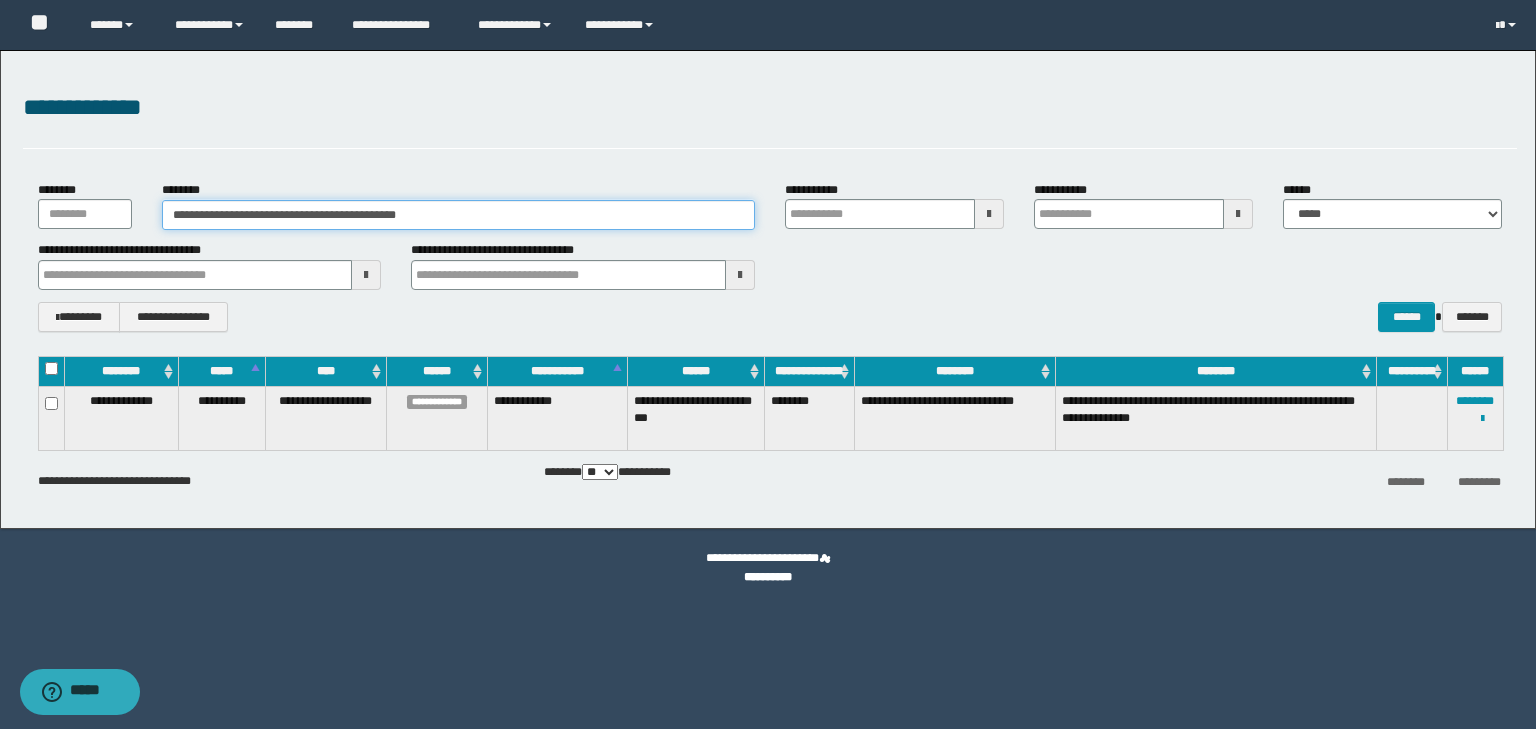 drag, startPoint x: 194, startPoint y: 213, endPoint x: 240, endPoint y: 213, distance: 46 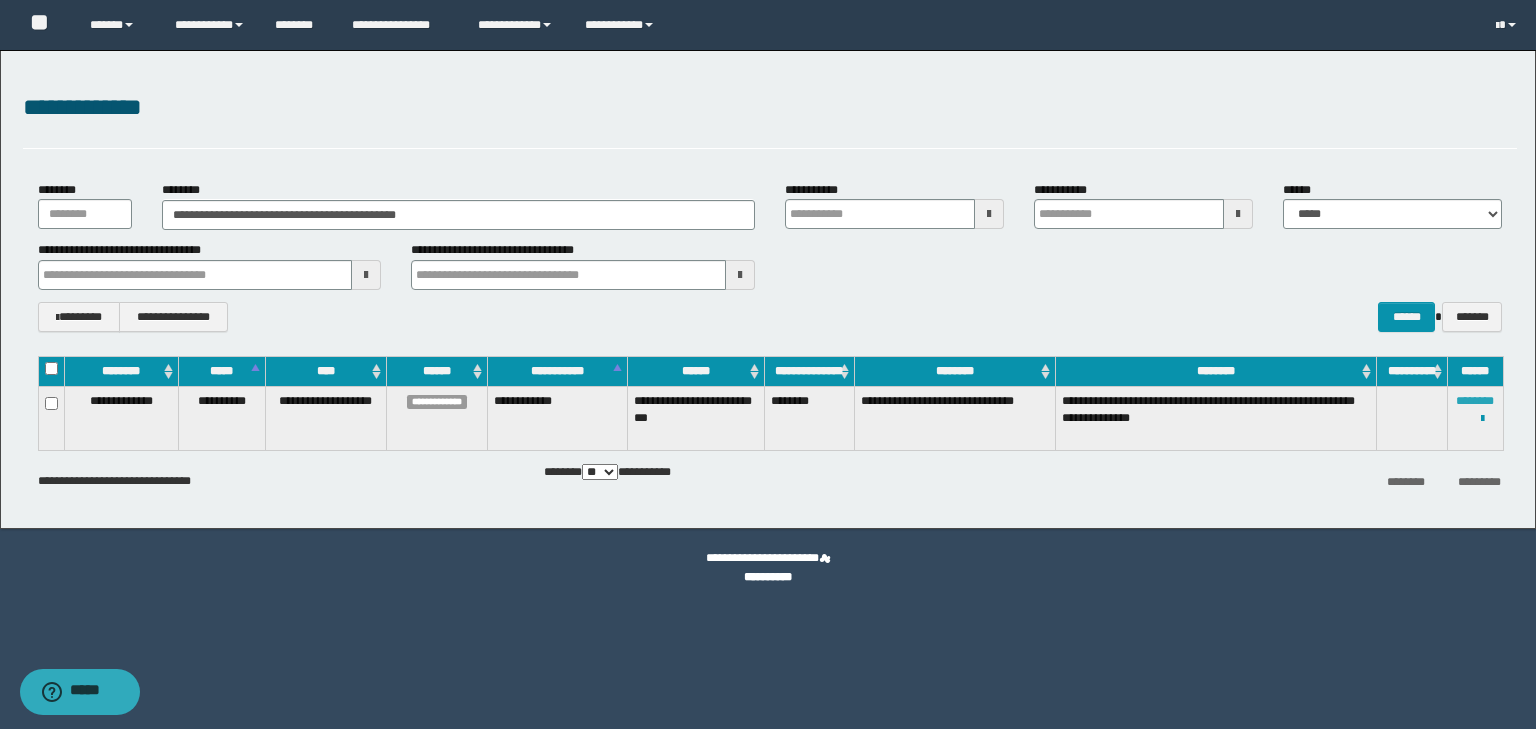 click on "********" at bounding box center (1475, 401) 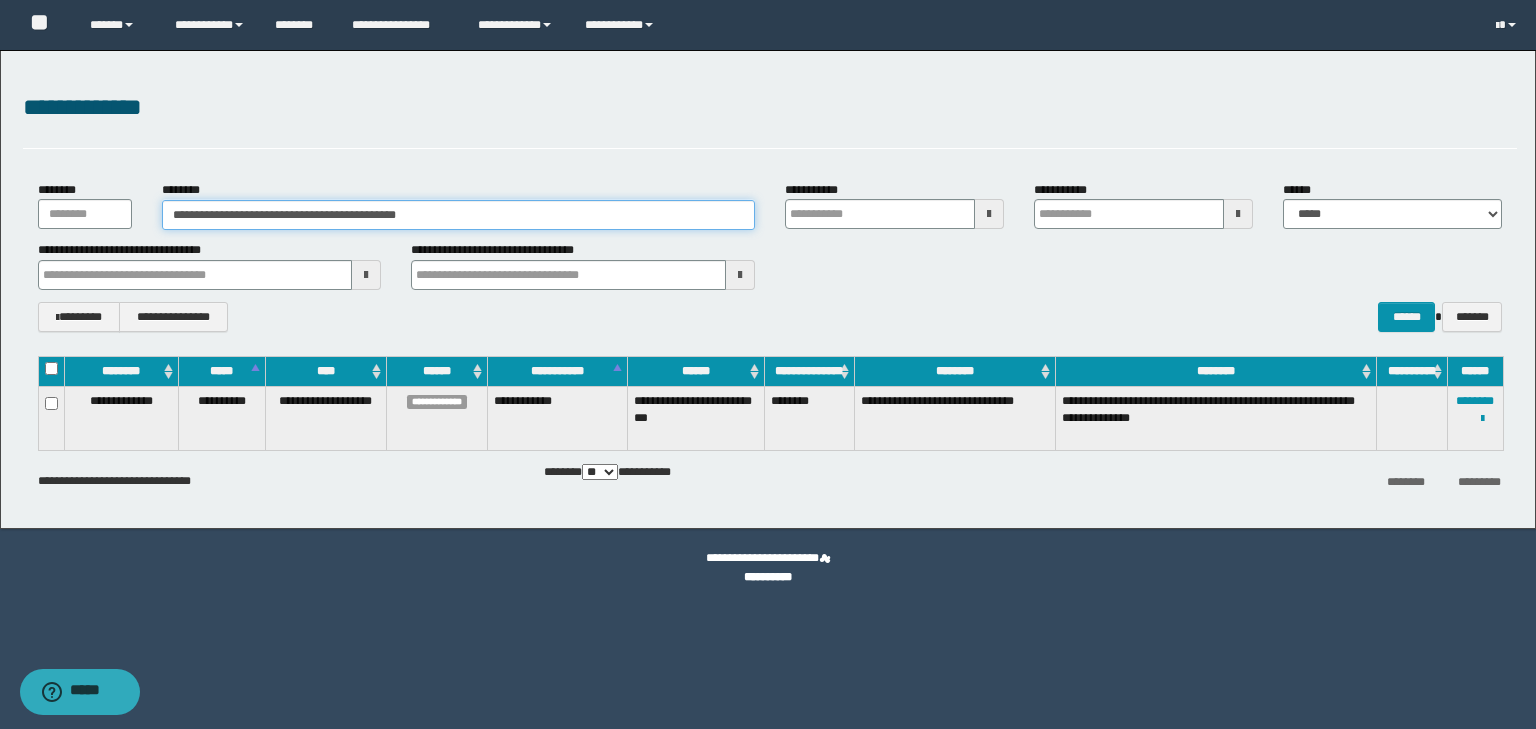 drag, startPoint x: 424, startPoint y: 219, endPoint x: 79, endPoint y: 221, distance: 345.0058 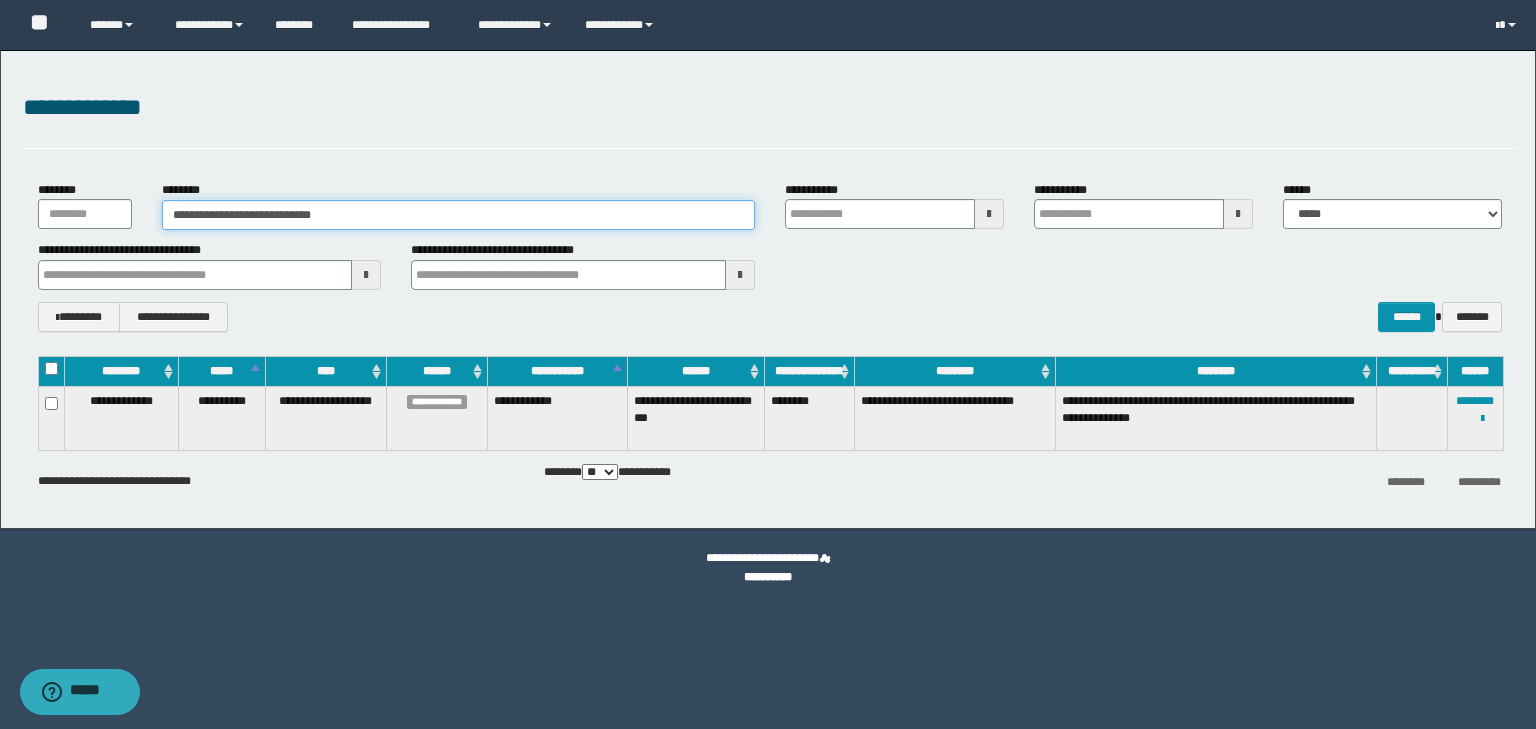 type on "**********" 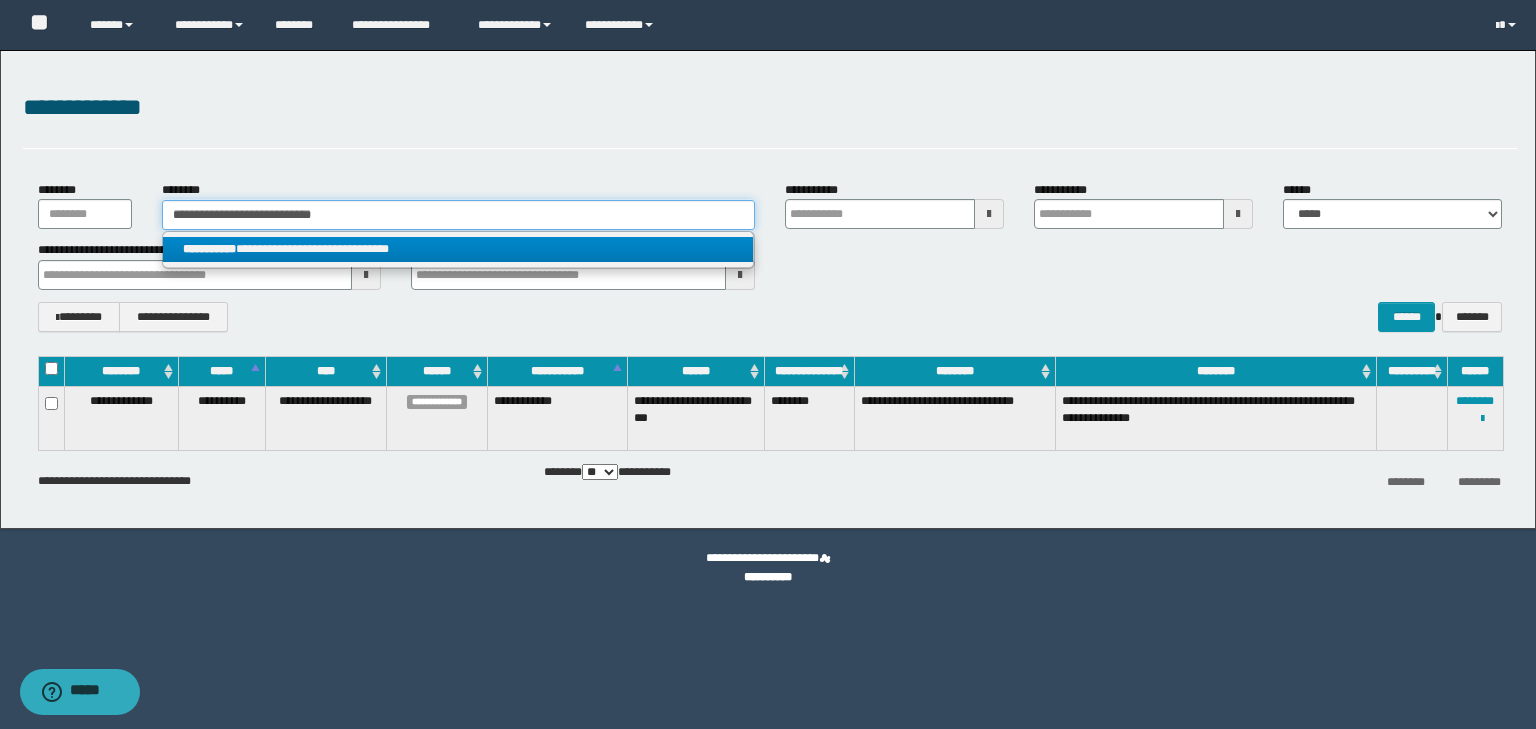 type on "**********" 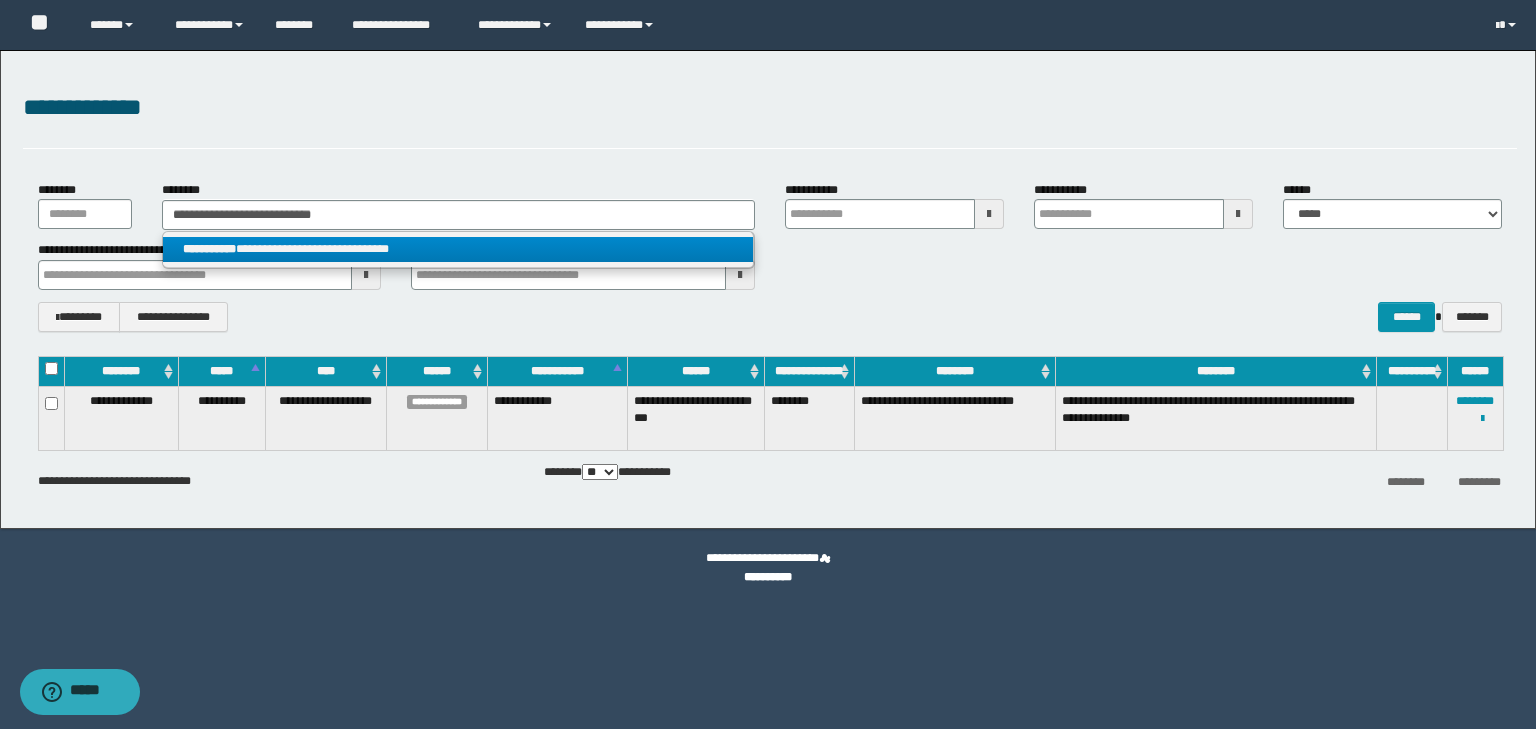 click on "**********" at bounding box center [458, 249] 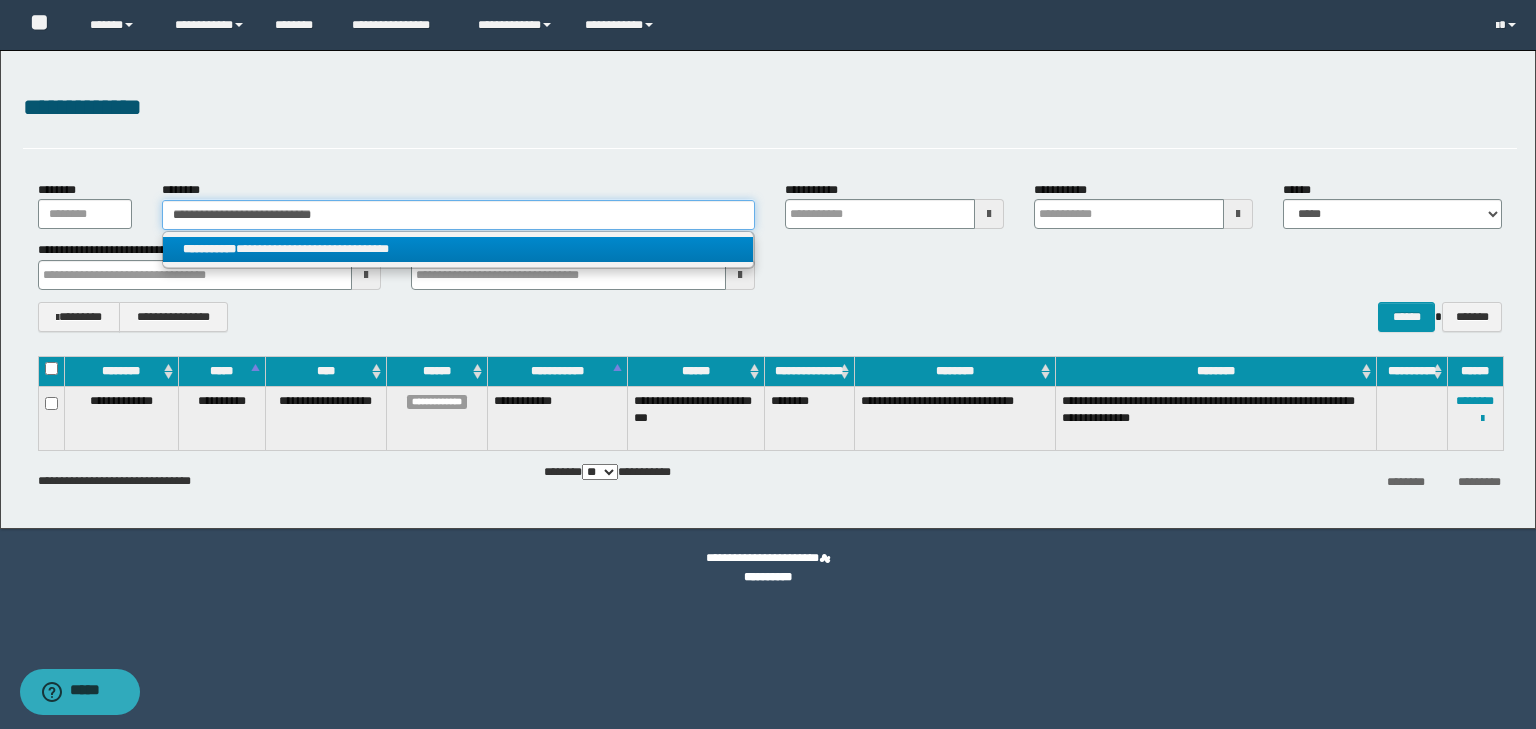 type 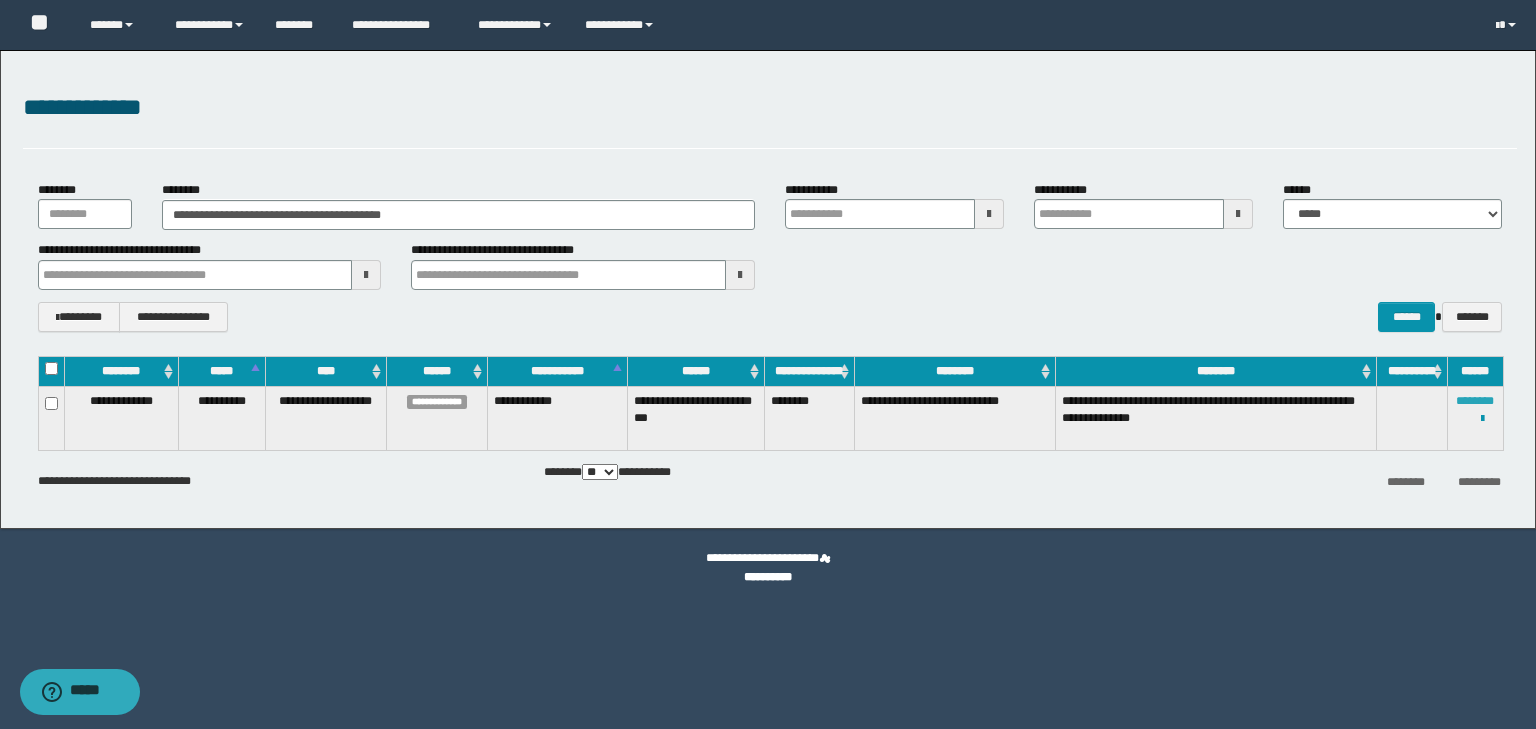 click on "********" at bounding box center (1475, 401) 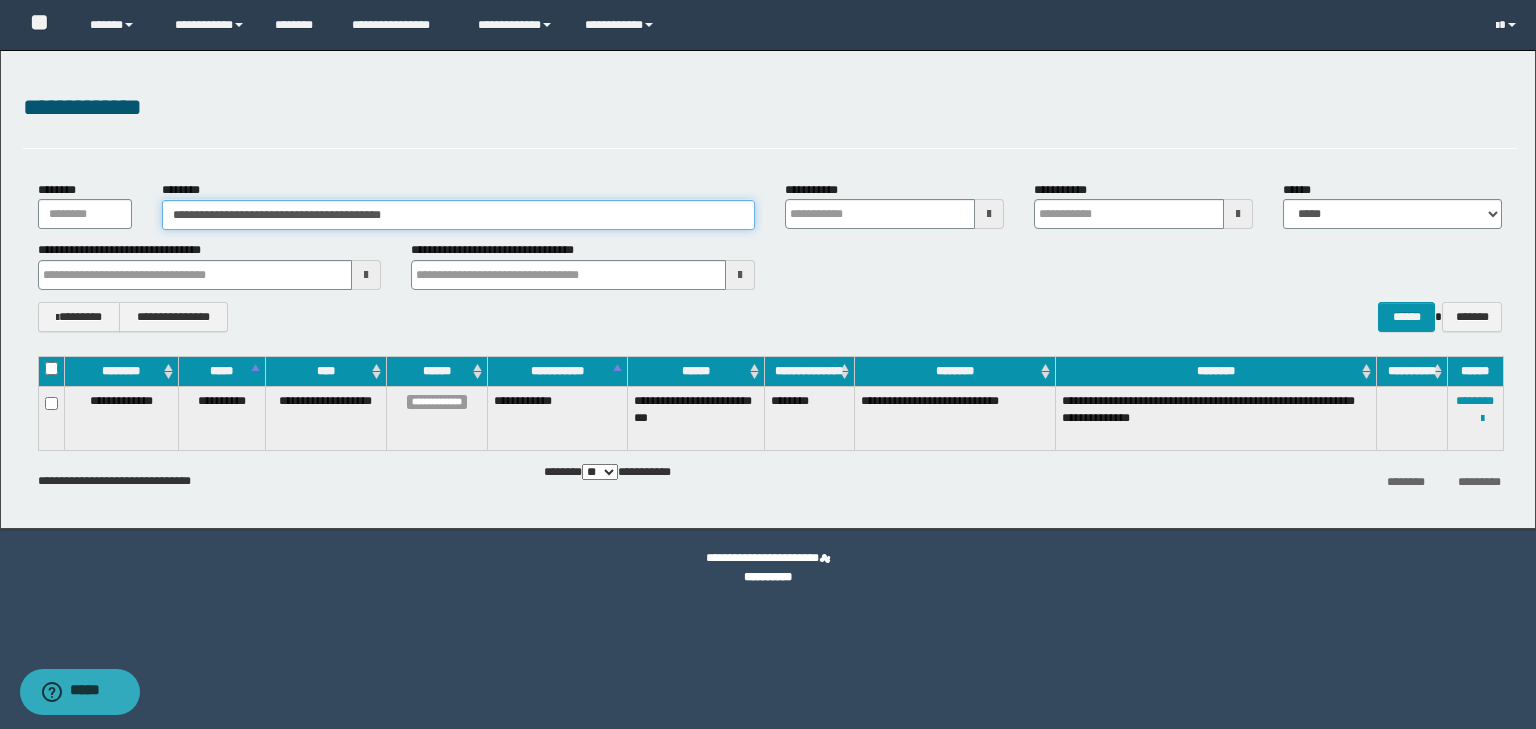 drag, startPoint x: 418, startPoint y: 221, endPoint x: 0, endPoint y: 248, distance: 418.8711 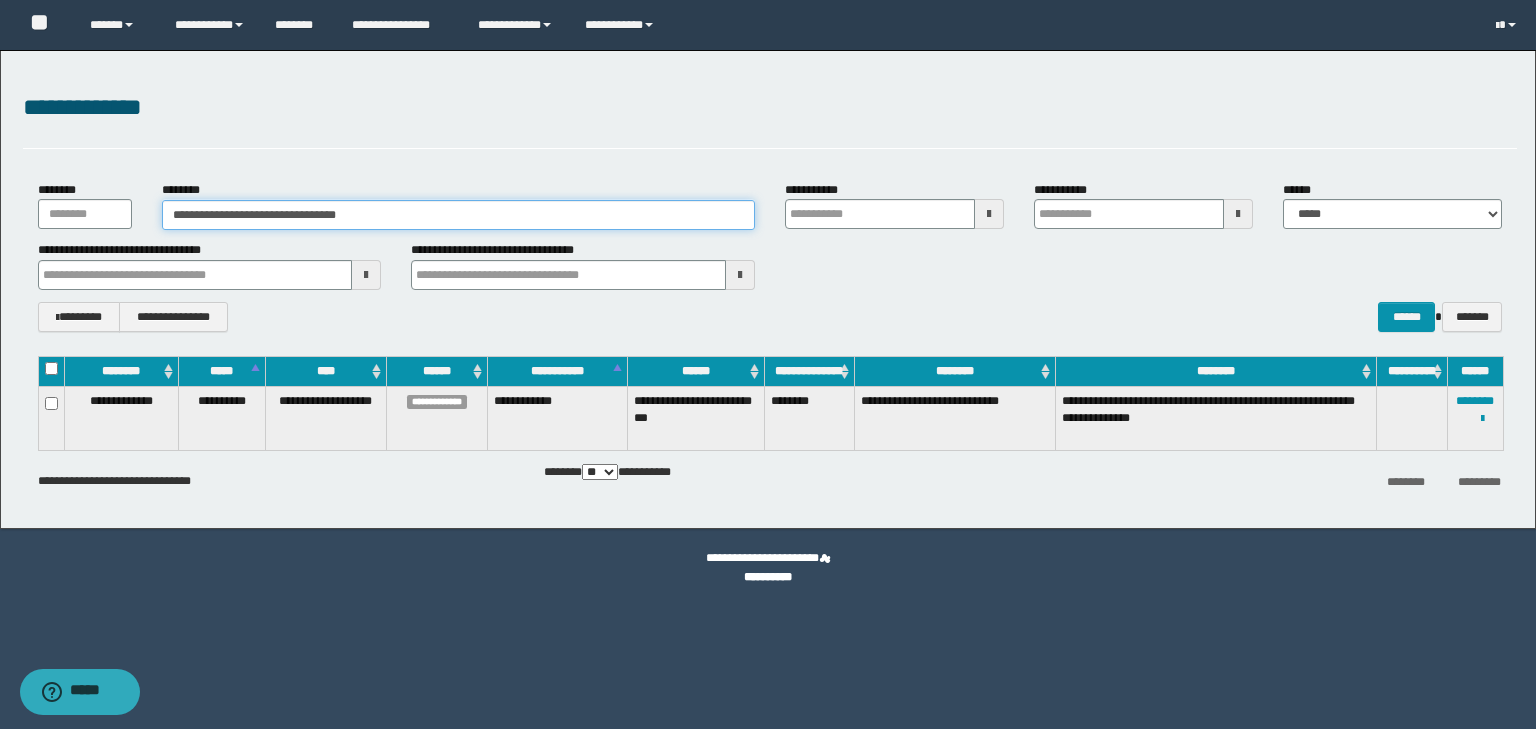 type on "**********" 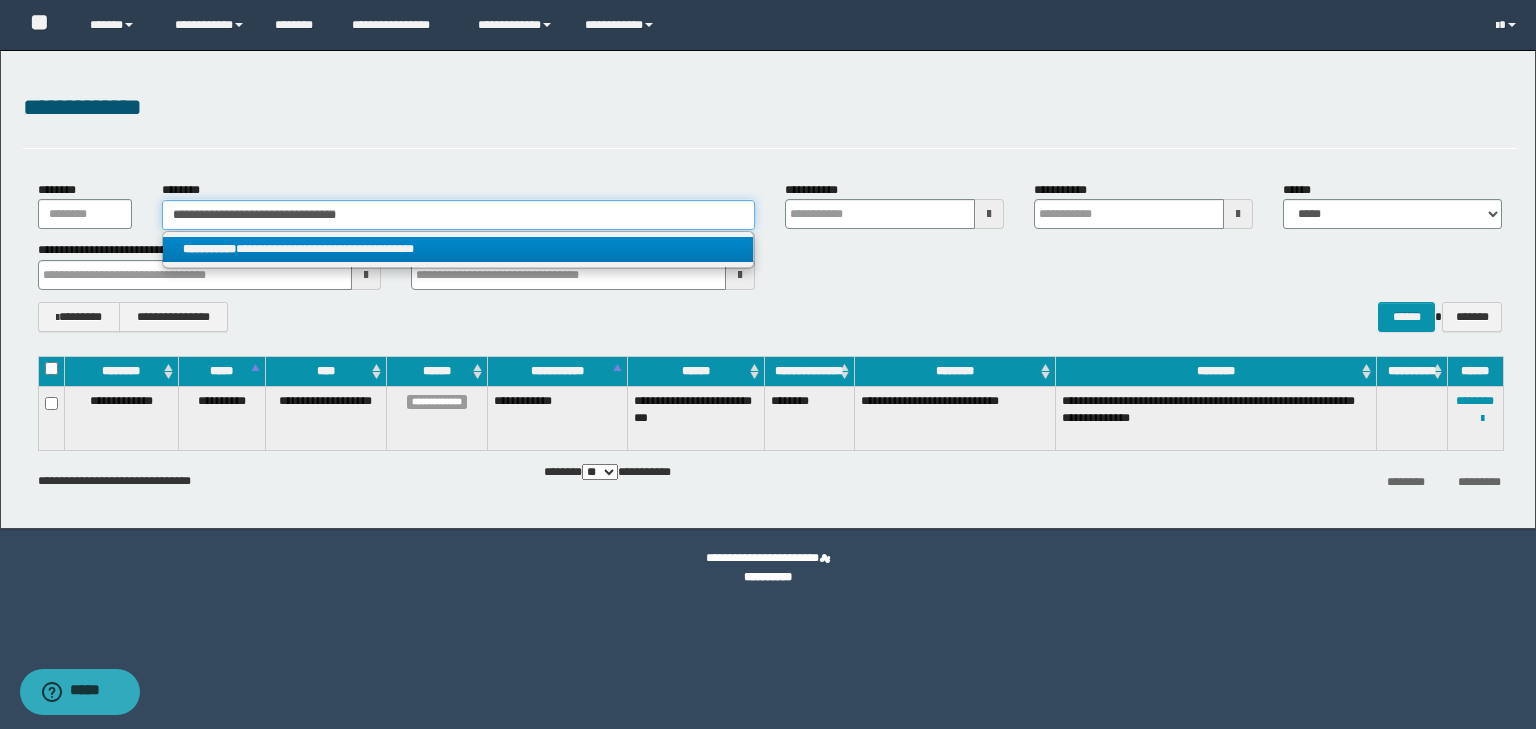 type on "**********" 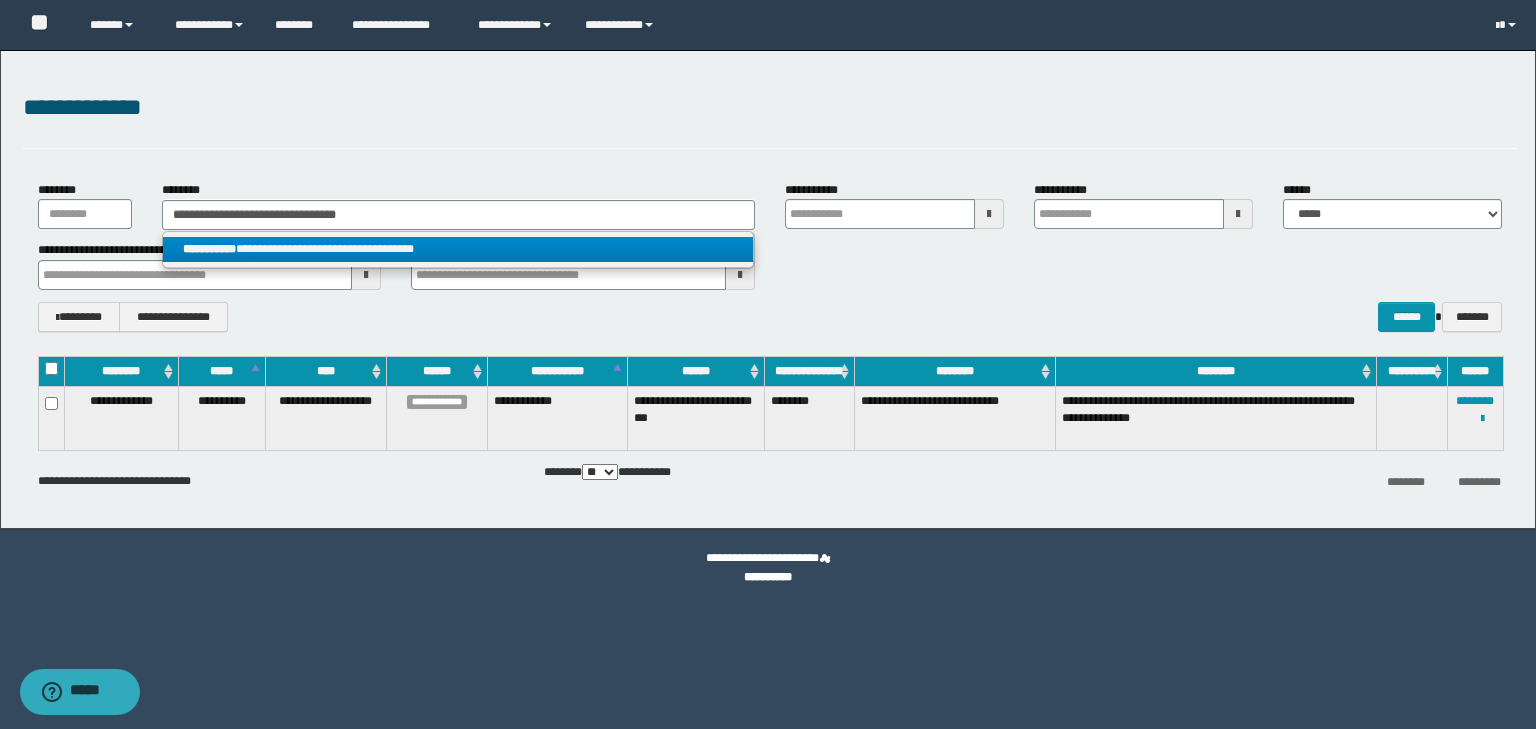 drag, startPoint x: 333, startPoint y: 240, endPoint x: 344, endPoint y: 247, distance: 13.038404 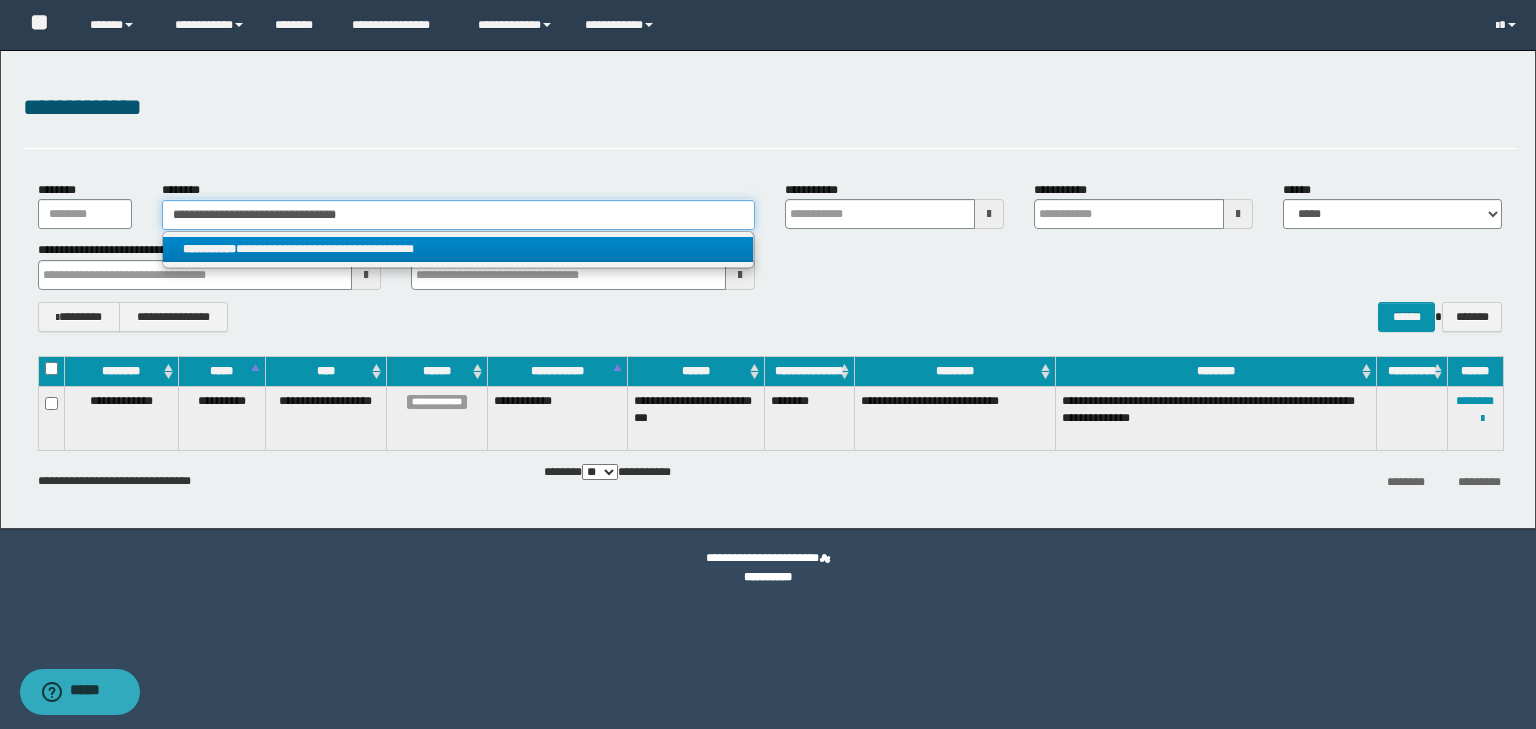 type 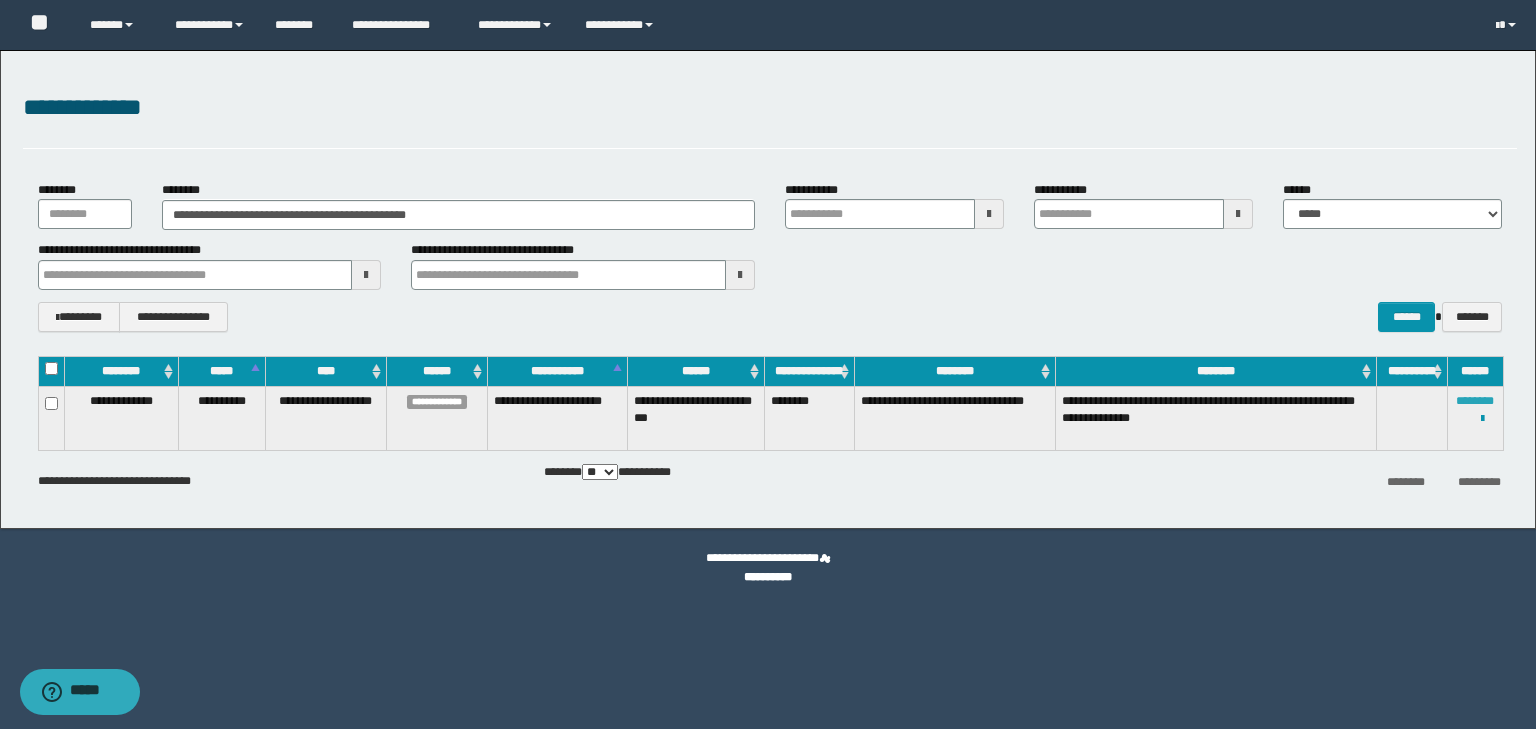 click on "********" at bounding box center [1475, 401] 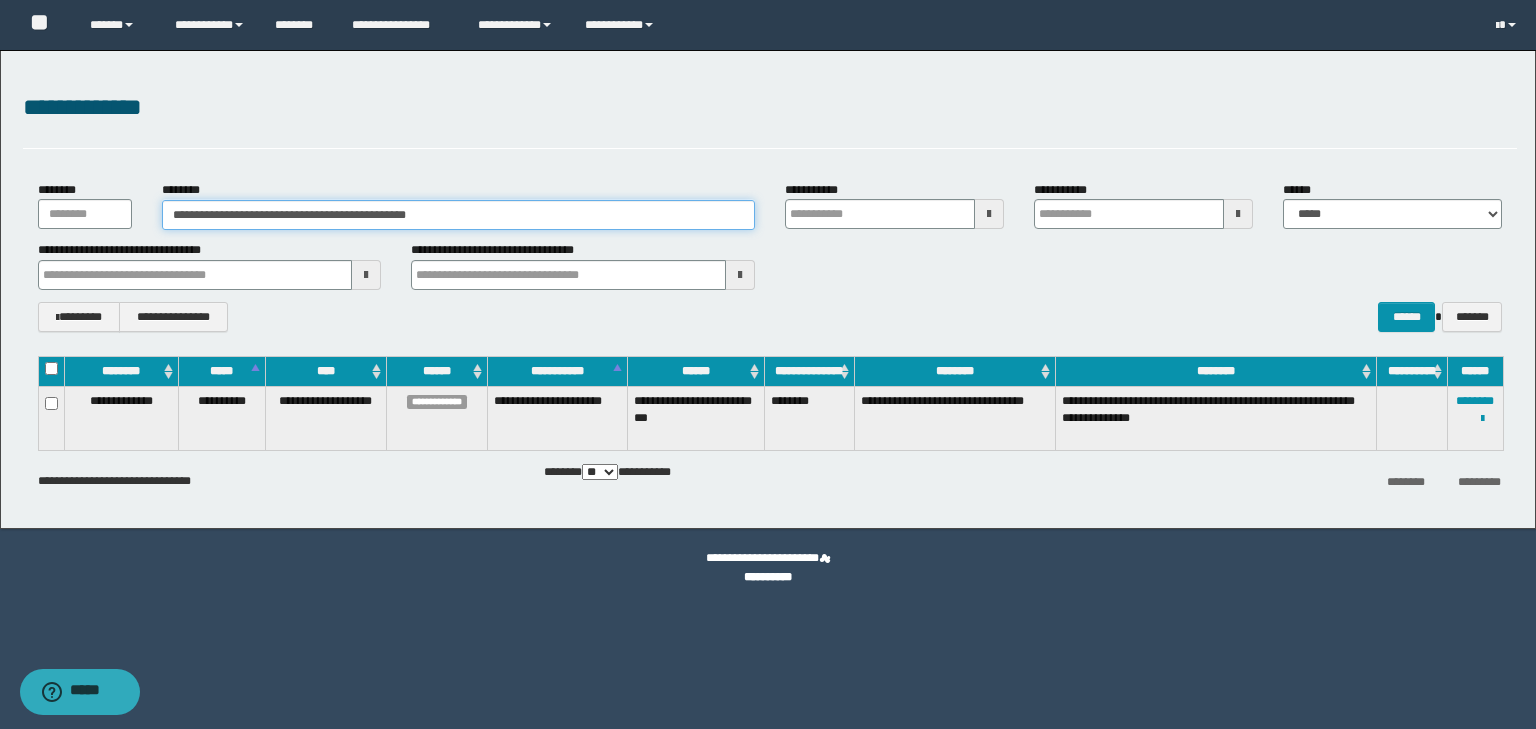 paste 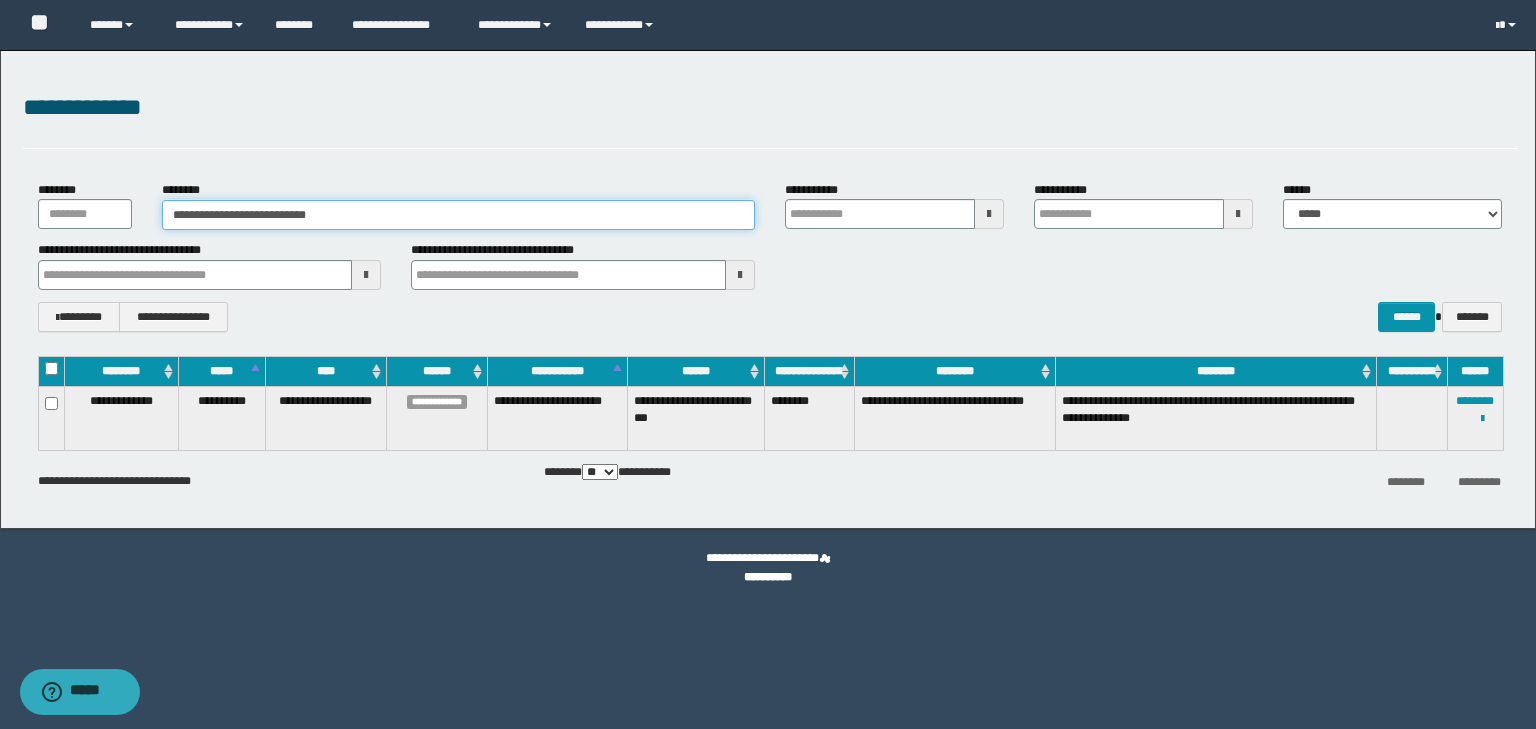 type on "**********" 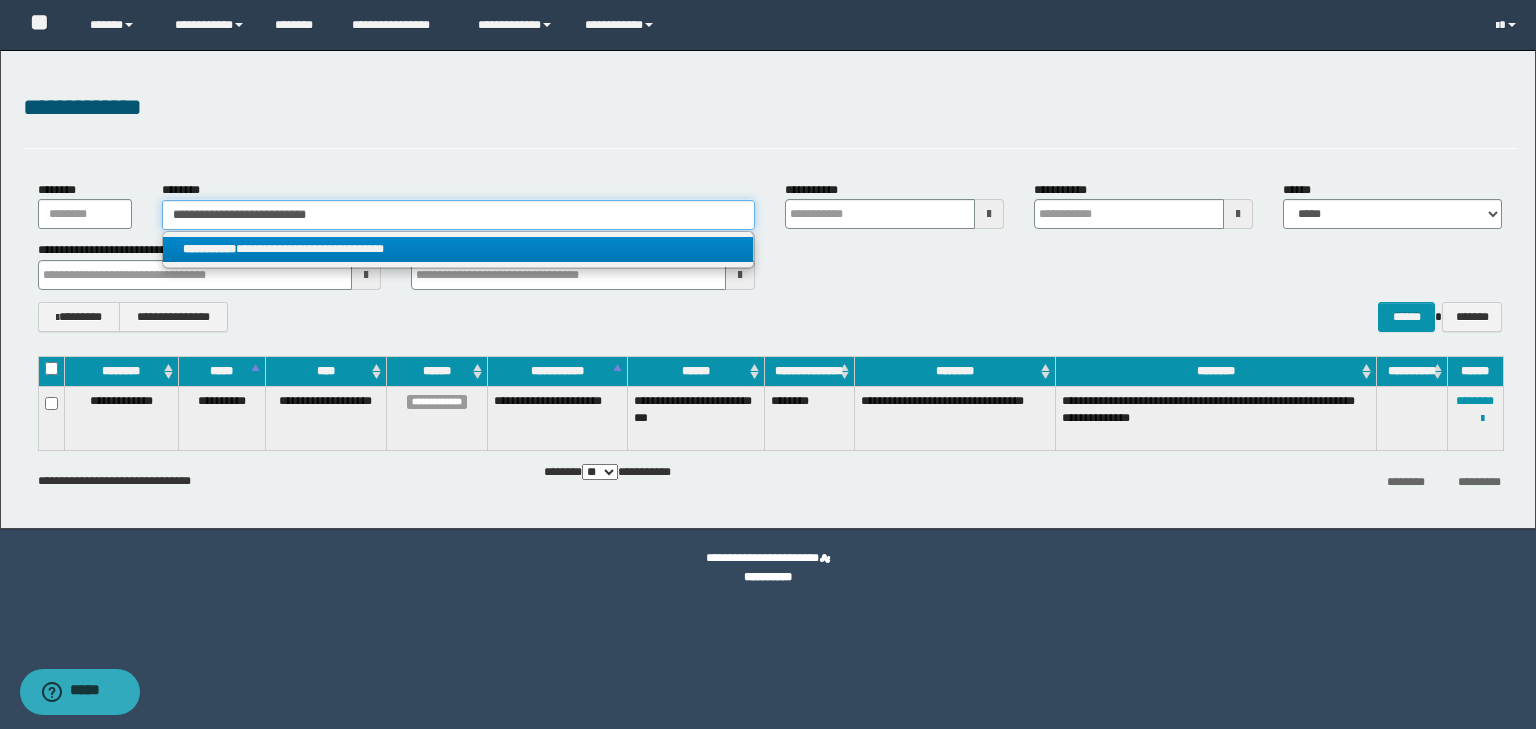 type on "**********" 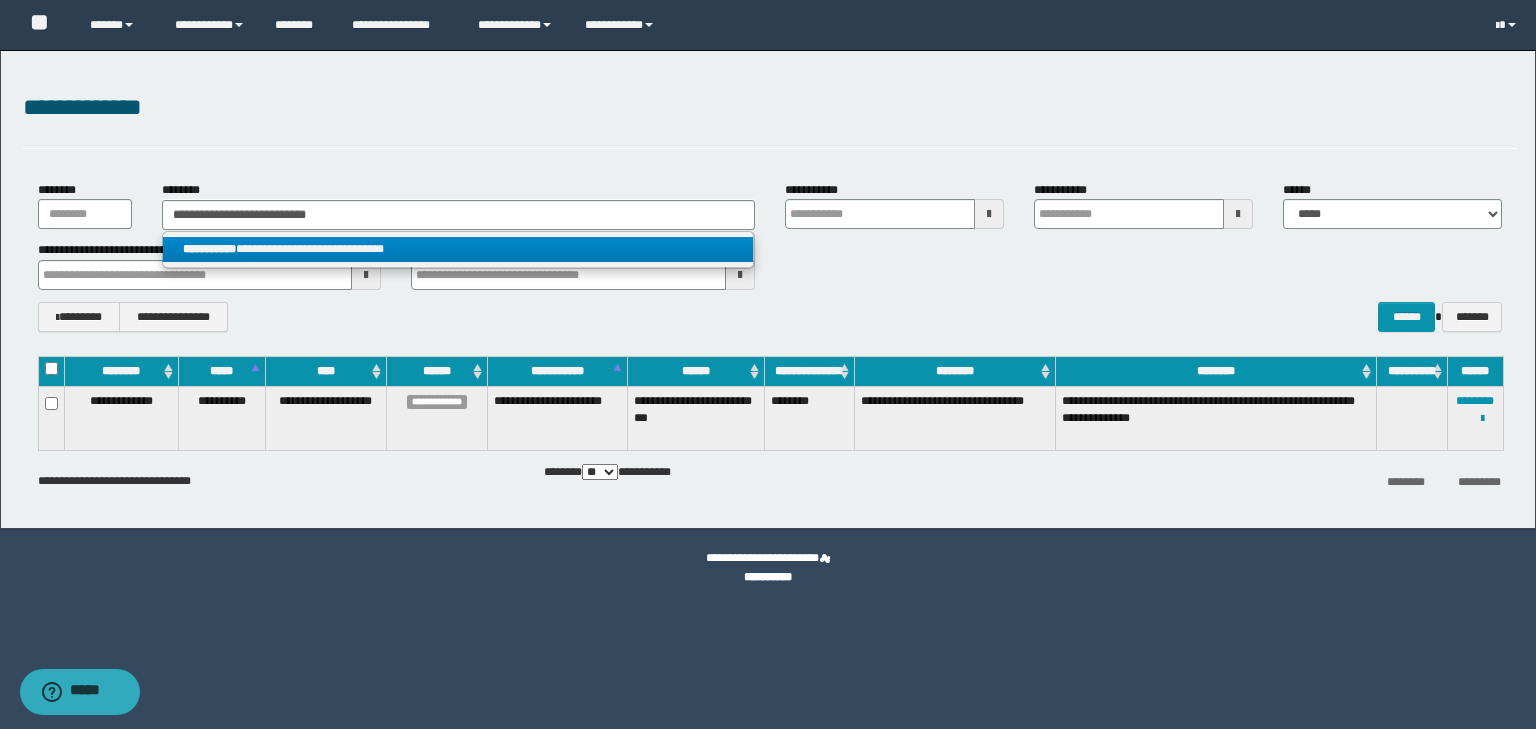 click on "**********" at bounding box center [458, 249] 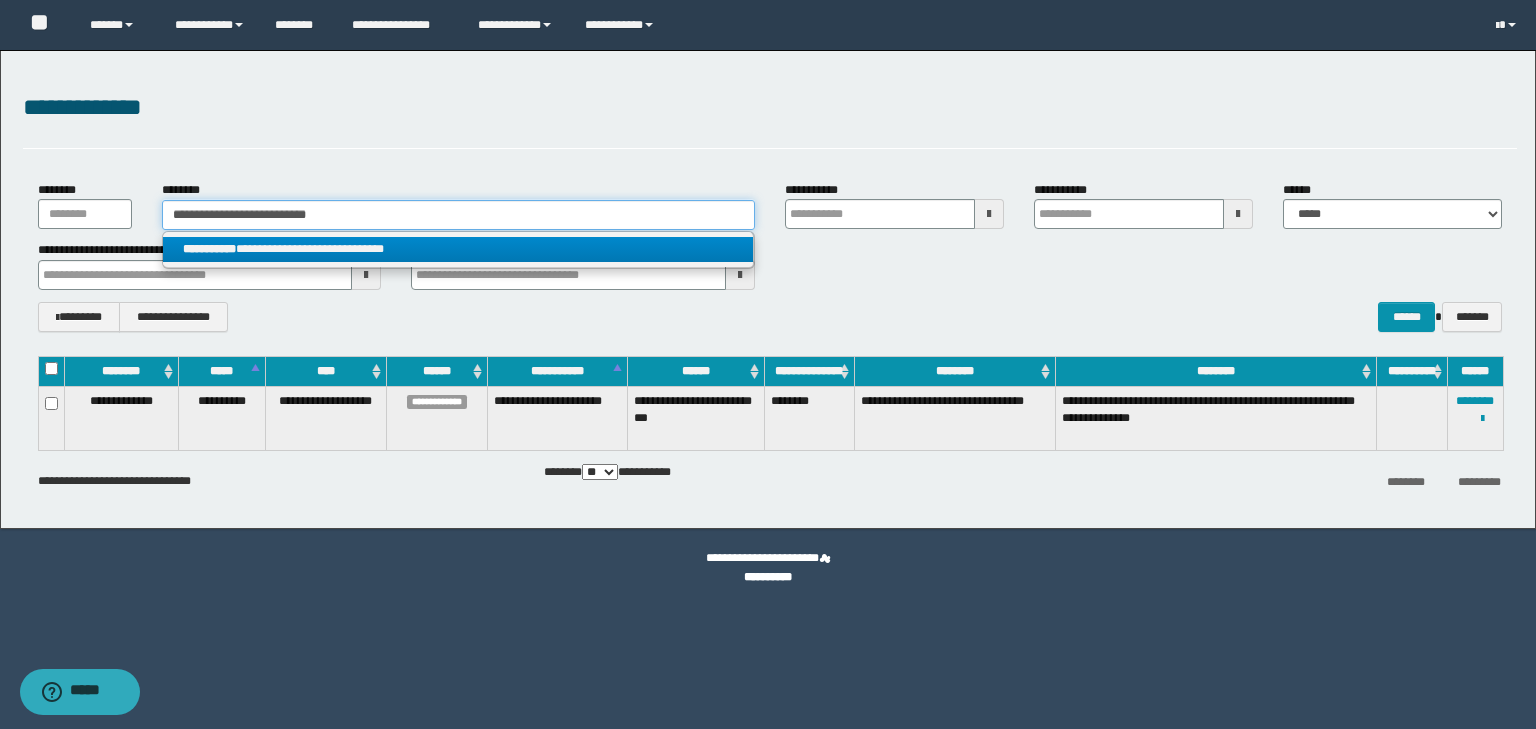 type 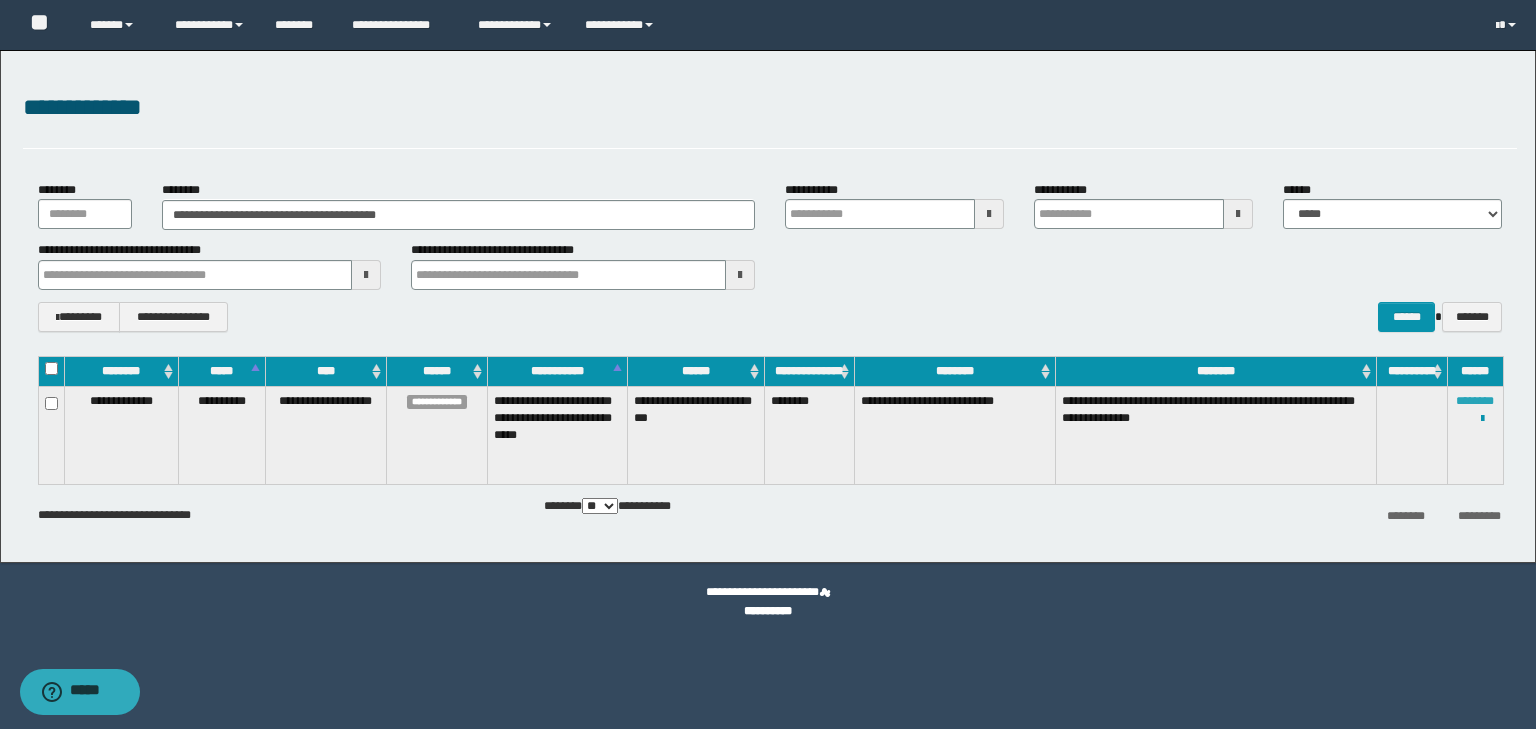 click on "********" at bounding box center (1475, 401) 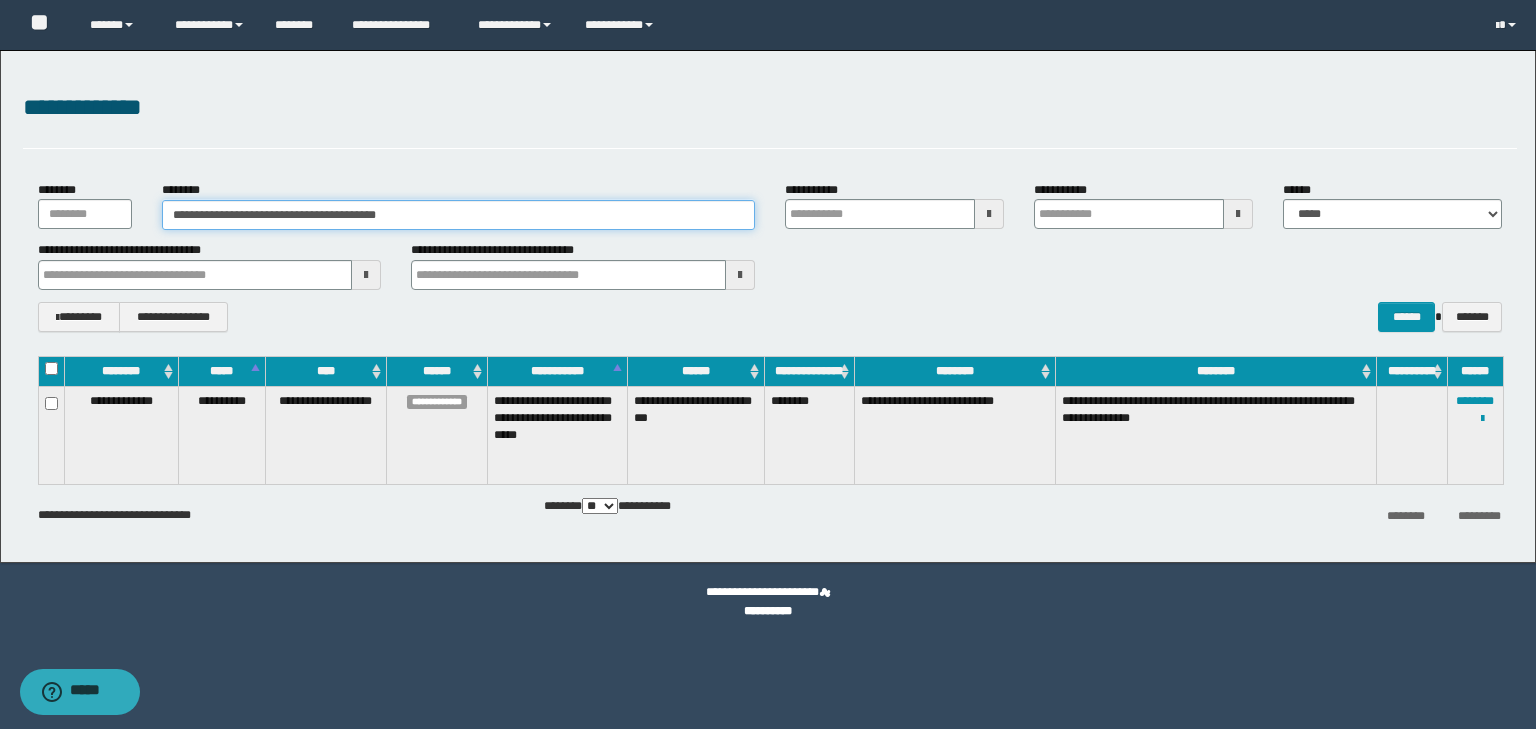 drag, startPoint x: 193, startPoint y: 213, endPoint x: 228, endPoint y: 209, distance: 35.22783 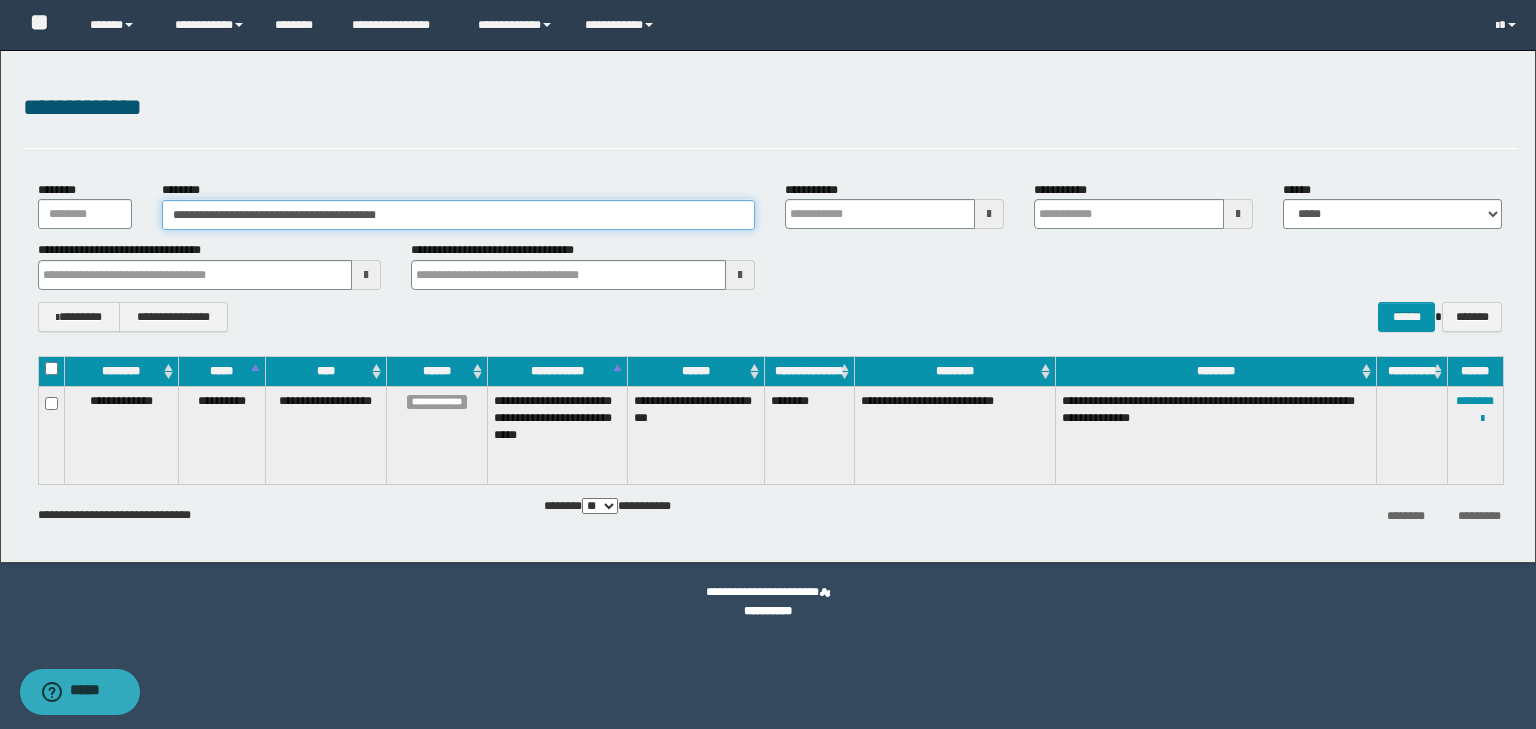 drag, startPoint x: 189, startPoint y: 213, endPoint x: 244, endPoint y: 211, distance: 55.03635 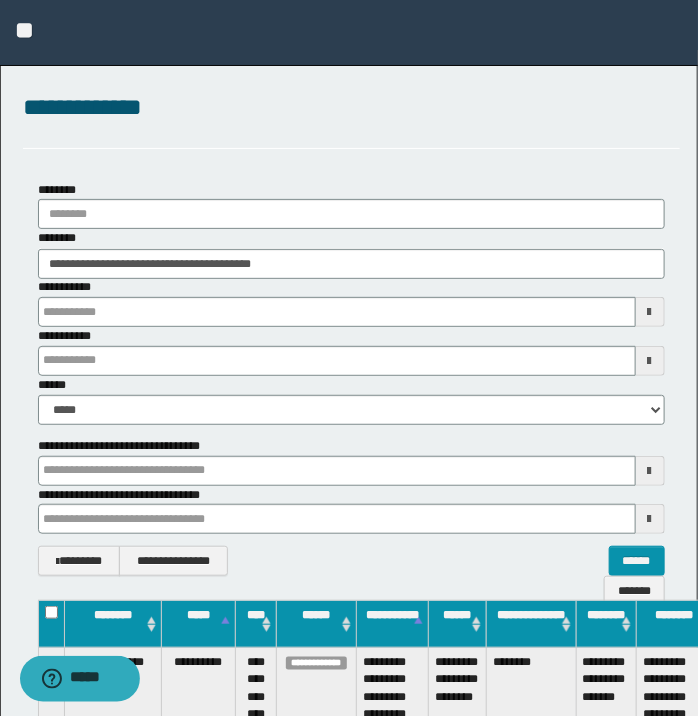 drag, startPoint x: 208, startPoint y: 140, endPoint x: 240, endPoint y: 132, distance: 32.984844 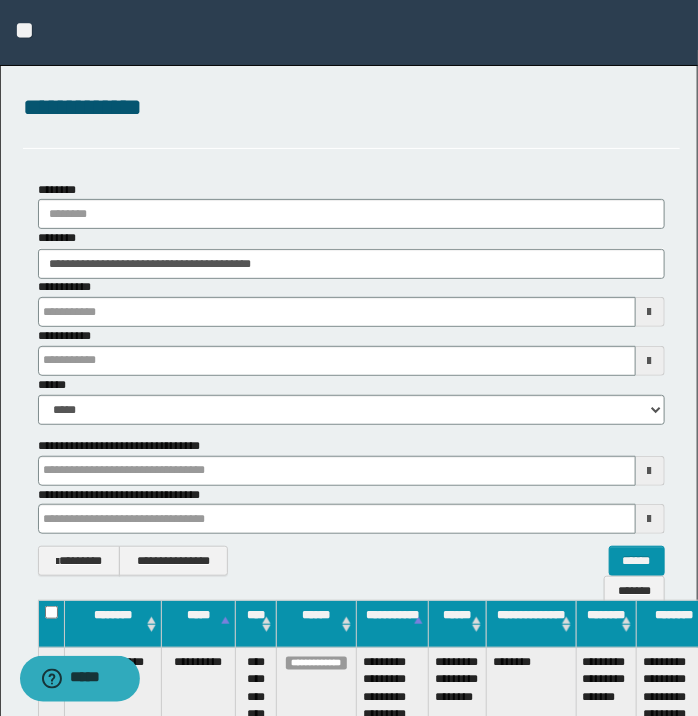 click on "**********" at bounding box center (351, 119) 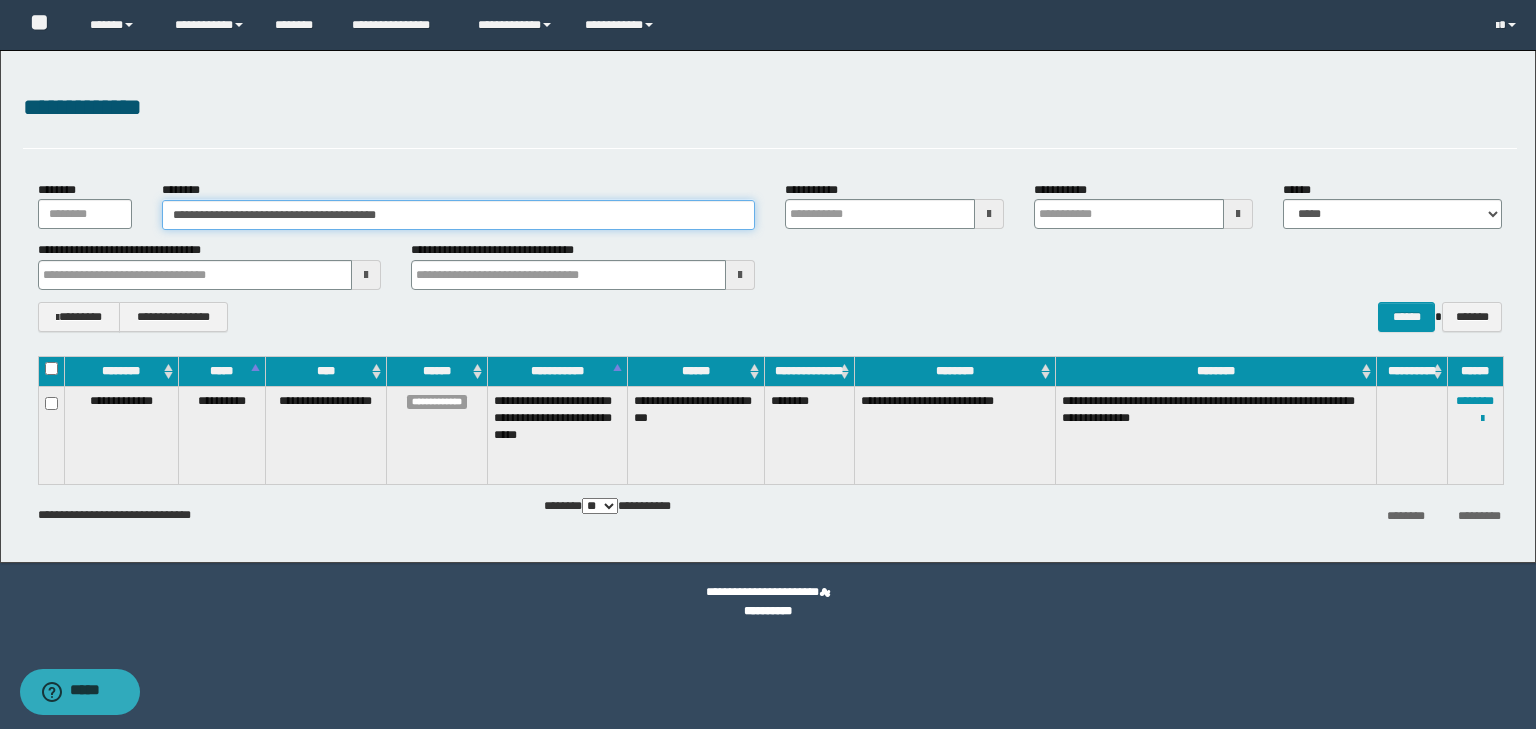 drag, startPoint x: 435, startPoint y: 213, endPoint x: 83, endPoint y: 296, distance: 361.65314 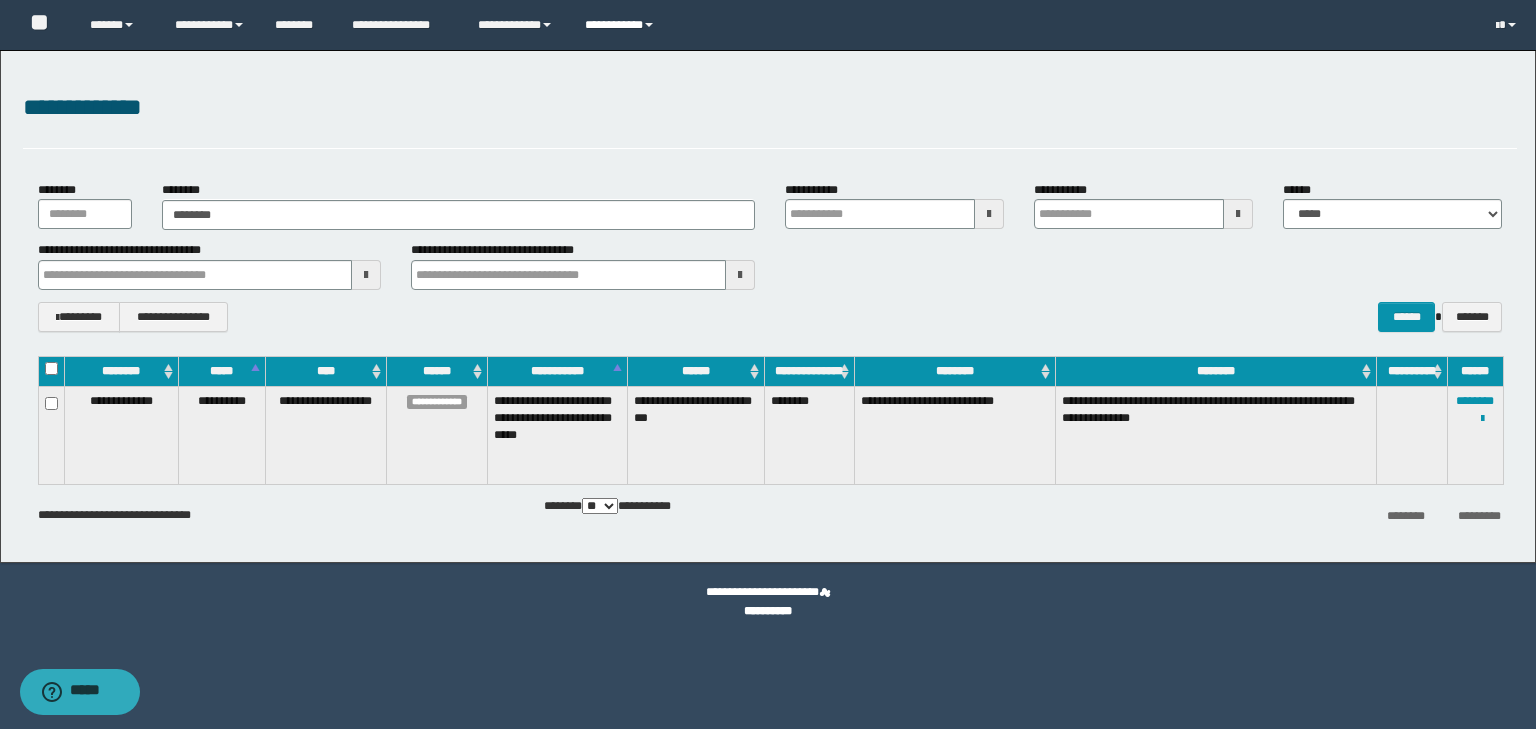 type on "******" 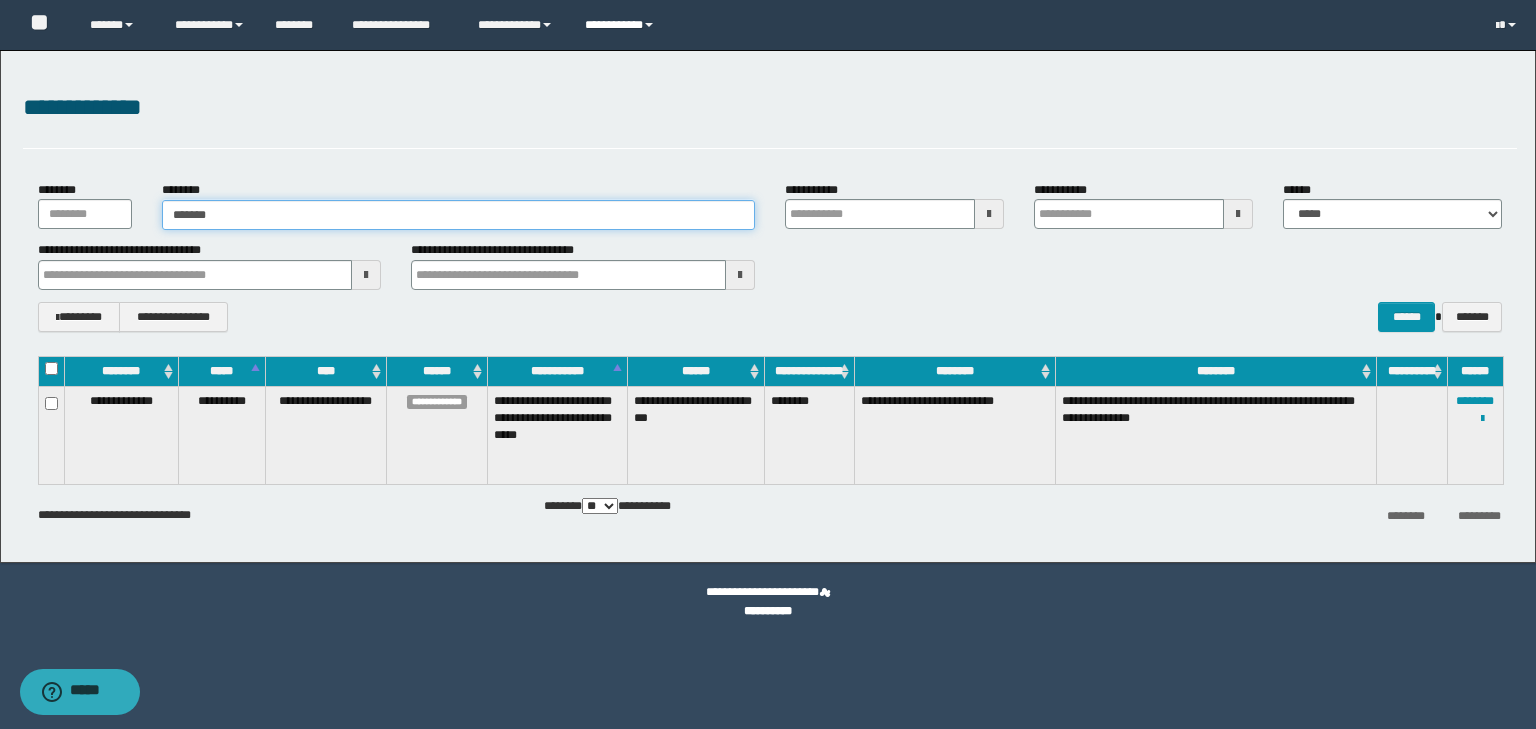 type on "******" 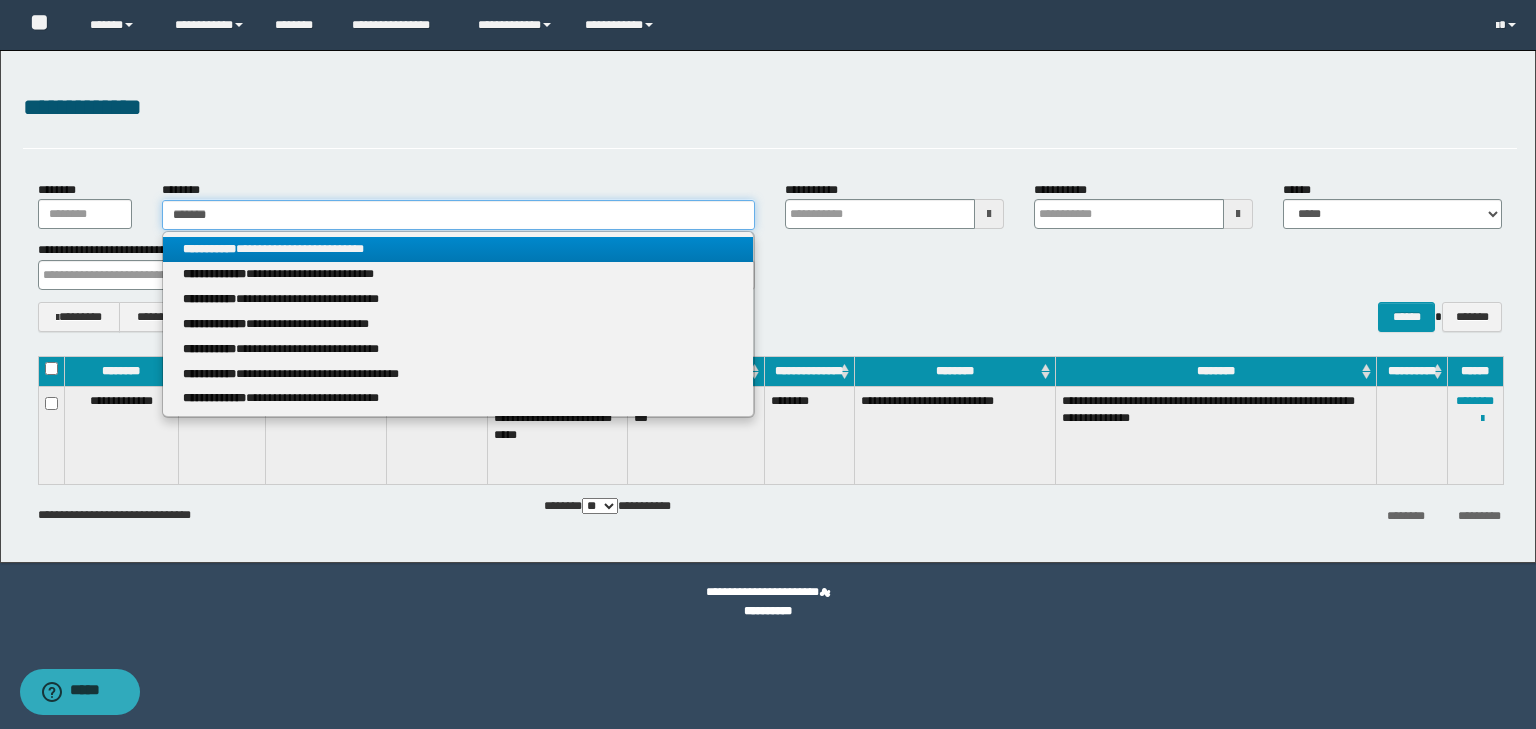 type 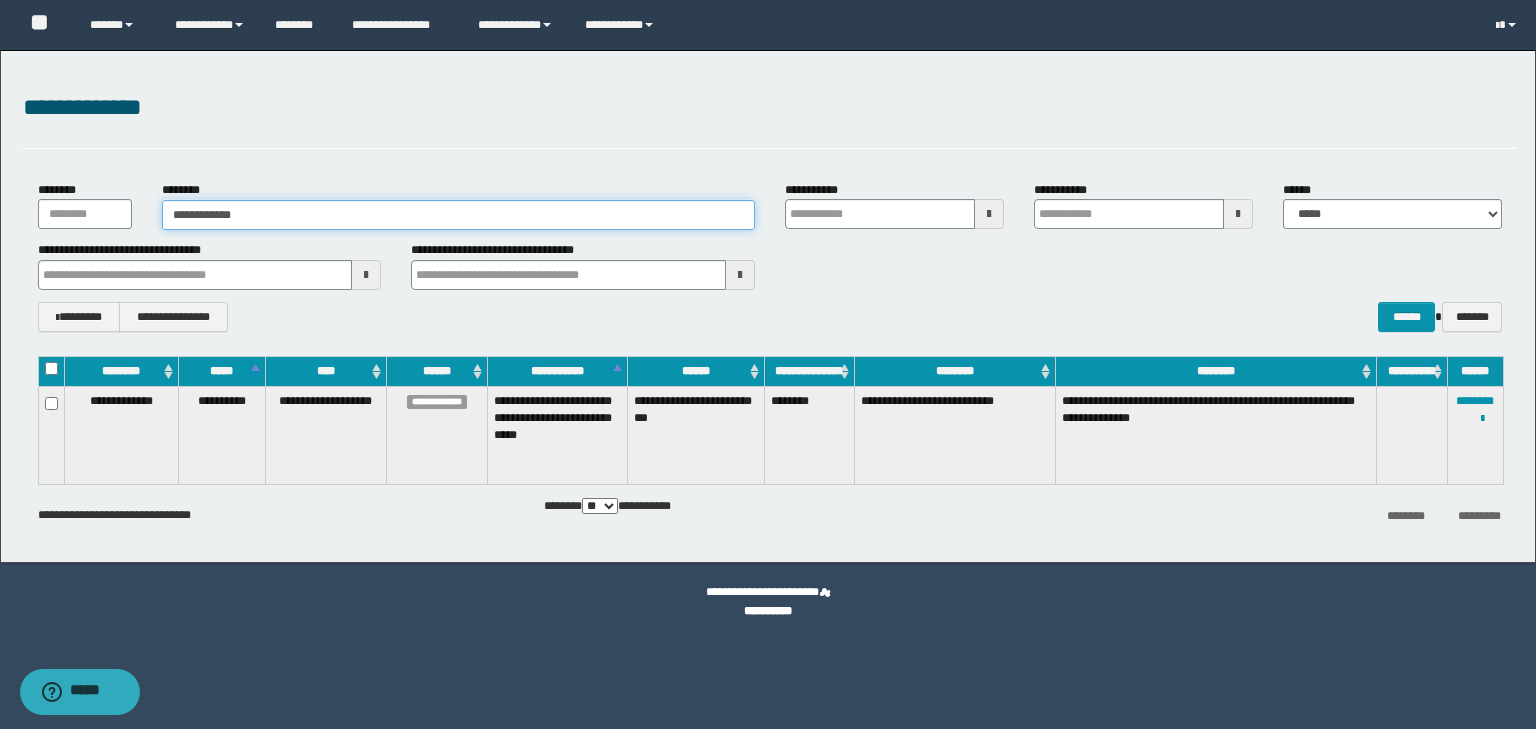 drag, startPoint x: 274, startPoint y: 210, endPoint x: 137, endPoint y: 184, distance: 139.44533 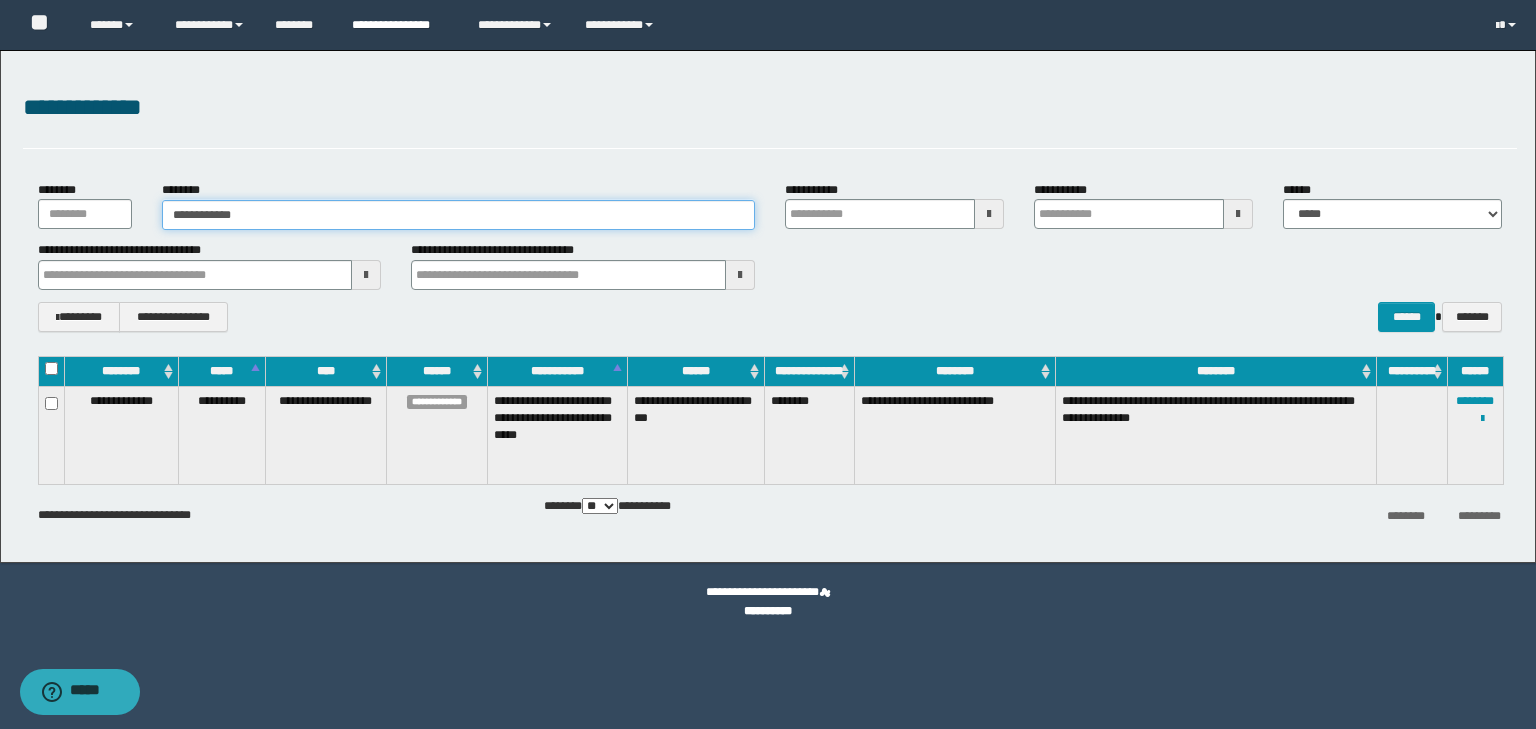 type on "**********" 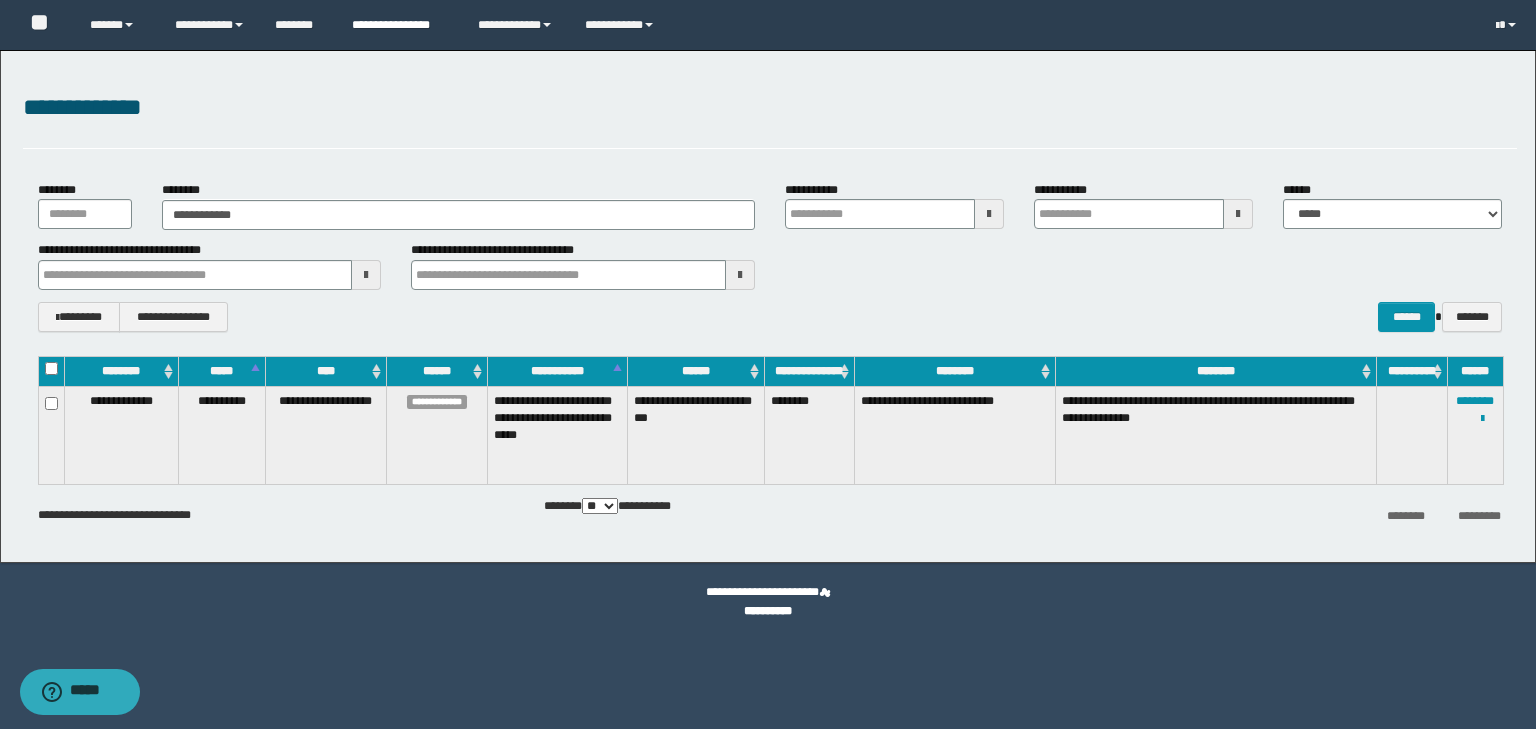 click on "**********" at bounding box center (400, 25) 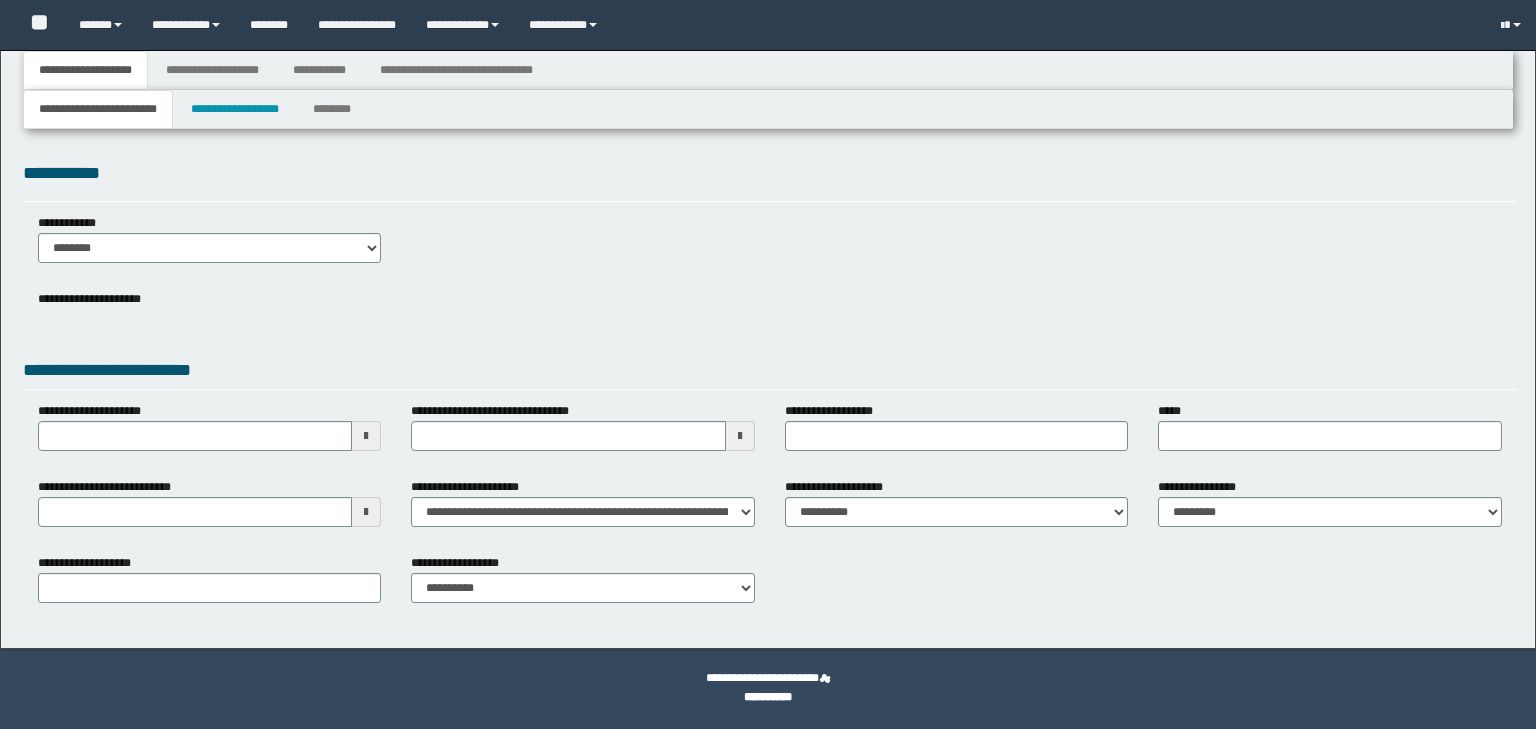 scroll, scrollTop: 0, scrollLeft: 0, axis: both 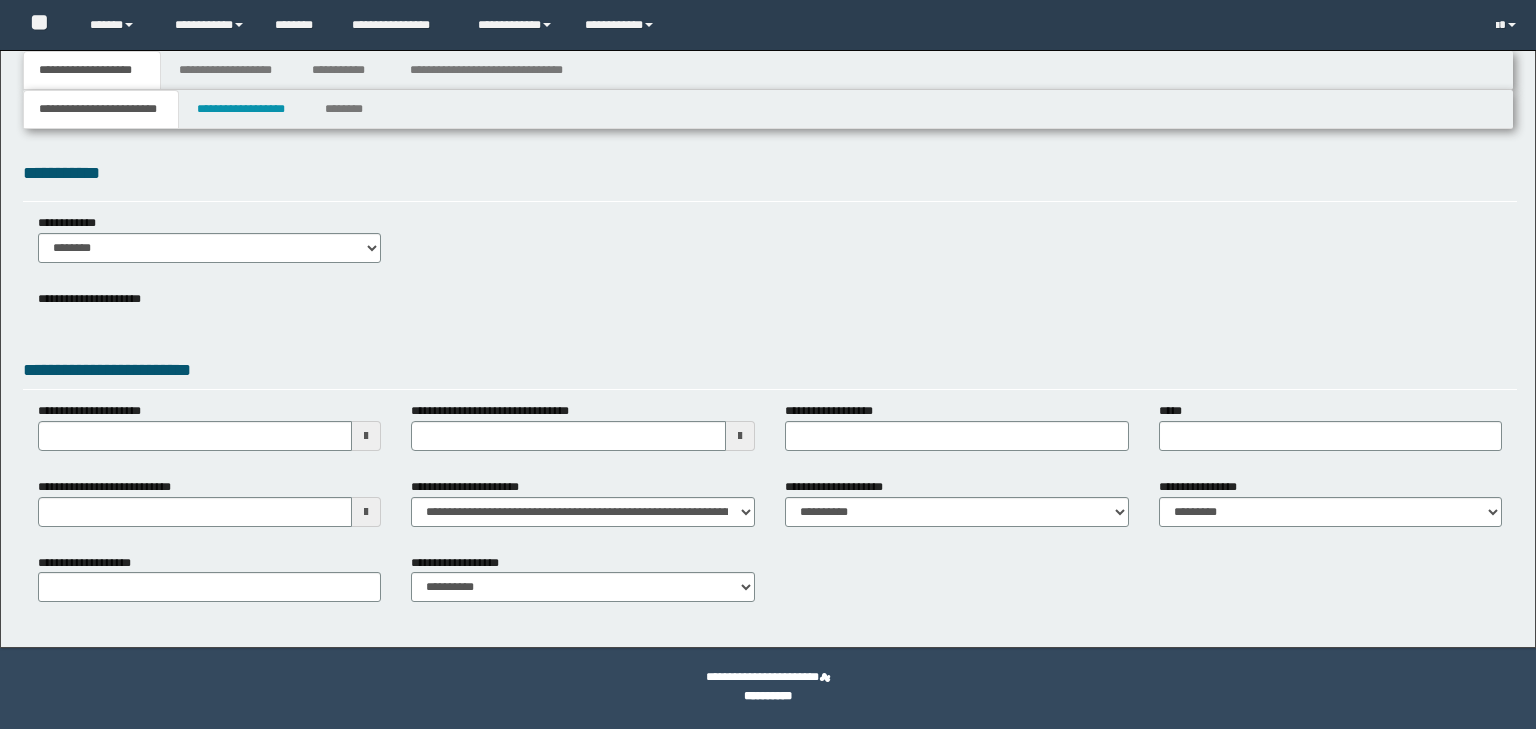 select on "*" 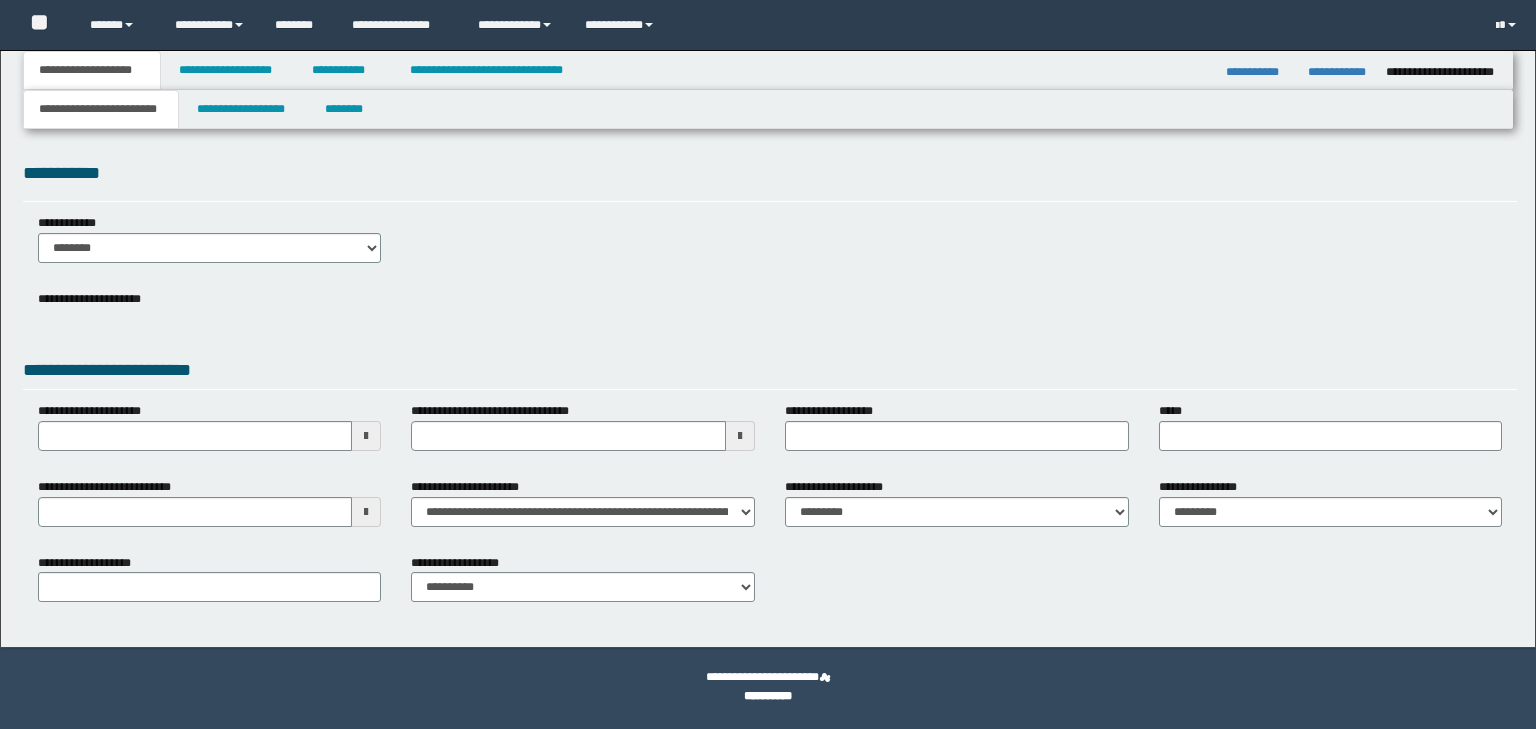 scroll, scrollTop: 0, scrollLeft: 0, axis: both 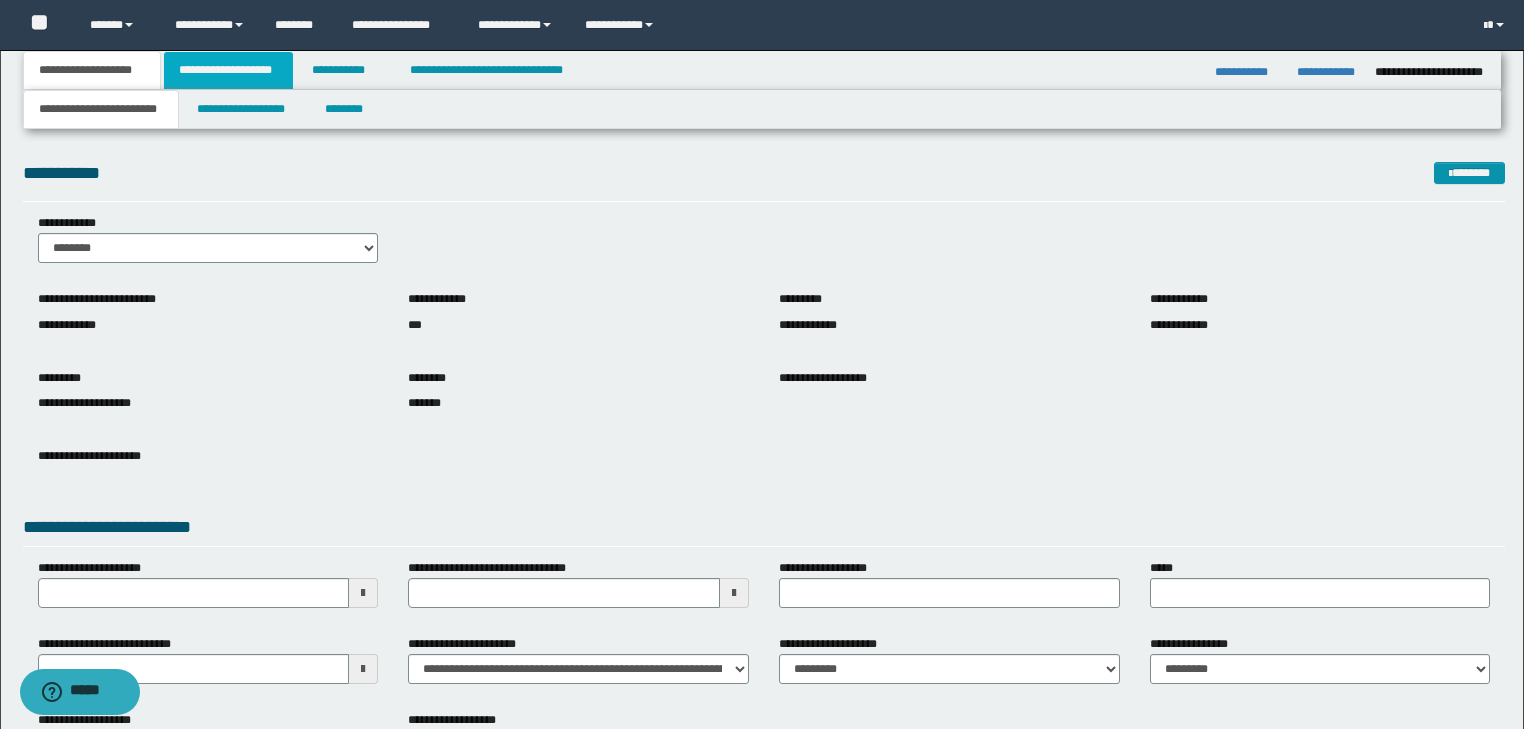 drag, startPoint x: 232, startPoint y: 68, endPoint x: 281, endPoint y: 71, distance: 49.09175 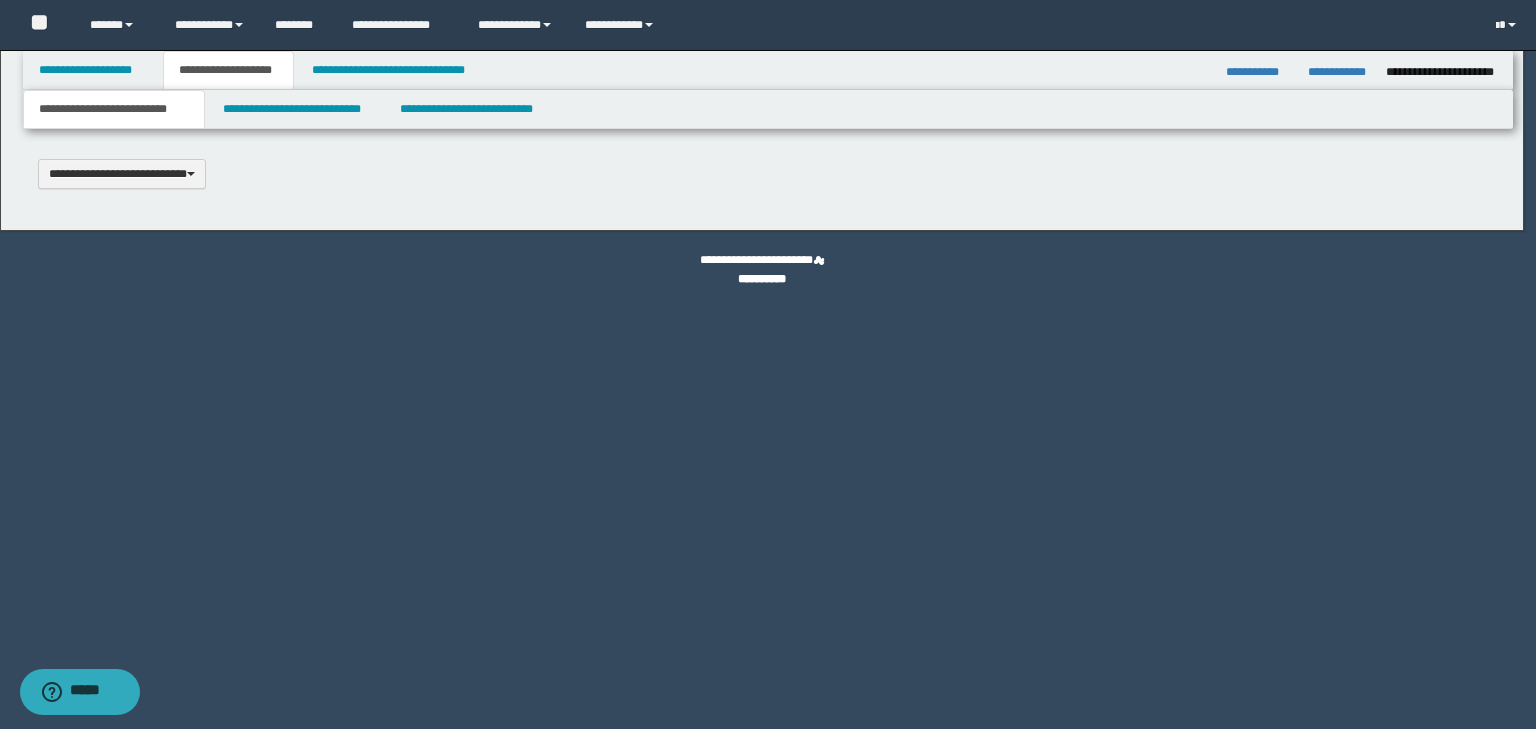 click on "**********" at bounding box center (762, 364) 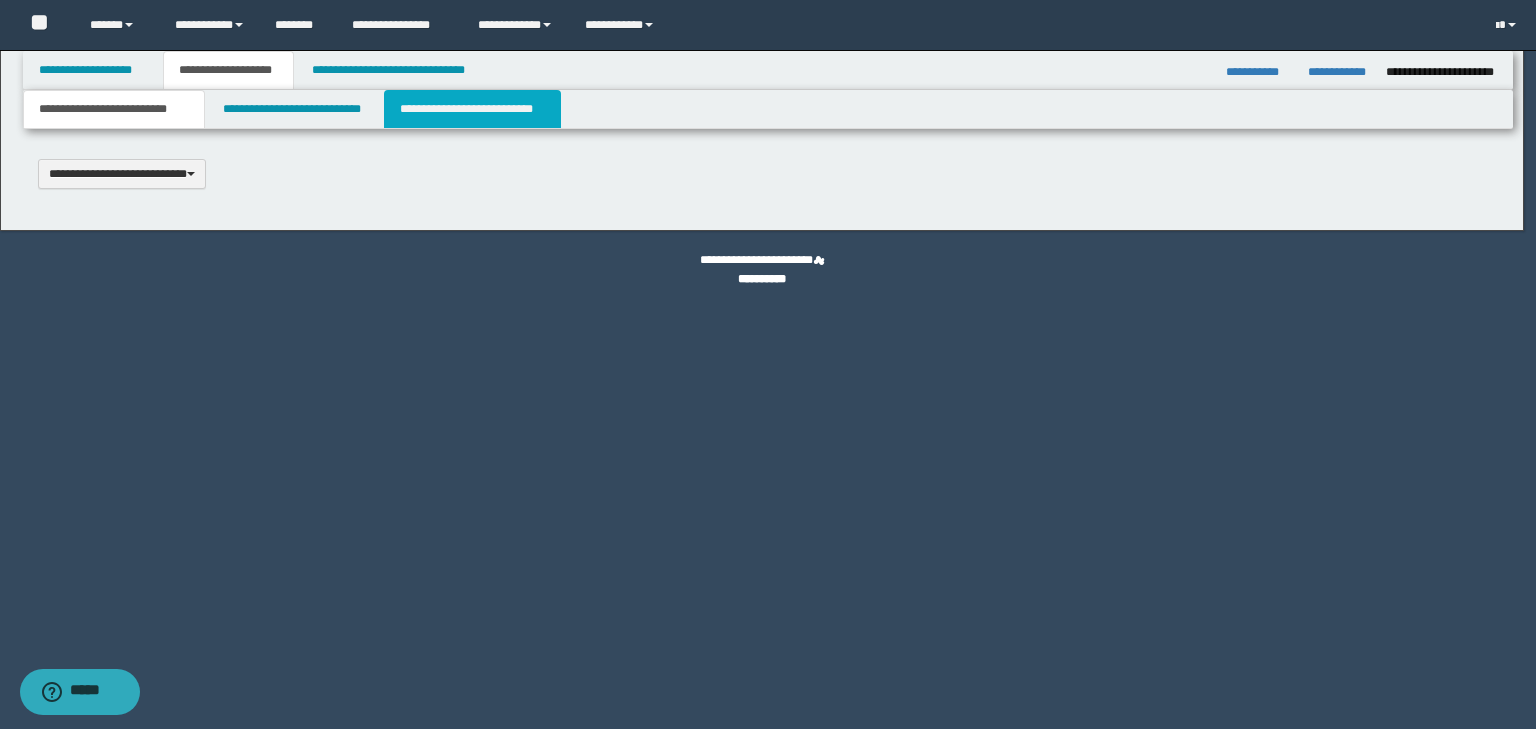 select on "*" 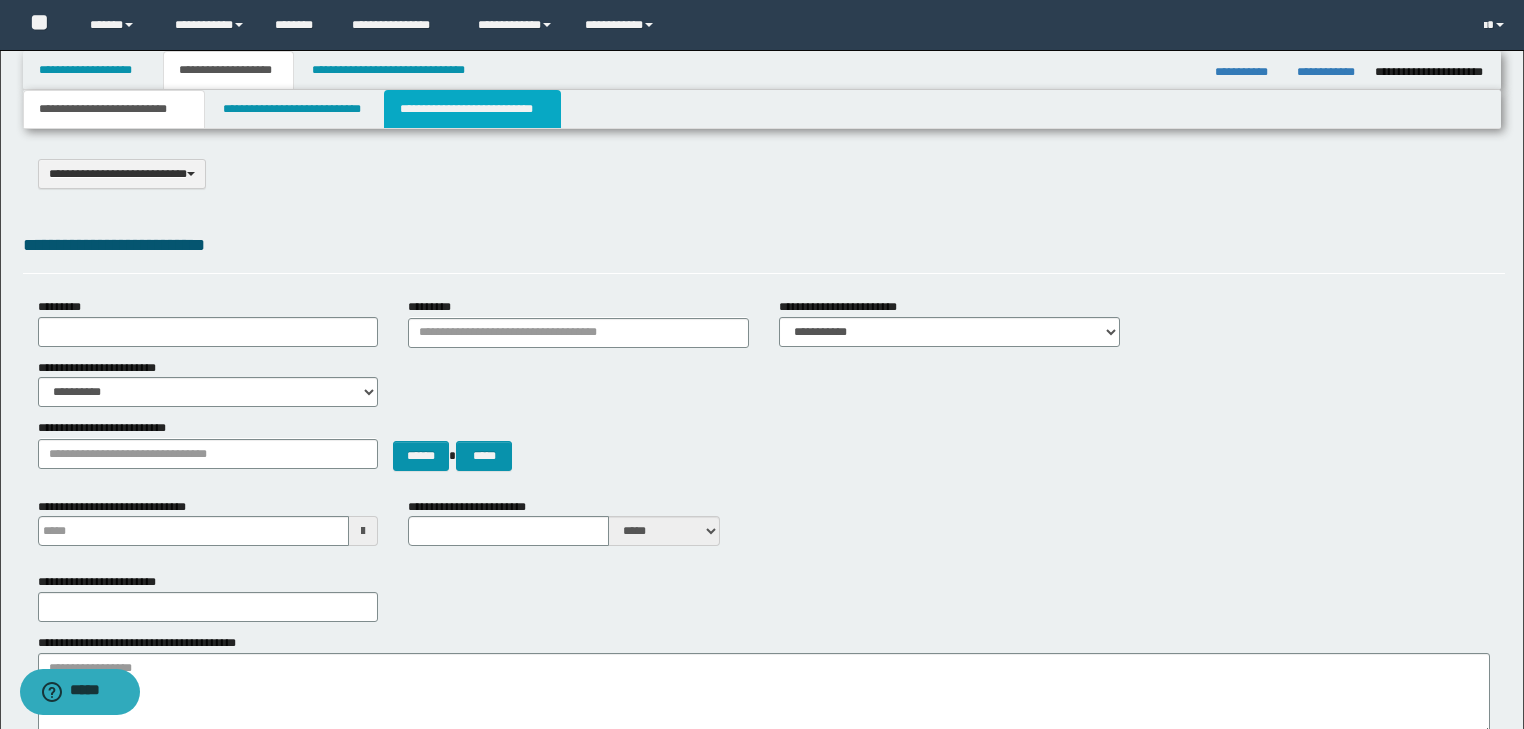 click on "**********" at bounding box center (472, 109) 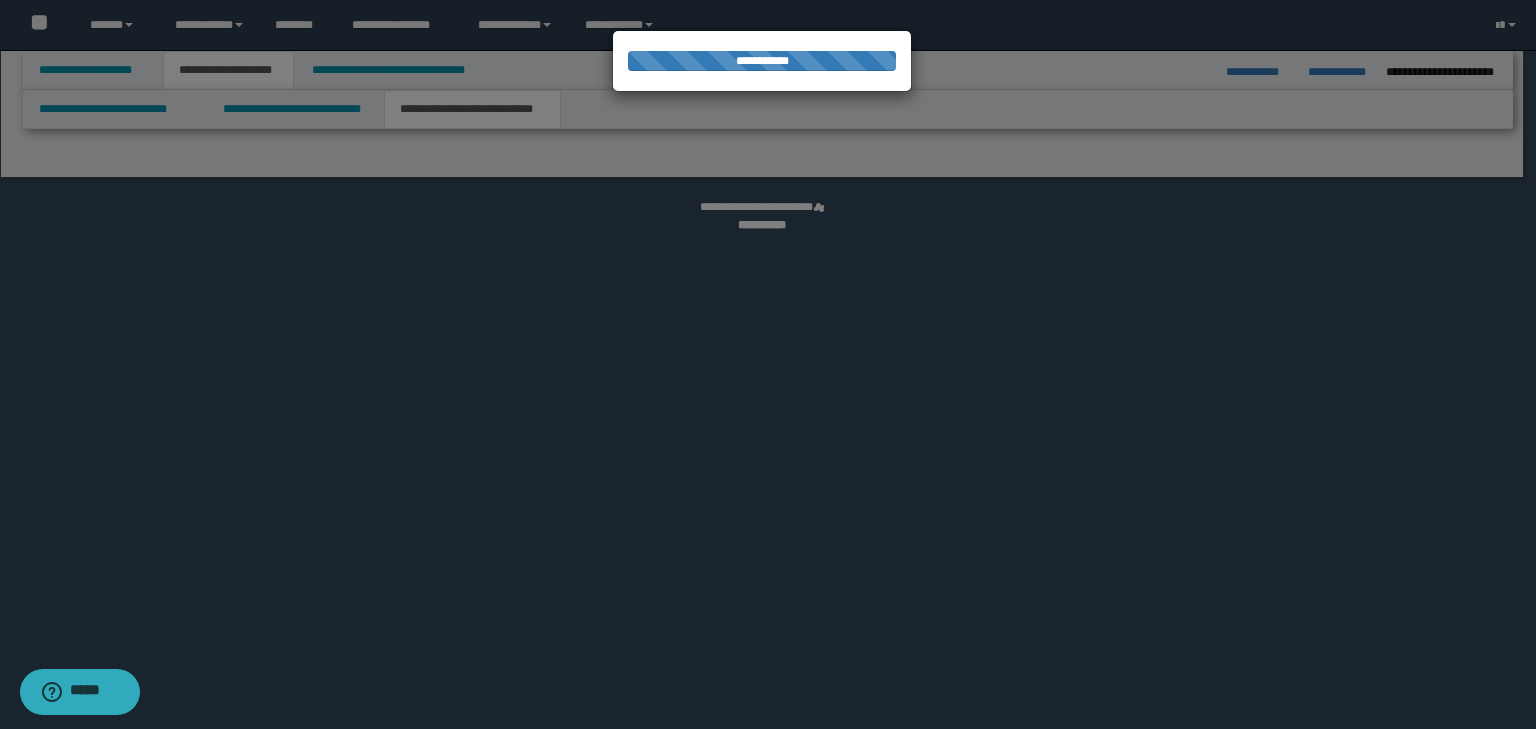 click at bounding box center [768, 364] 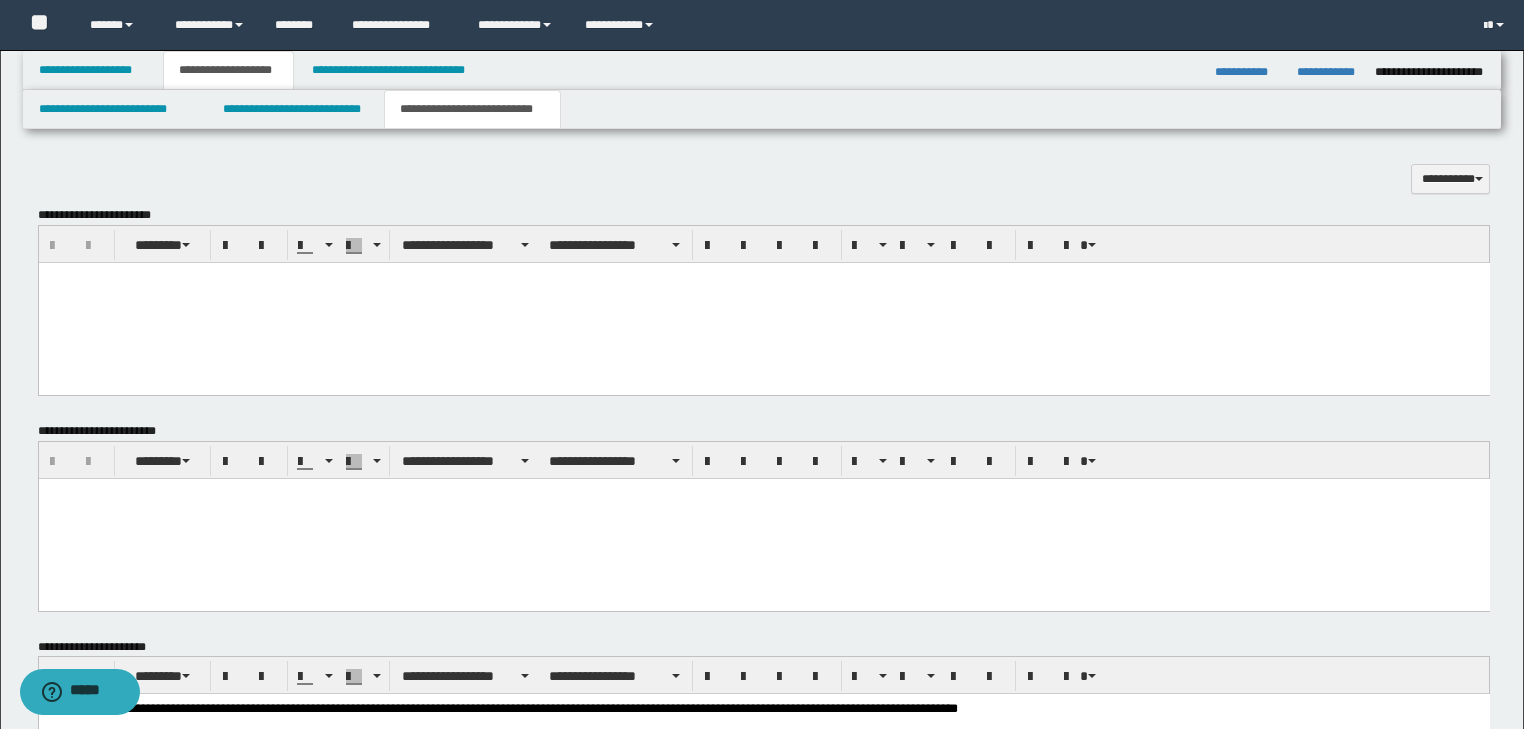 scroll, scrollTop: 1008, scrollLeft: 0, axis: vertical 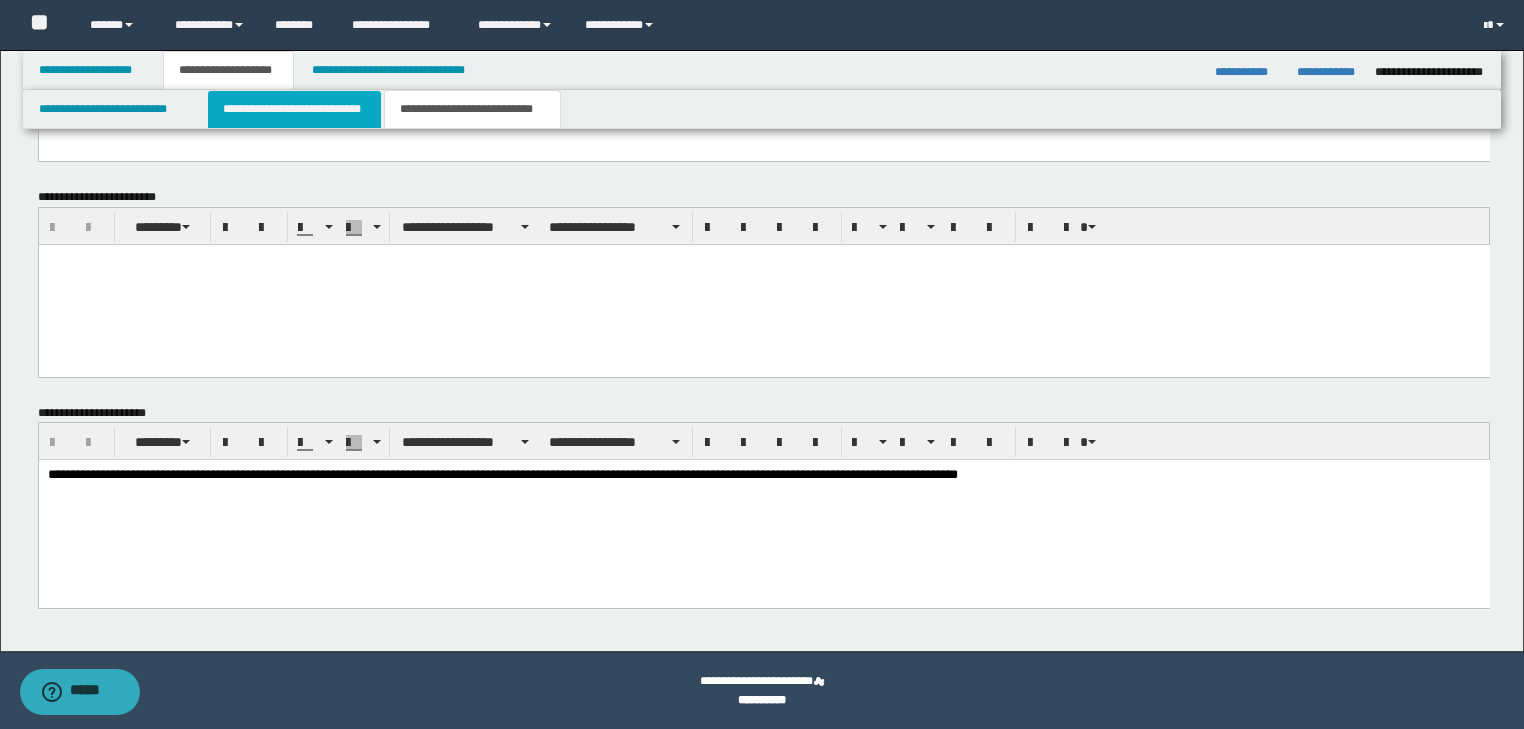 click on "**********" at bounding box center [294, 109] 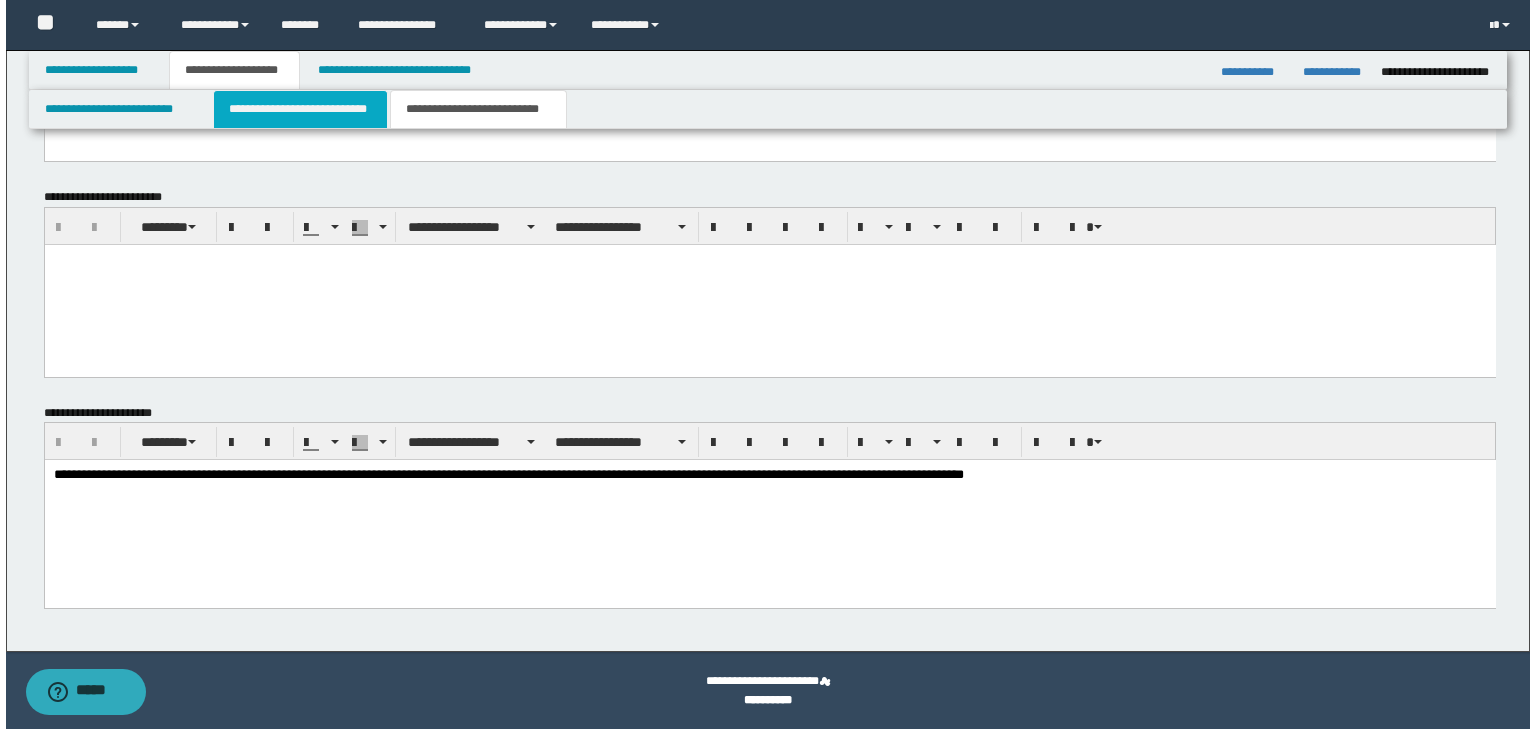 scroll, scrollTop: 0, scrollLeft: 0, axis: both 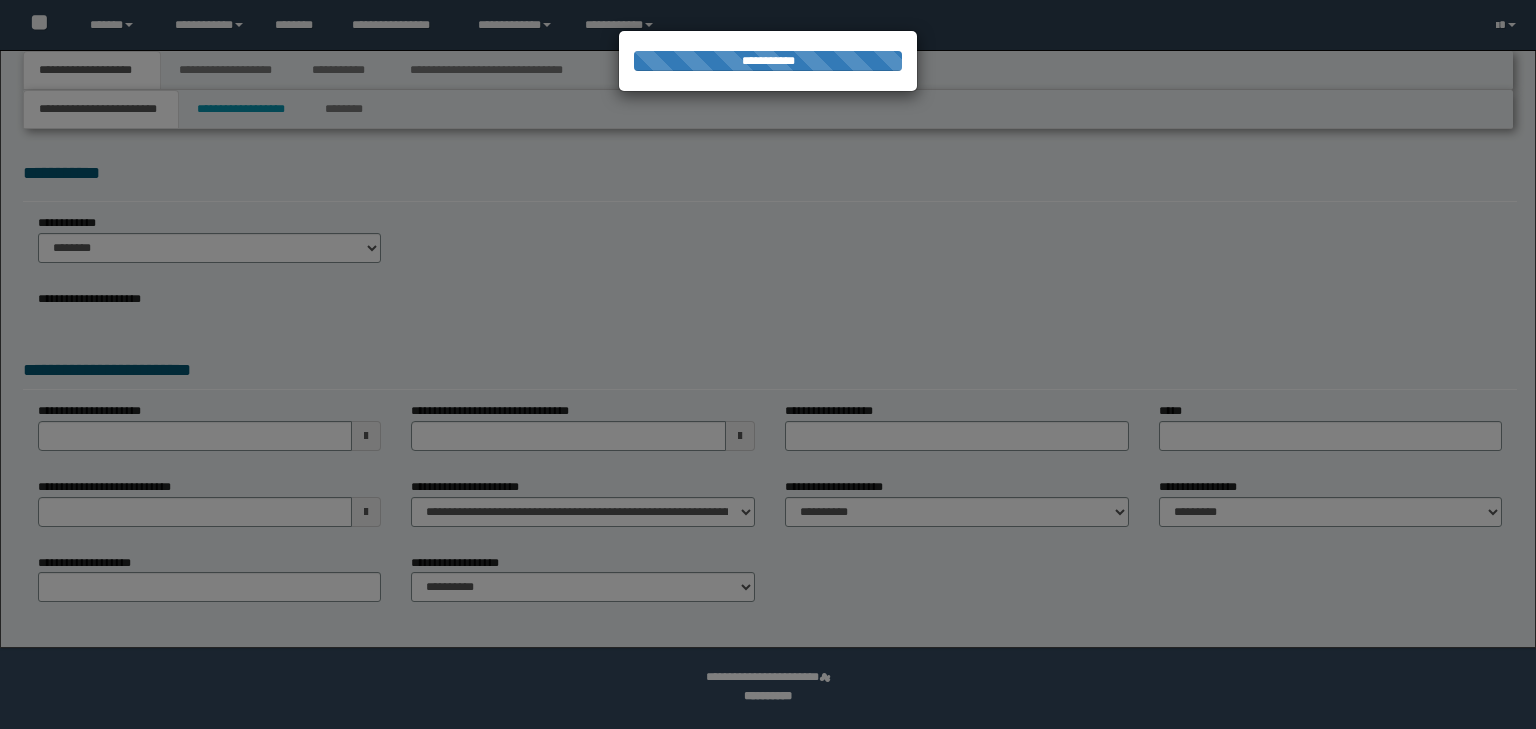 select on "*" 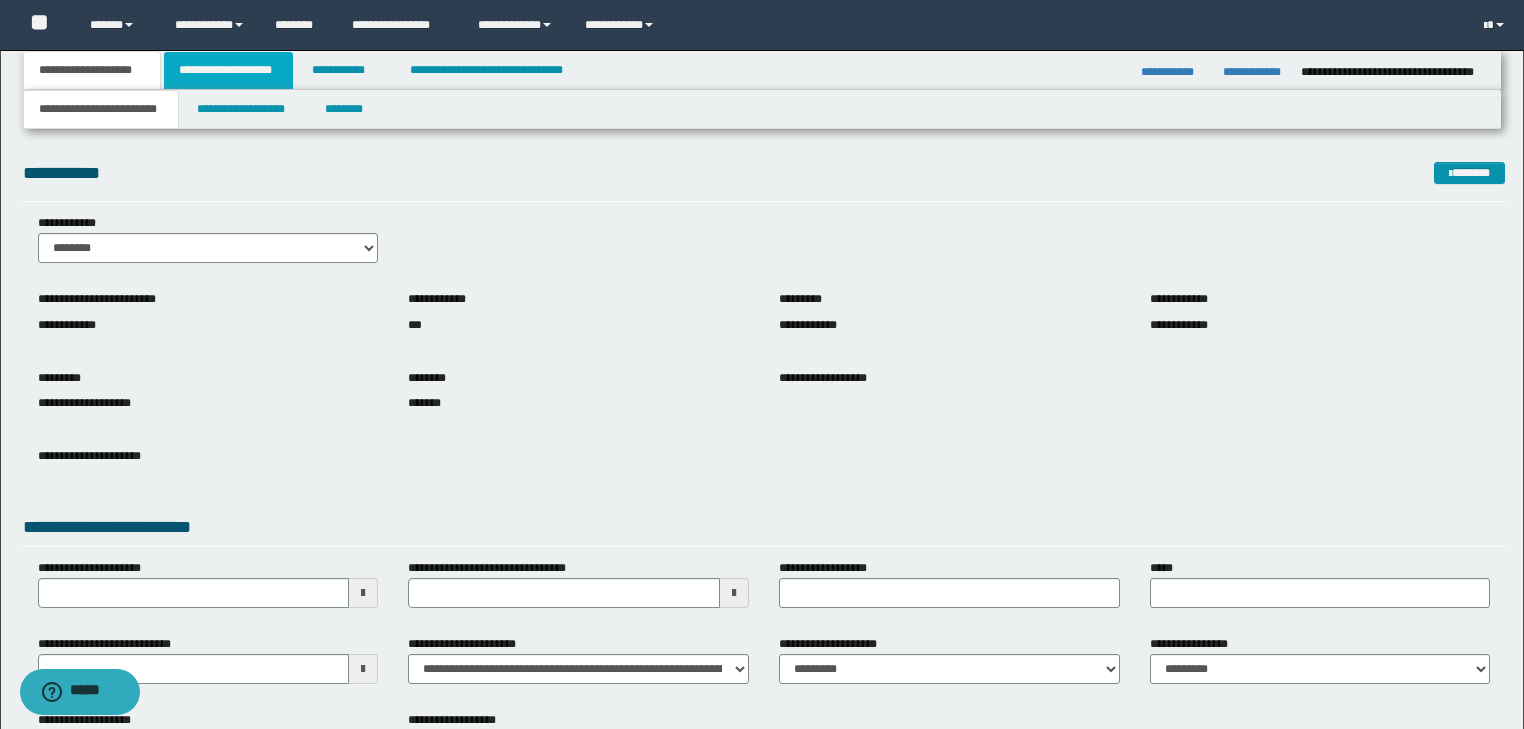 click on "**********" at bounding box center (228, 70) 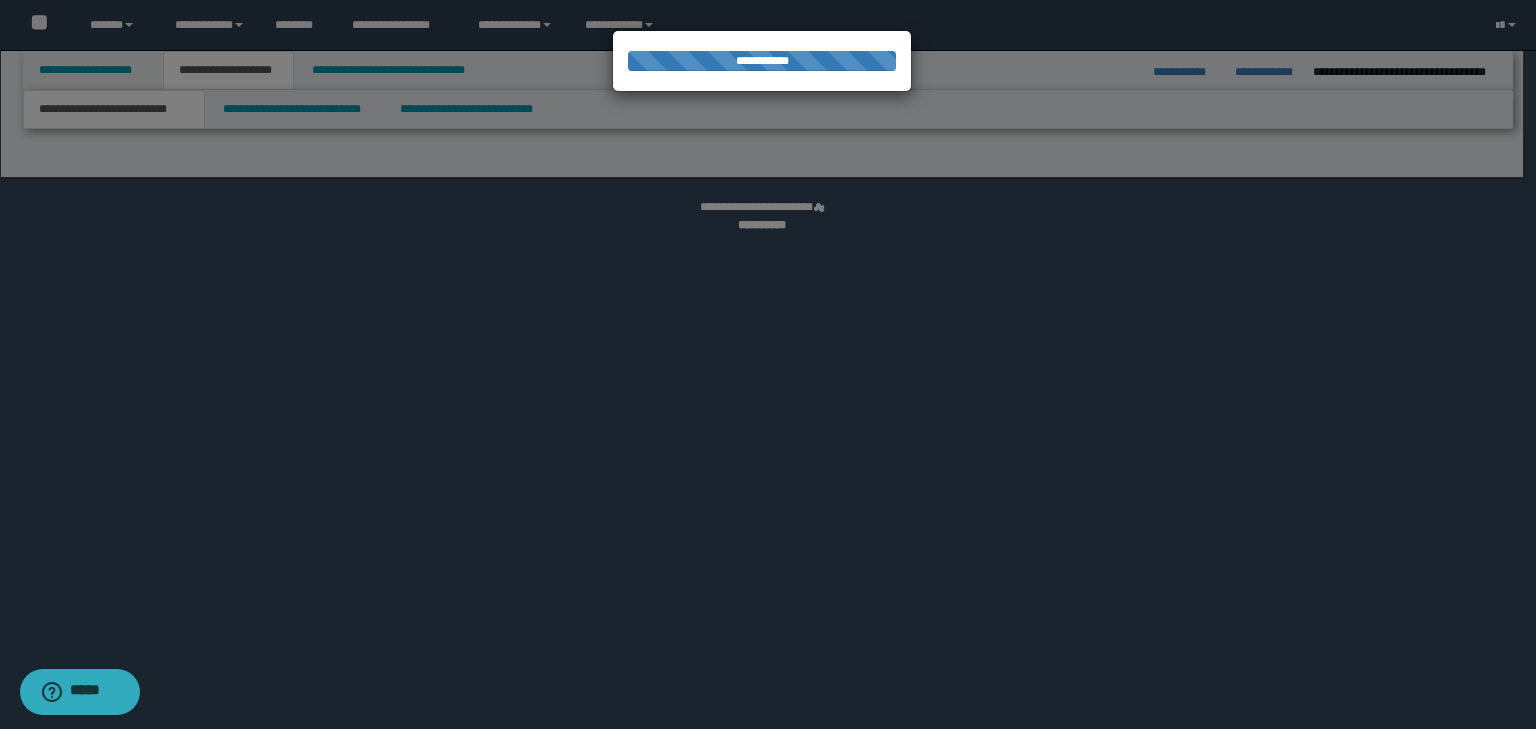 click at bounding box center (768, 364) 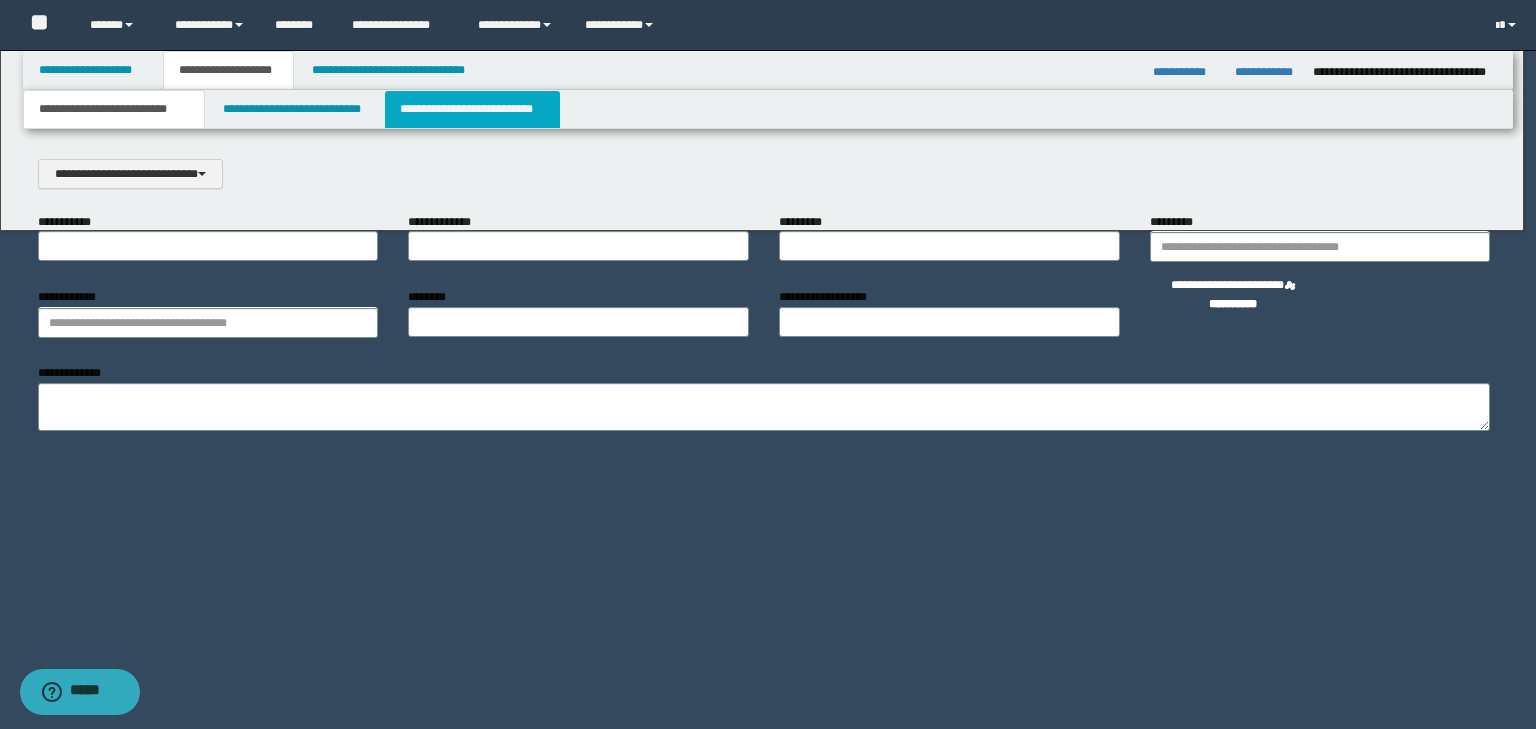 scroll, scrollTop: 0, scrollLeft: 0, axis: both 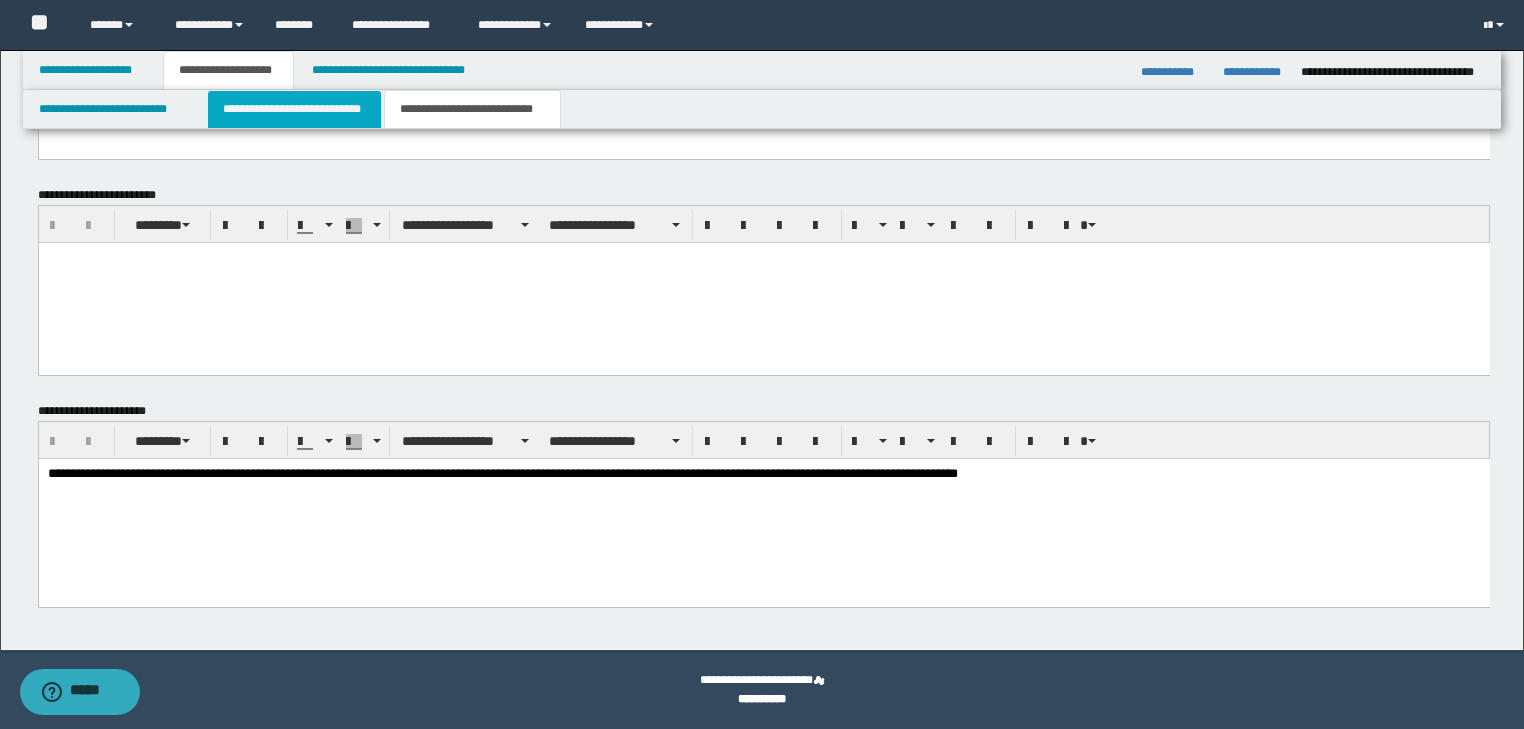 click on "**********" at bounding box center [294, 109] 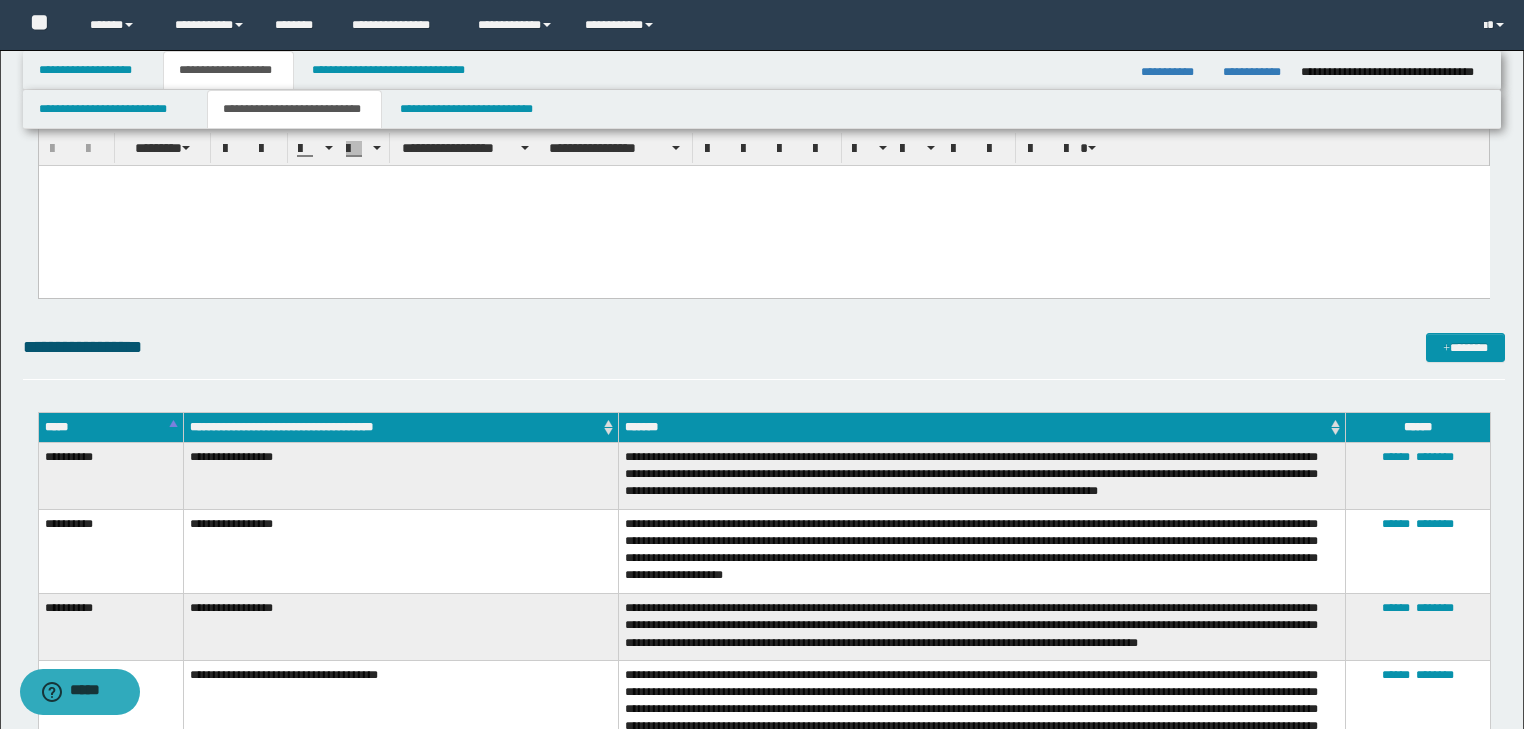 scroll, scrollTop: 666, scrollLeft: 0, axis: vertical 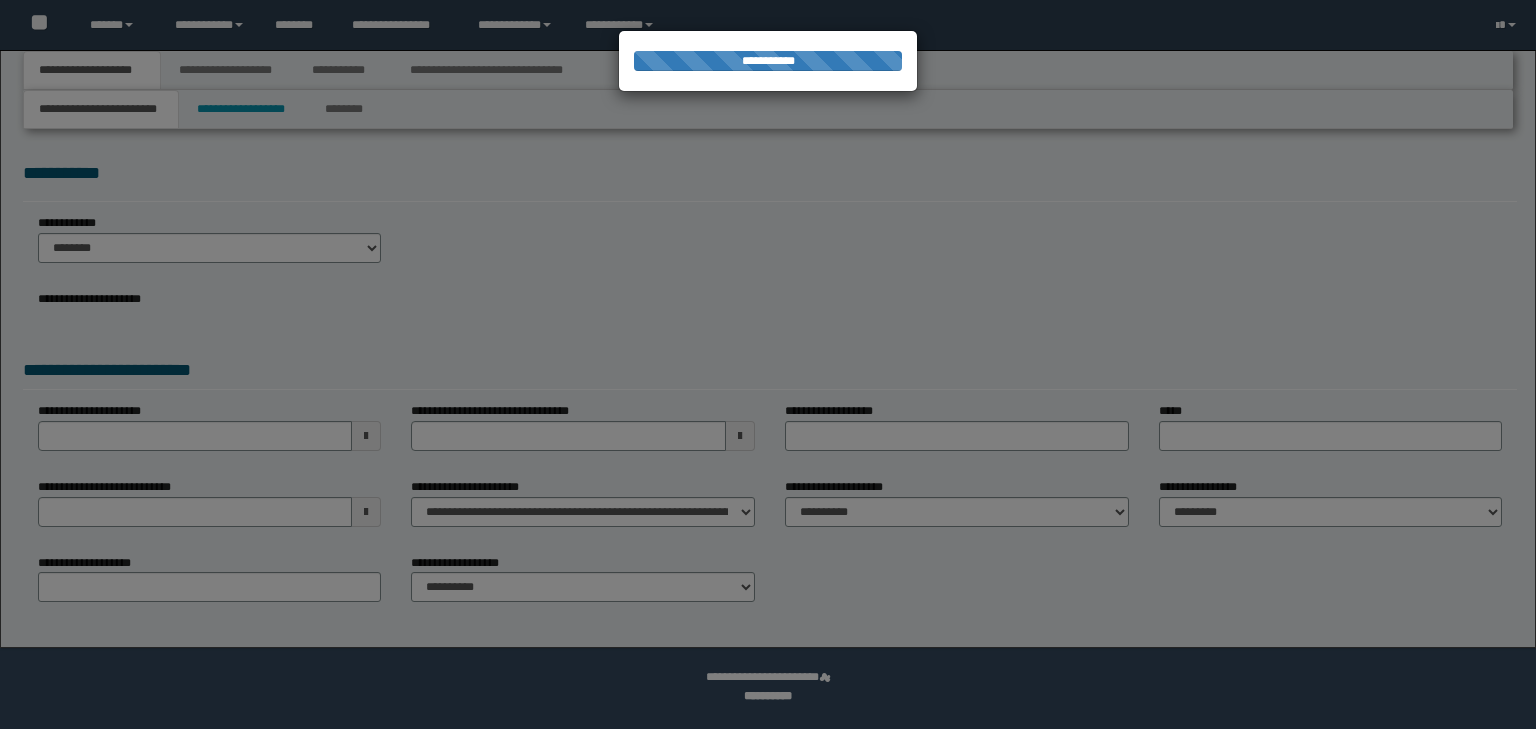 select on "*" 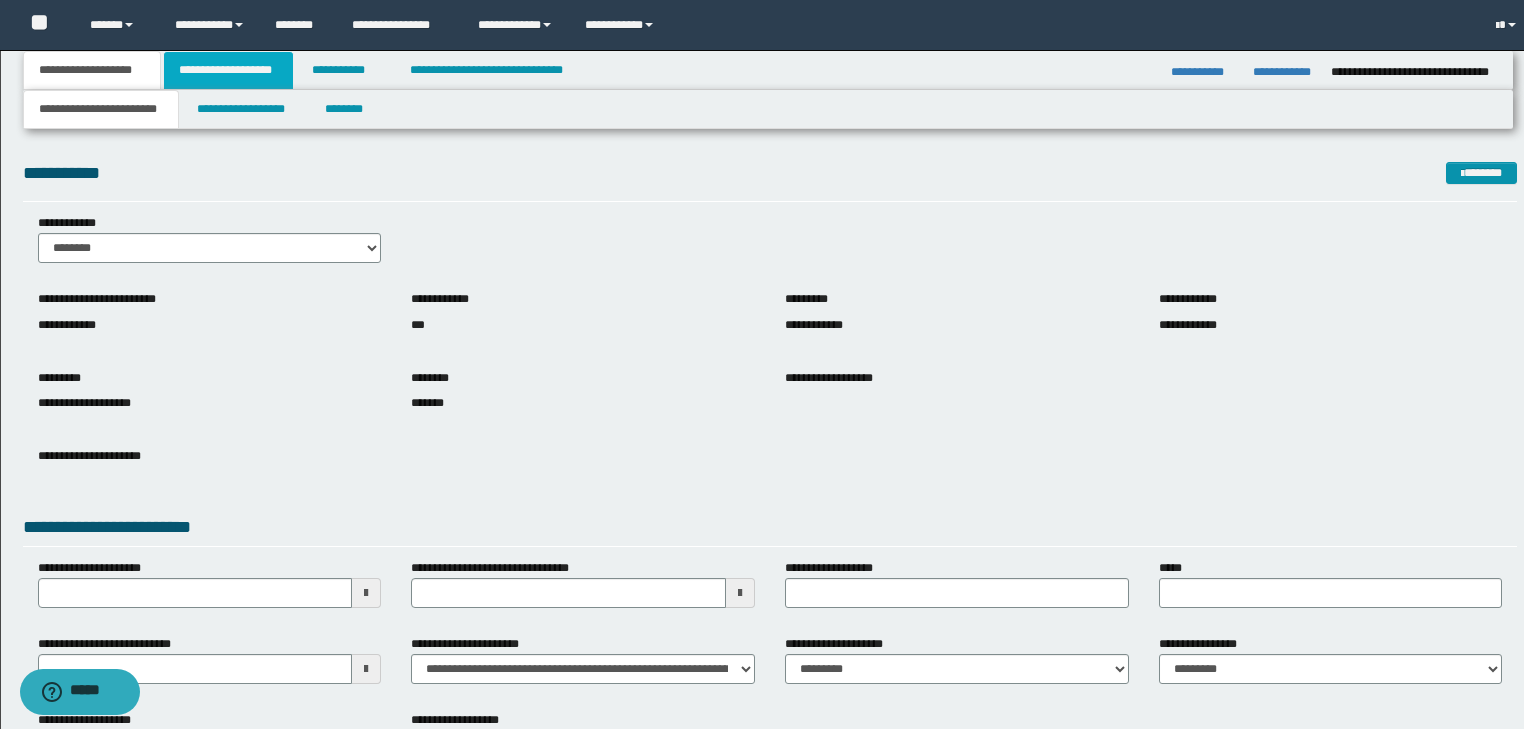click on "**********" at bounding box center [228, 70] 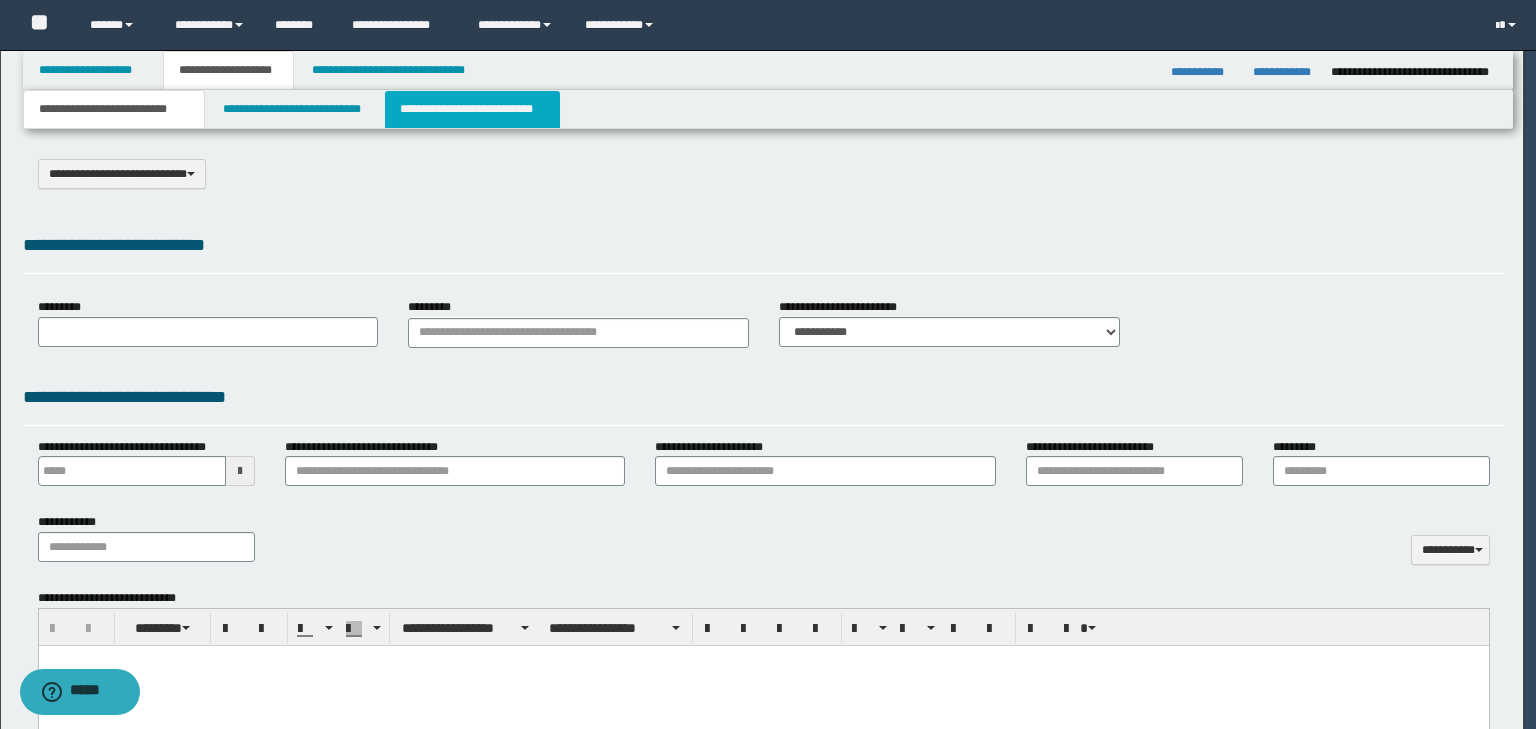 click on "**********" at bounding box center [762, 364] 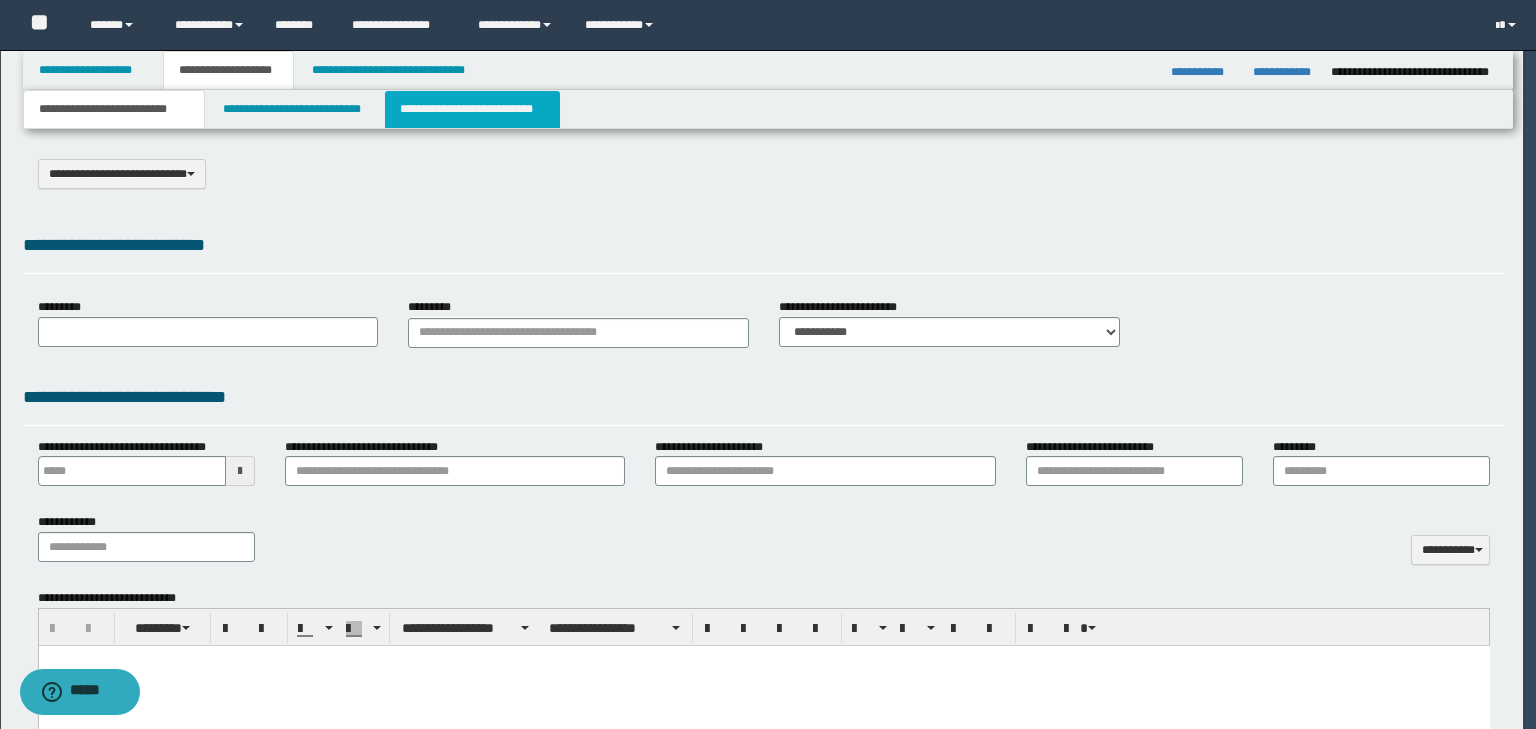 scroll, scrollTop: 0, scrollLeft: 0, axis: both 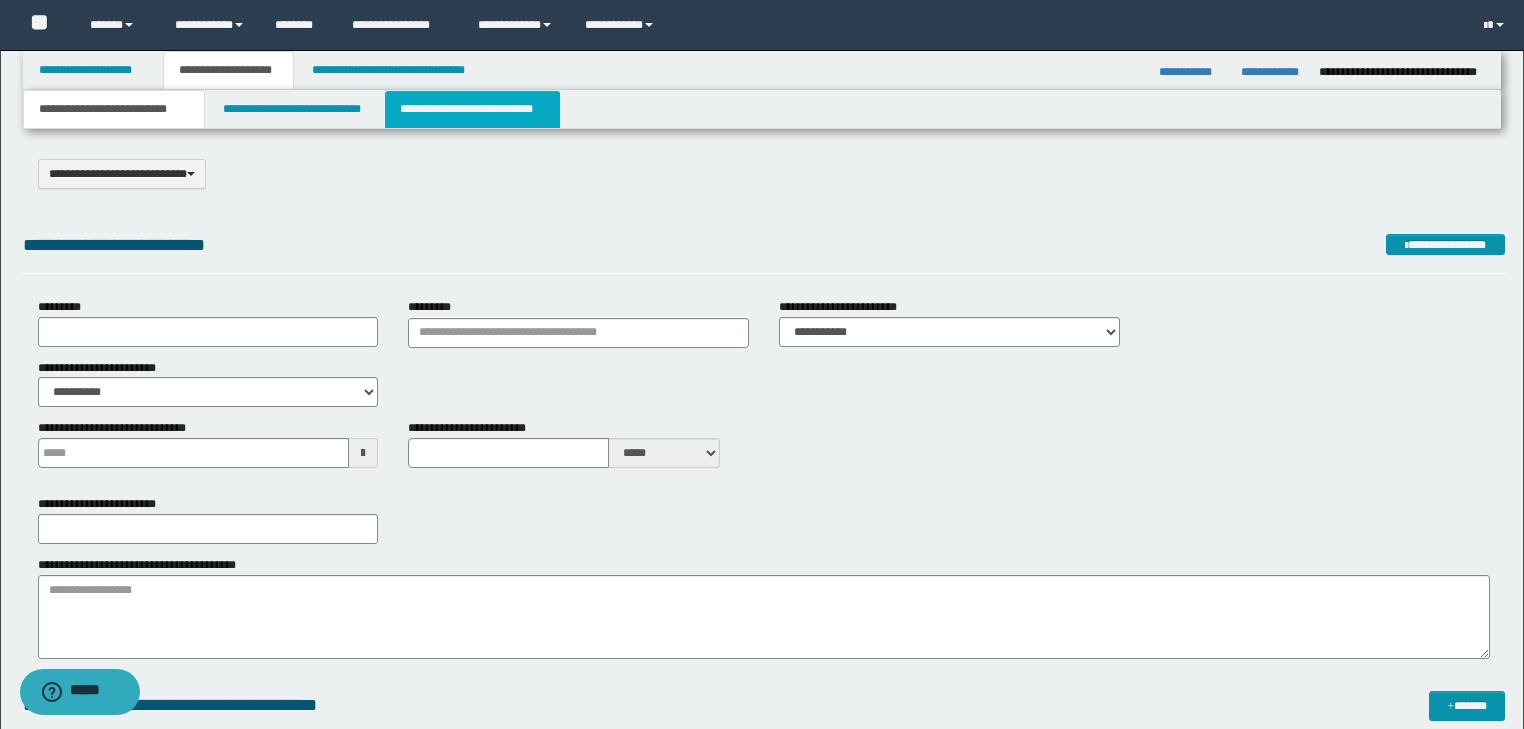 click on "**********" at bounding box center [472, 109] 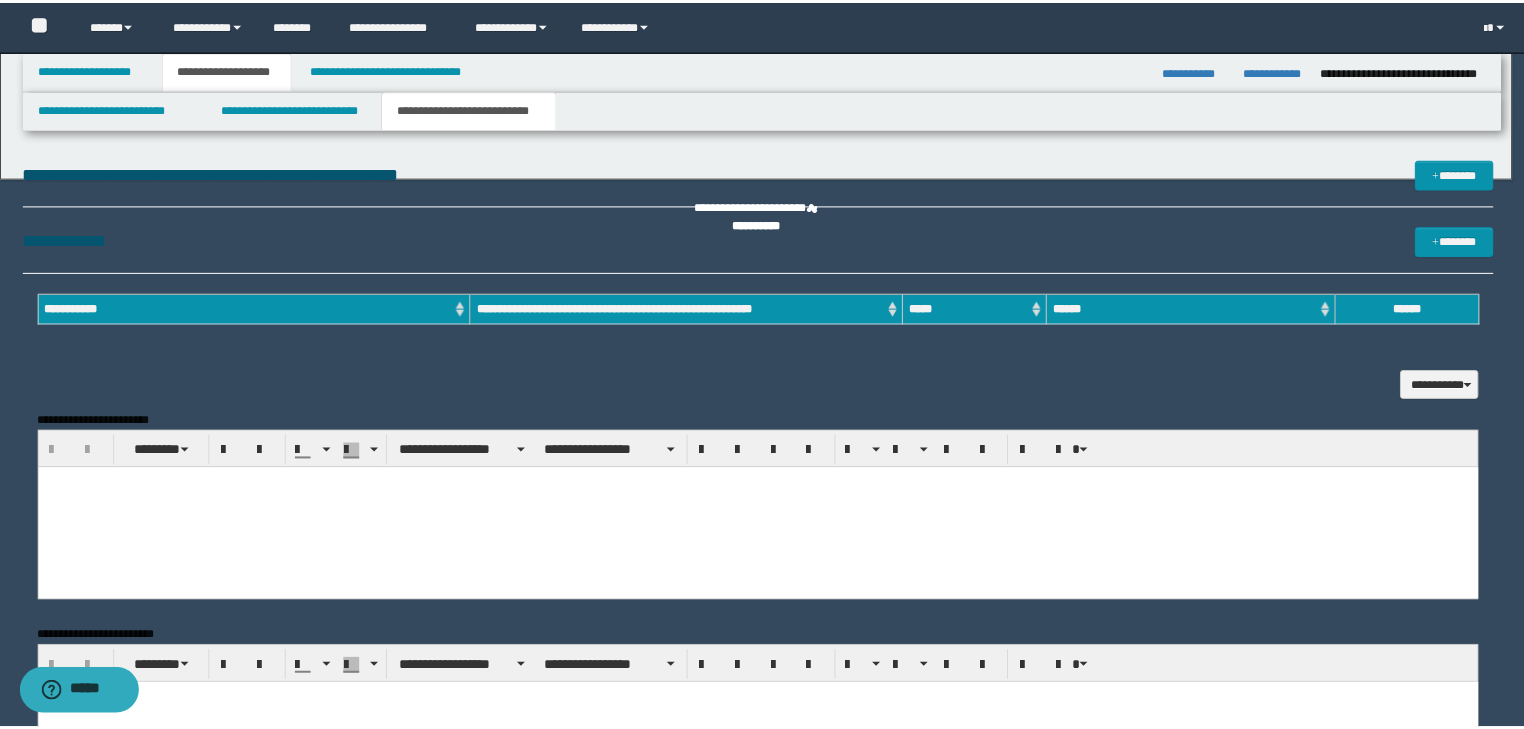 scroll, scrollTop: 0, scrollLeft: 0, axis: both 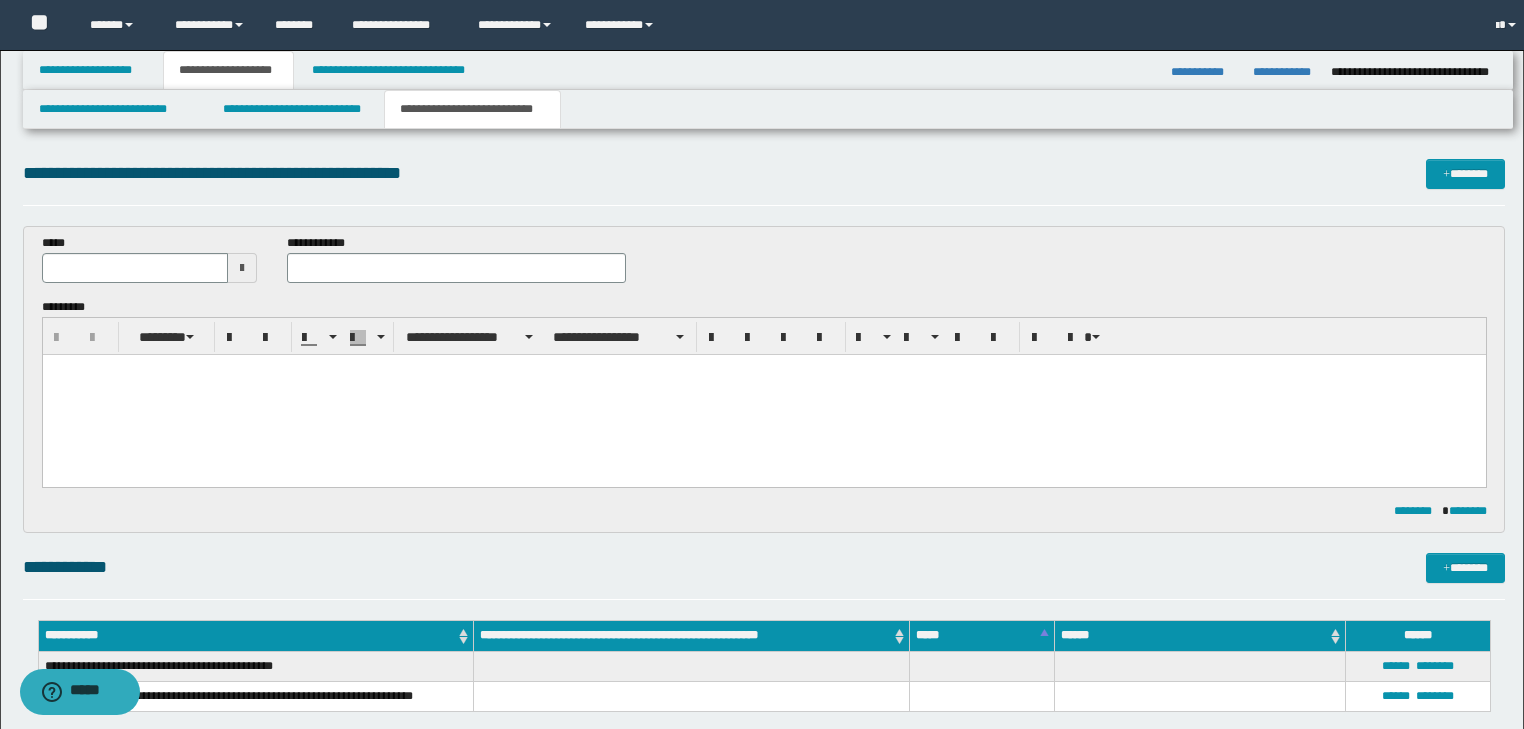 type 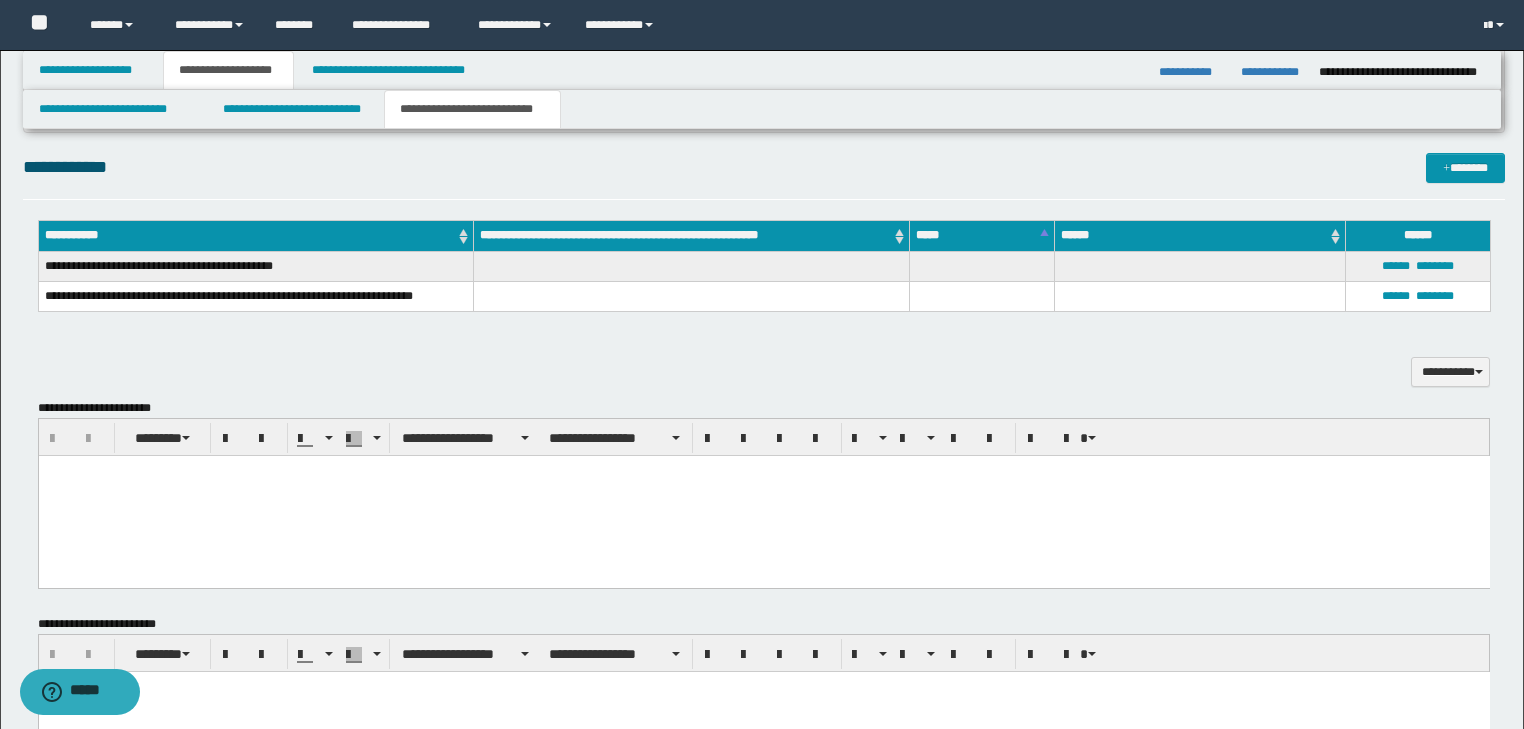 scroll, scrollTop: 813, scrollLeft: 0, axis: vertical 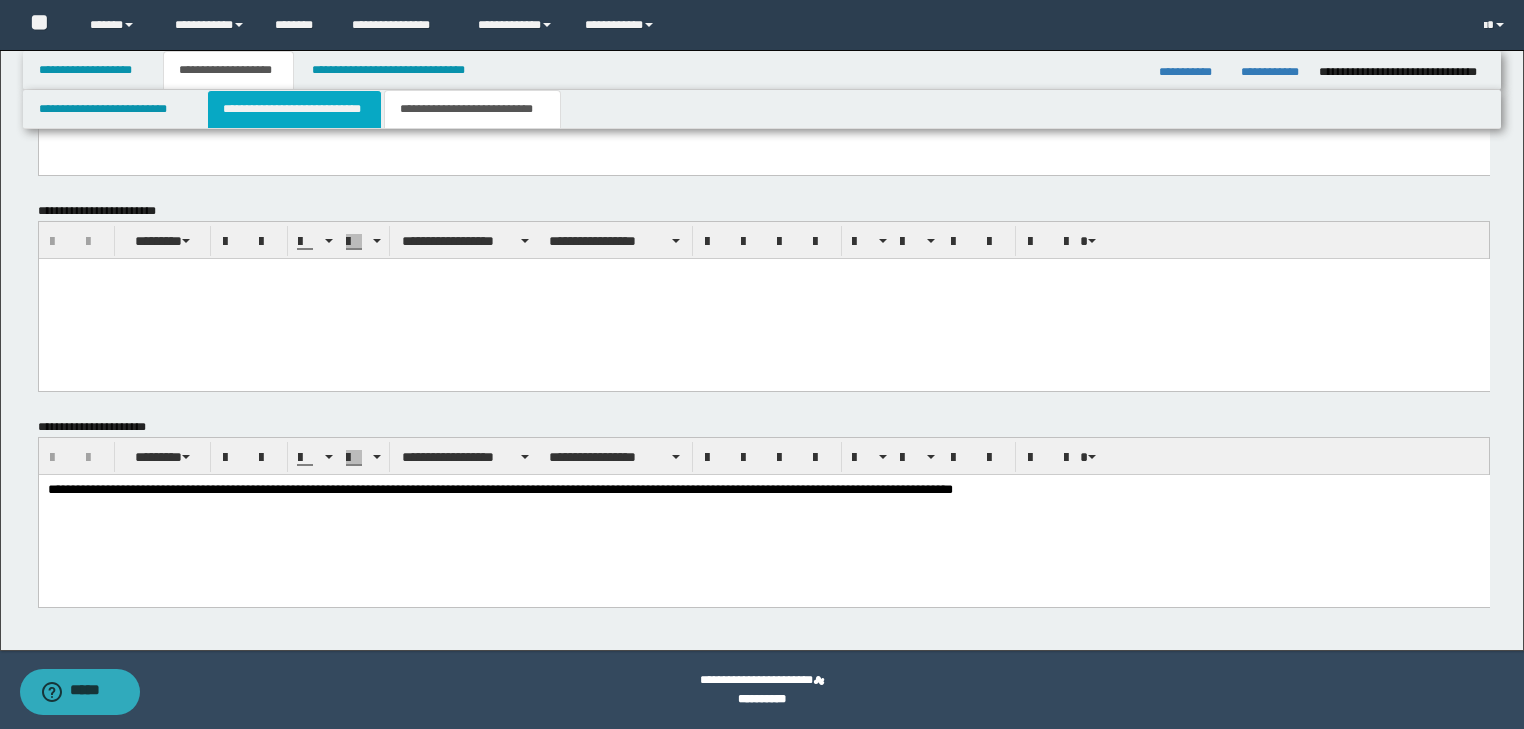 click on "**********" at bounding box center [294, 109] 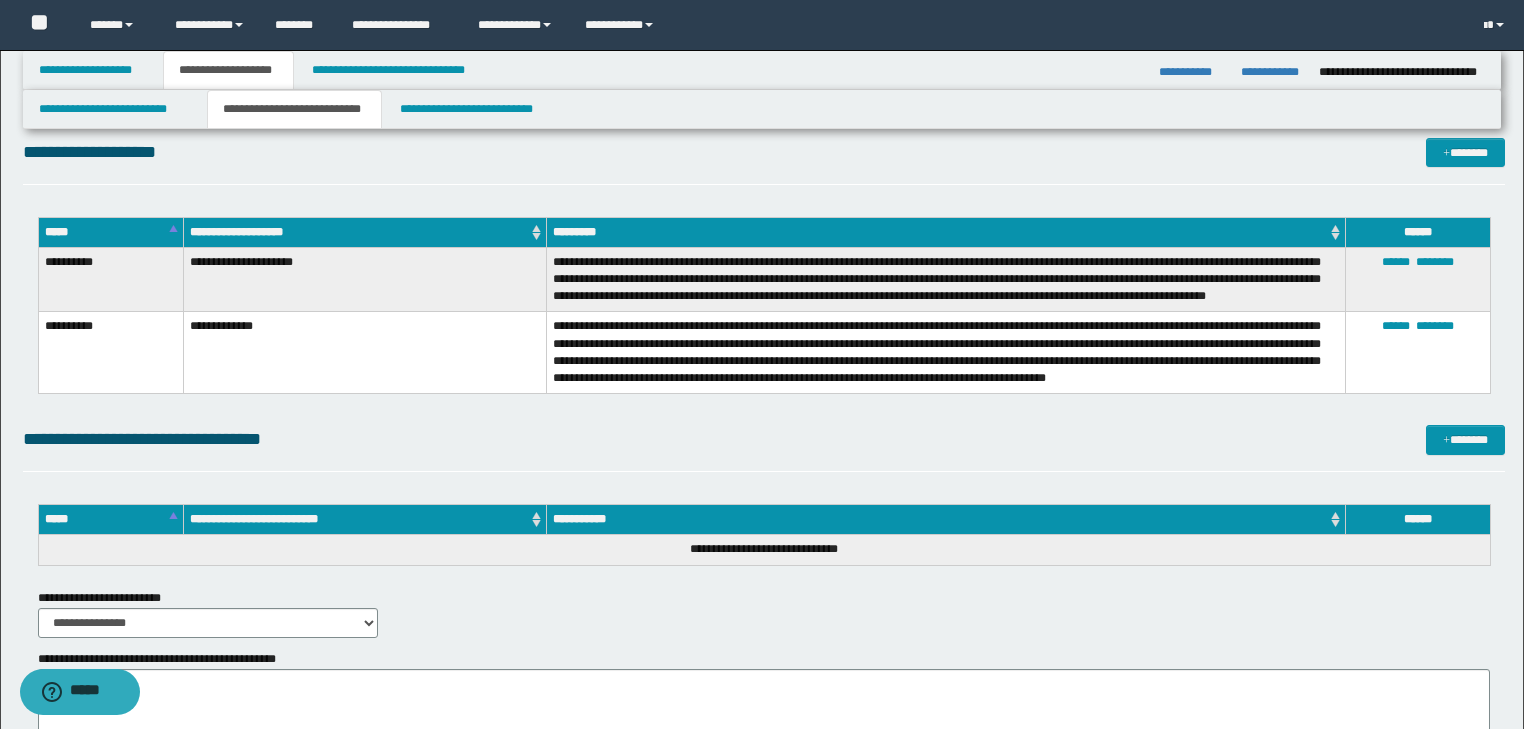 scroll, scrollTop: 2258, scrollLeft: 0, axis: vertical 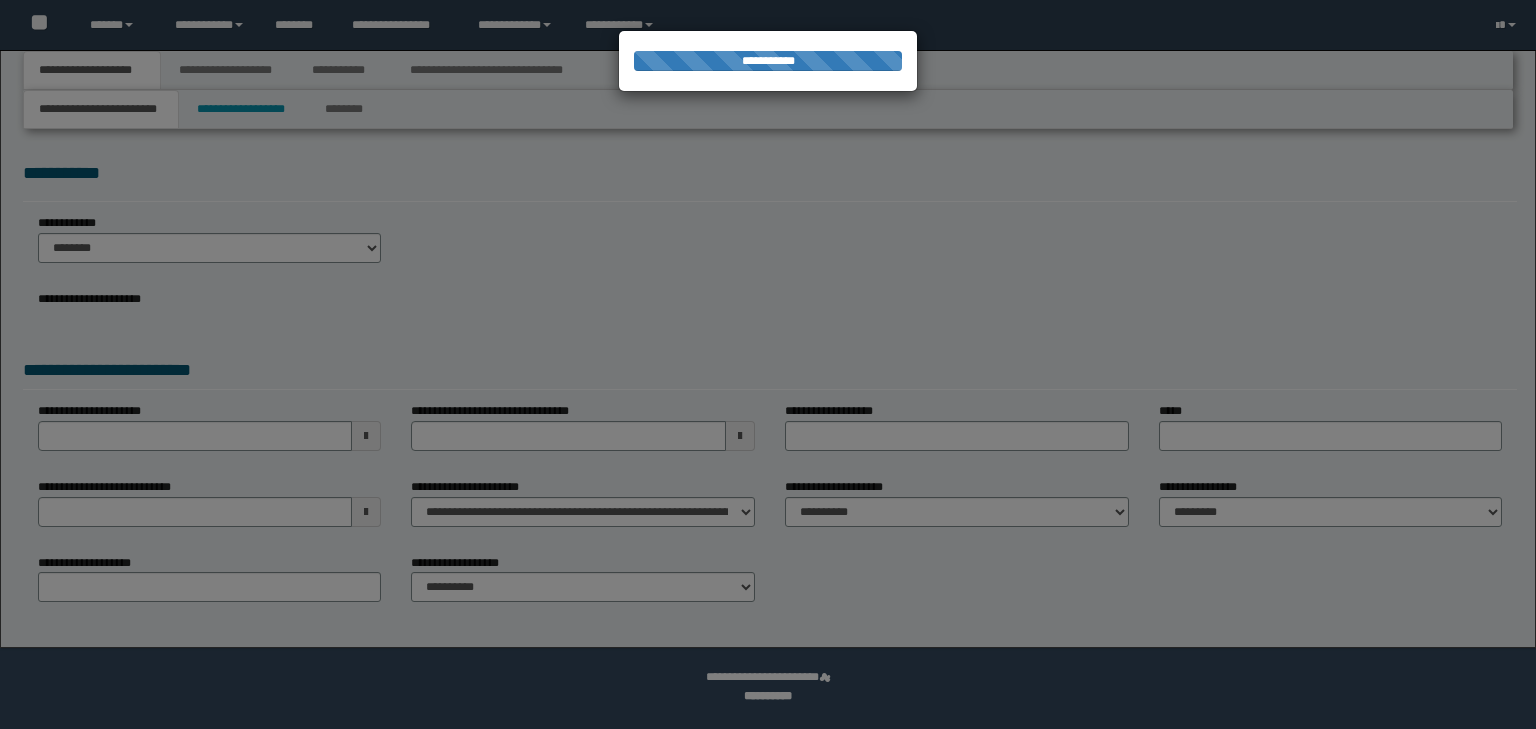 select on "*" 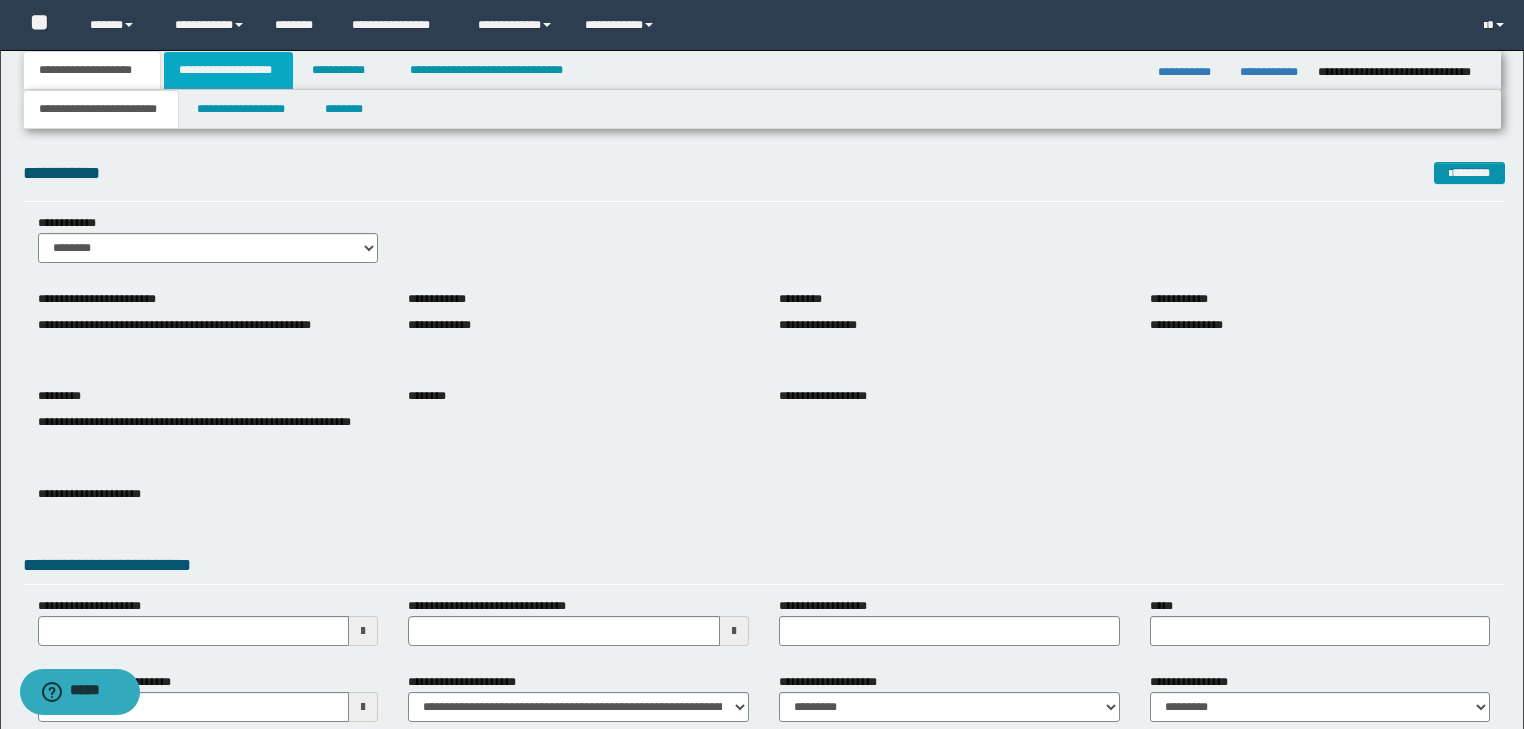 drag, startPoint x: 210, startPoint y: 75, endPoint x: 275, endPoint y: 84, distance: 65.62012 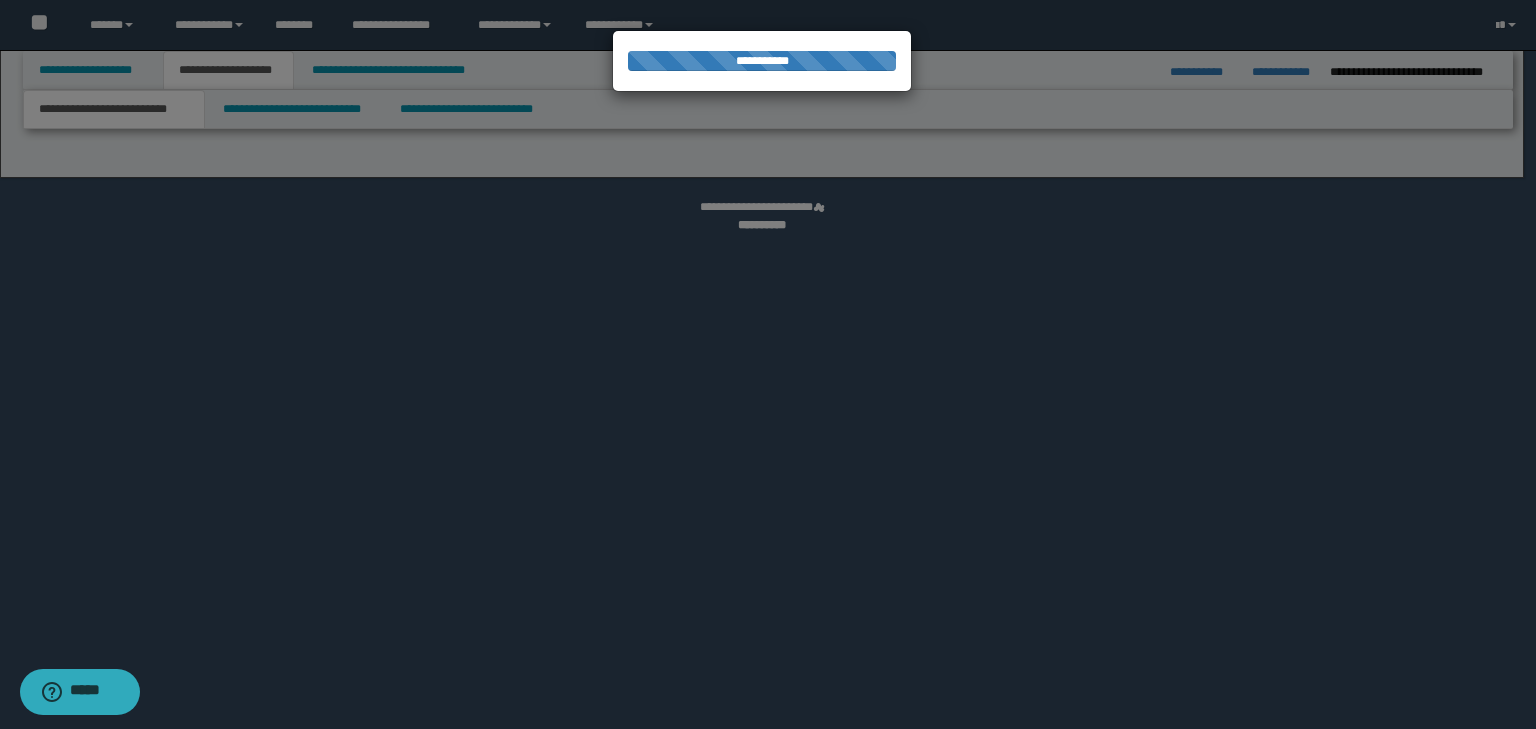 click at bounding box center (768, 364) 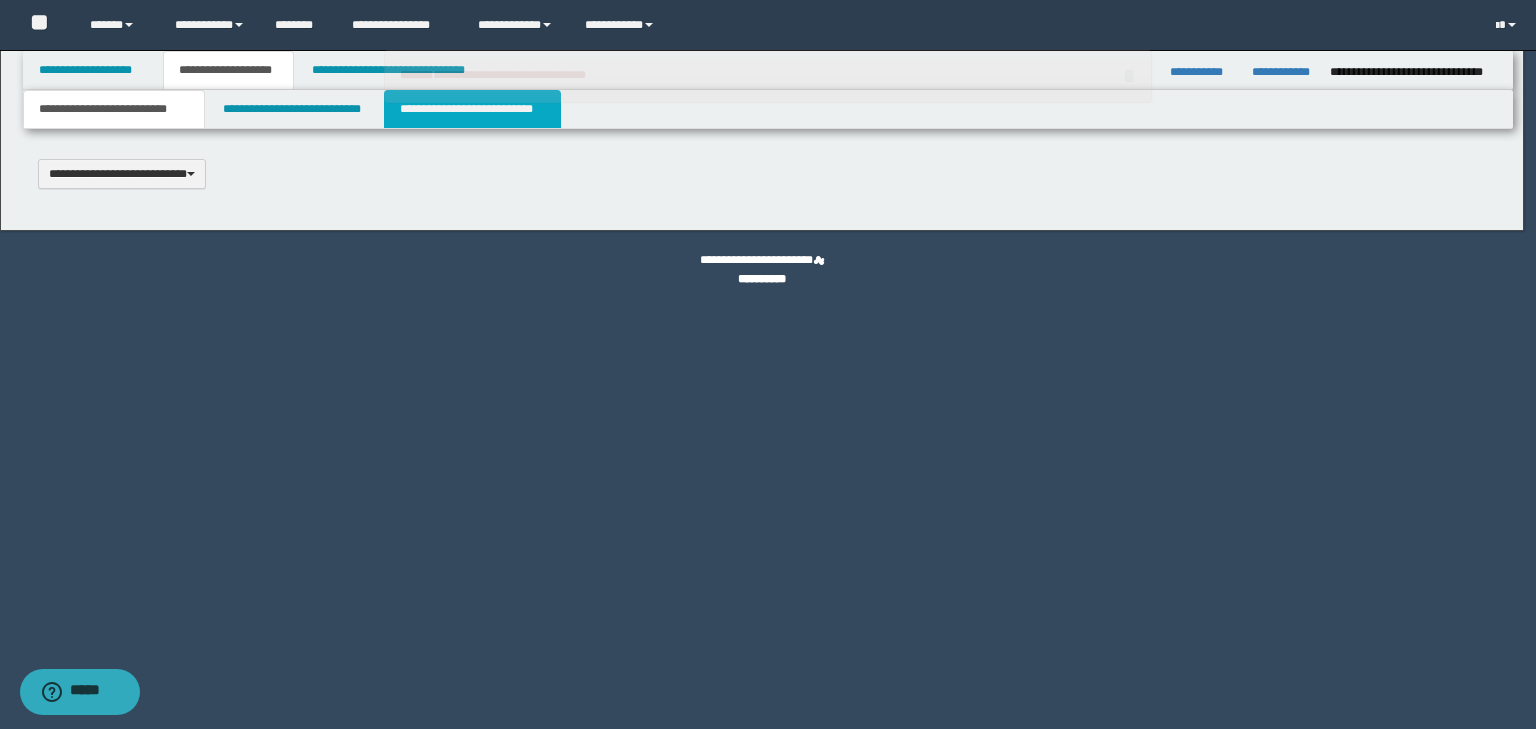 click on "**********" at bounding box center [472, 109] 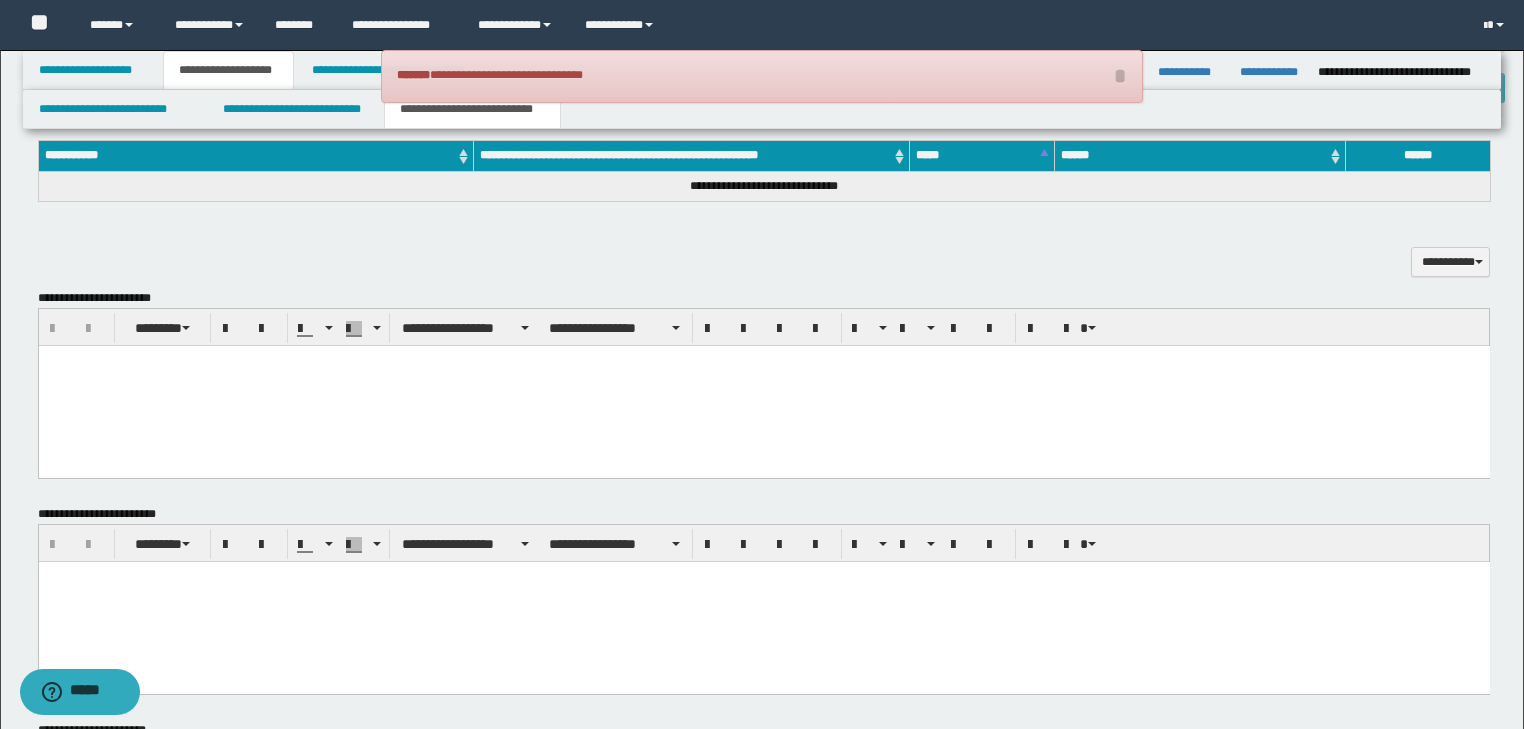 scroll, scrollTop: 783, scrollLeft: 0, axis: vertical 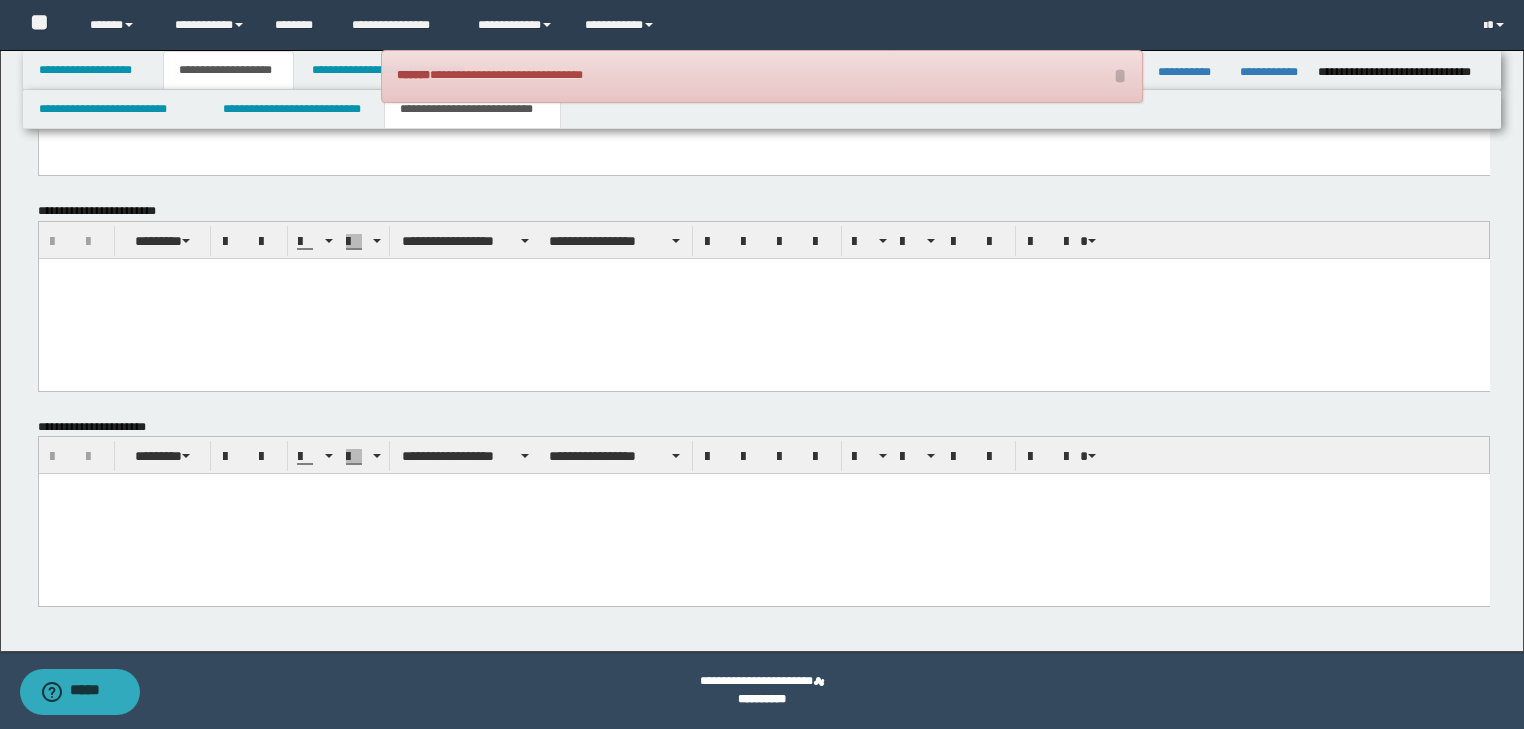 click at bounding box center (763, 514) 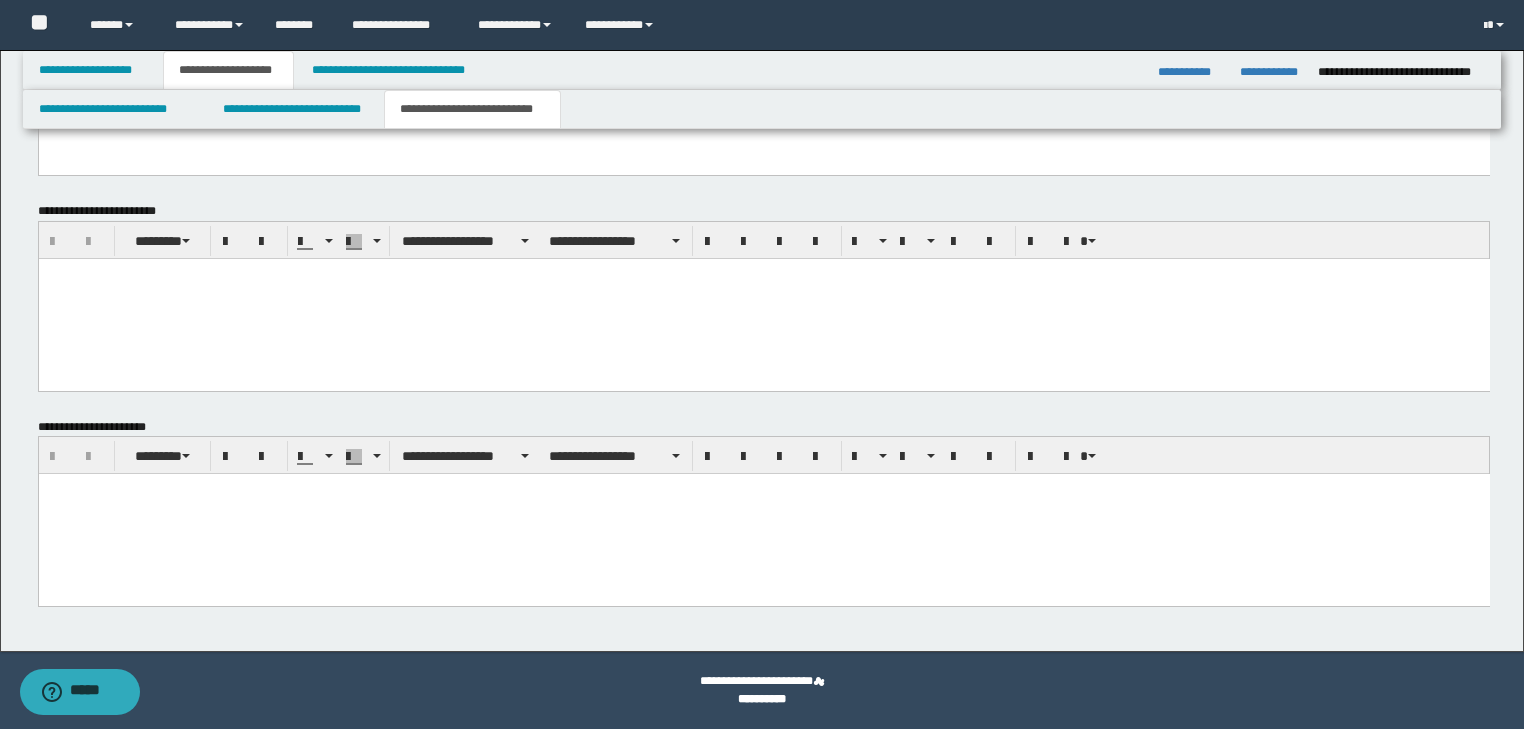 click at bounding box center (763, 514) 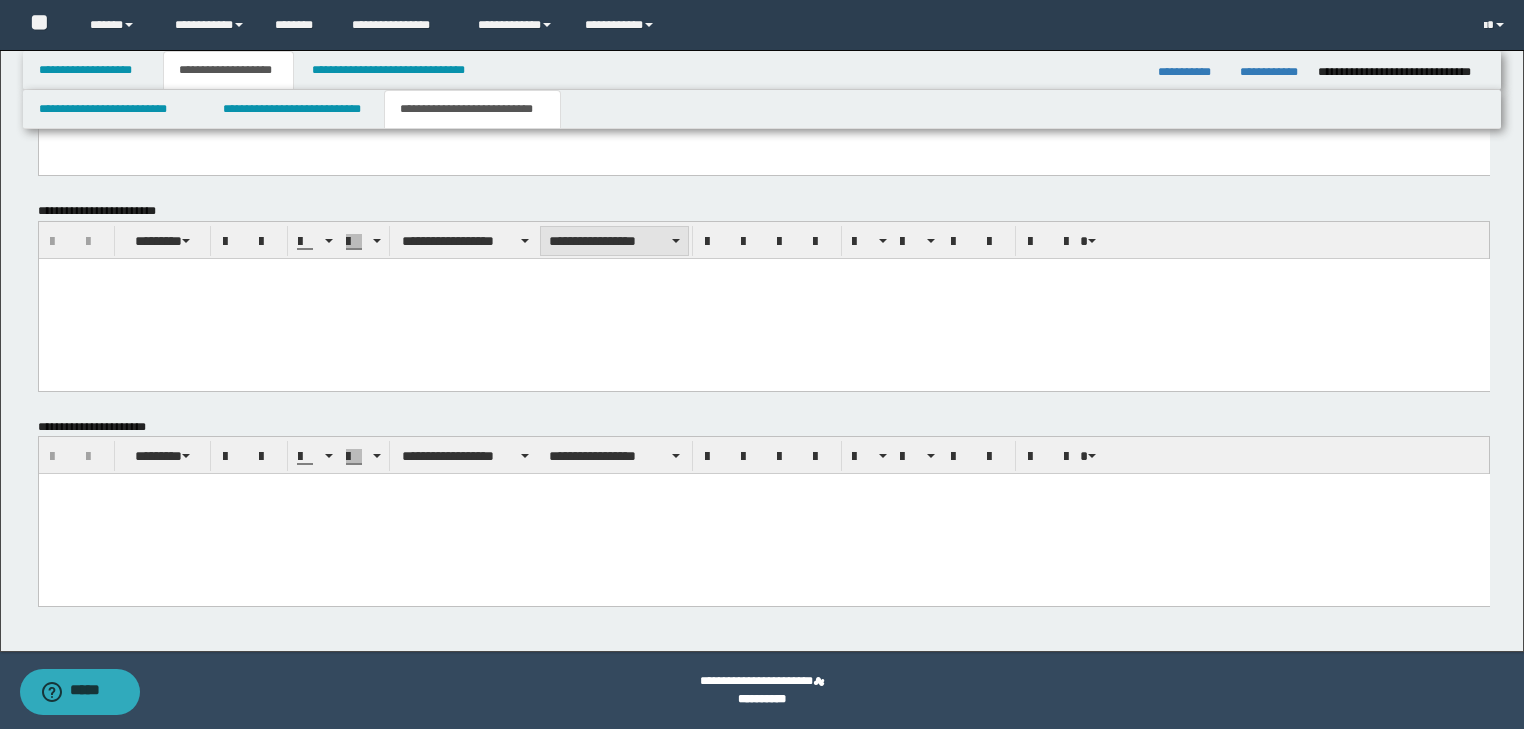 paste 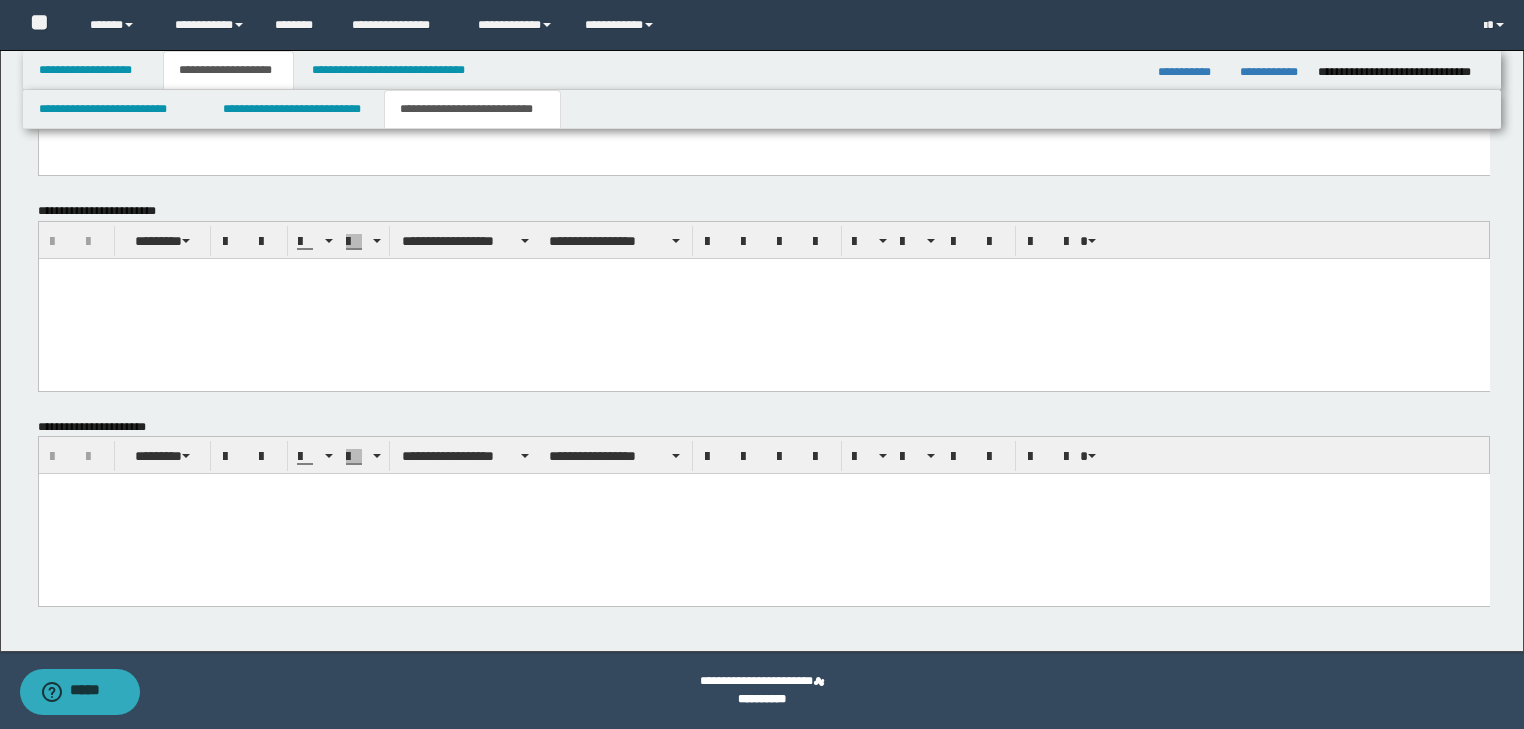 type 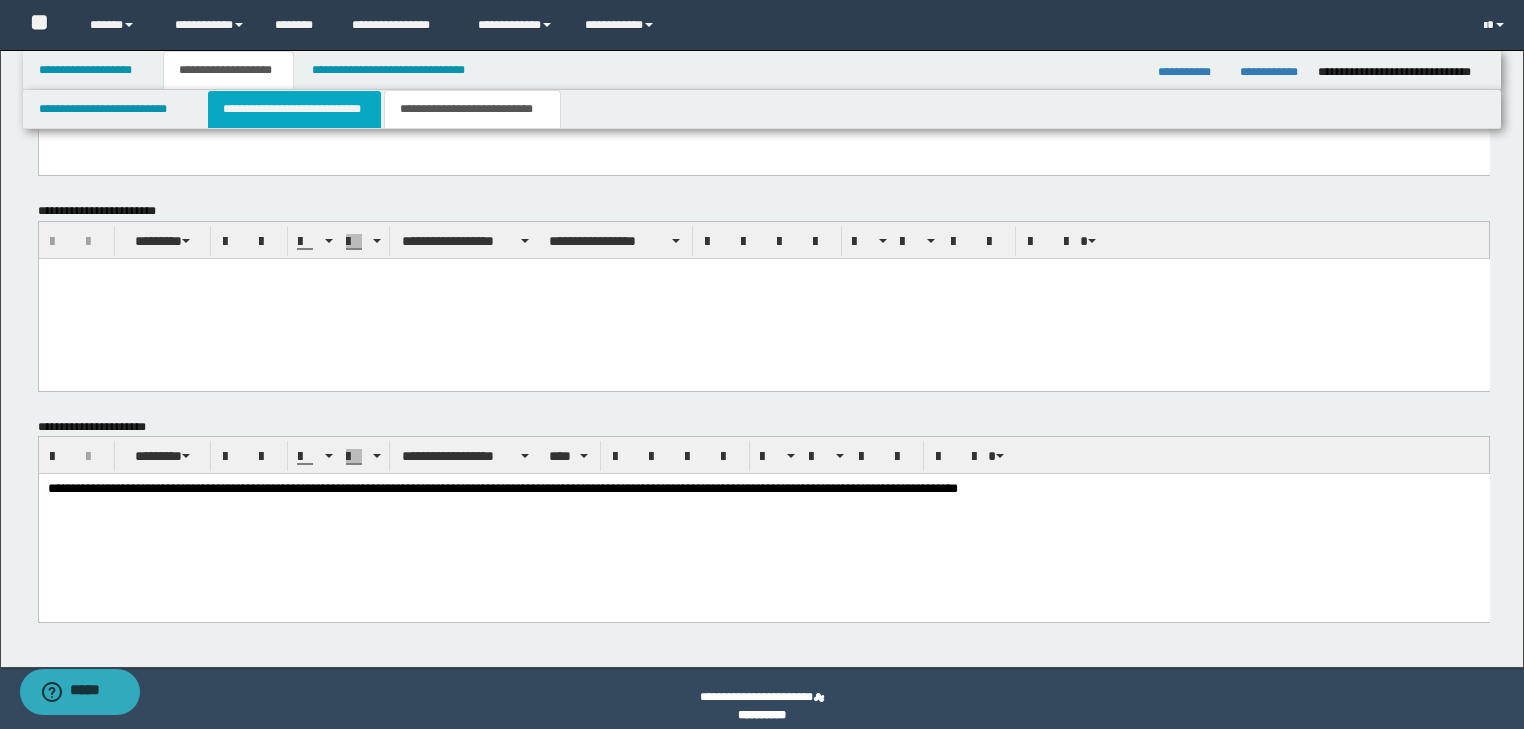 click on "**********" at bounding box center [294, 109] 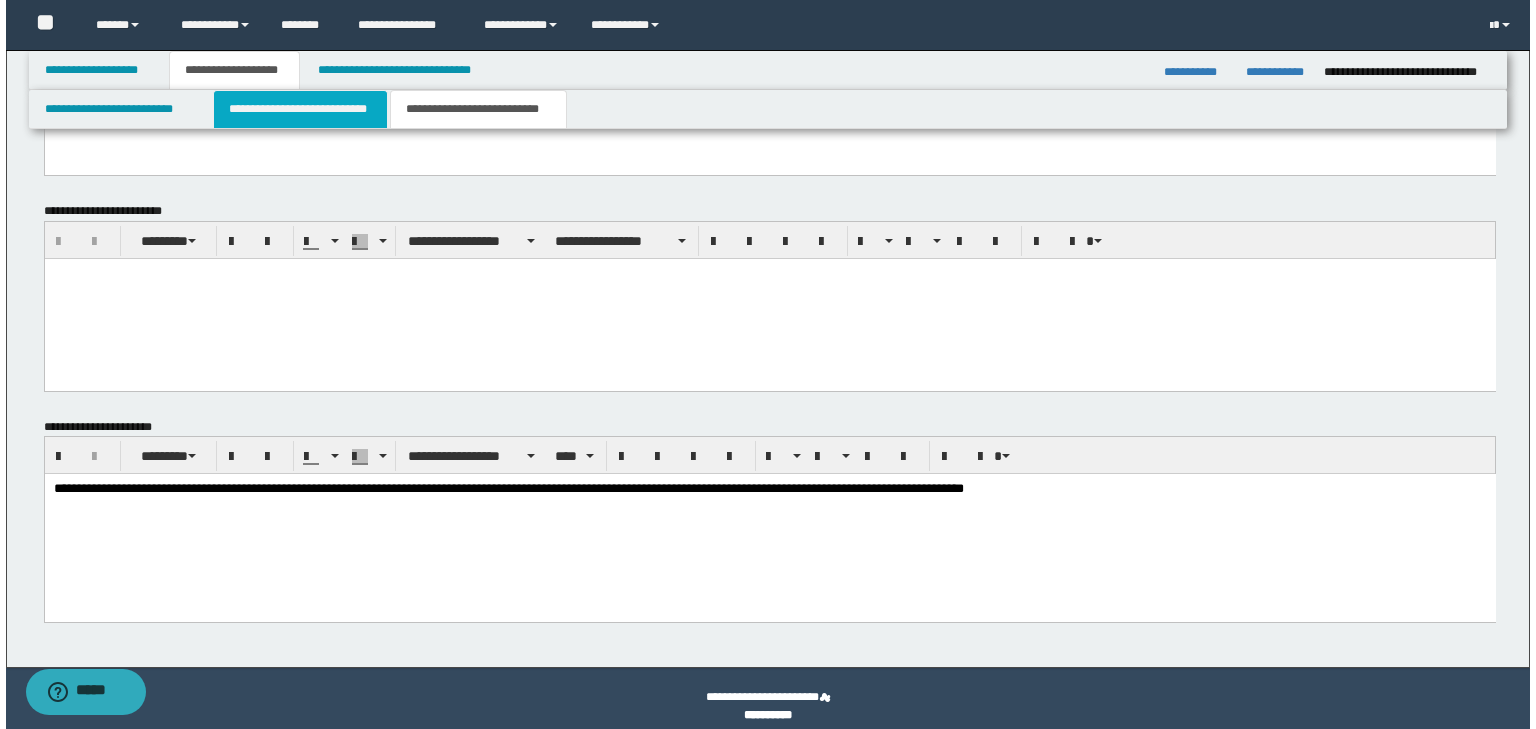 scroll, scrollTop: 0, scrollLeft: 0, axis: both 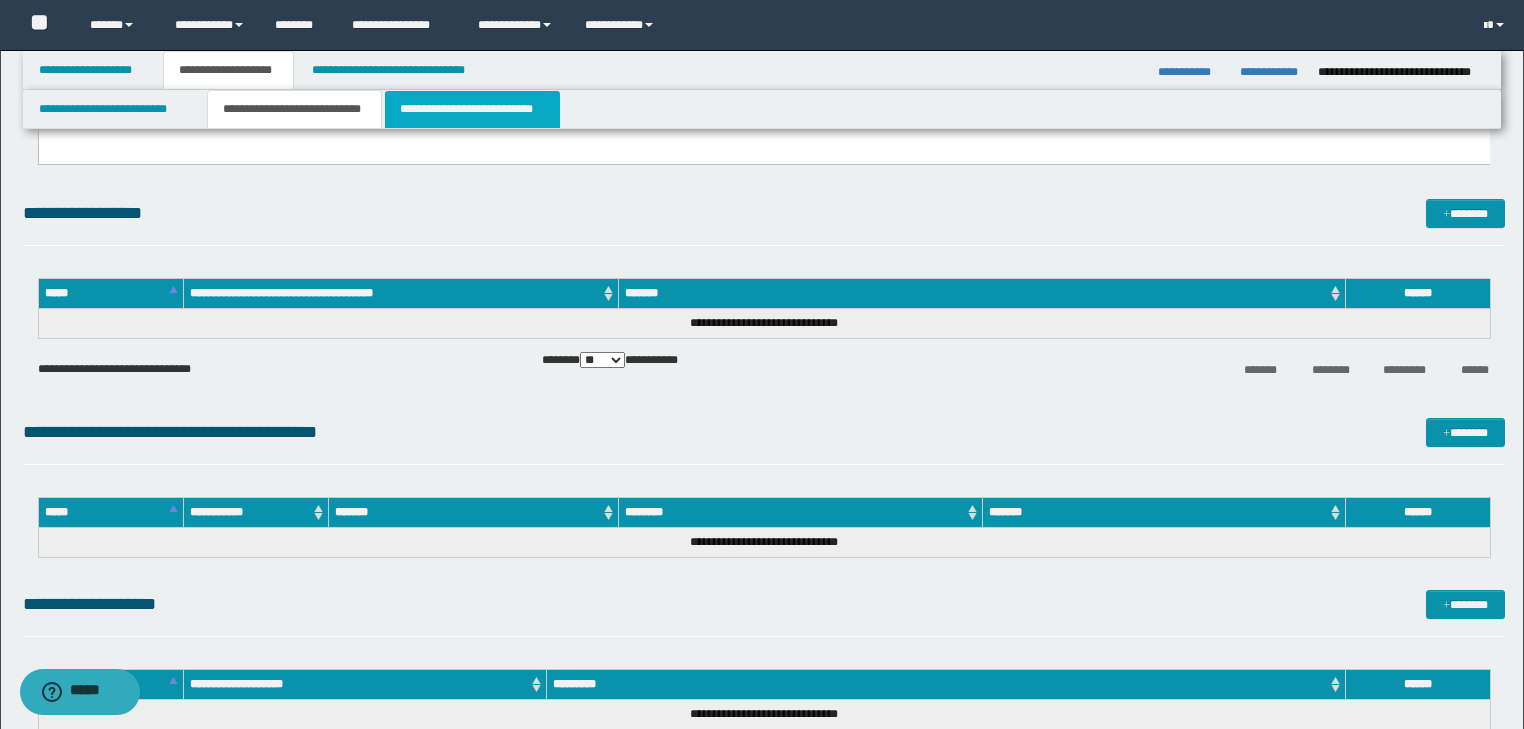 click on "**********" at bounding box center [472, 109] 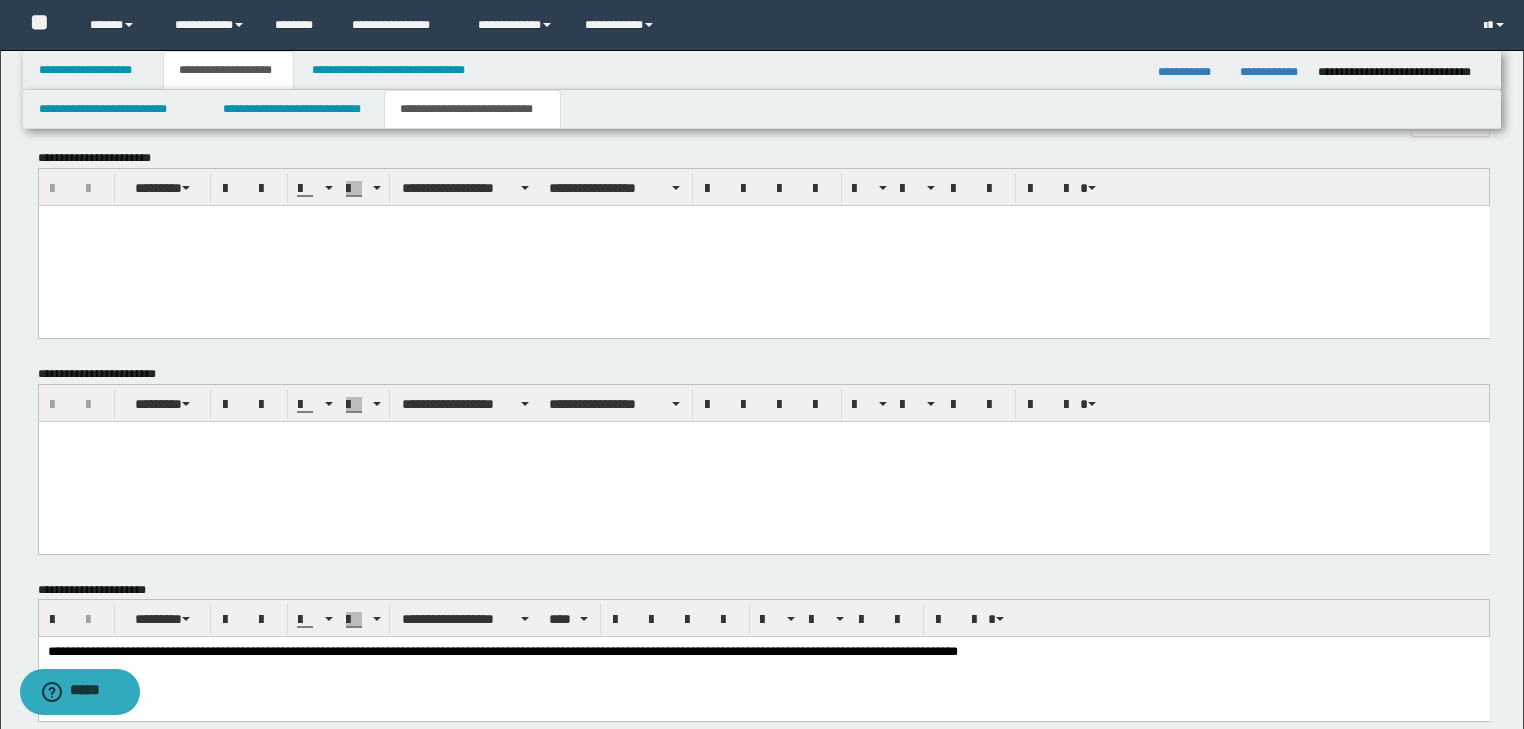 scroll, scrollTop: 735, scrollLeft: 0, axis: vertical 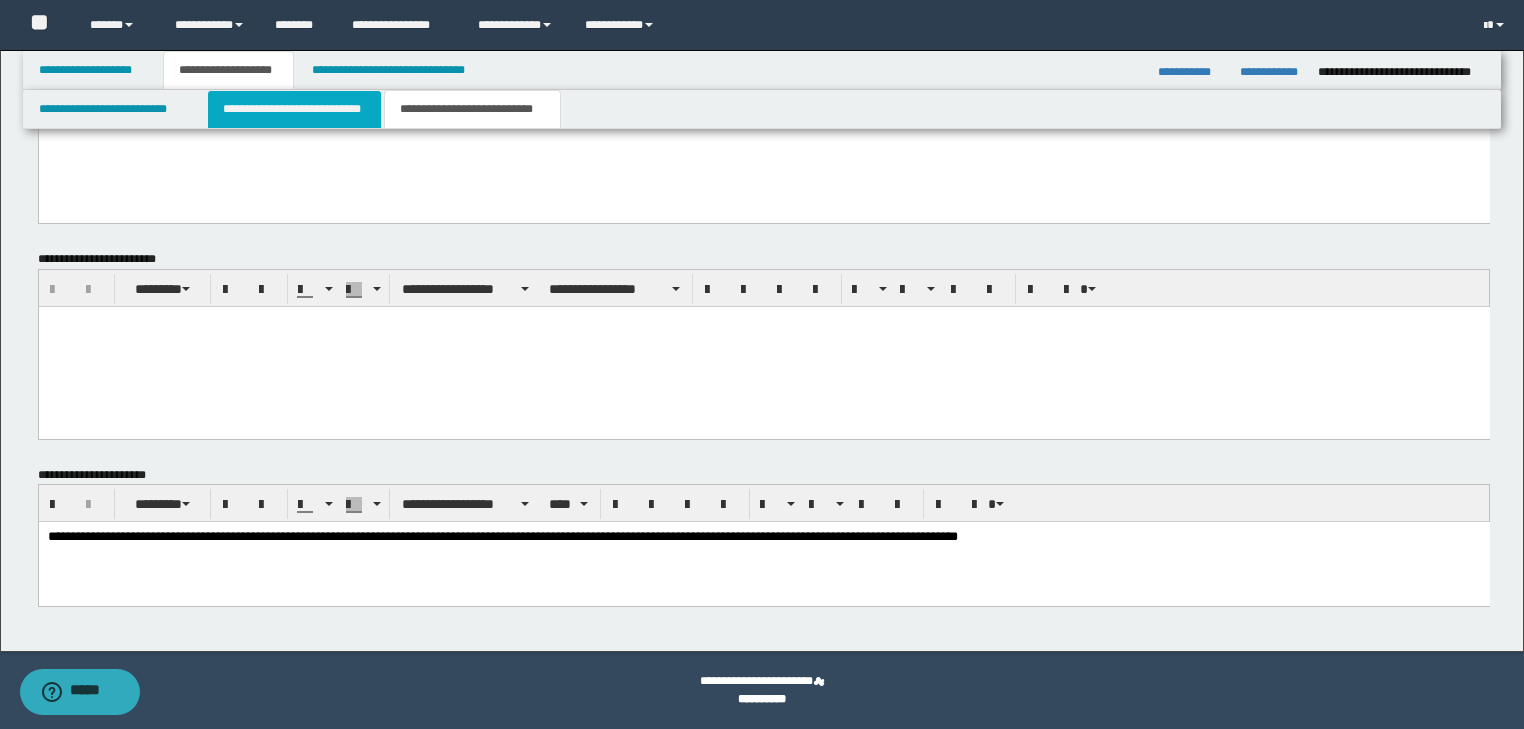 click on "**********" at bounding box center [294, 109] 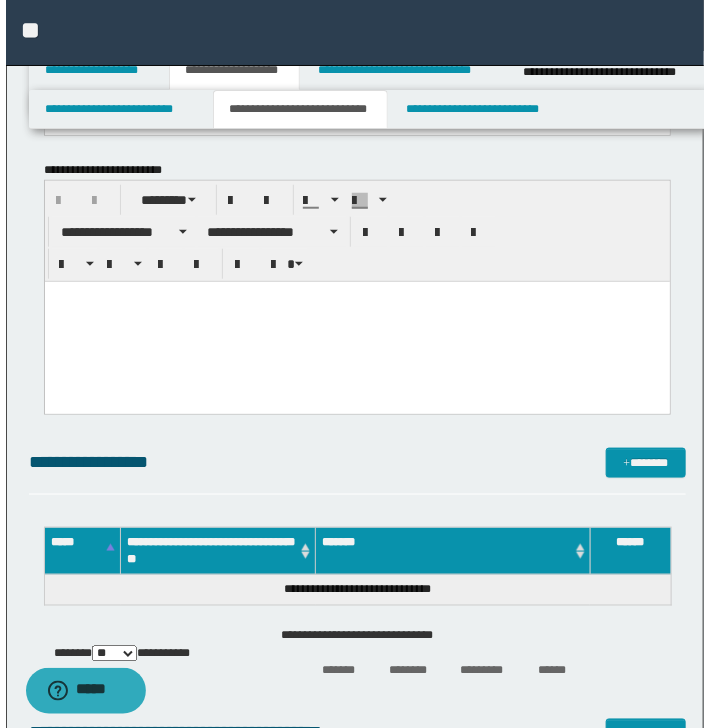 scroll, scrollTop: 544, scrollLeft: 0, axis: vertical 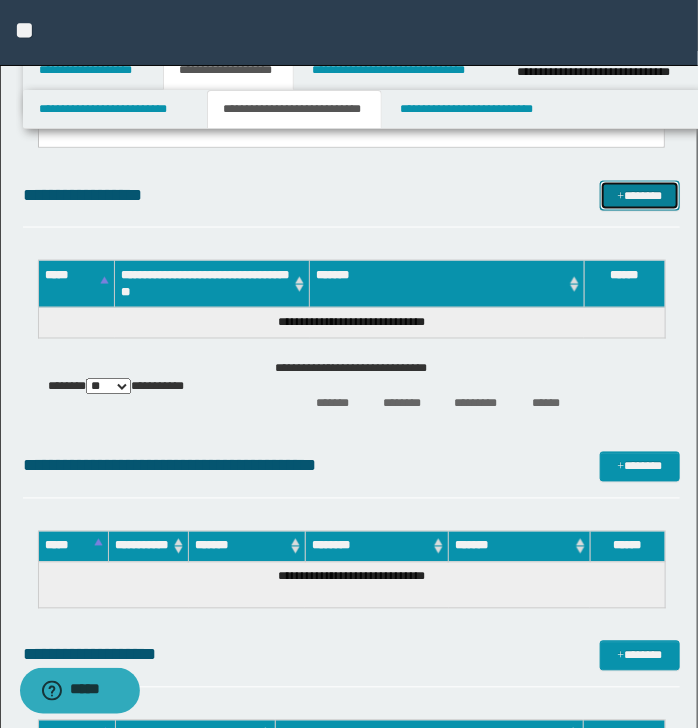 click on "*******" at bounding box center (639, 196) 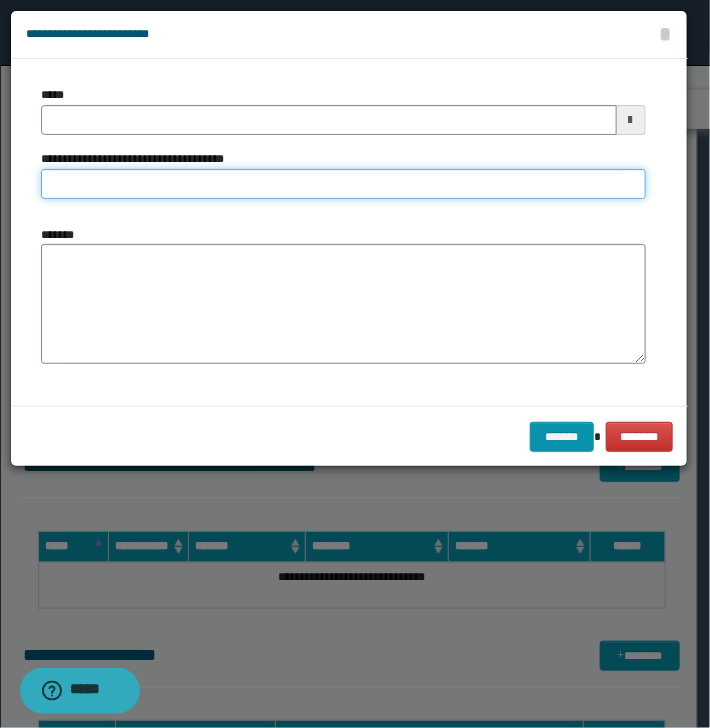 click on "**********" at bounding box center (343, 184) 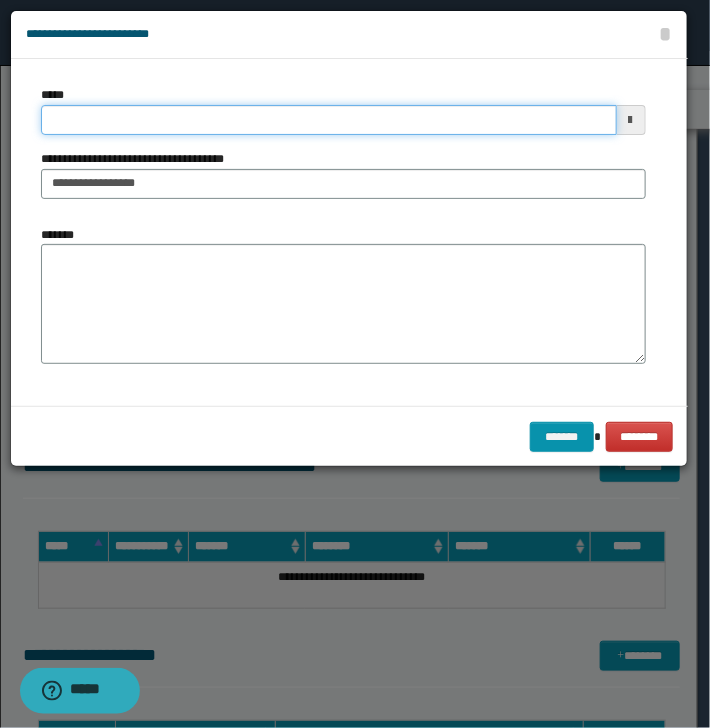 click on "*****" at bounding box center (329, 120) 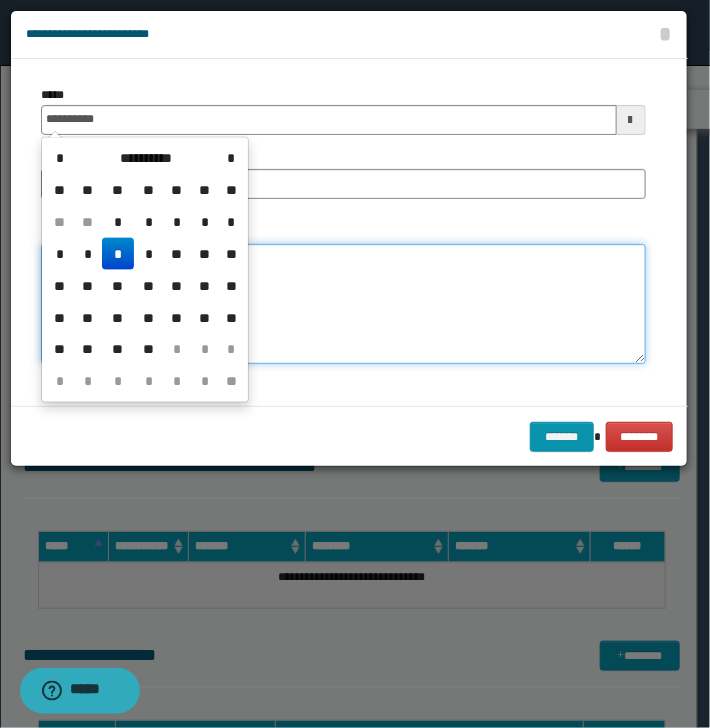type on "**********" 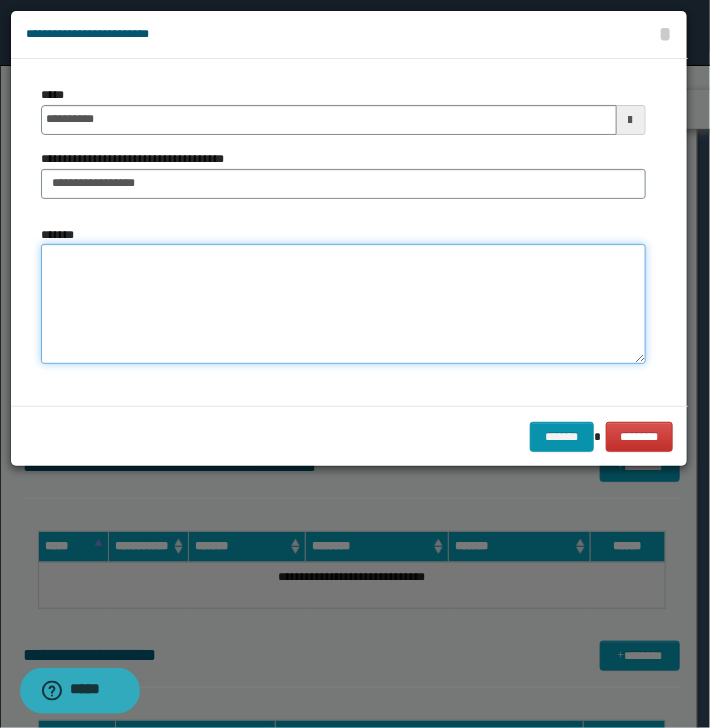 click on "*******" at bounding box center (343, 304) 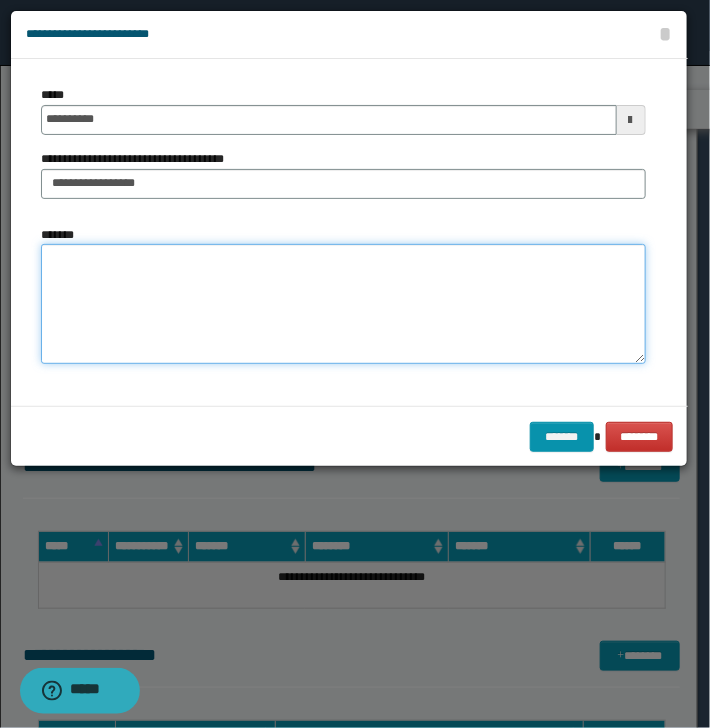 click on "*******" at bounding box center (343, 304) 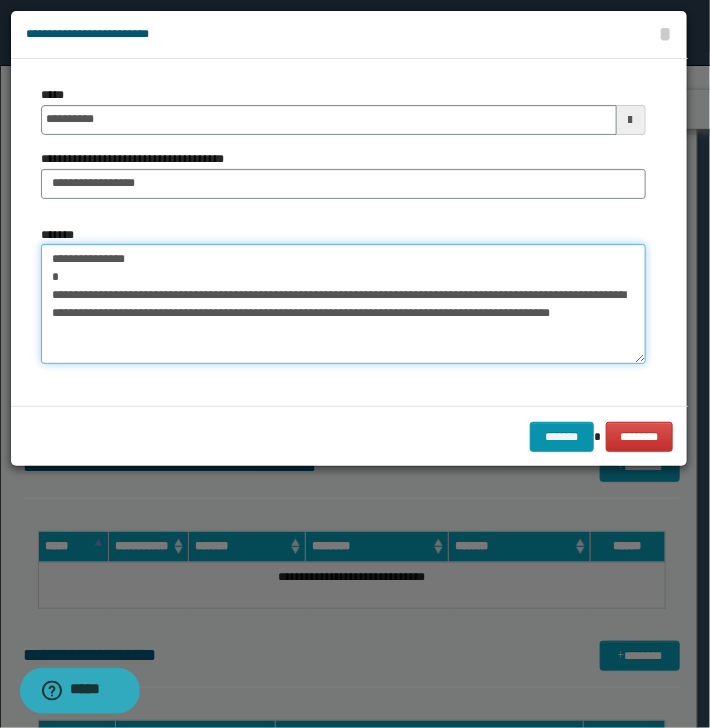 click on "**********" at bounding box center (343, 304) 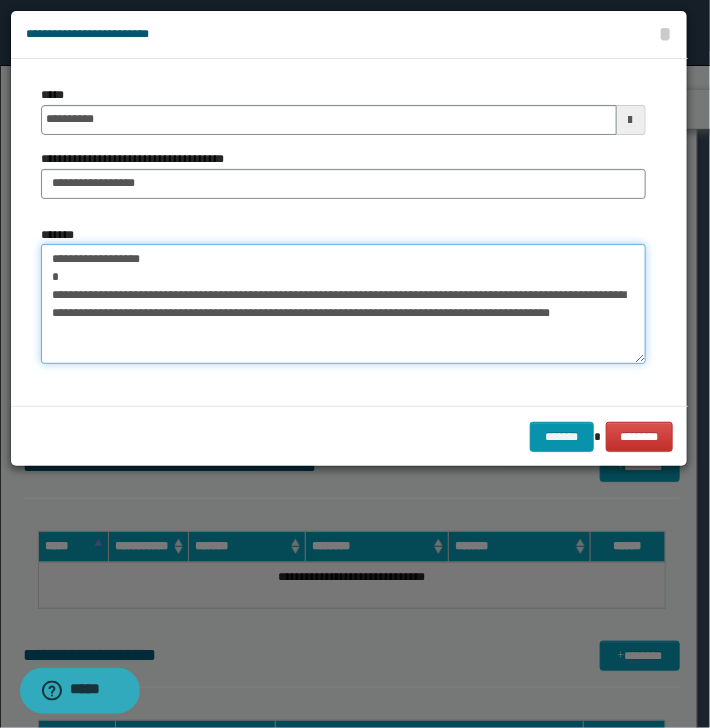 click on "**********" at bounding box center [343, 304] 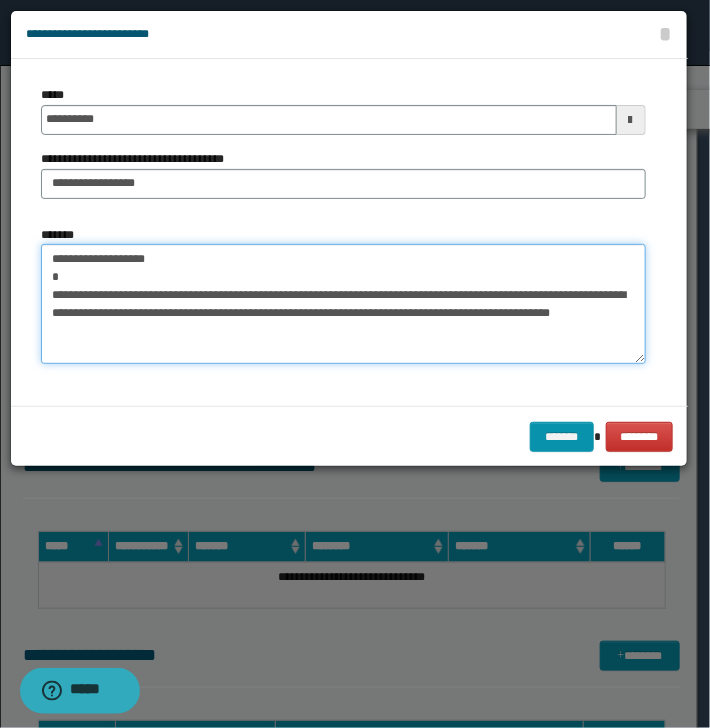 drag, startPoint x: 52, startPoint y: 292, endPoint x: 104, endPoint y: 292, distance: 52 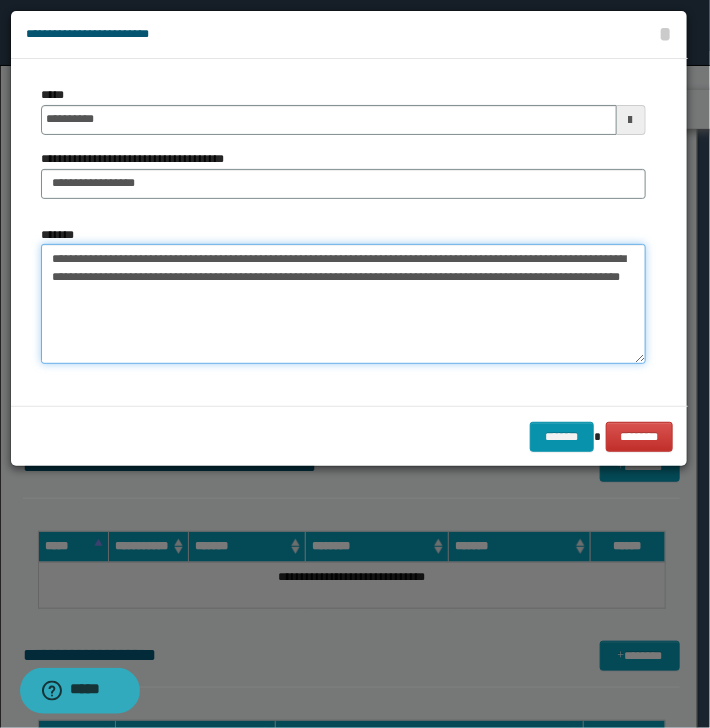 click on "**********" at bounding box center [343, 304] 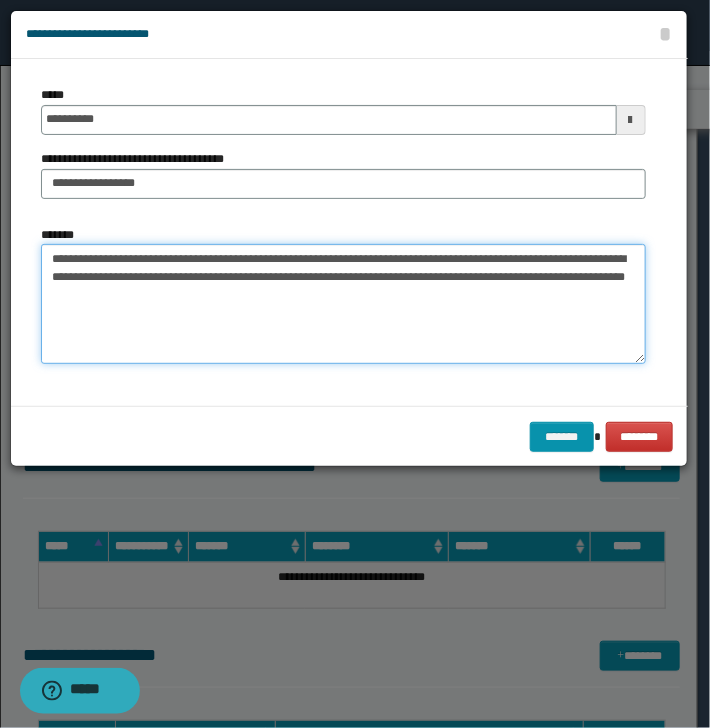 click on "**********" at bounding box center [343, 304] 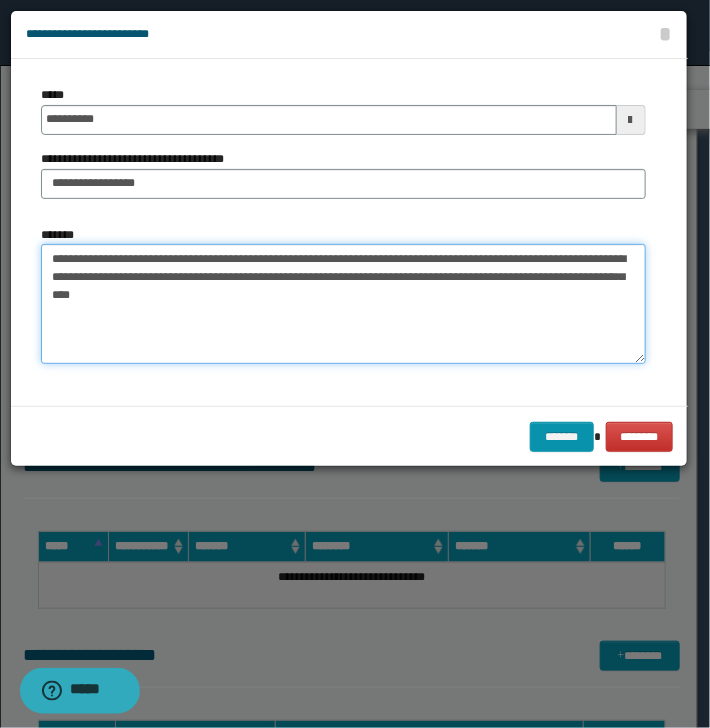 drag, startPoint x: 132, startPoint y: 265, endPoint x: 124, endPoint y: 276, distance: 13.601471 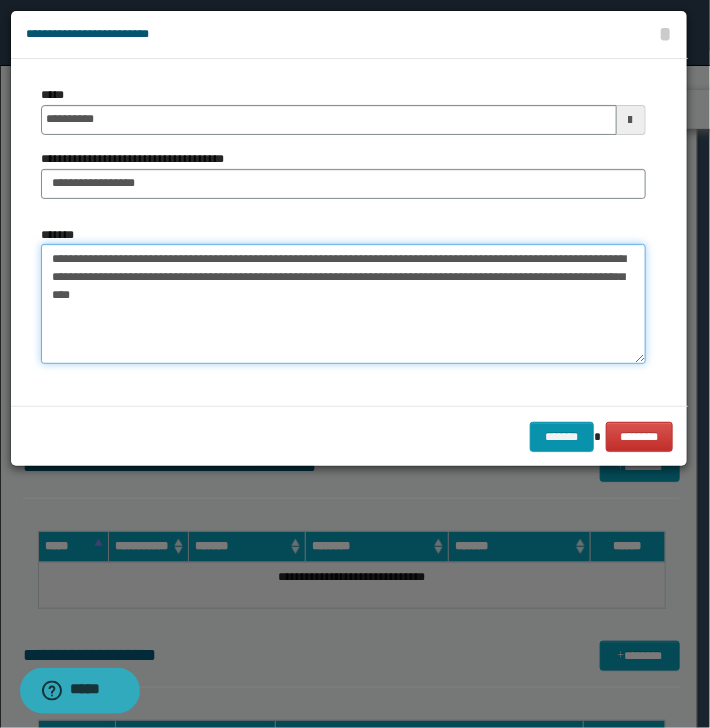 click on "**********" at bounding box center [343, 304] 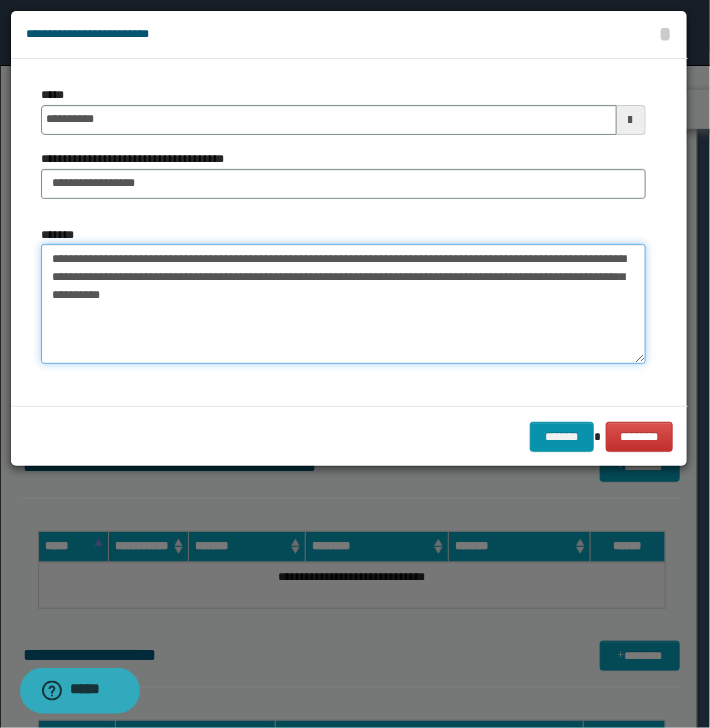 click on "**********" at bounding box center [343, 304] 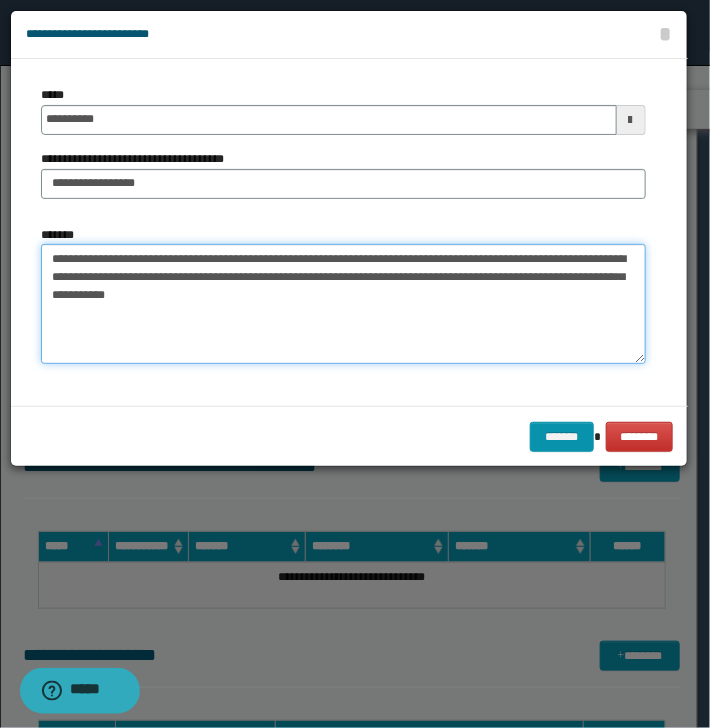 click on "**********" at bounding box center (343, 304) 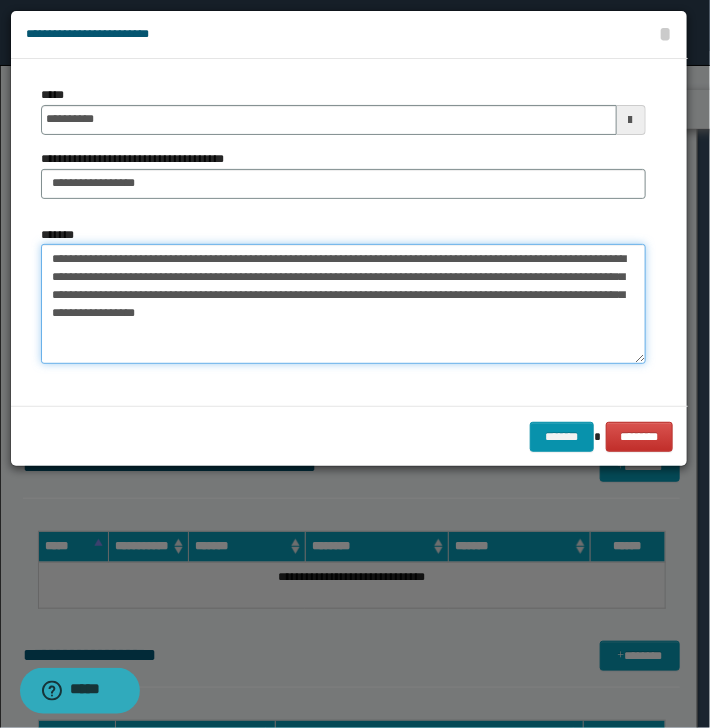 click on "**********" at bounding box center (343, 304) 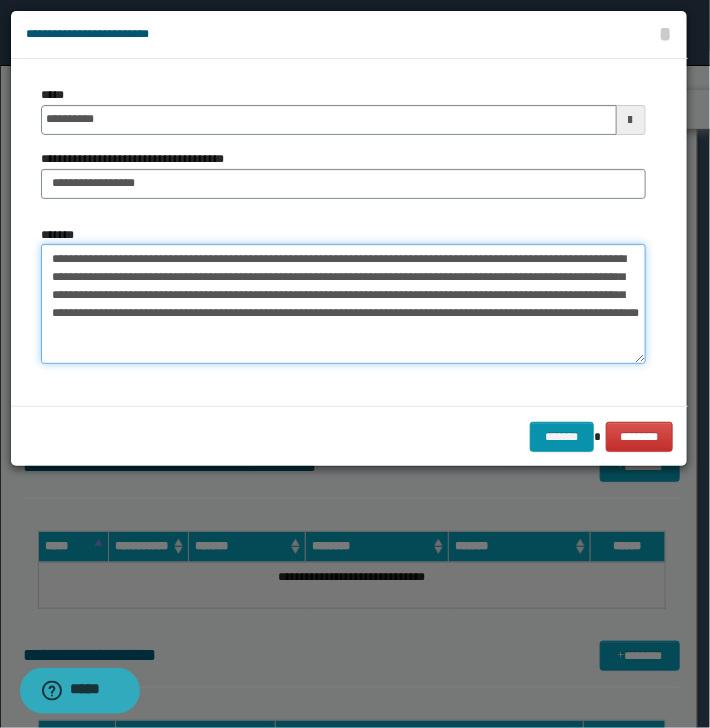 drag, startPoint x: 264, startPoint y: 340, endPoint x: 317, endPoint y: 349, distance: 53.75872 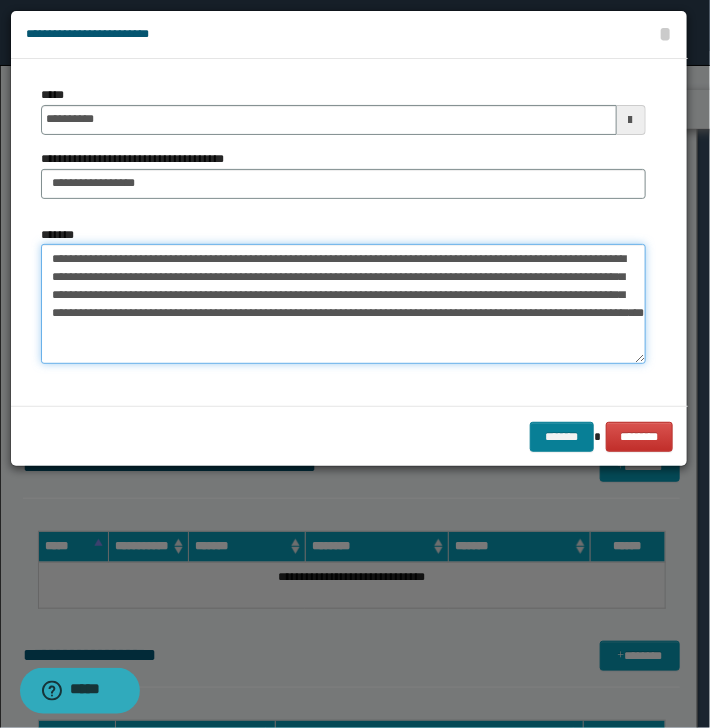 type on "**********" 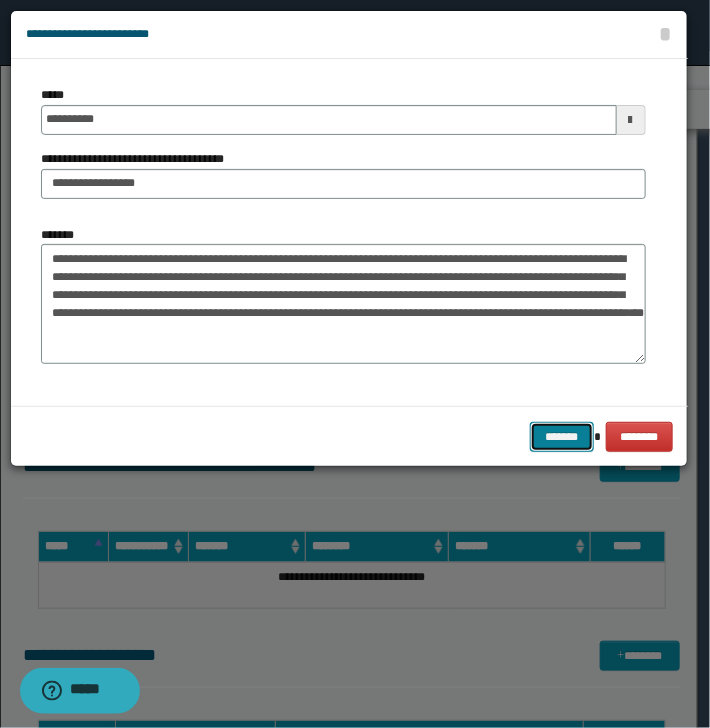 click on "*******" at bounding box center [562, 437] 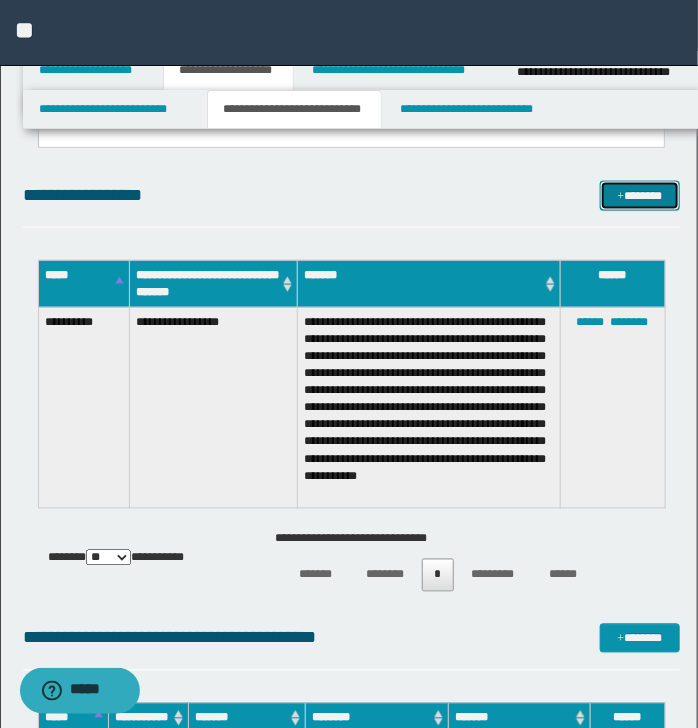 click on "*******" at bounding box center (639, 196) 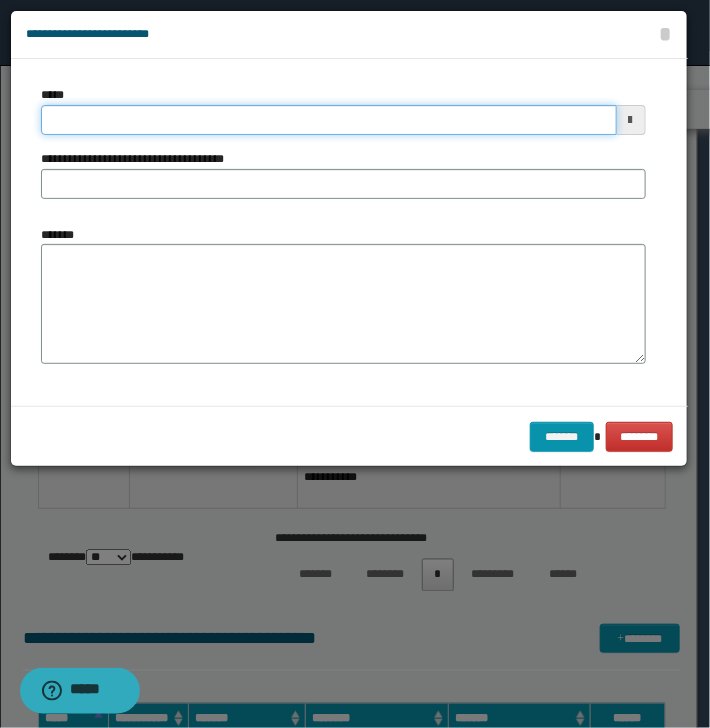click on "*****" at bounding box center (329, 120) 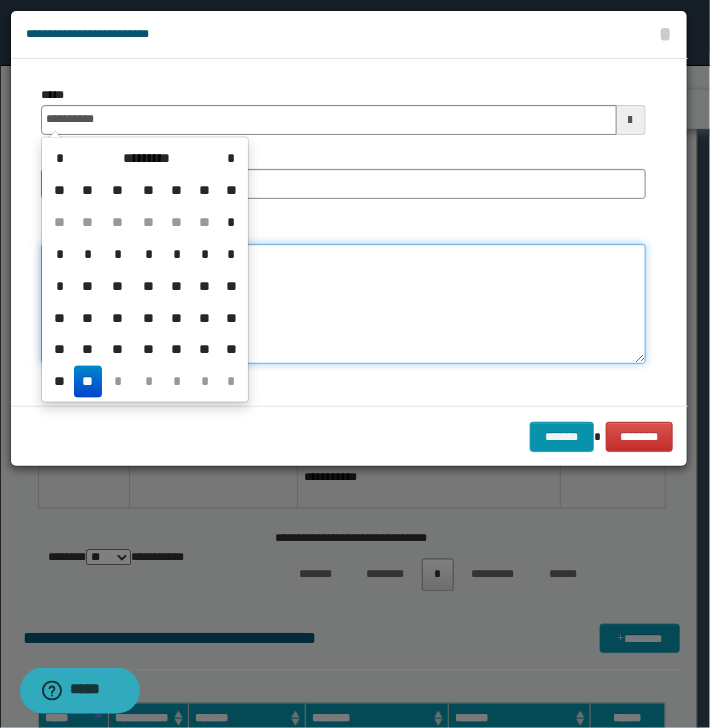 type on "**********" 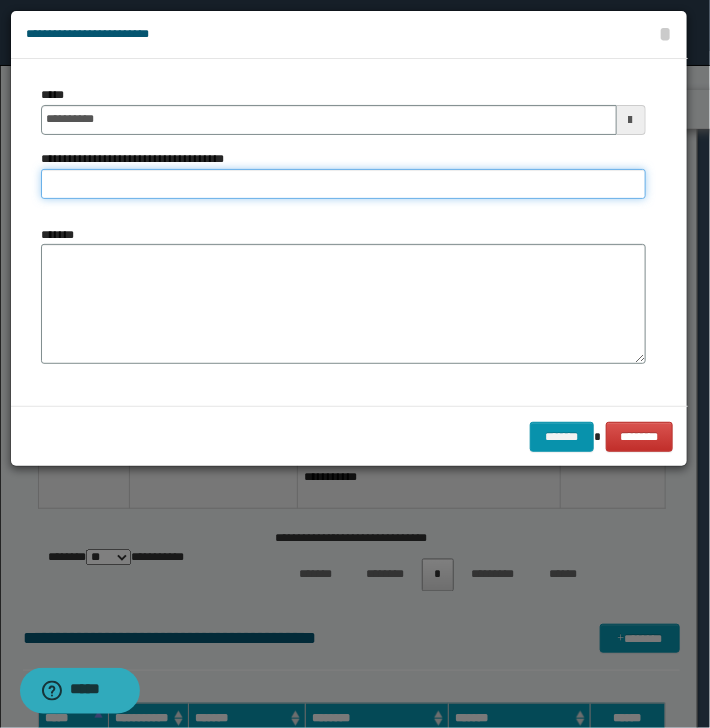drag, startPoint x: 89, startPoint y: 172, endPoint x: 133, endPoint y: 196, distance: 50.119858 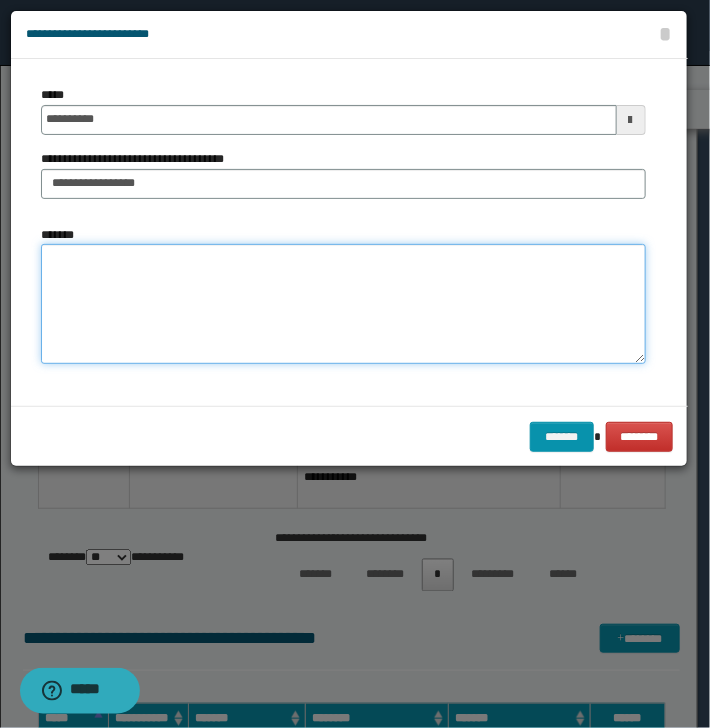 click on "*******" at bounding box center (343, 304) 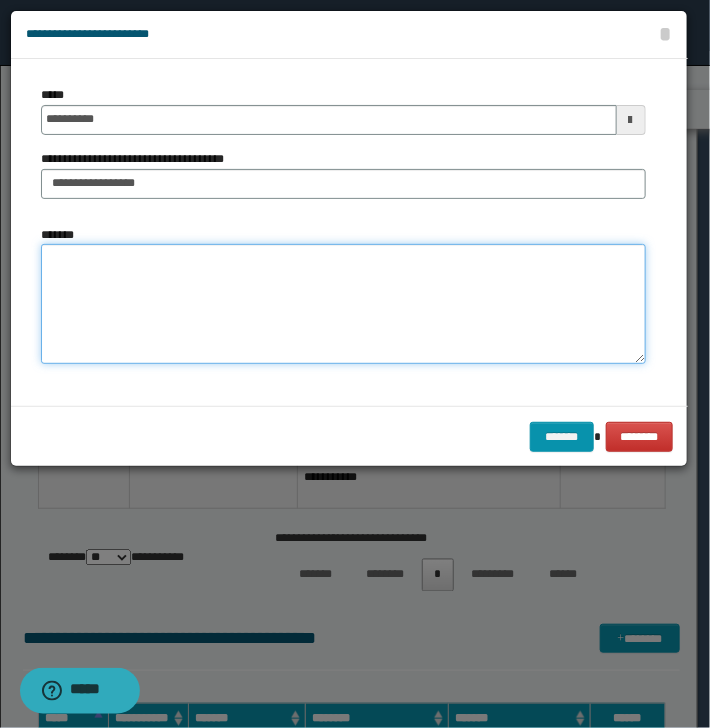 drag, startPoint x: 300, startPoint y: 355, endPoint x: 226, endPoint y: 344, distance: 74.8131 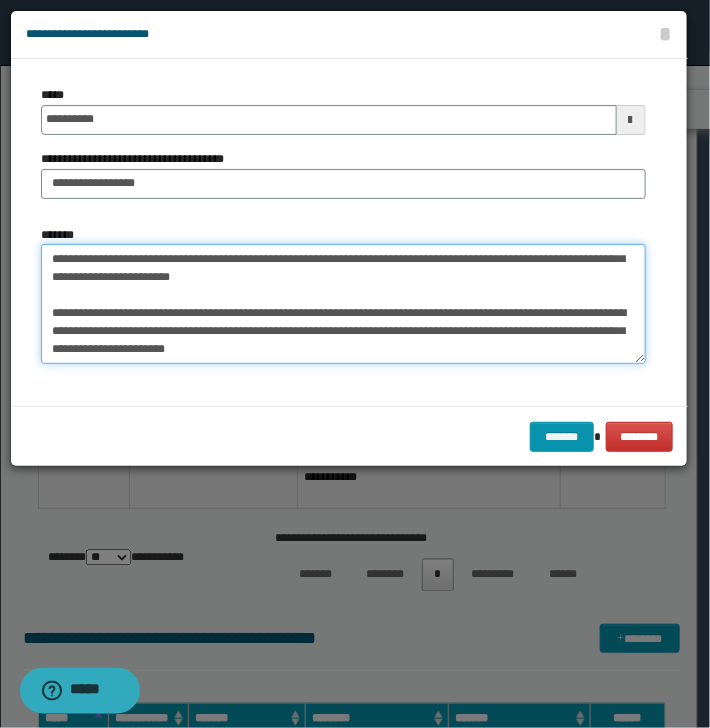 scroll, scrollTop: 0, scrollLeft: 0, axis: both 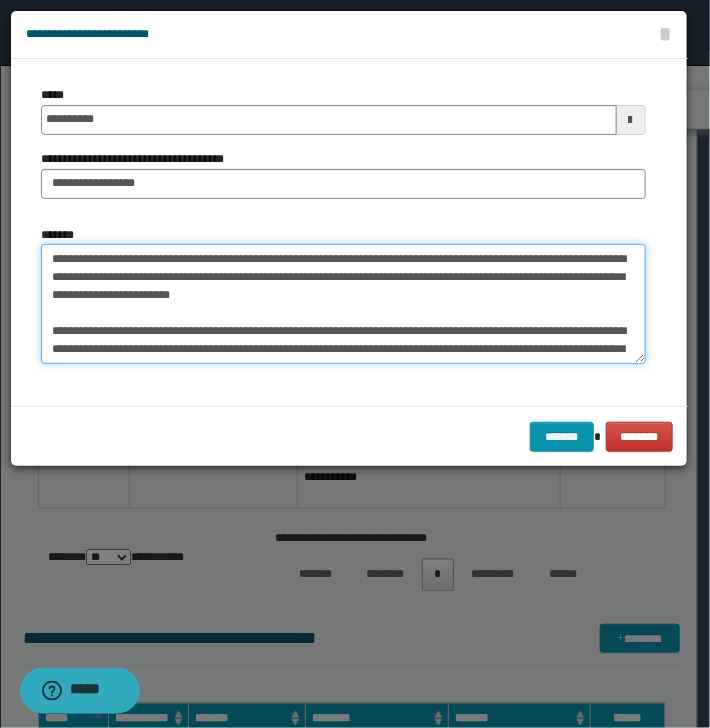 click on "**********" at bounding box center [343, 304] 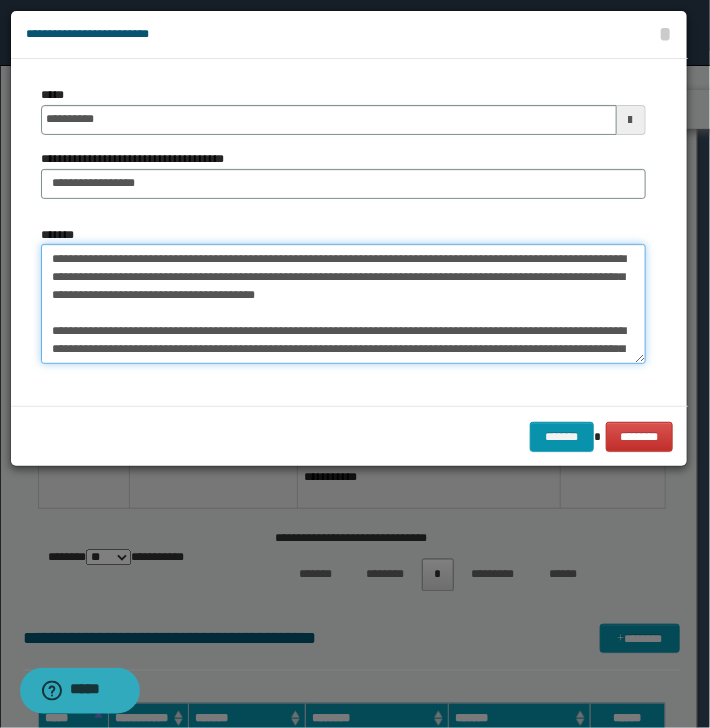 click on "**********" at bounding box center (343, 304) 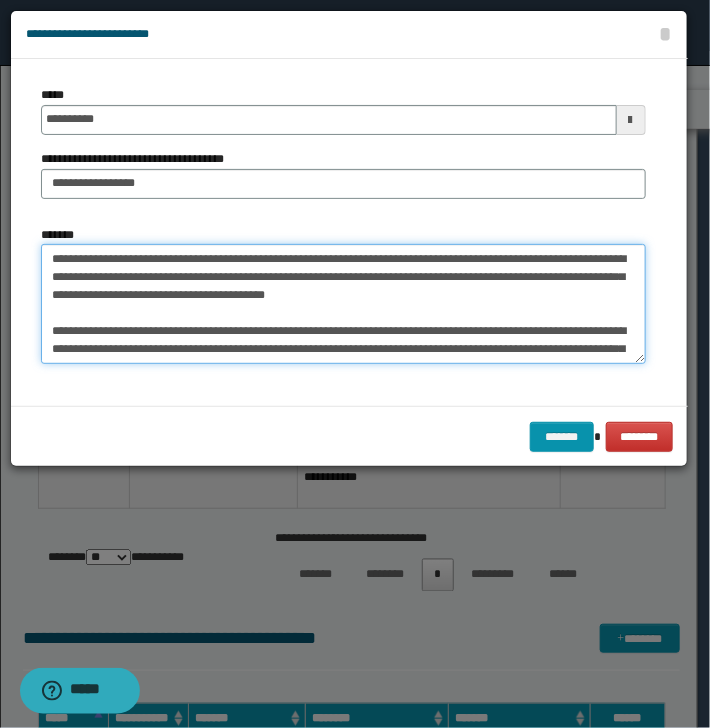 drag, startPoint x: 559, startPoint y: 259, endPoint x: 580, endPoint y: 259, distance: 21 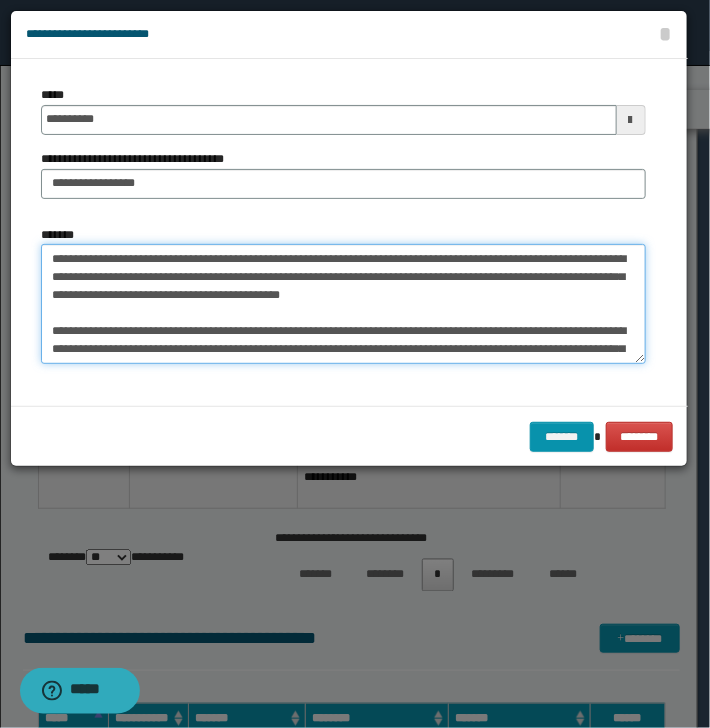 drag, startPoint x: 110, startPoint y: 332, endPoint x: 150, endPoint y: 340, distance: 40.792156 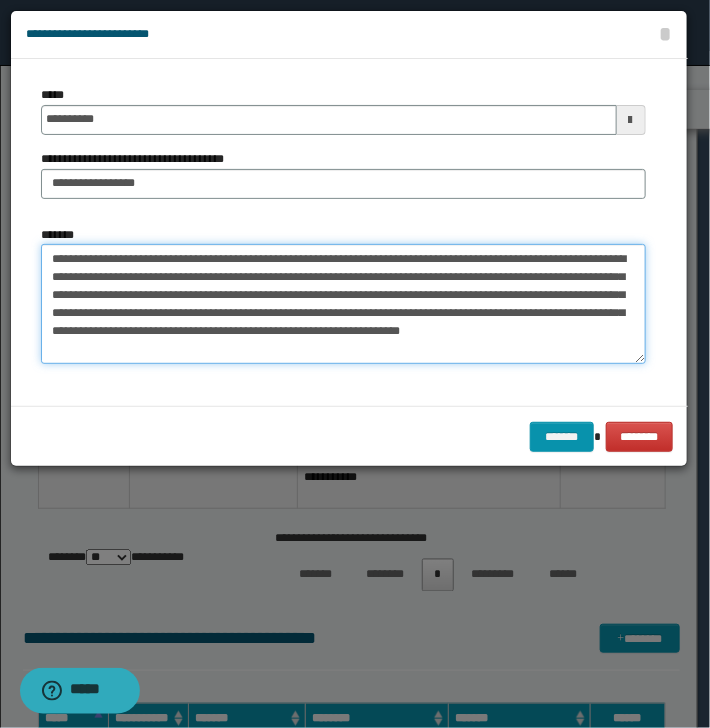 click on "**********" at bounding box center [343, 304] 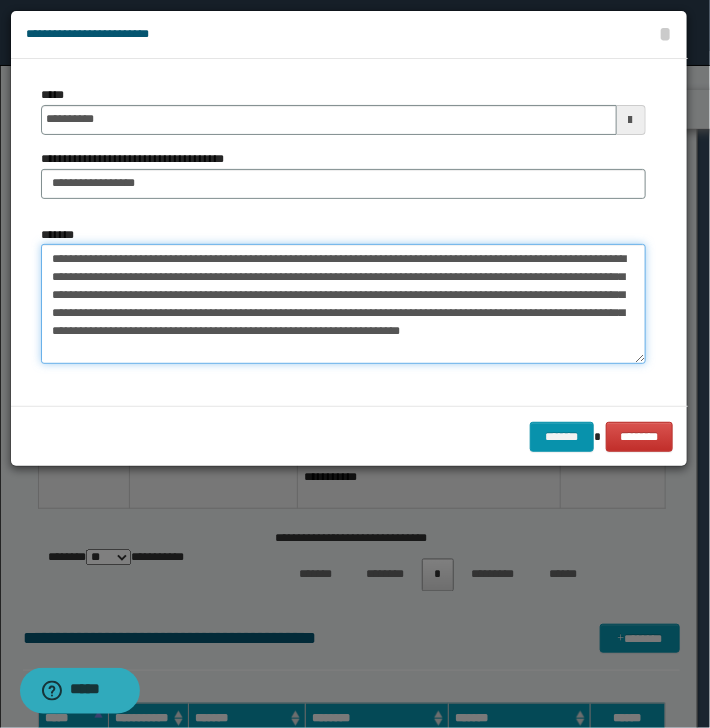 click on "**********" at bounding box center [343, 304] 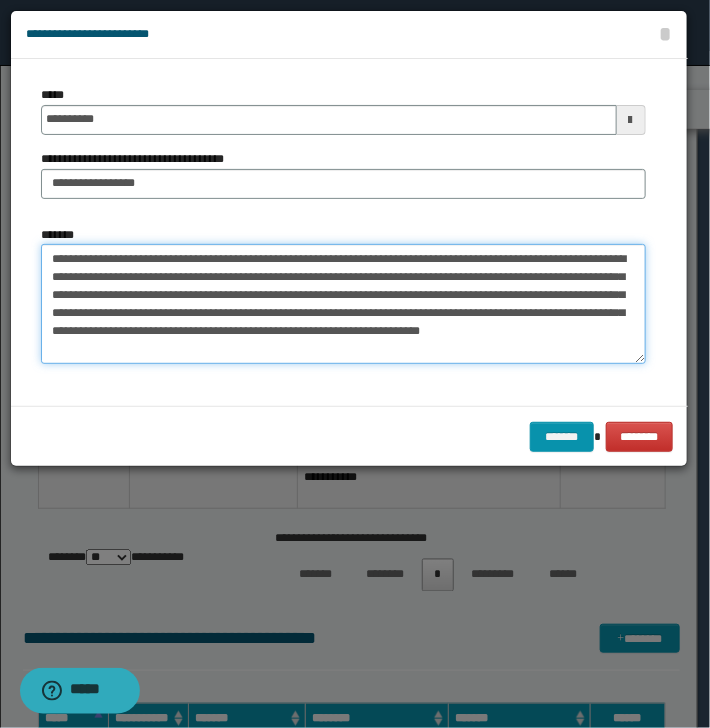 drag, startPoint x: 215, startPoint y: 334, endPoint x: 246, endPoint y: 333, distance: 31.016125 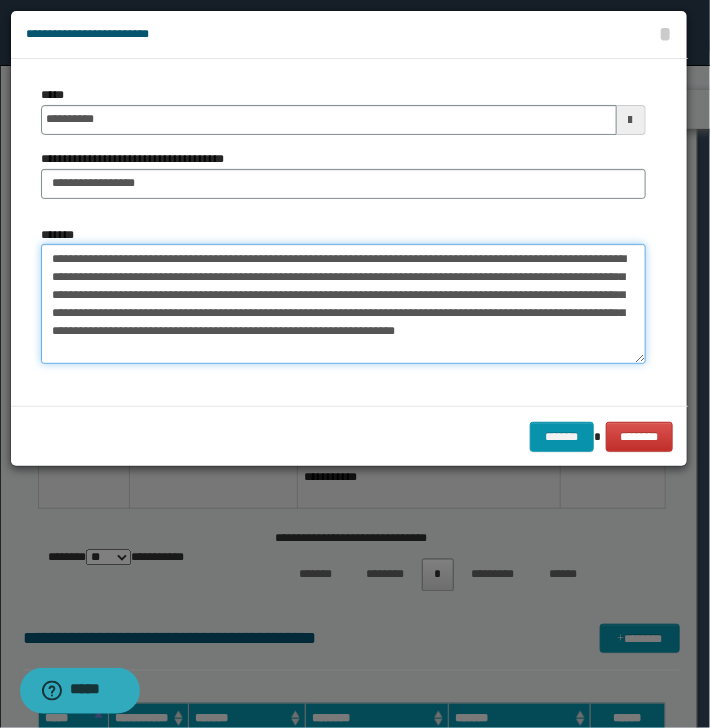 click on "**********" at bounding box center [343, 304] 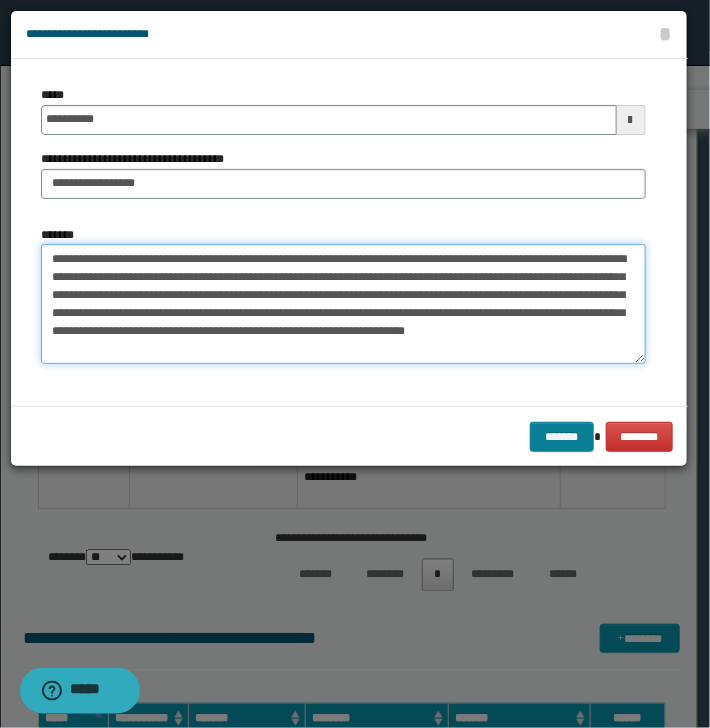 type on "**********" 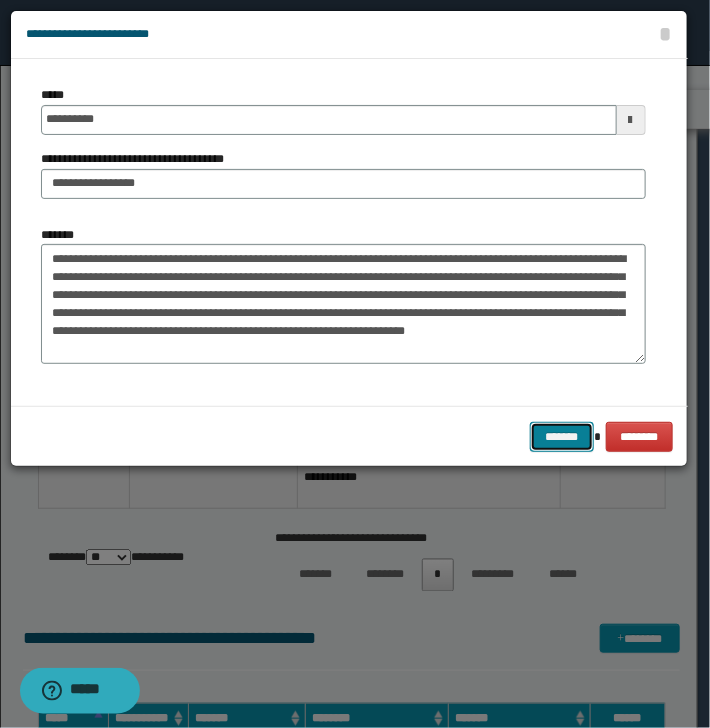 click on "*******" at bounding box center (562, 437) 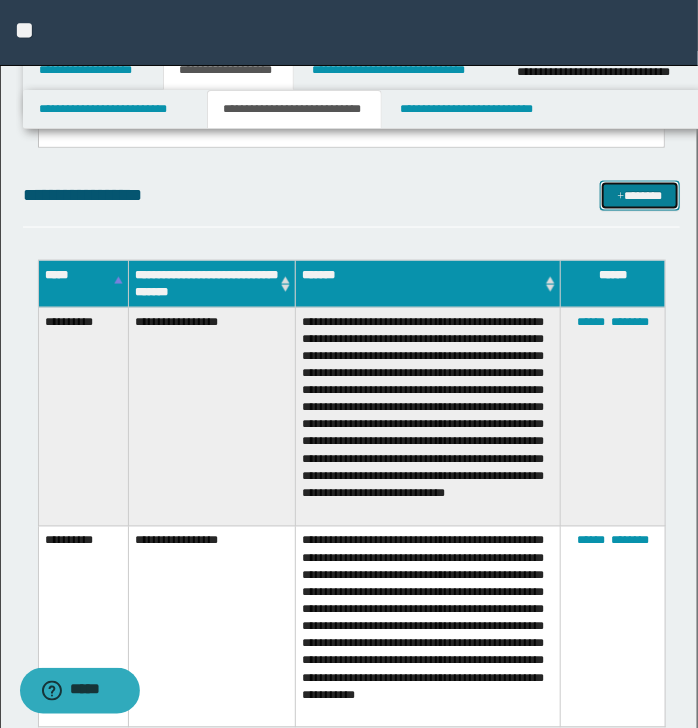 click on "*******" at bounding box center [639, 196] 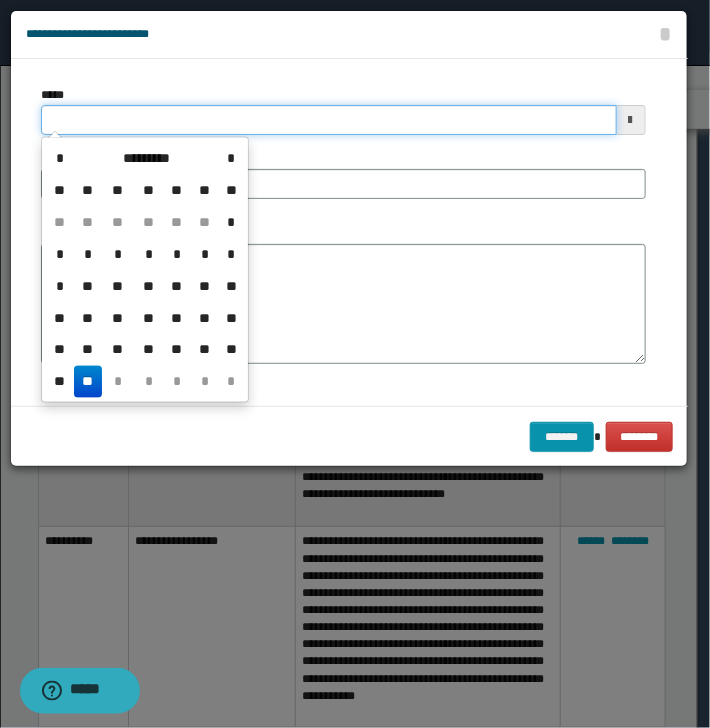 click on "*****" at bounding box center [329, 120] 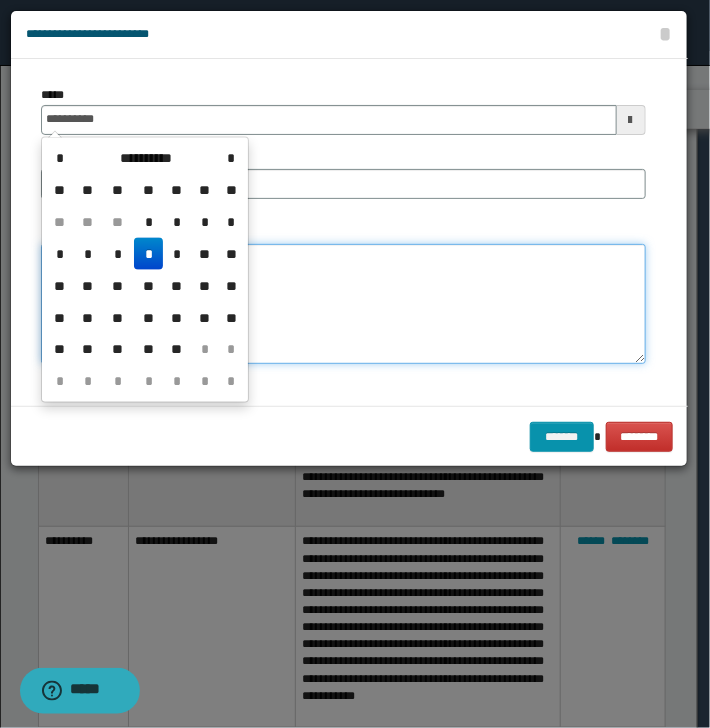 type on "**********" 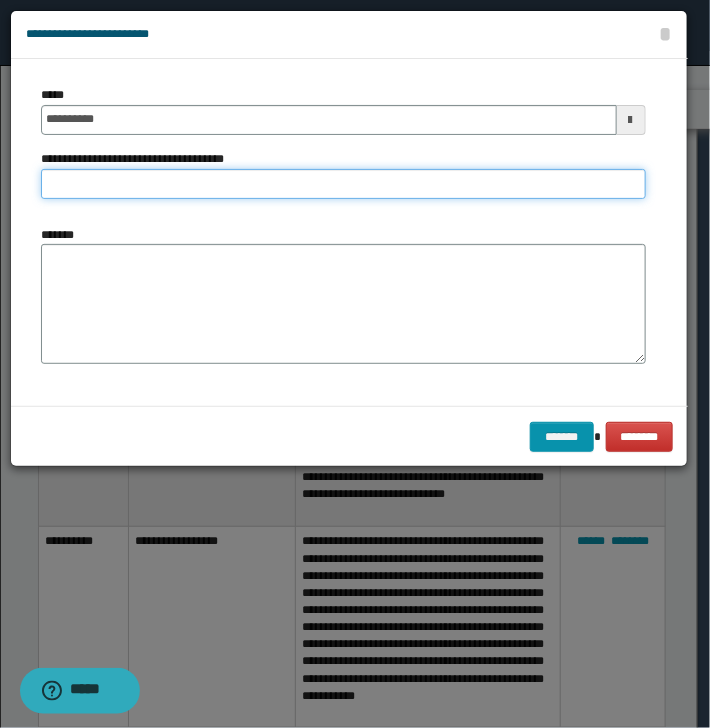 click on "**********" at bounding box center (343, 184) 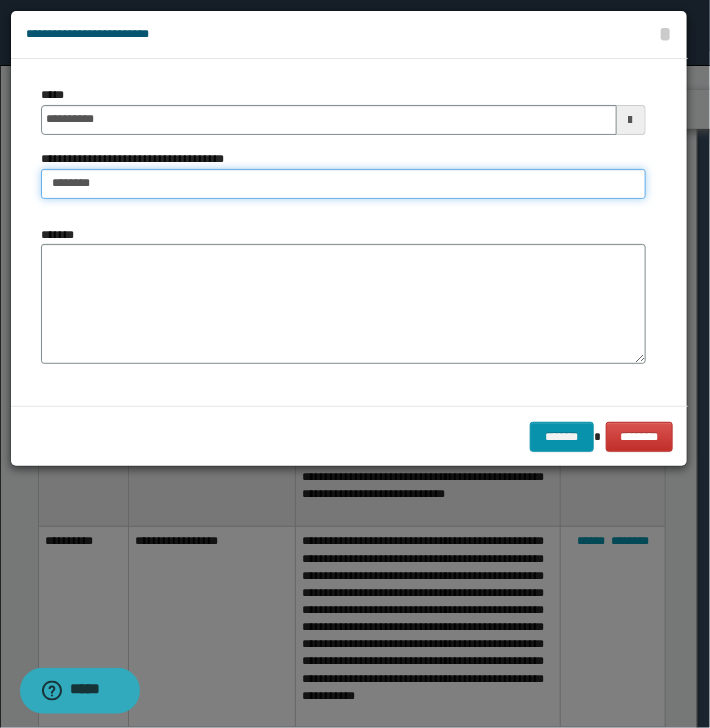 type on "**********" 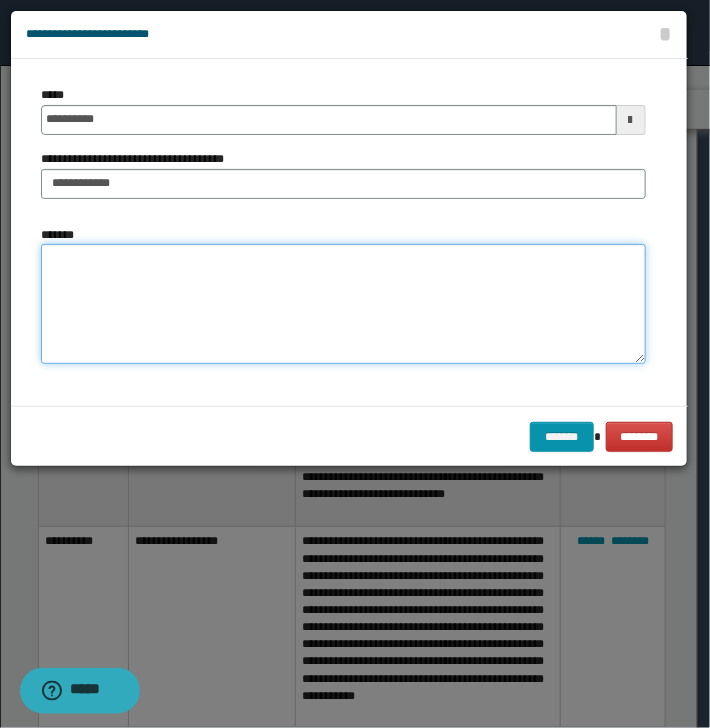 click on "*******" at bounding box center [343, 304] 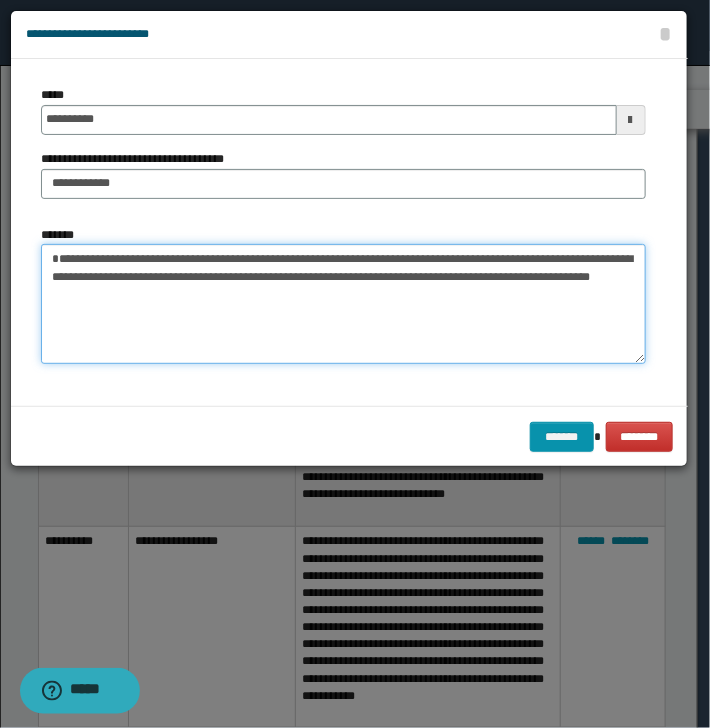 drag, startPoint x: 52, startPoint y: 278, endPoint x: 79, endPoint y: 275, distance: 27.166155 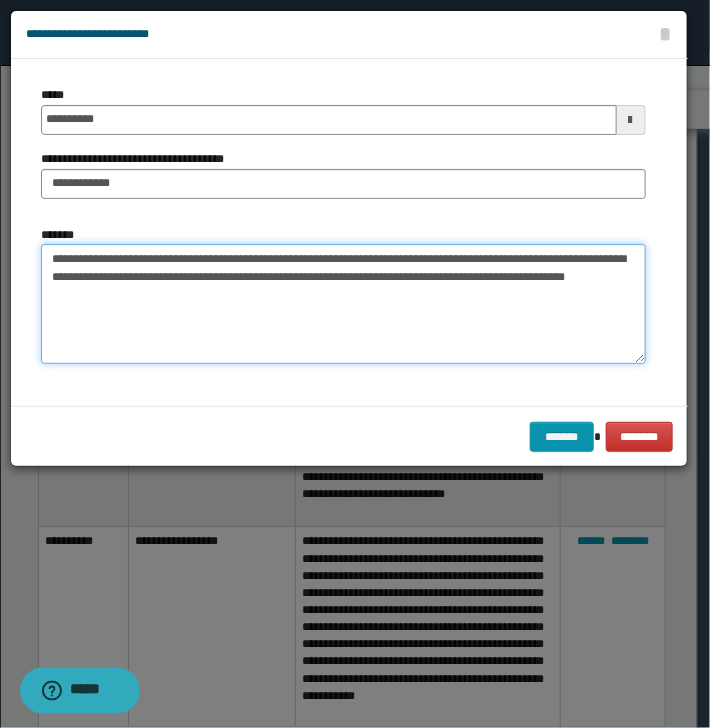 drag, startPoint x: 469, startPoint y: 256, endPoint x: 495, endPoint y: 256, distance: 26 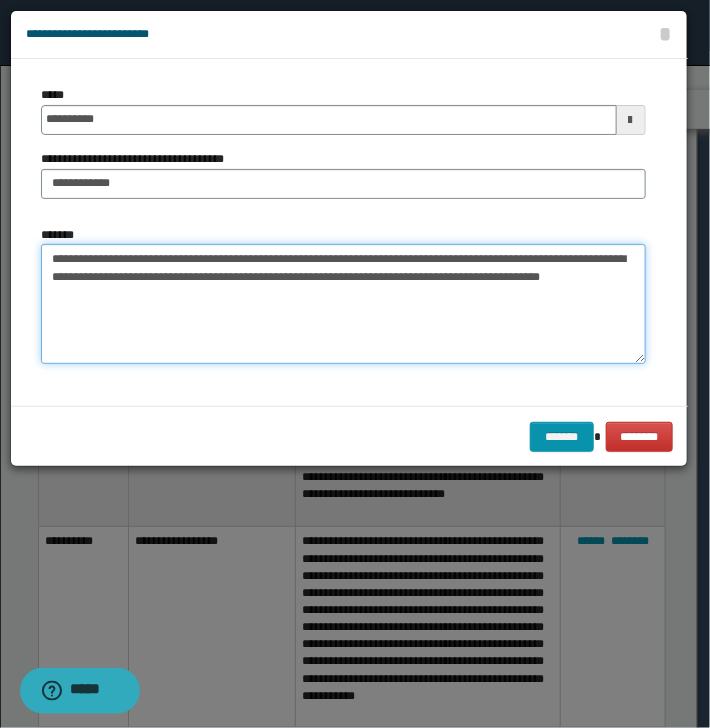 click on "**********" at bounding box center (343, 304) 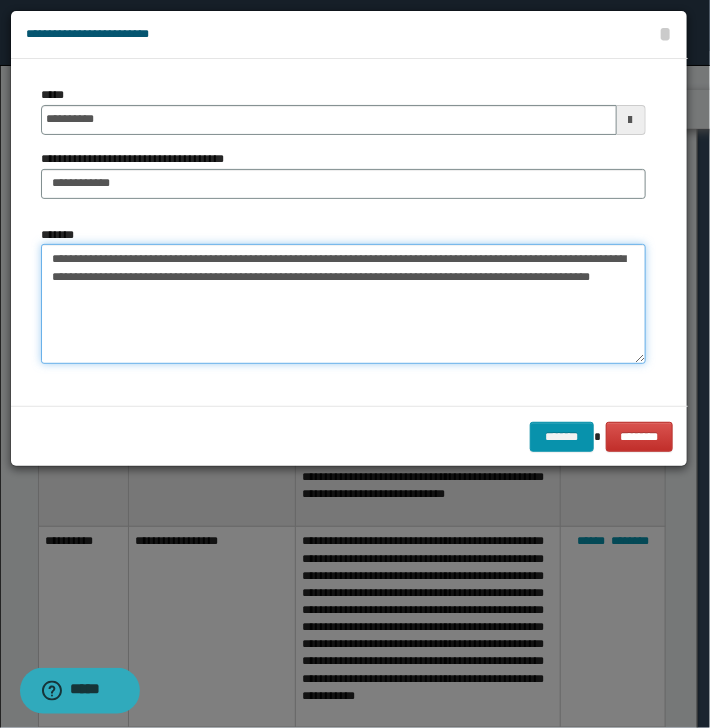 click on "**********" at bounding box center [343, 304] 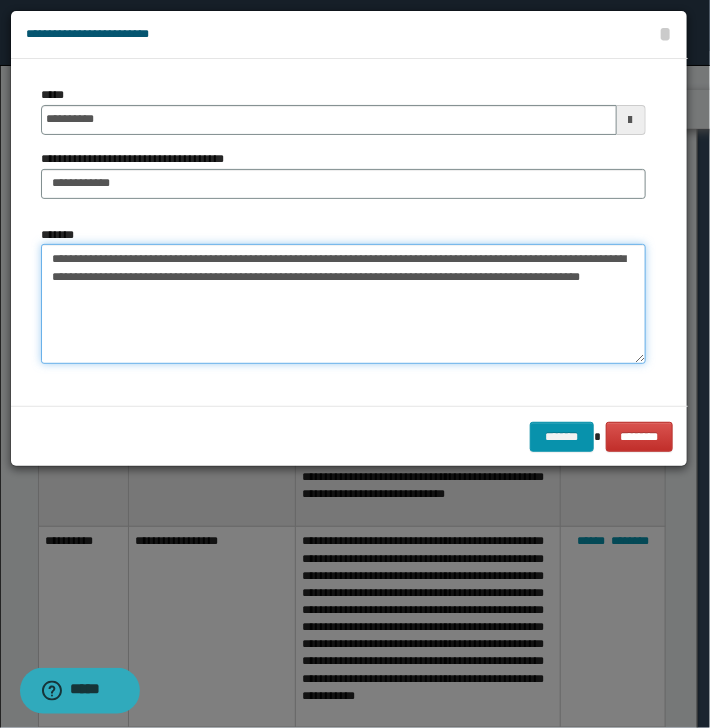click on "**********" at bounding box center [343, 304] 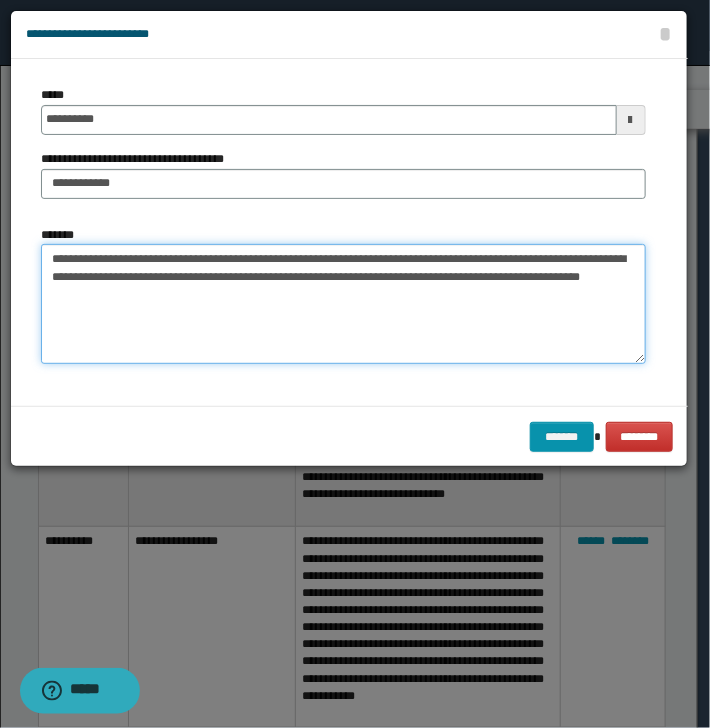 click on "**********" at bounding box center (343, 304) 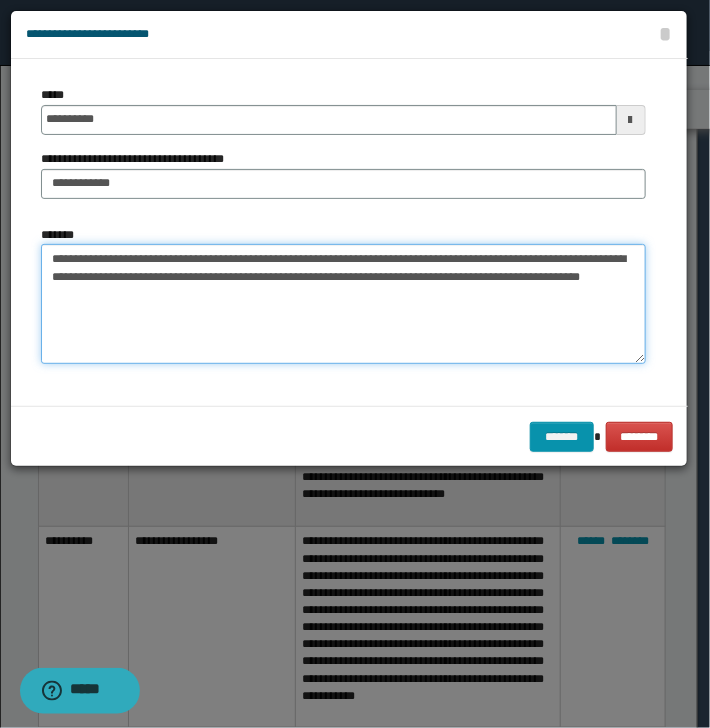 click on "**********" at bounding box center [343, 304] 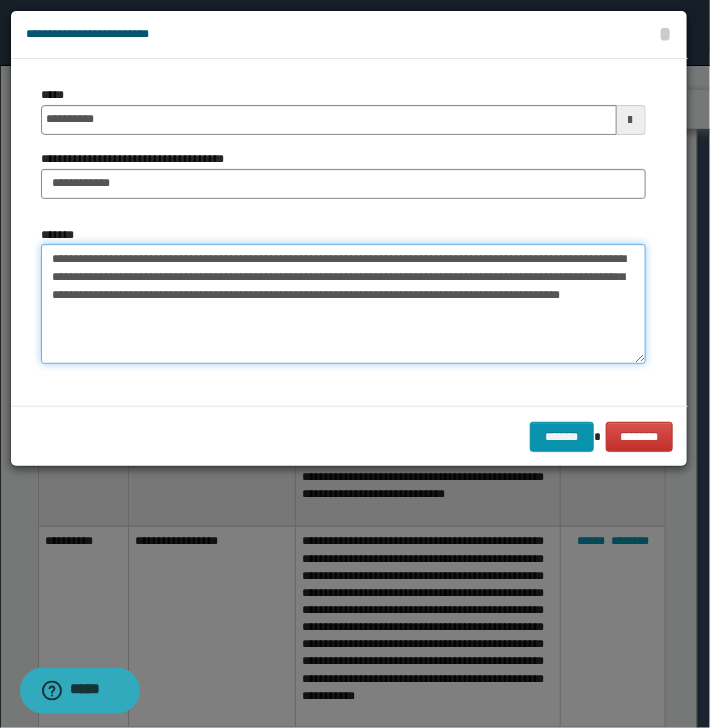 drag, startPoint x: 62, startPoint y: 312, endPoint x: 51, endPoint y: 312, distance: 11 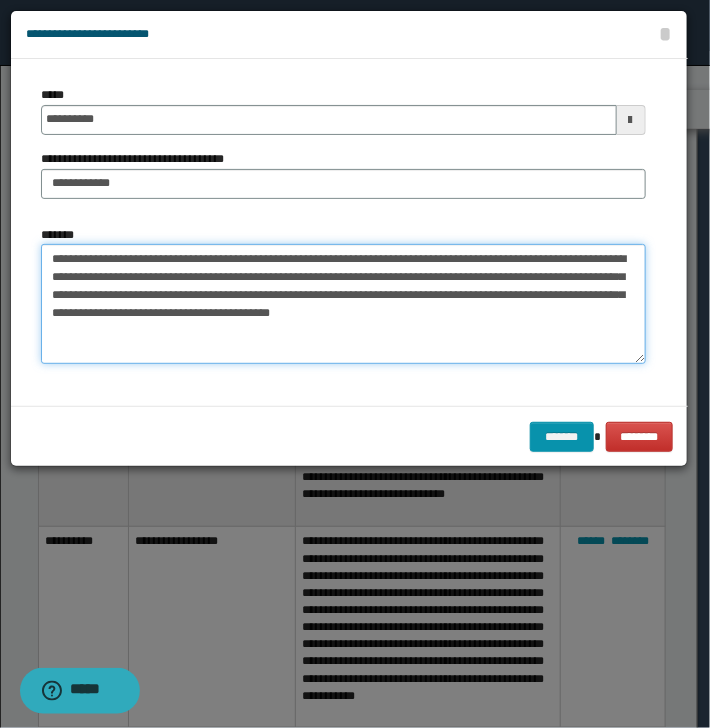 click on "**********" at bounding box center [343, 304] 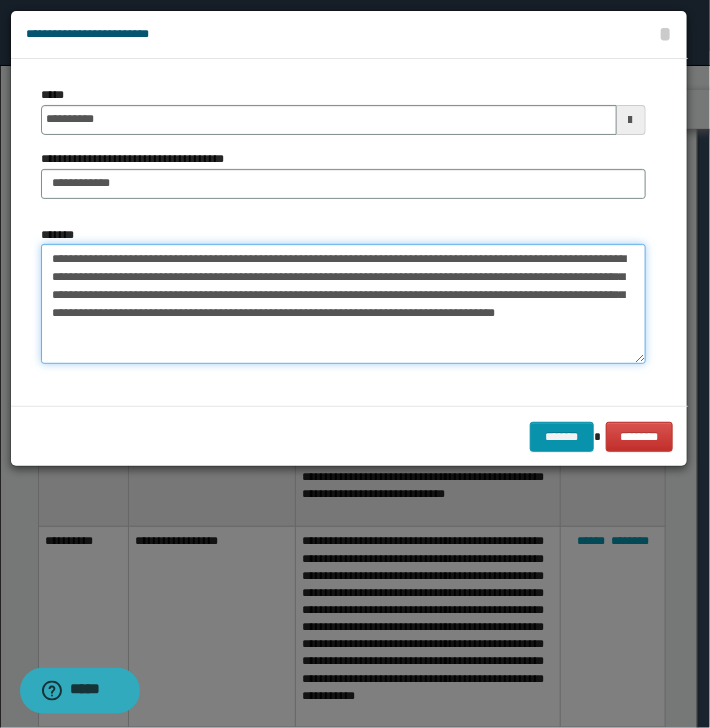 click on "**********" at bounding box center (343, 304) 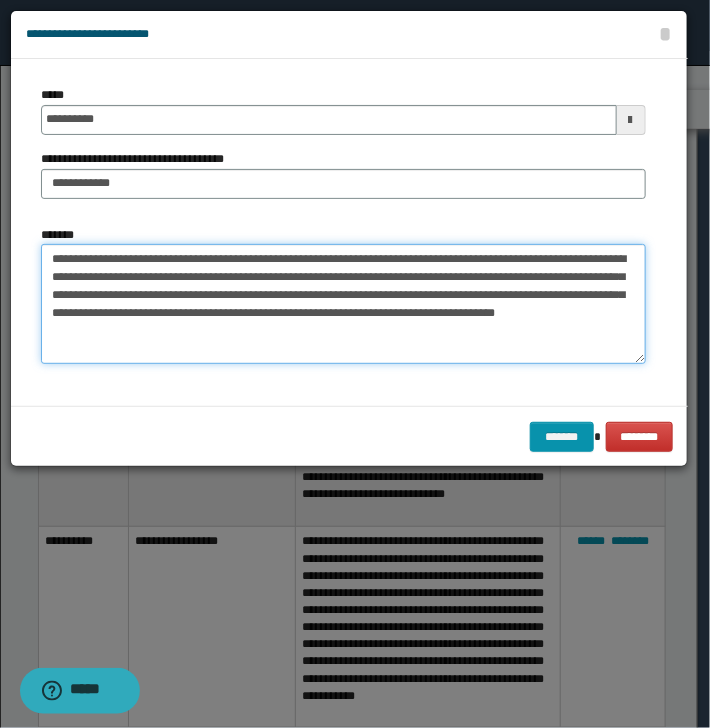 click on "**********" at bounding box center [343, 304] 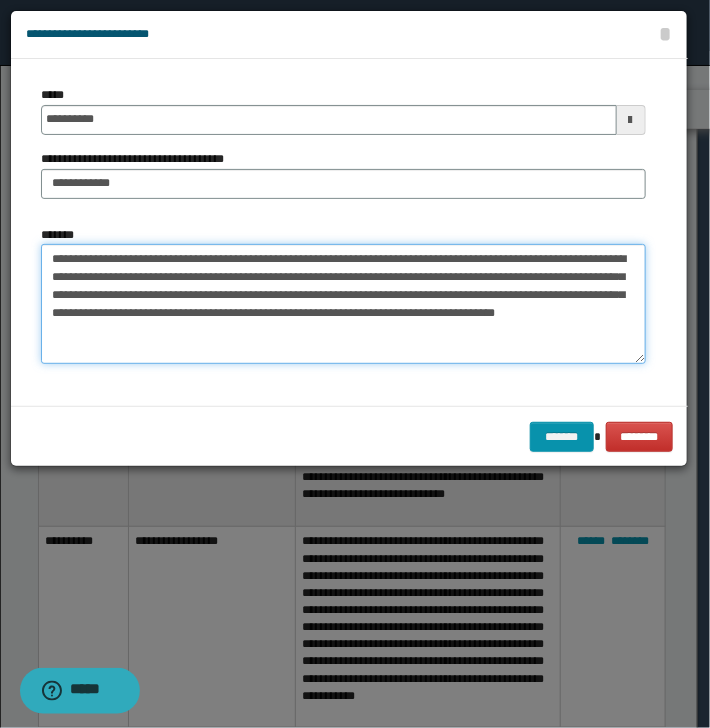 paste on "**********" 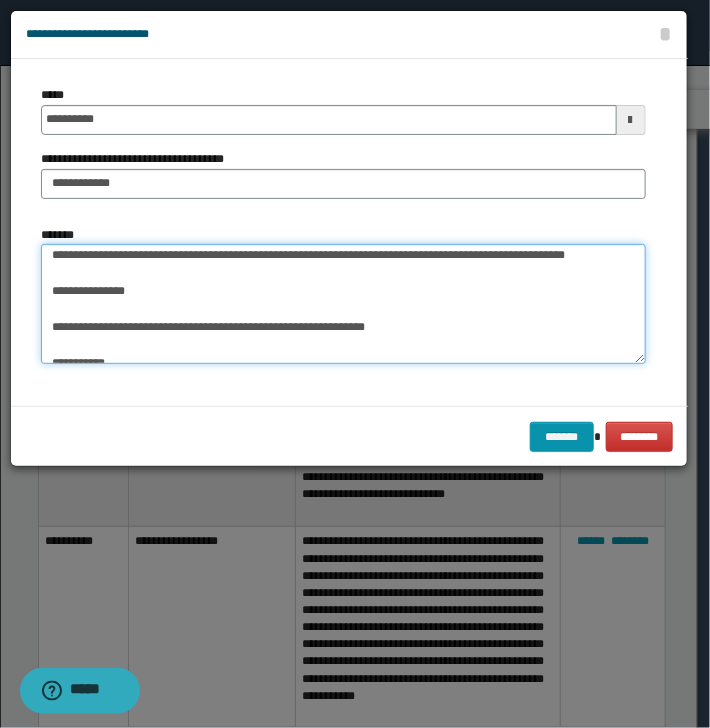 scroll, scrollTop: 133, scrollLeft: 0, axis: vertical 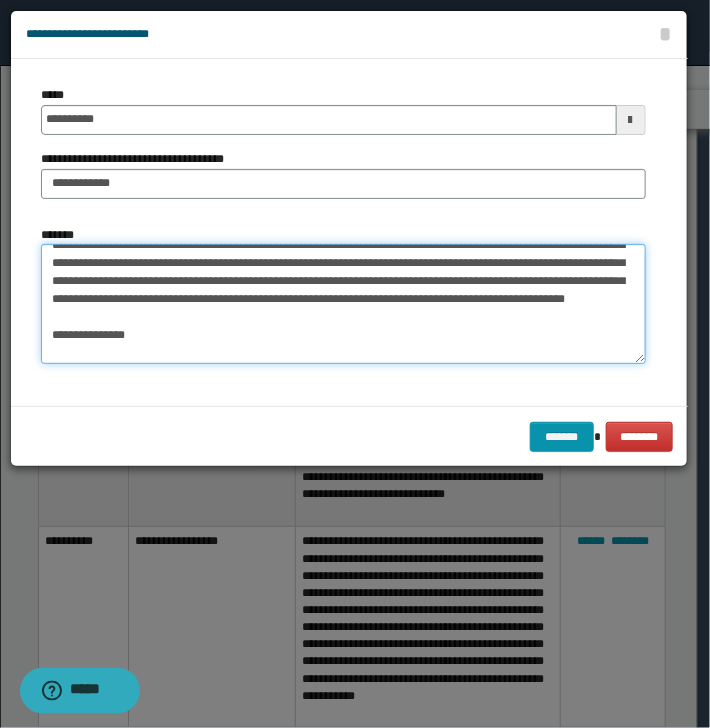 click on "**********" at bounding box center [343, 304] 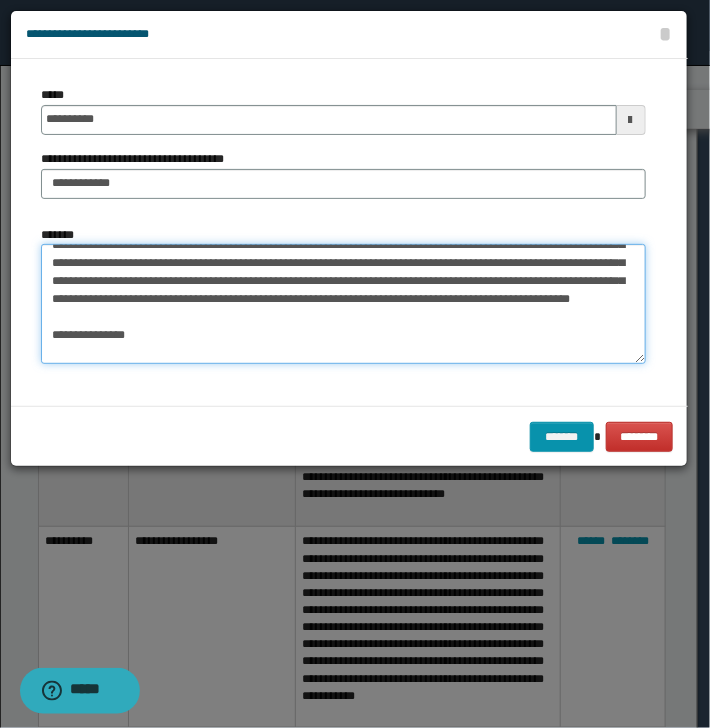 click on "**********" at bounding box center (343, 304) 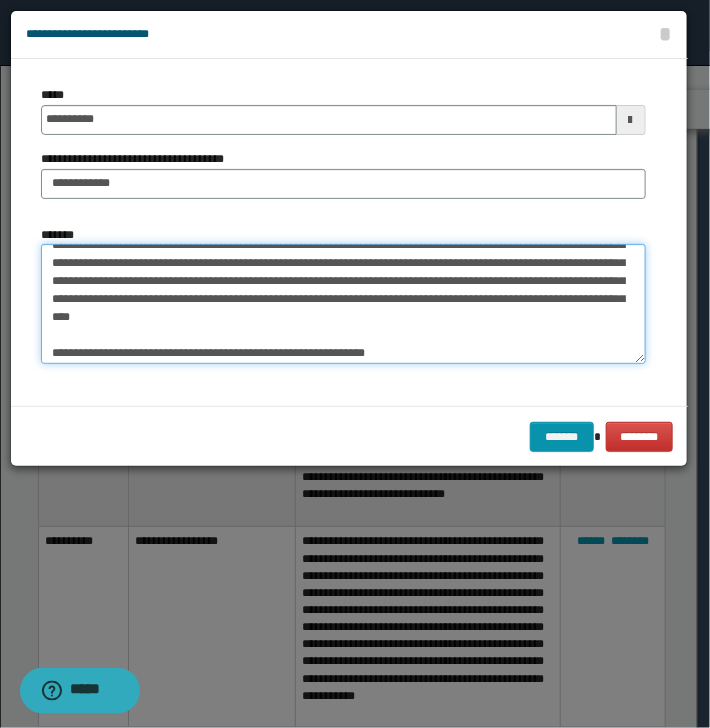 scroll, scrollTop: 14, scrollLeft: 0, axis: vertical 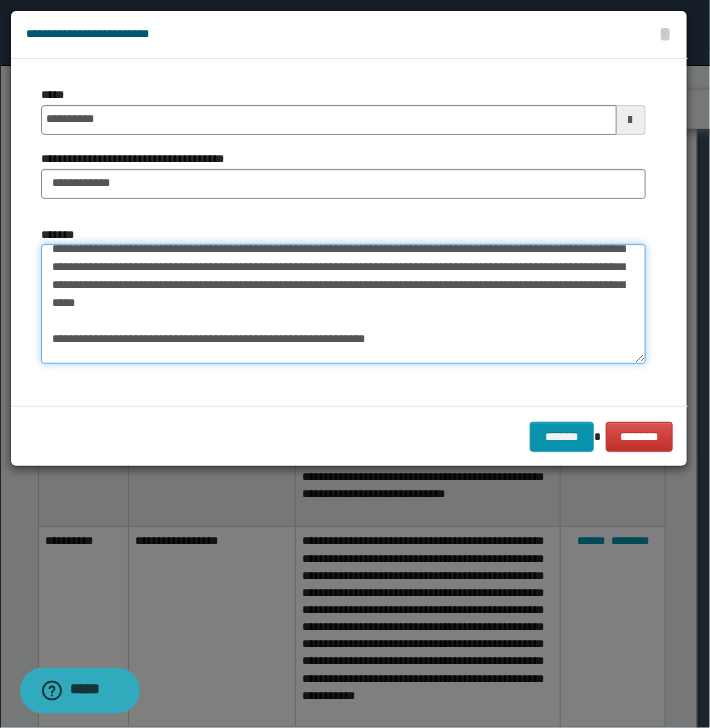 click on "**********" at bounding box center [343, 304] 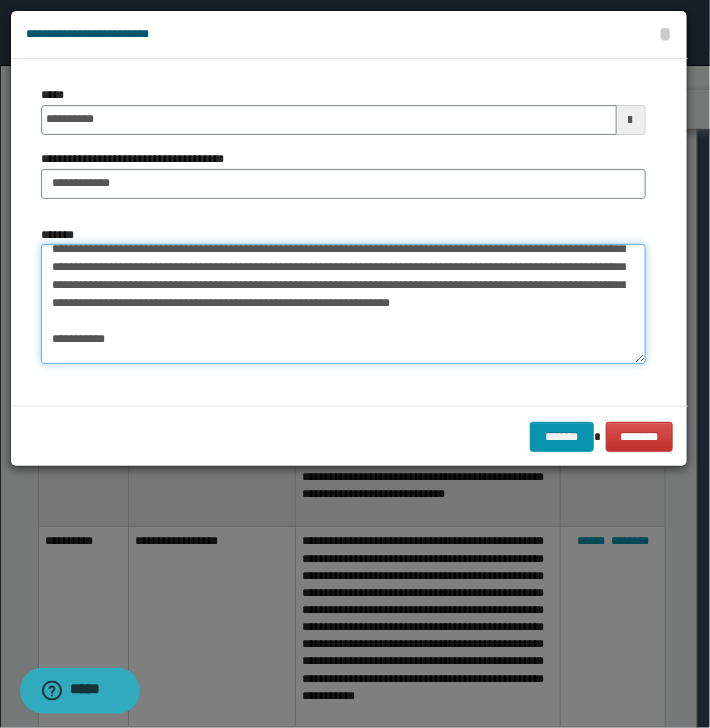 scroll, scrollTop: 28, scrollLeft: 0, axis: vertical 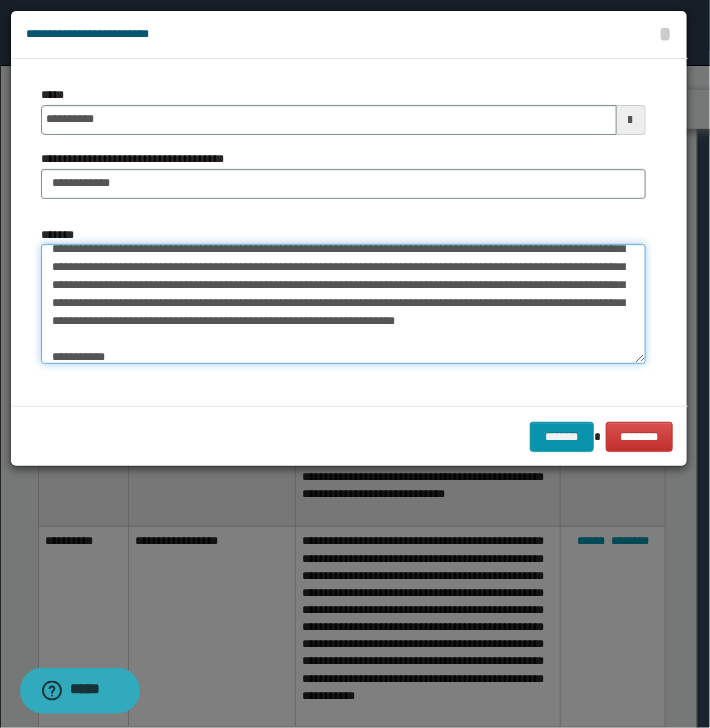 drag, startPoint x: 337, startPoint y: 320, endPoint x: 368, endPoint y: 319, distance: 31.016125 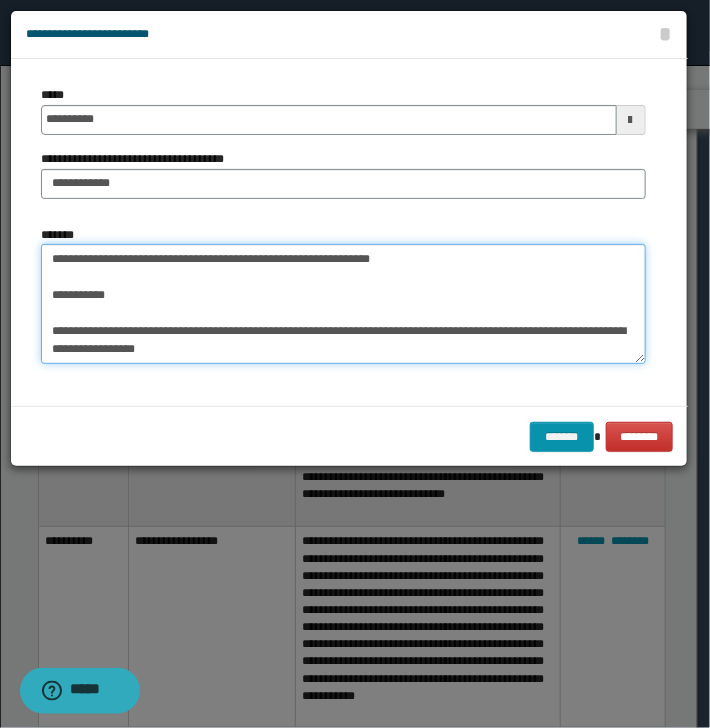 scroll, scrollTop: 10, scrollLeft: 0, axis: vertical 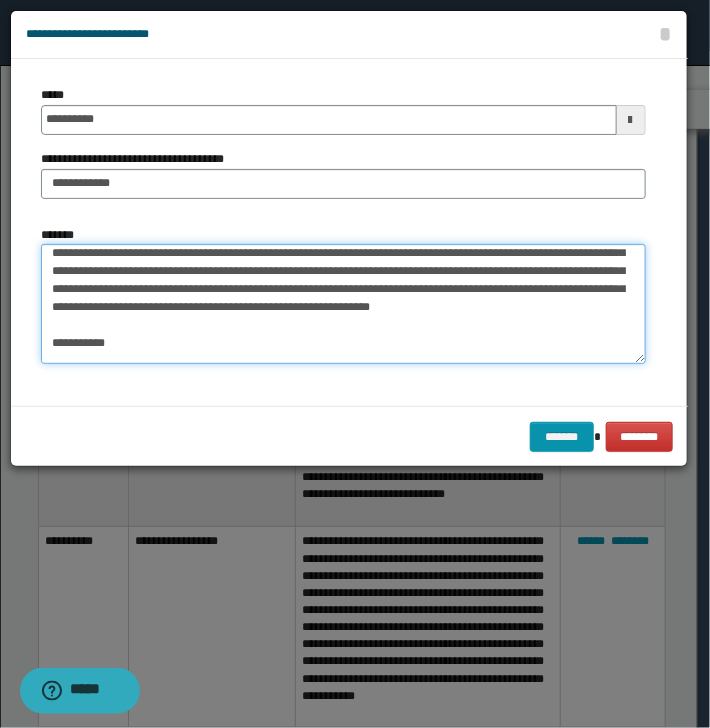 click on "**********" at bounding box center [343, 304] 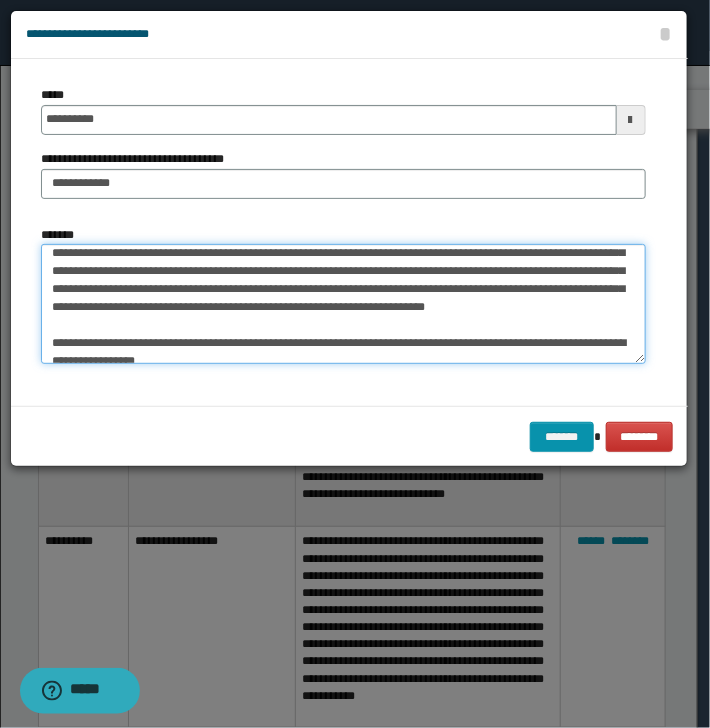 scroll, scrollTop: 24, scrollLeft: 0, axis: vertical 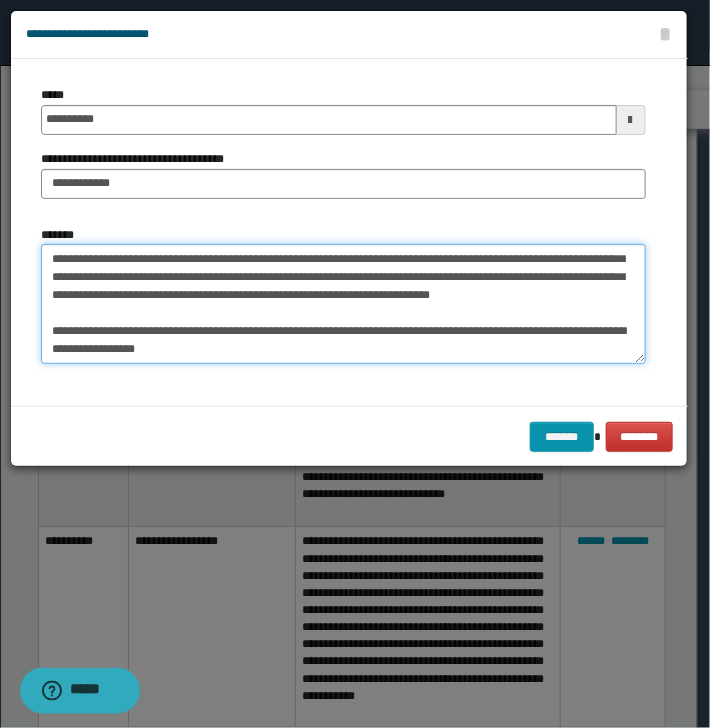click on "**********" at bounding box center [343, 304] 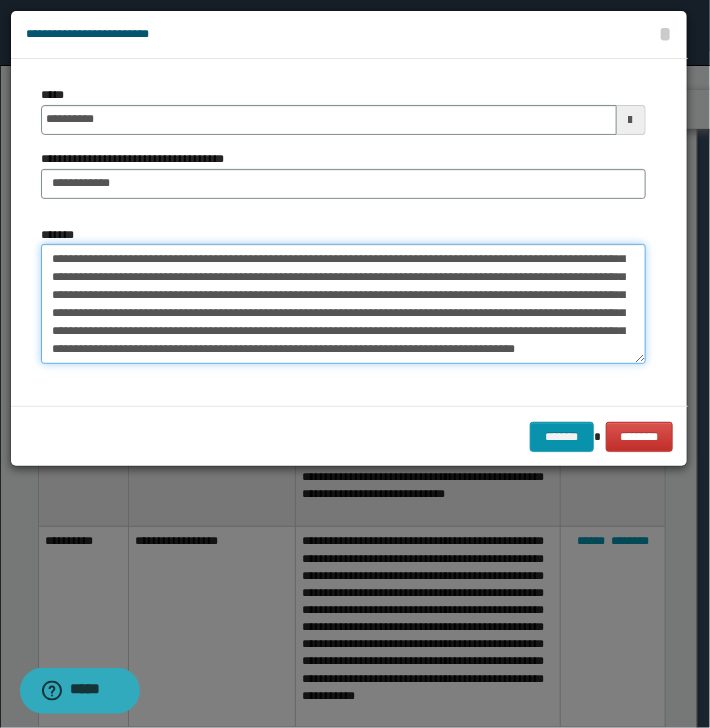 scroll, scrollTop: 69, scrollLeft: 0, axis: vertical 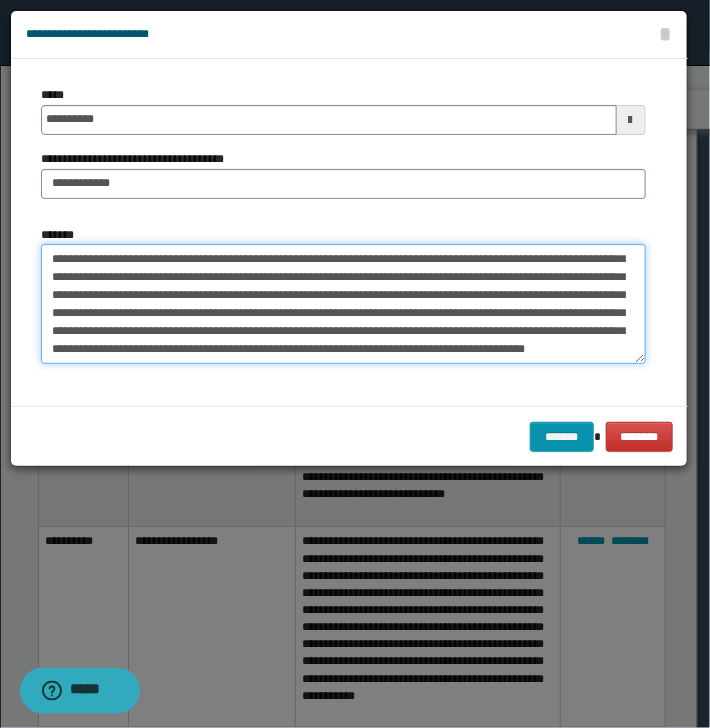 drag, startPoint x: 177, startPoint y: 297, endPoint x: 211, endPoint y: 292, distance: 34.36568 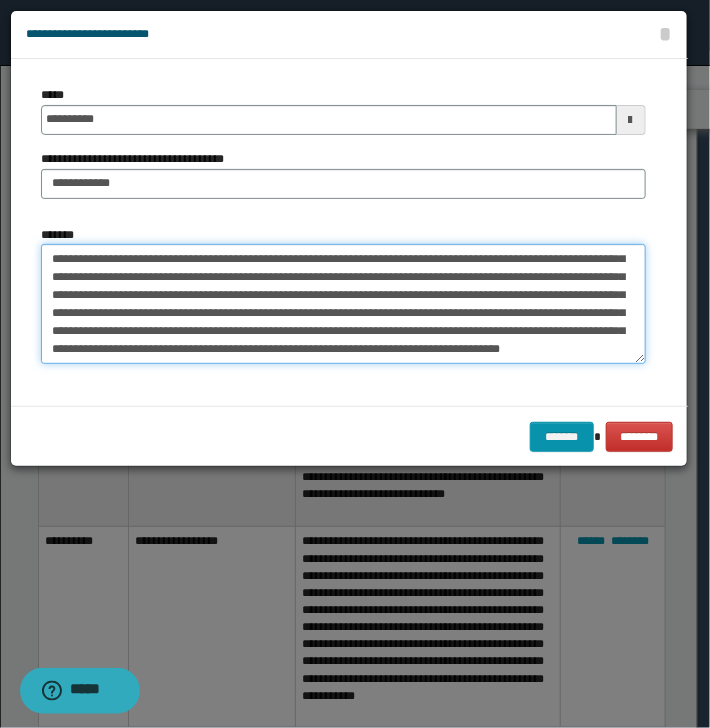 click on "**********" at bounding box center (343, 304) 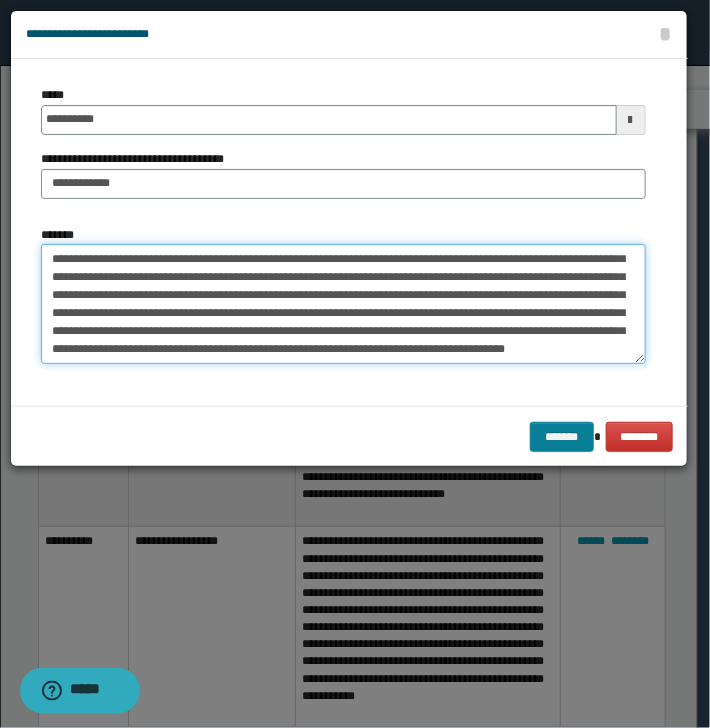 type on "**********" 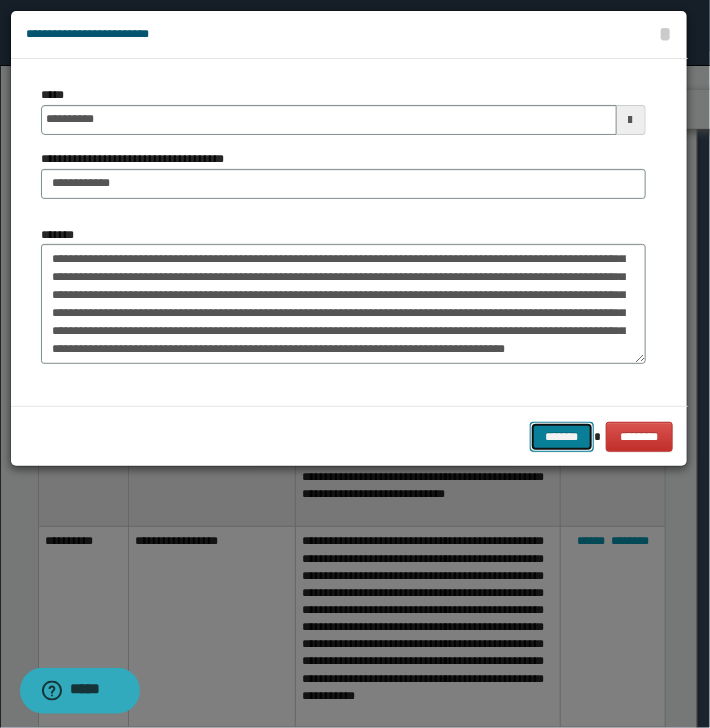 click on "*******" at bounding box center (562, 437) 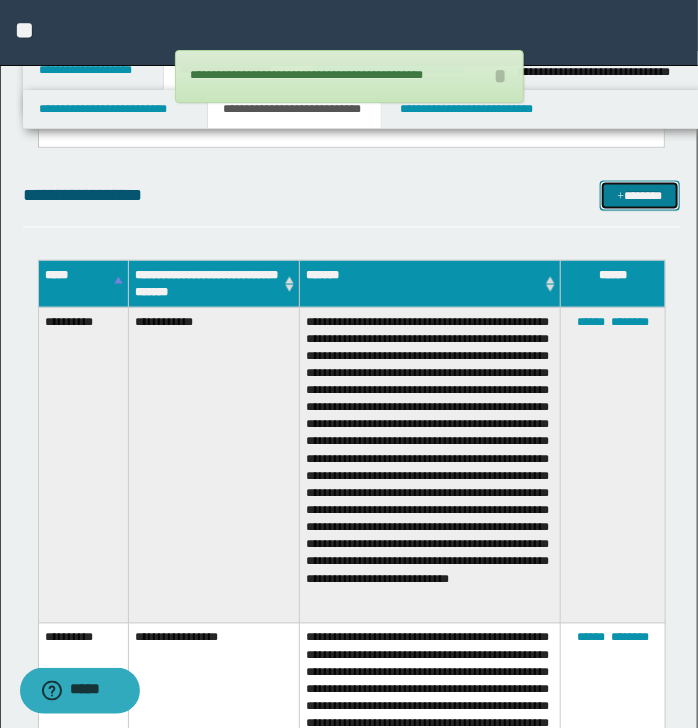 click on "*******" at bounding box center (639, 196) 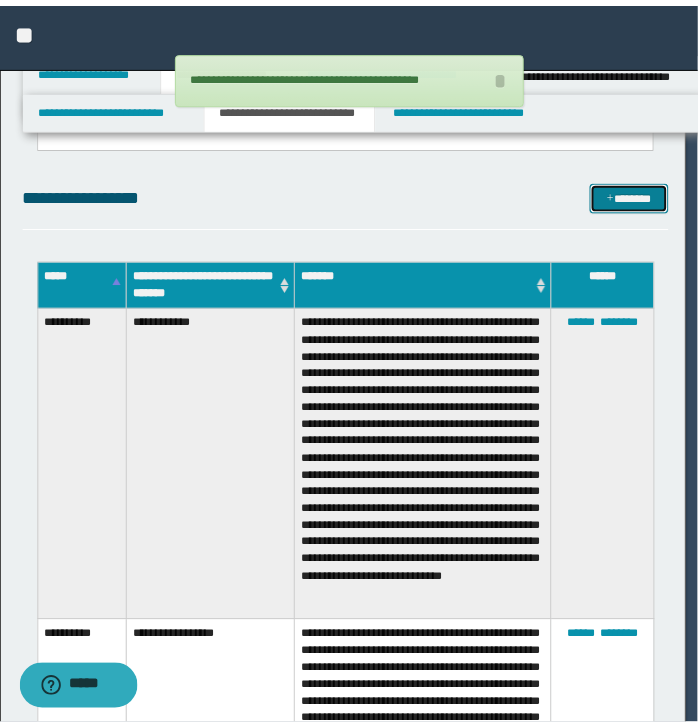 scroll, scrollTop: 0, scrollLeft: 0, axis: both 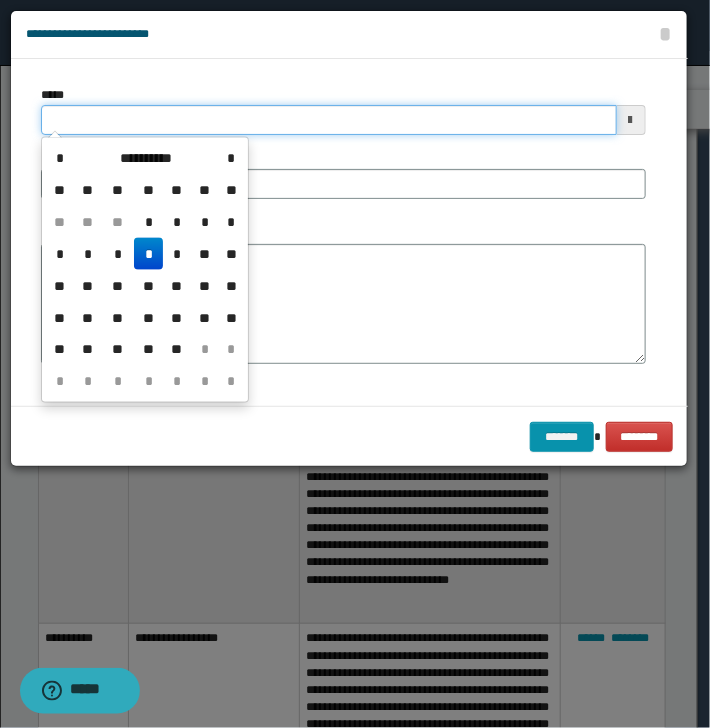 click on "*****" at bounding box center [329, 120] 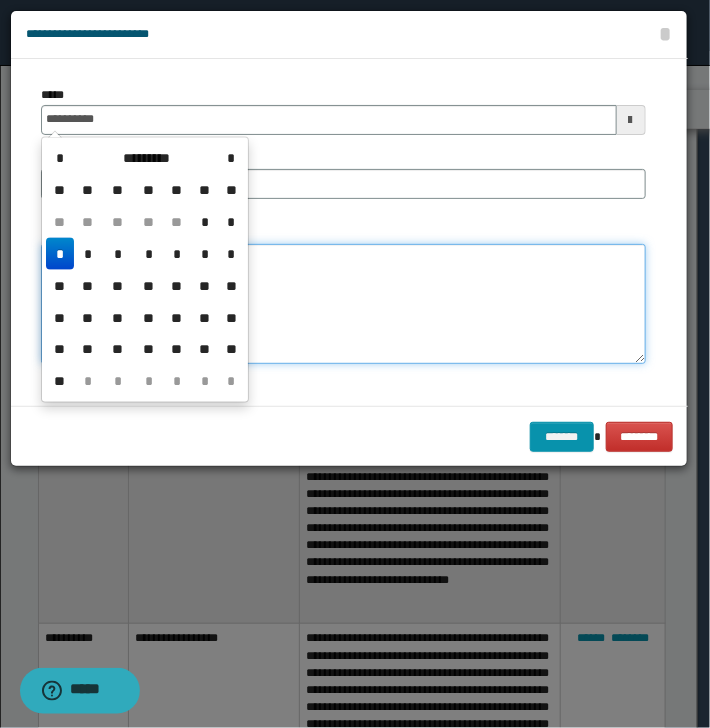 type on "**********" 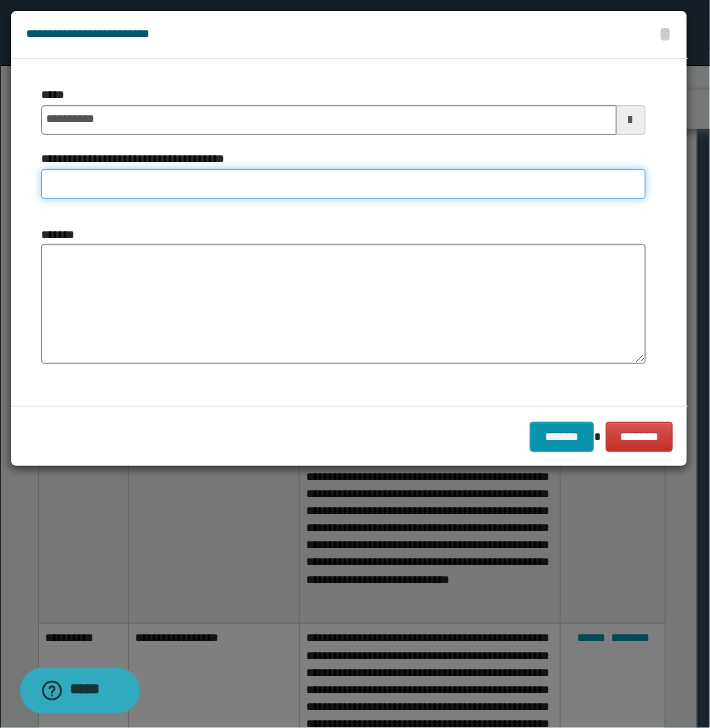 drag, startPoint x: 56, startPoint y: 178, endPoint x: 74, endPoint y: 183, distance: 18.681541 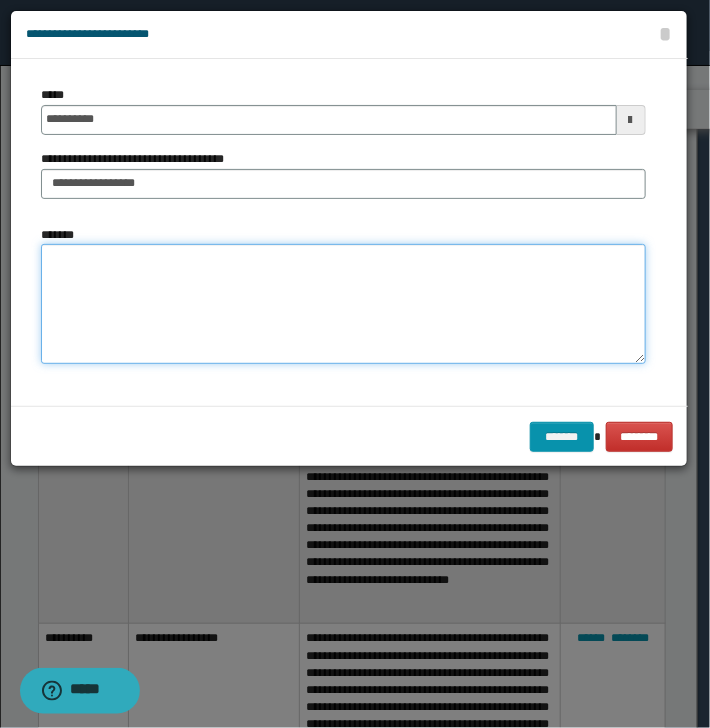 click on "*******" at bounding box center (343, 304) 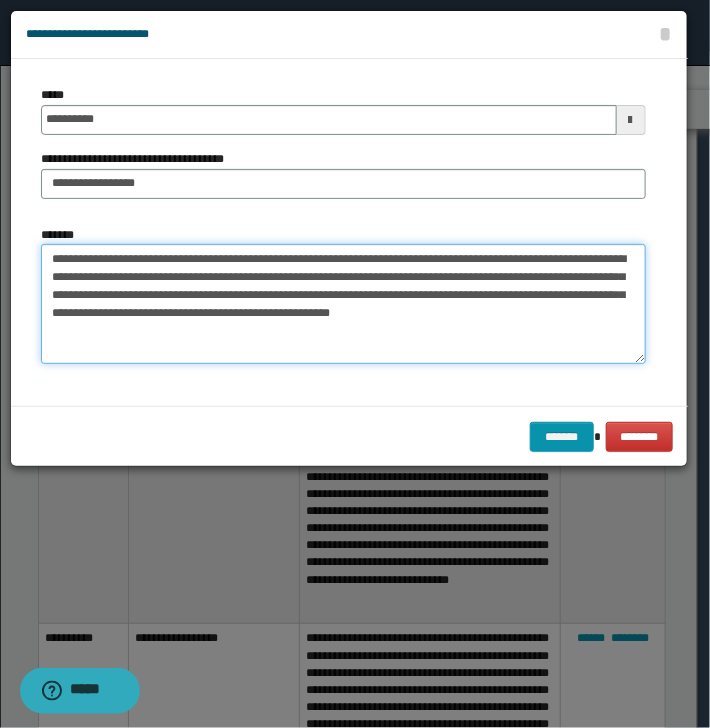 drag, startPoint x: 52, startPoint y: 263, endPoint x: 85, endPoint y: 261, distance: 33.06055 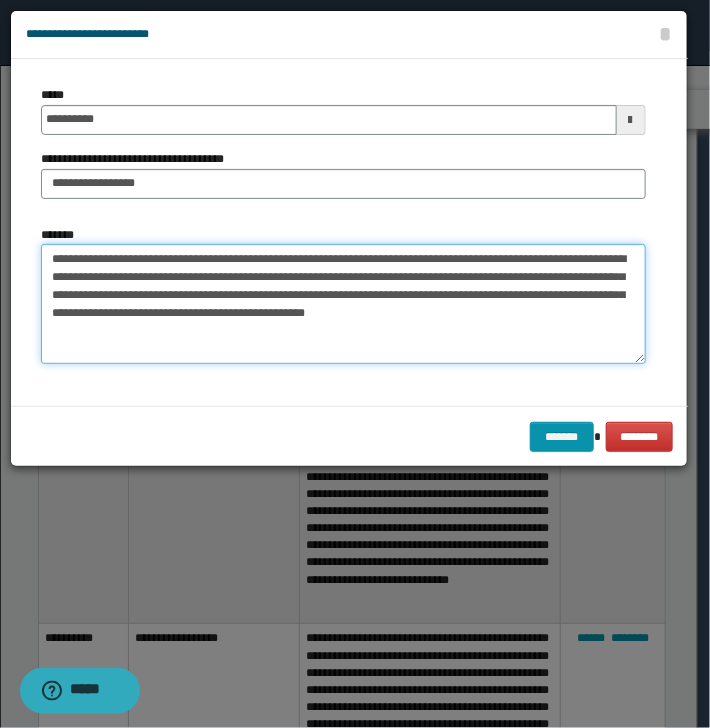 drag, startPoint x: 148, startPoint y: 280, endPoint x: 200, endPoint y: 286, distance: 52.34501 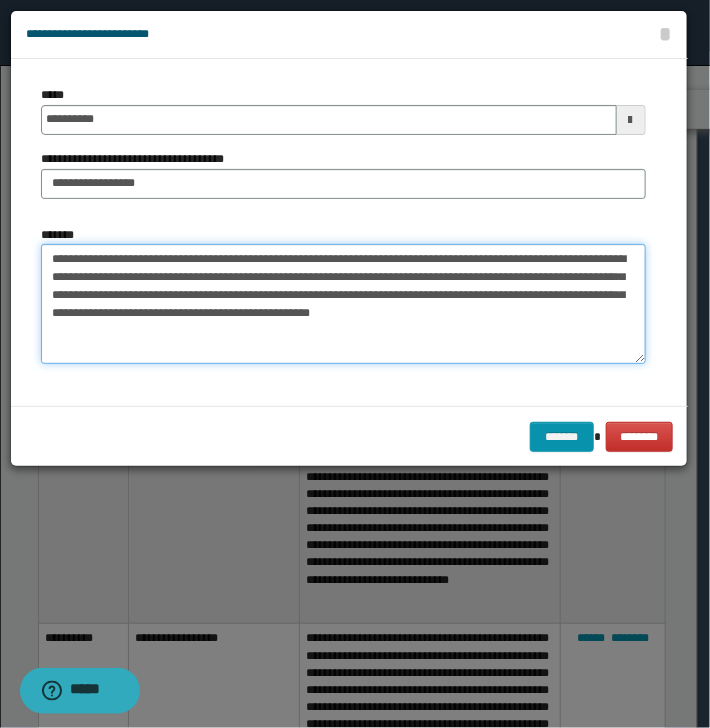click on "**********" at bounding box center (343, 304) 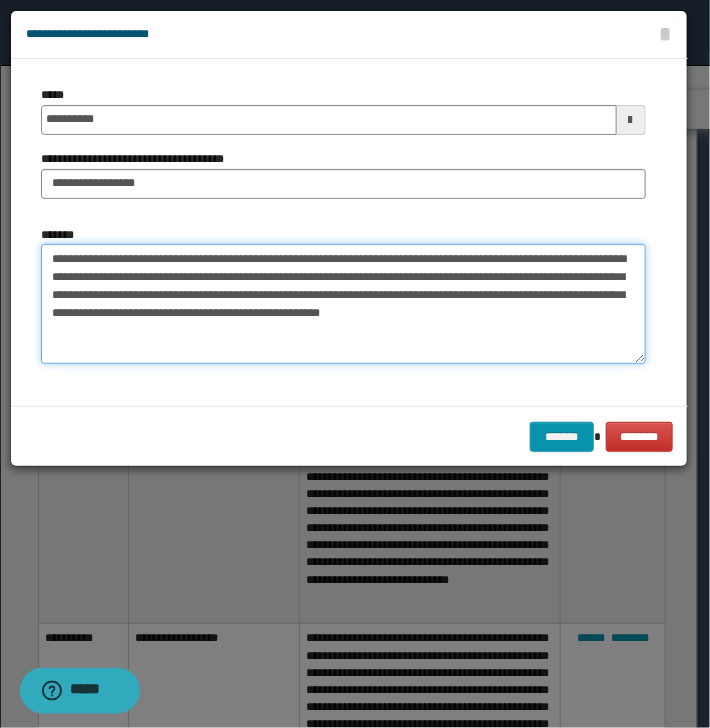 click on "**********" at bounding box center [343, 304] 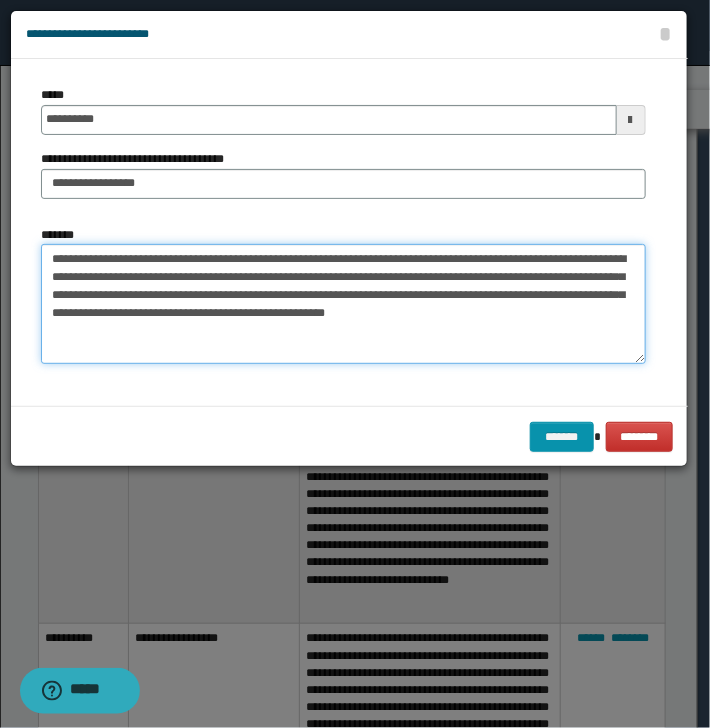 click on "**********" at bounding box center (343, 304) 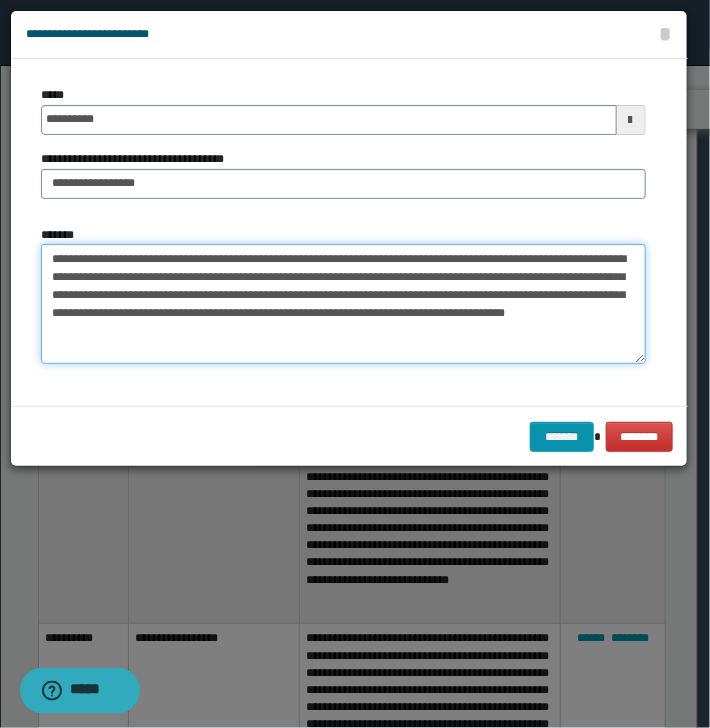 click on "**********" at bounding box center (343, 304) 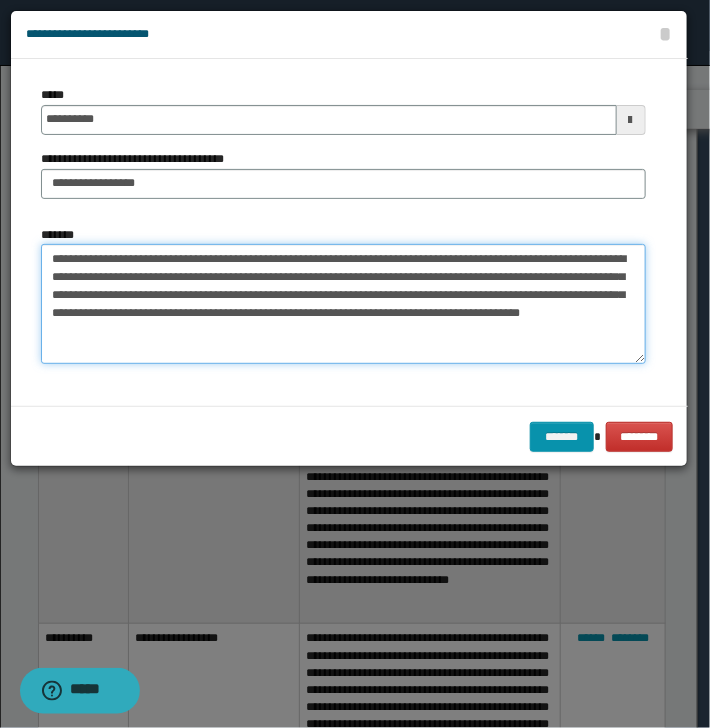click on "**********" at bounding box center (343, 304) 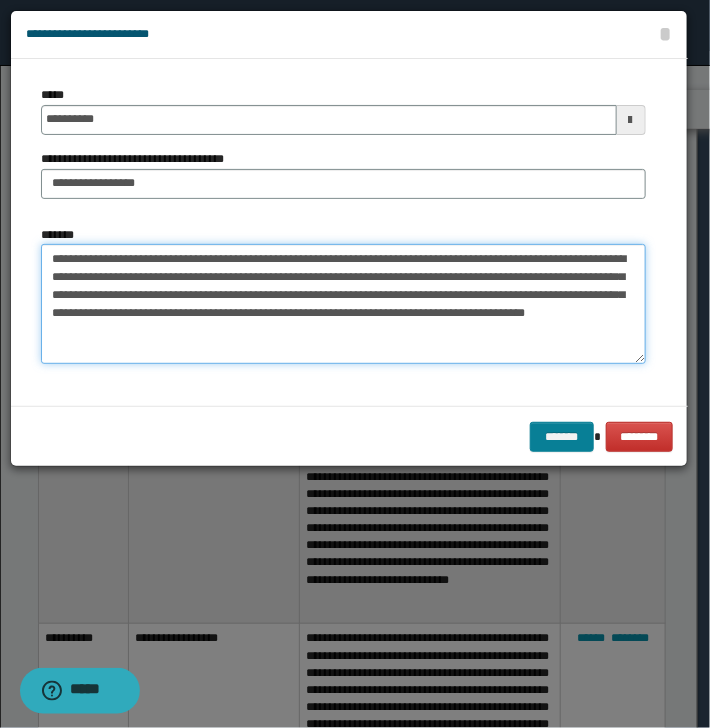 type on "**********" 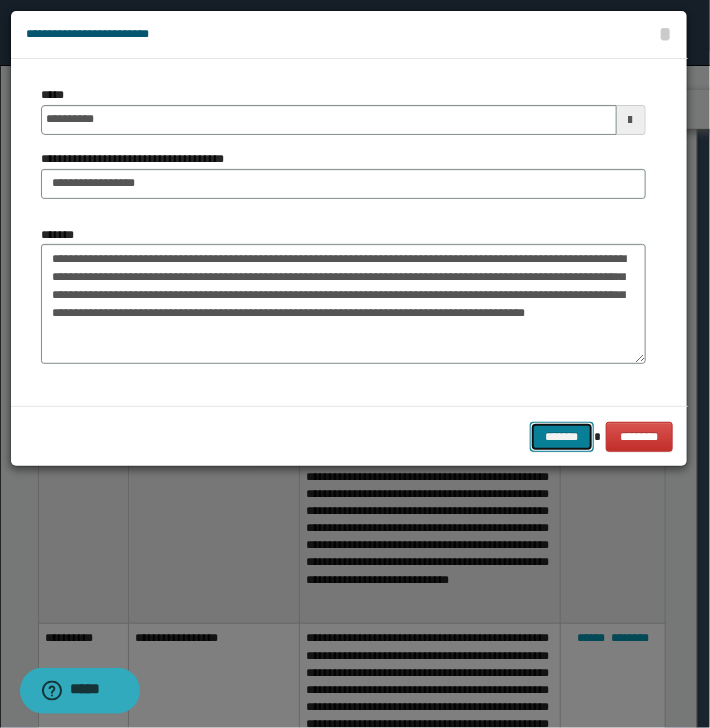 click on "*******" at bounding box center (562, 437) 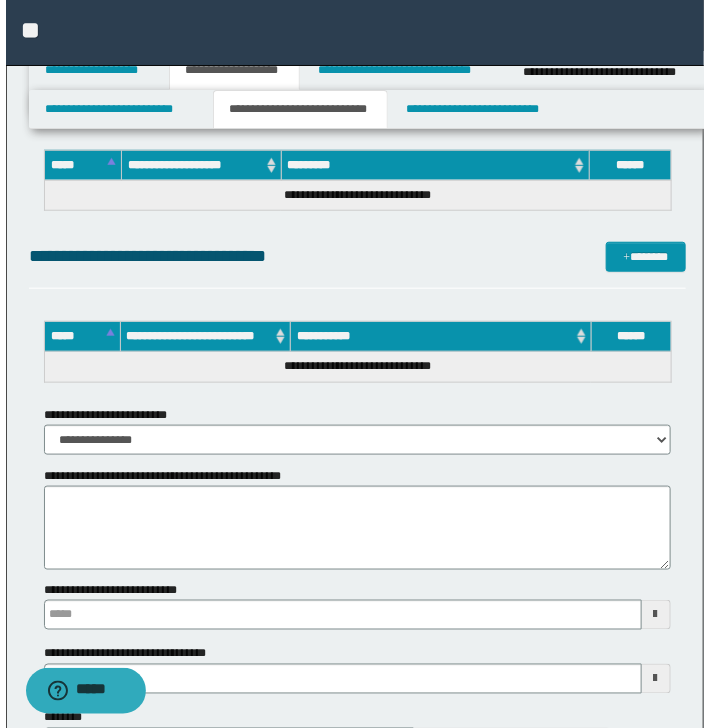 scroll, scrollTop: 1744, scrollLeft: 0, axis: vertical 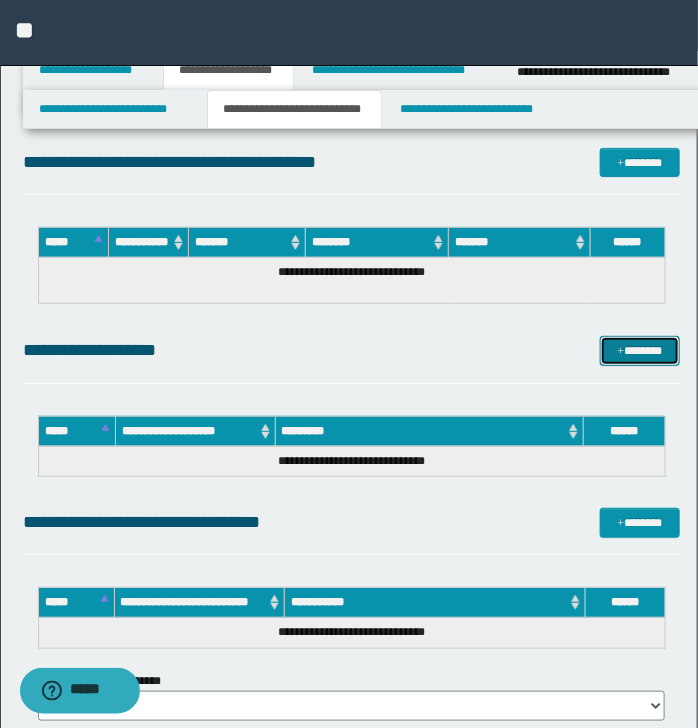 click on "*******" at bounding box center (639, 351) 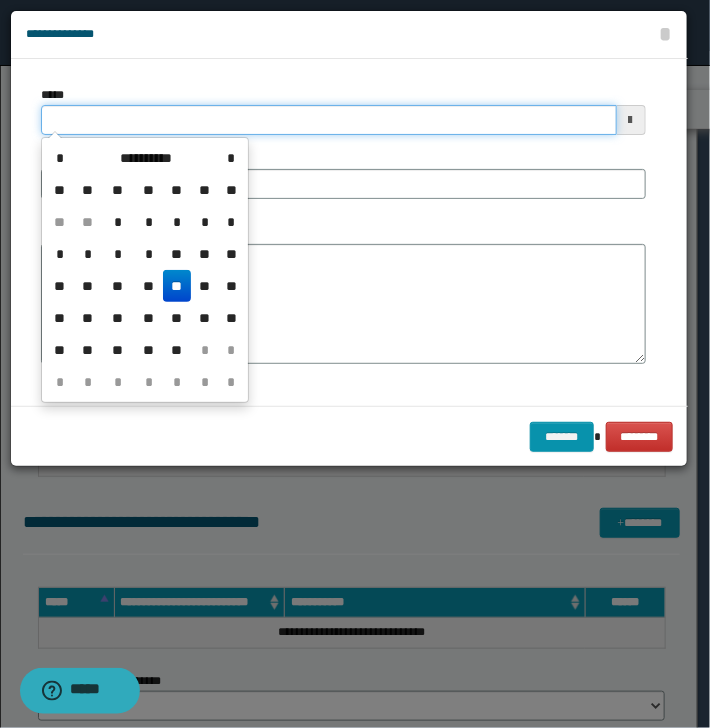 click on "*****" at bounding box center [329, 120] 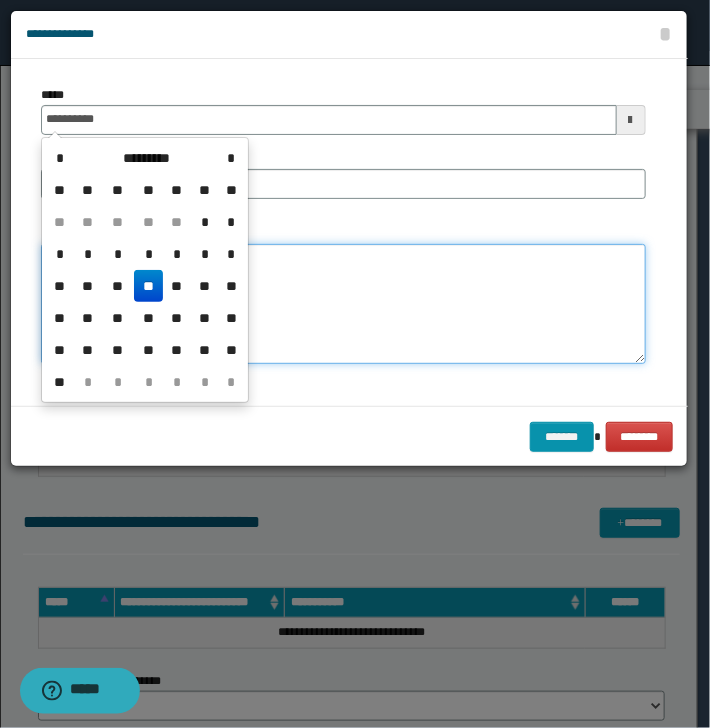 type on "**********" 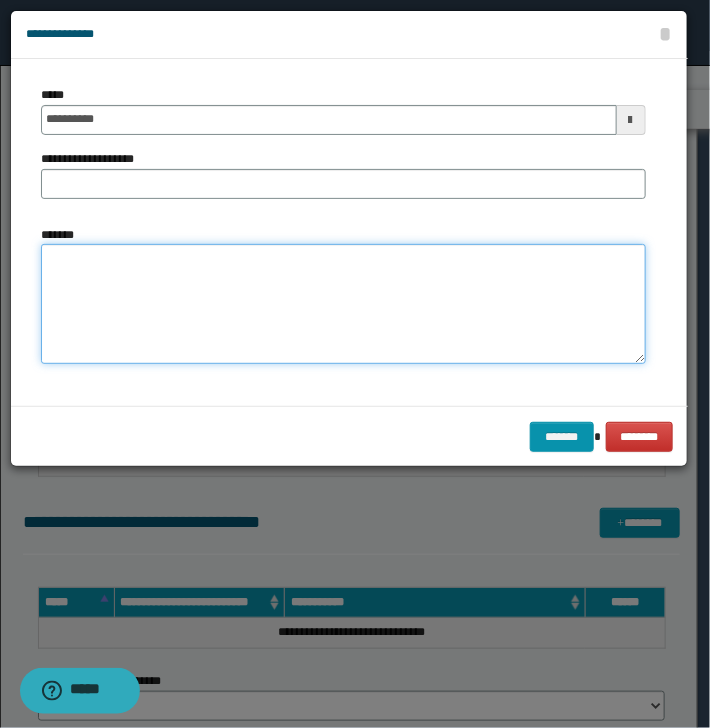 click on "*******" at bounding box center (343, 304) 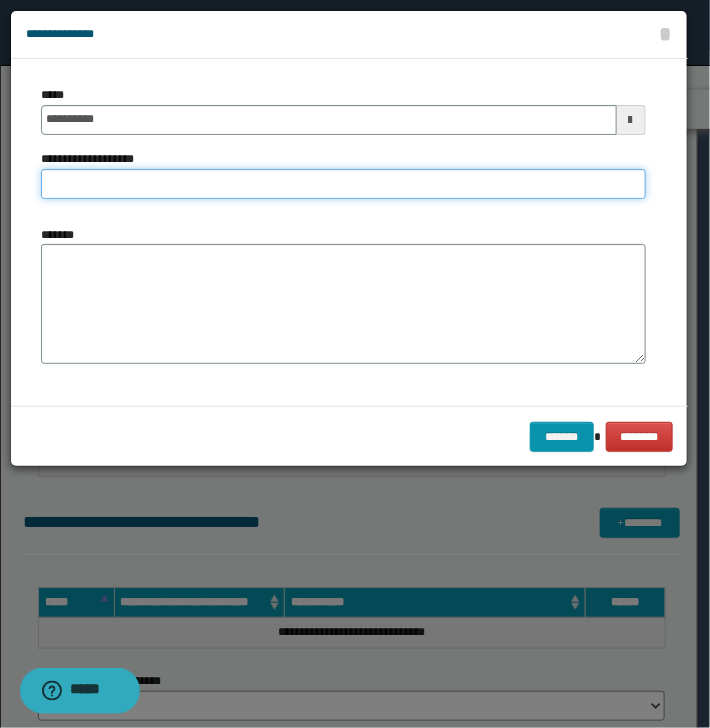 click on "**********" at bounding box center [343, 184] 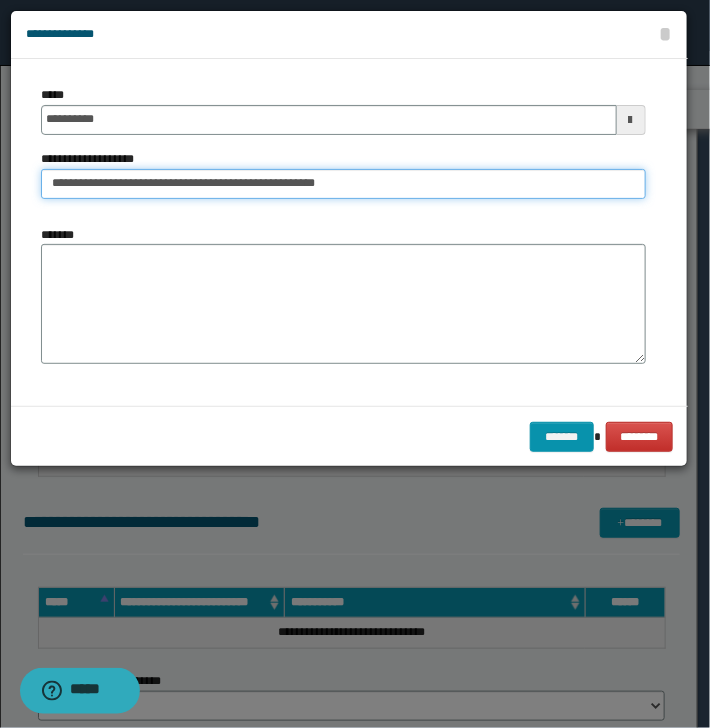 type on "**********" 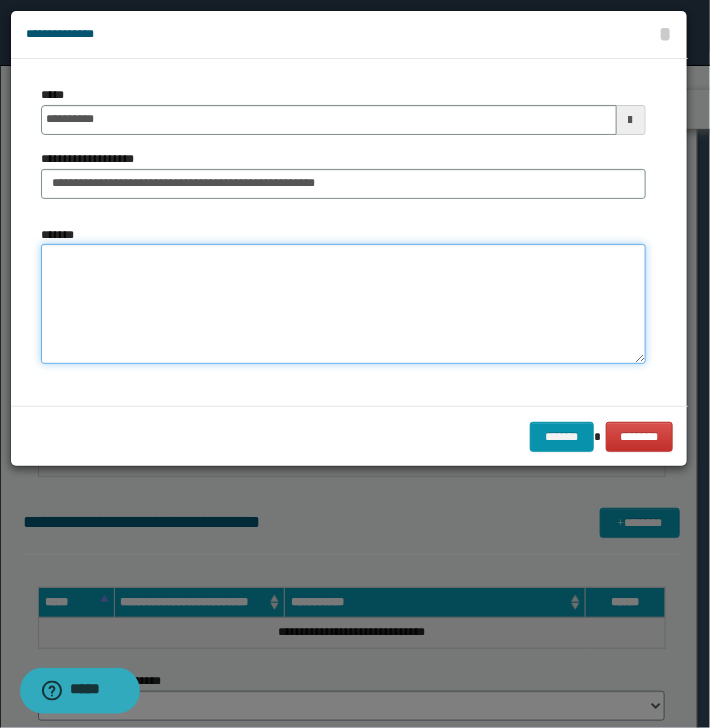 click on "*******" at bounding box center [343, 304] 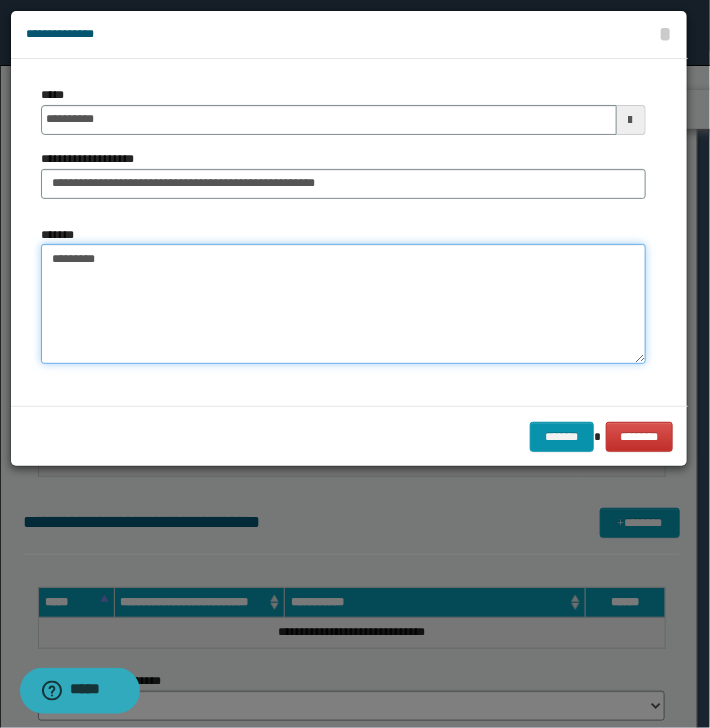 click on "********" at bounding box center (343, 304) 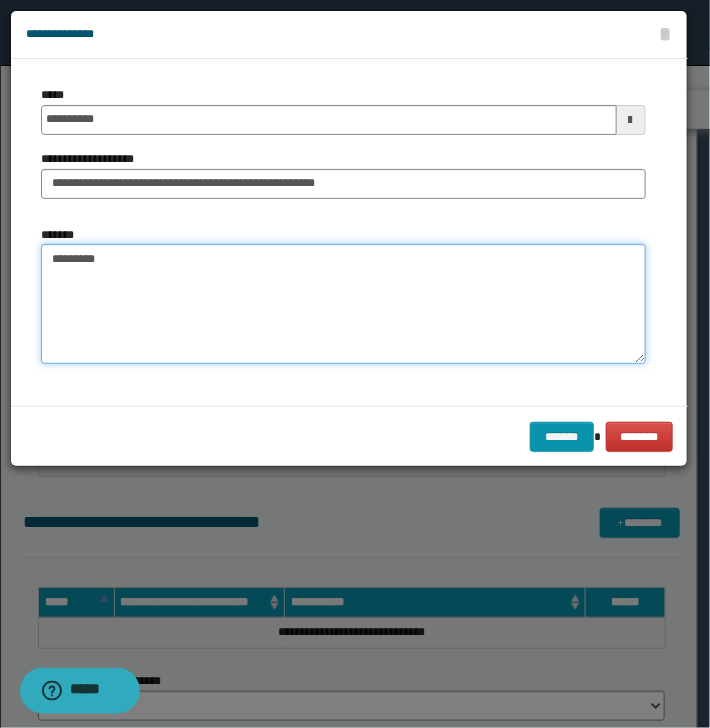 paste on "**********" 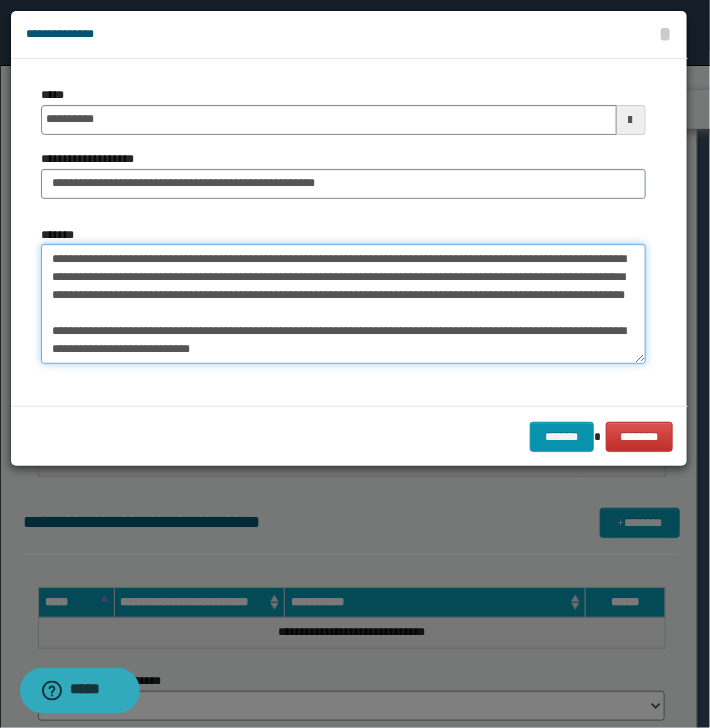 scroll, scrollTop: 570, scrollLeft: 0, axis: vertical 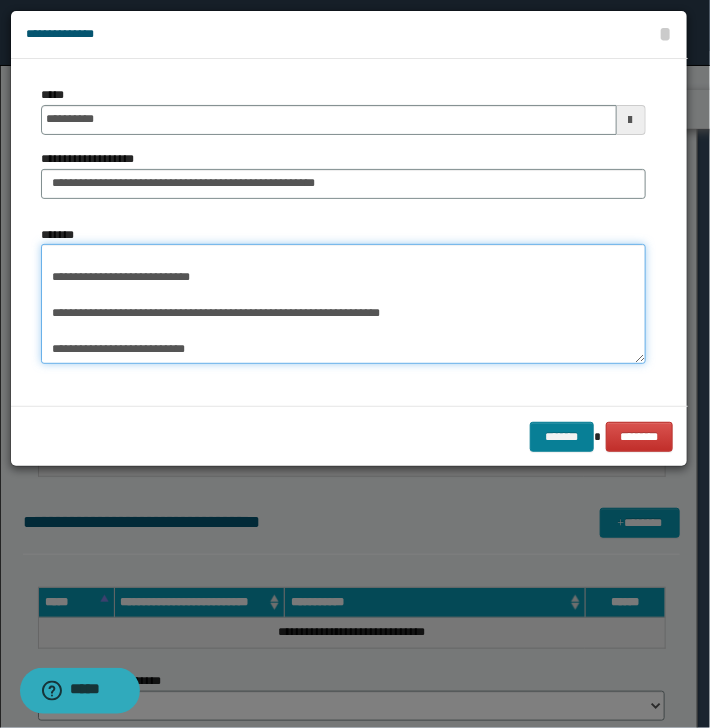 type on "**********" 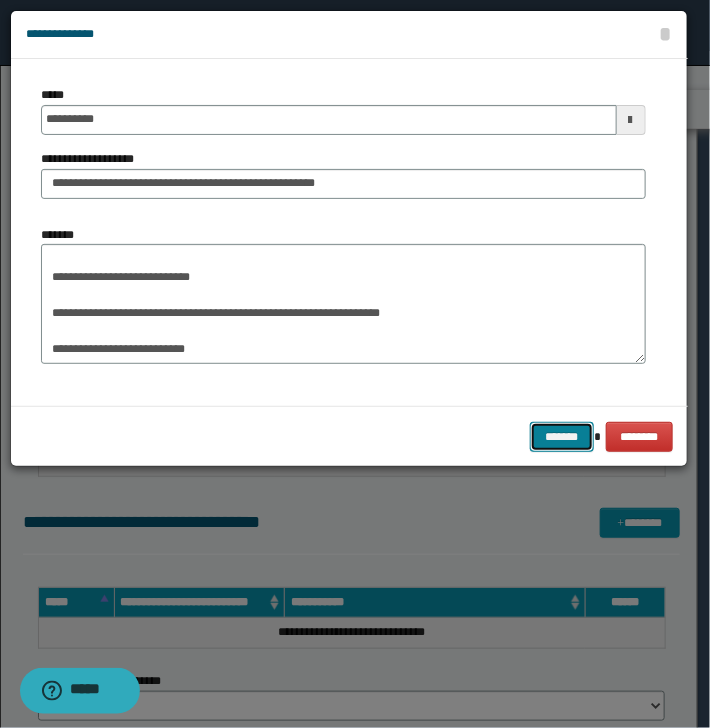 click on "*******" at bounding box center [562, 437] 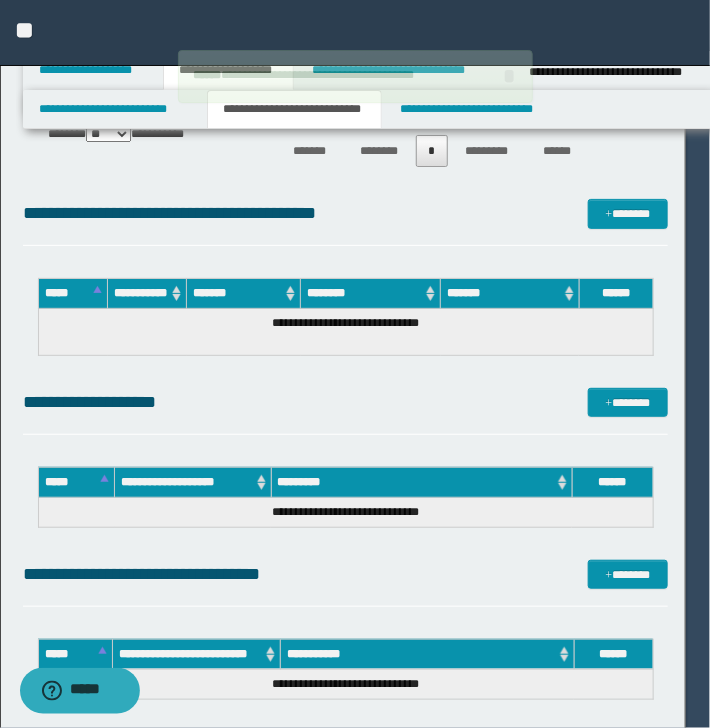type 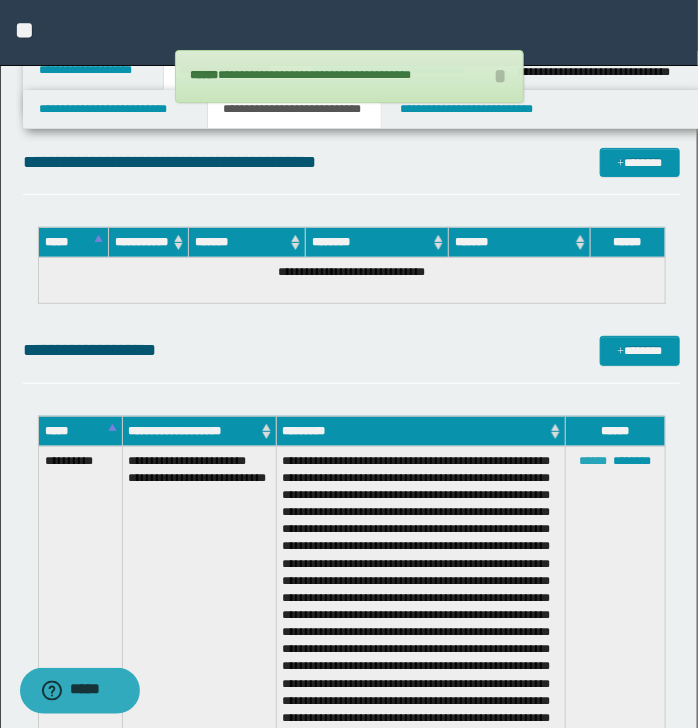 click on "******" at bounding box center [594, 461] 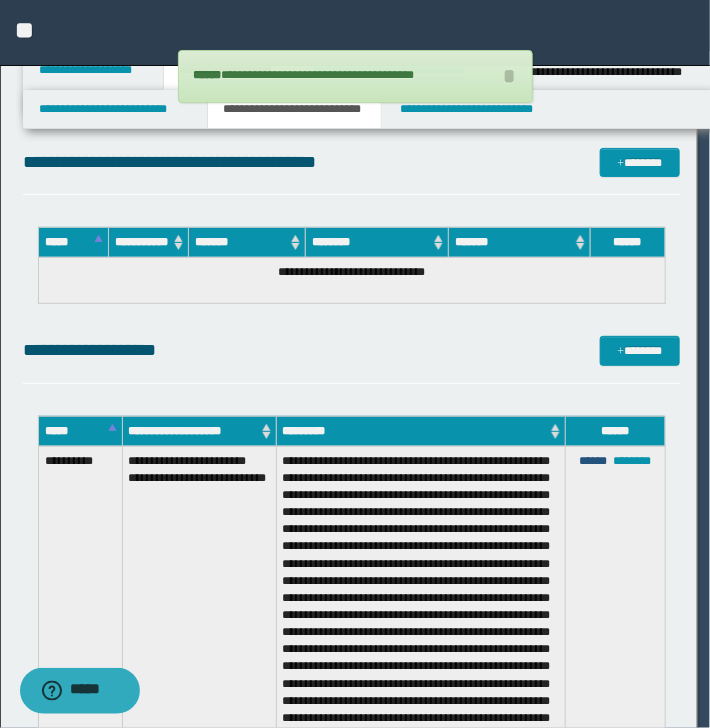 scroll, scrollTop: 197, scrollLeft: 0, axis: vertical 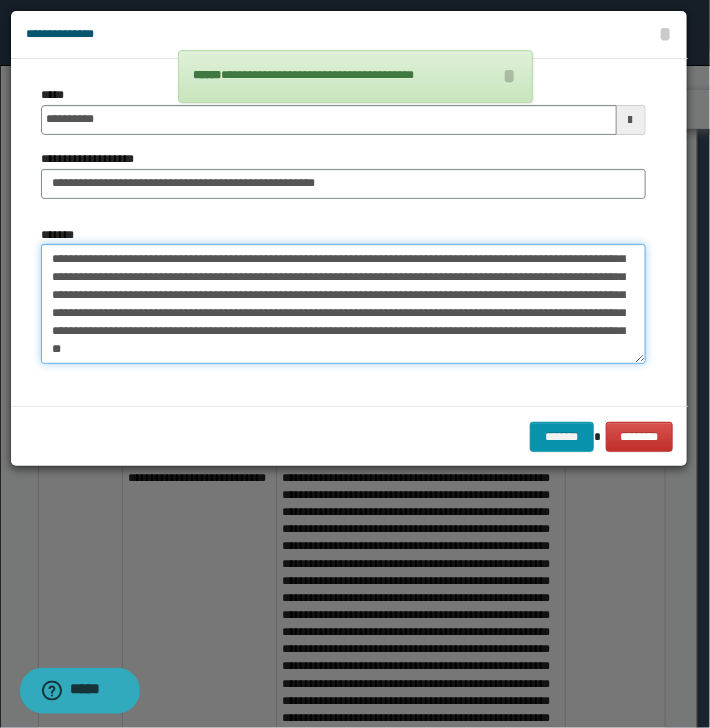 click on "*******" at bounding box center (343, 304) 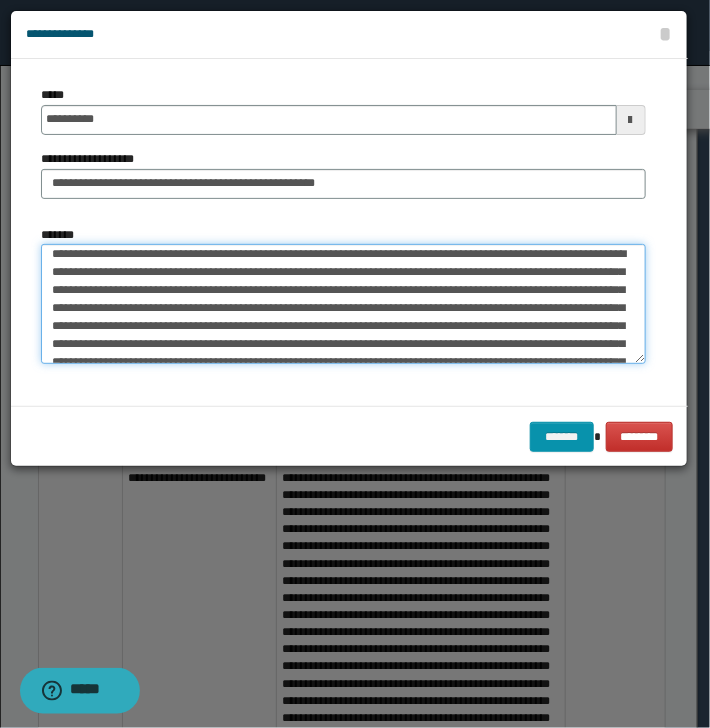 scroll, scrollTop: 0, scrollLeft: 0, axis: both 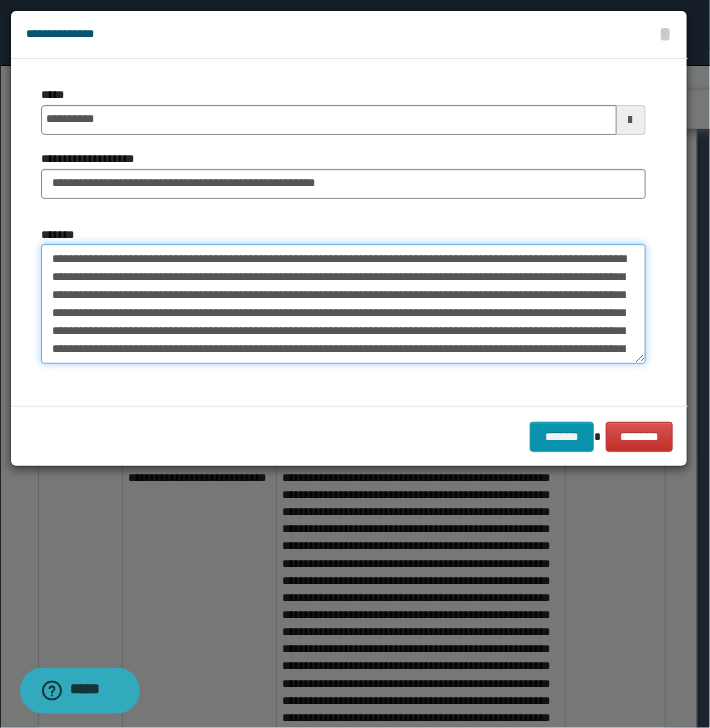 click on "*******" at bounding box center [343, 304] 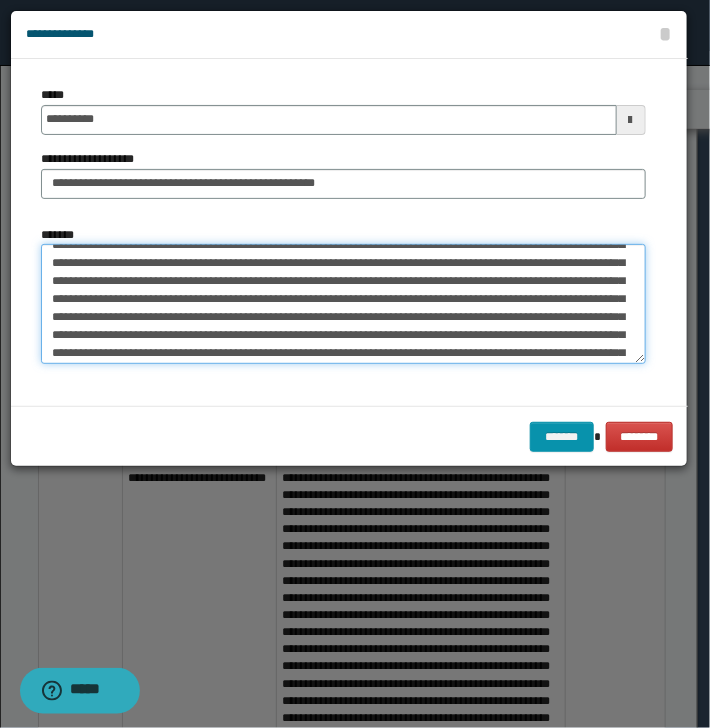 scroll, scrollTop: 64, scrollLeft: 0, axis: vertical 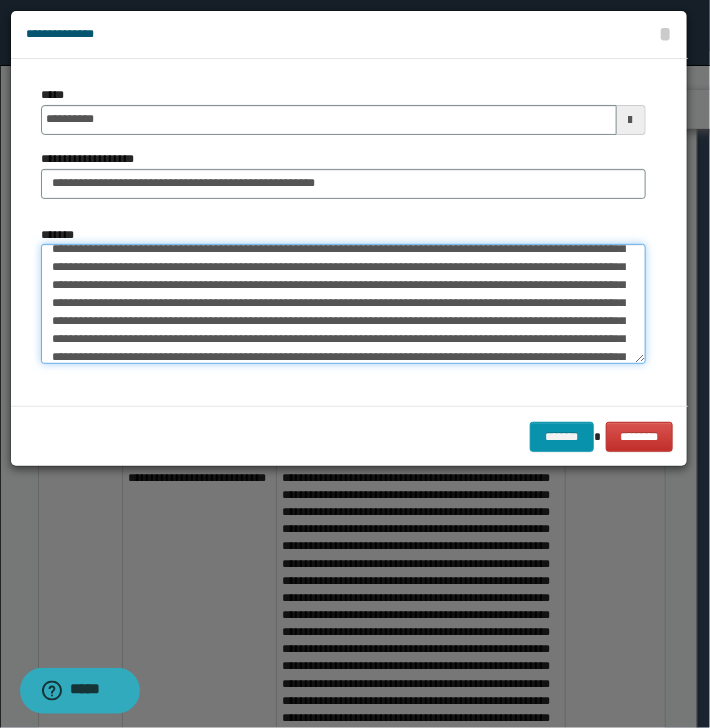 click on "*******" at bounding box center [343, 304] 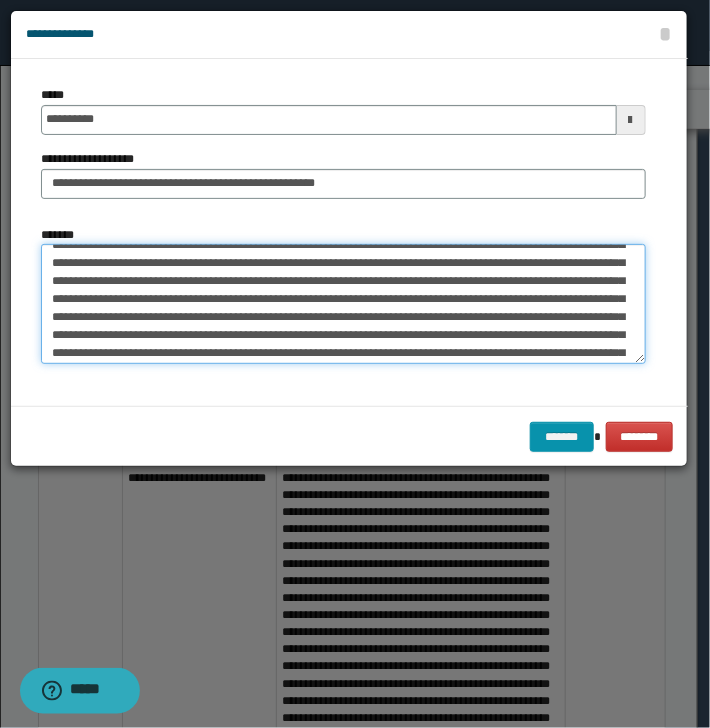 scroll, scrollTop: 96, scrollLeft: 0, axis: vertical 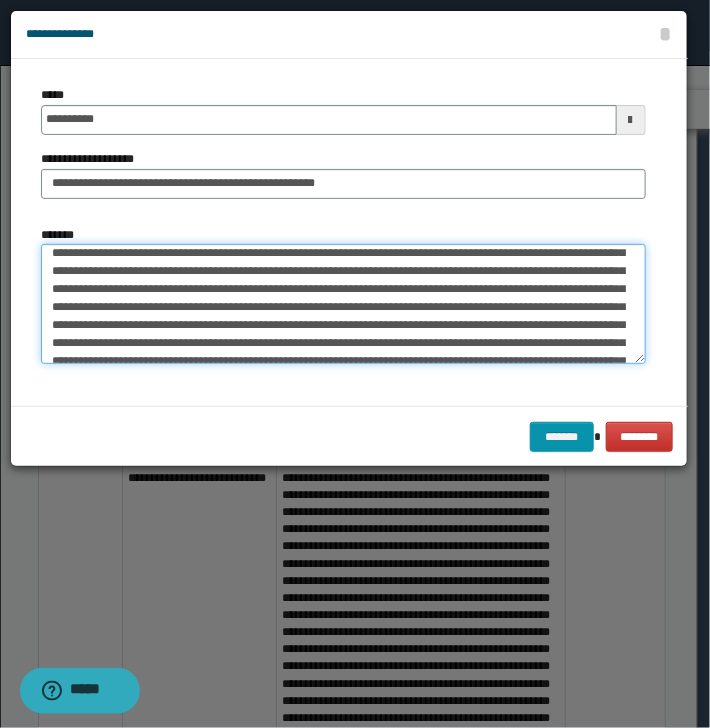 click on "*******" at bounding box center (343, 304) 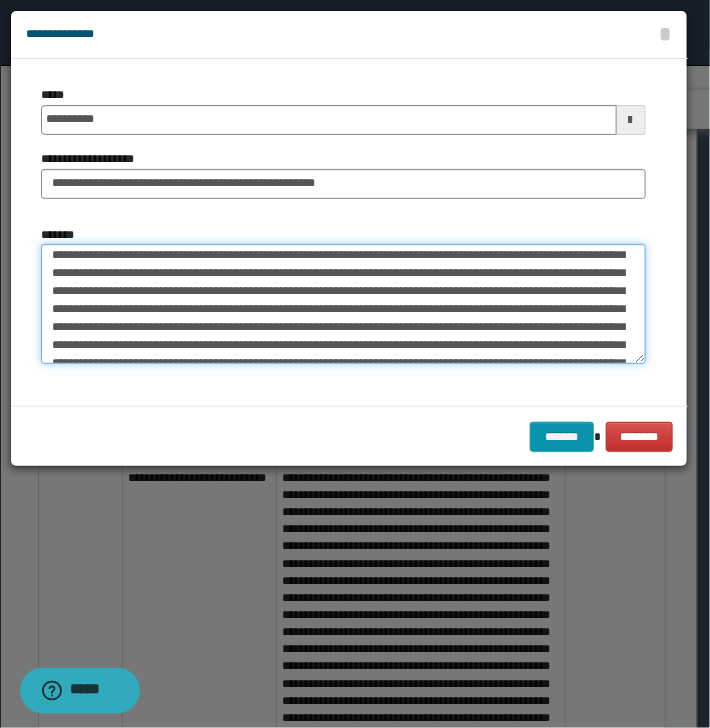 scroll, scrollTop: 128, scrollLeft: 0, axis: vertical 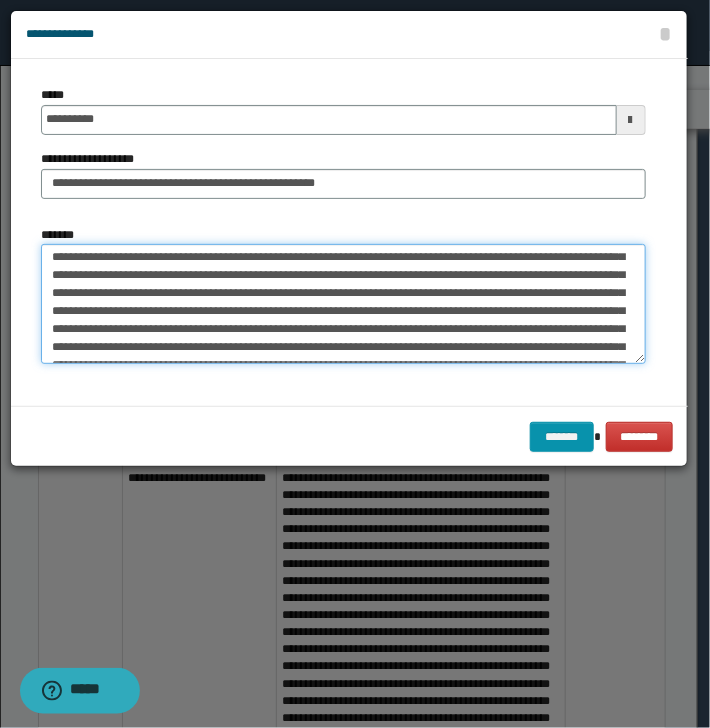 click on "*******" at bounding box center (343, 304) 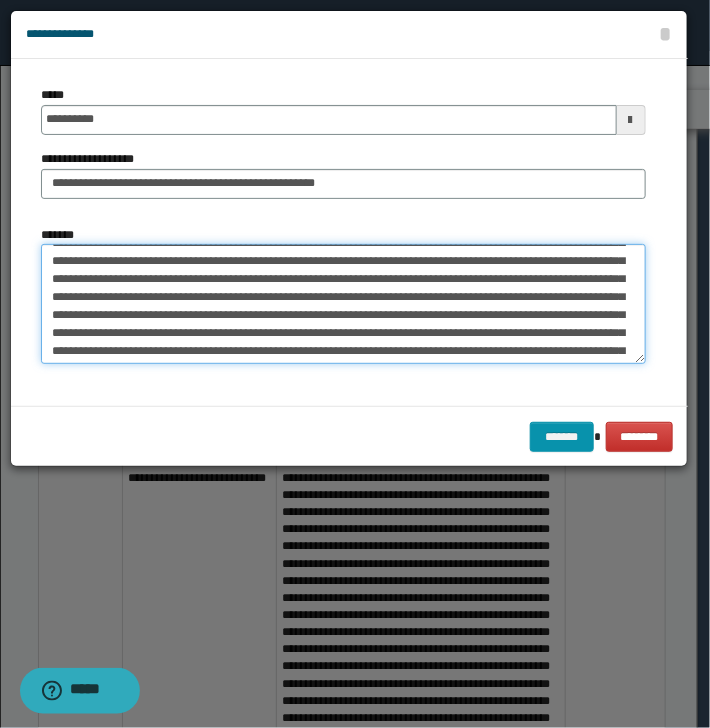 click on "*******" at bounding box center (343, 304) 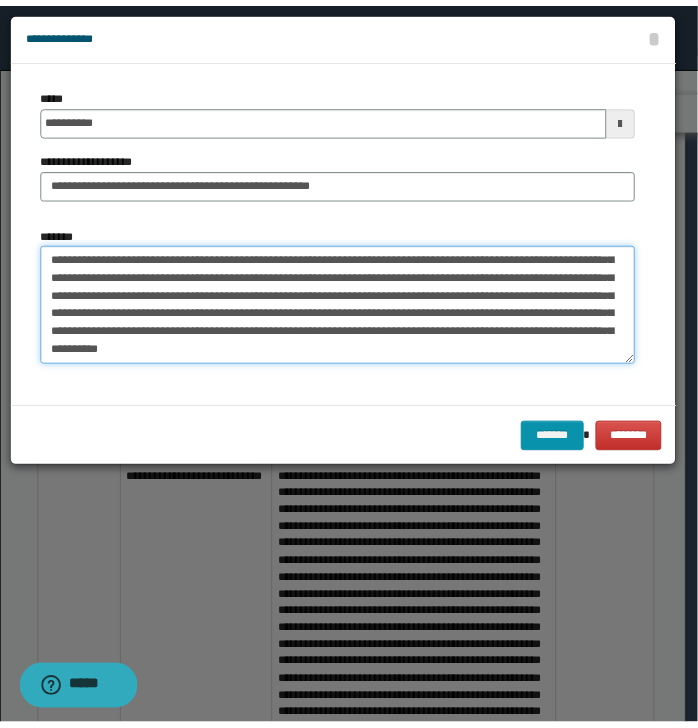 scroll, scrollTop: 197, scrollLeft: 0, axis: vertical 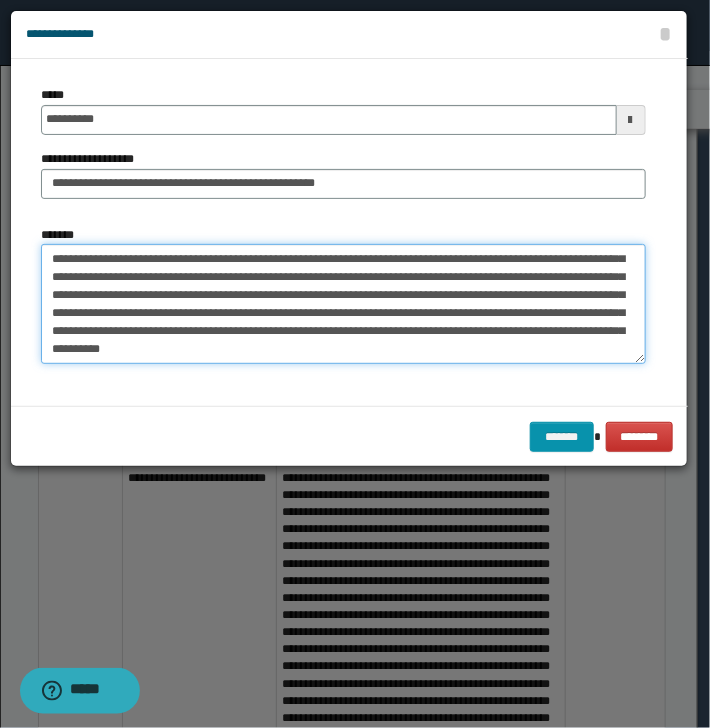 click on "*******" at bounding box center (343, 304) 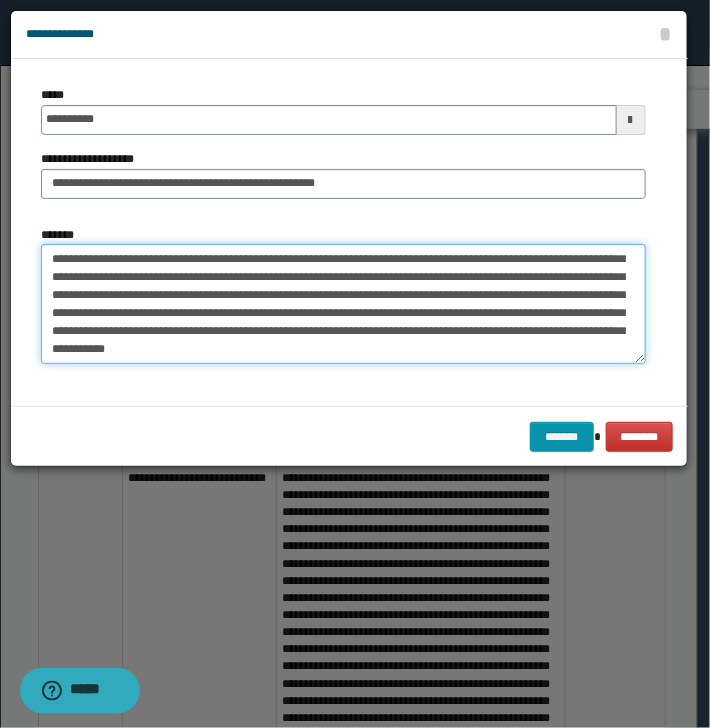 click on "*******" at bounding box center [343, 304] 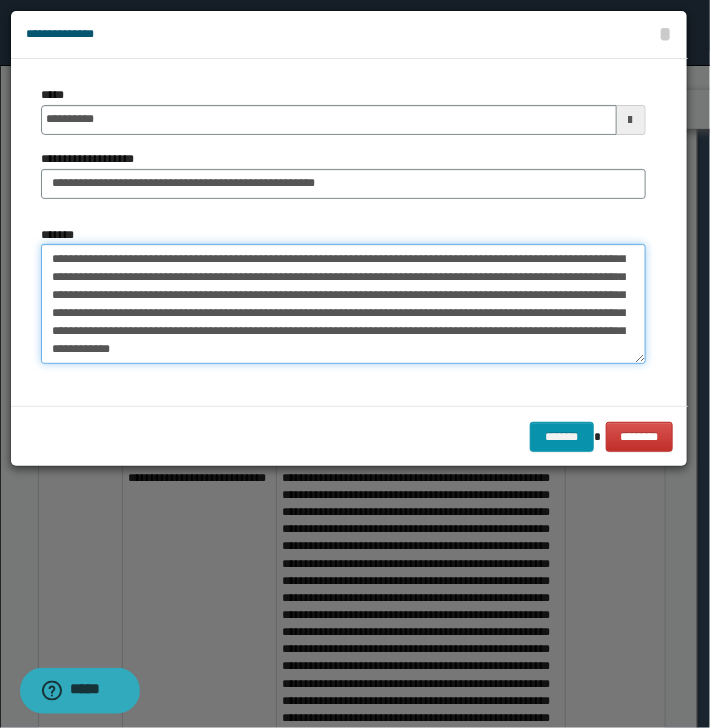 click on "*******" at bounding box center (343, 304) 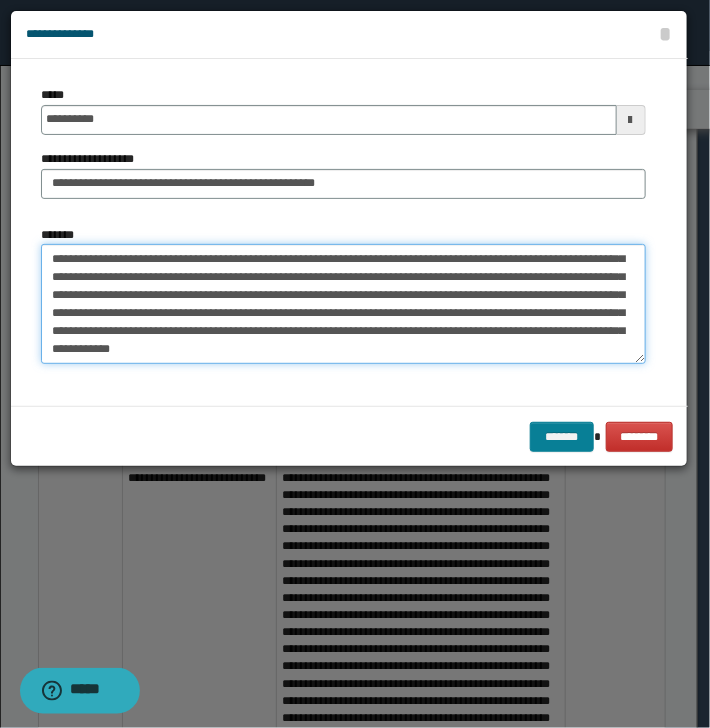 type on "**********" 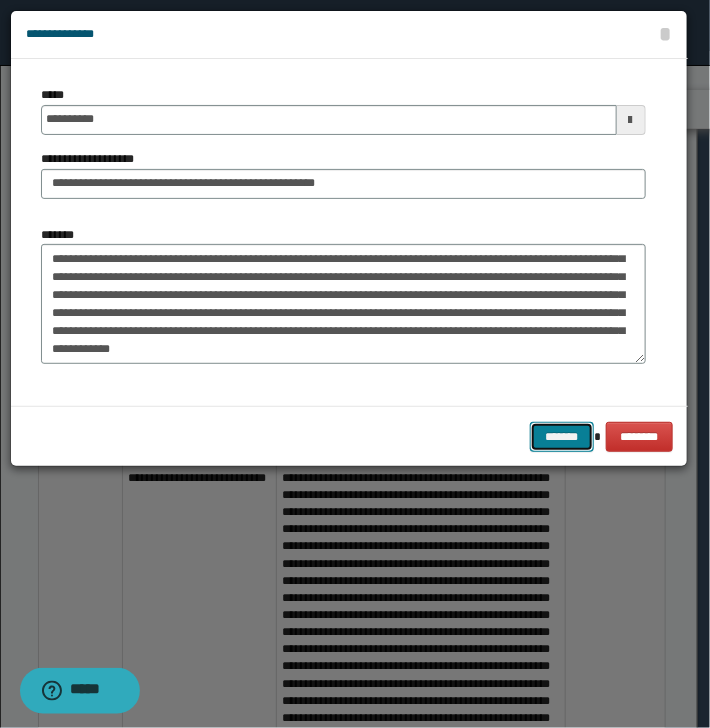 click on "*******" at bounding box center [562, 437] 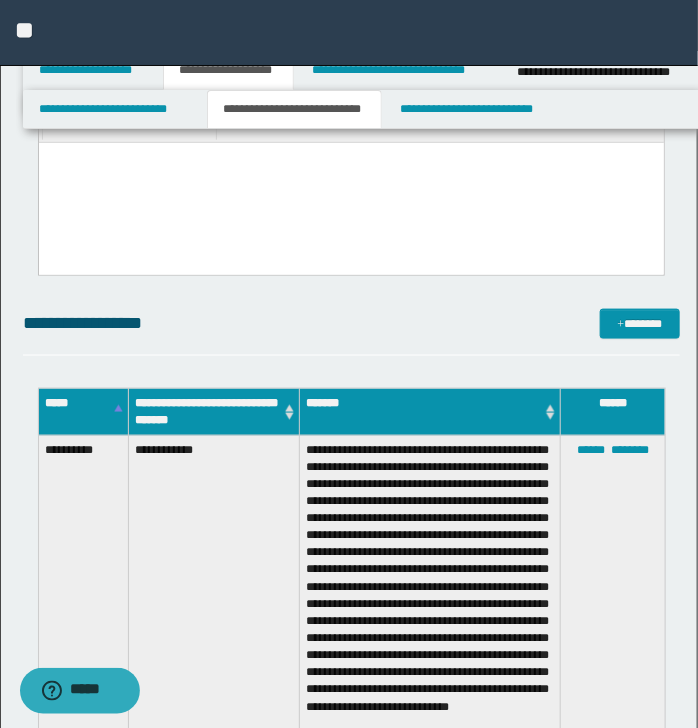 scroll, scrollTop: 410, scrollLeft: 0, axis: vertical 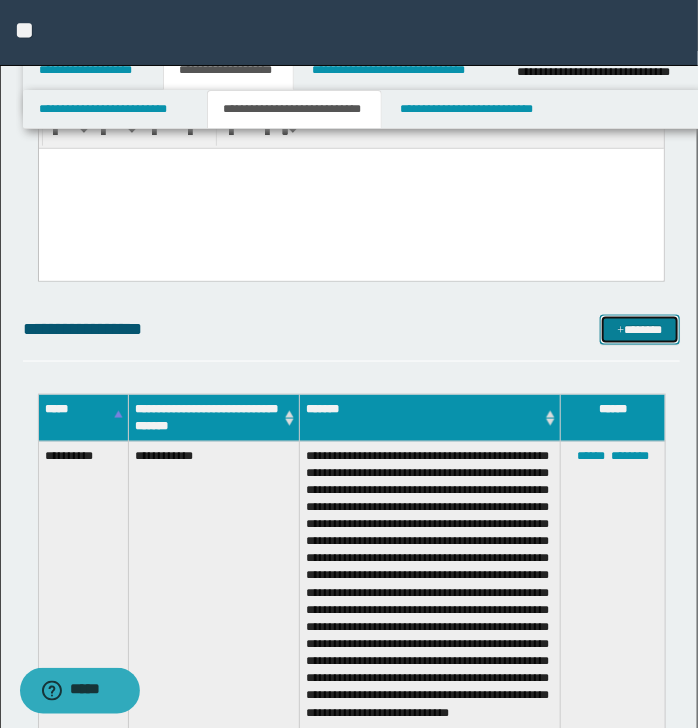 click on "*******" at bounding box center (639, 330) 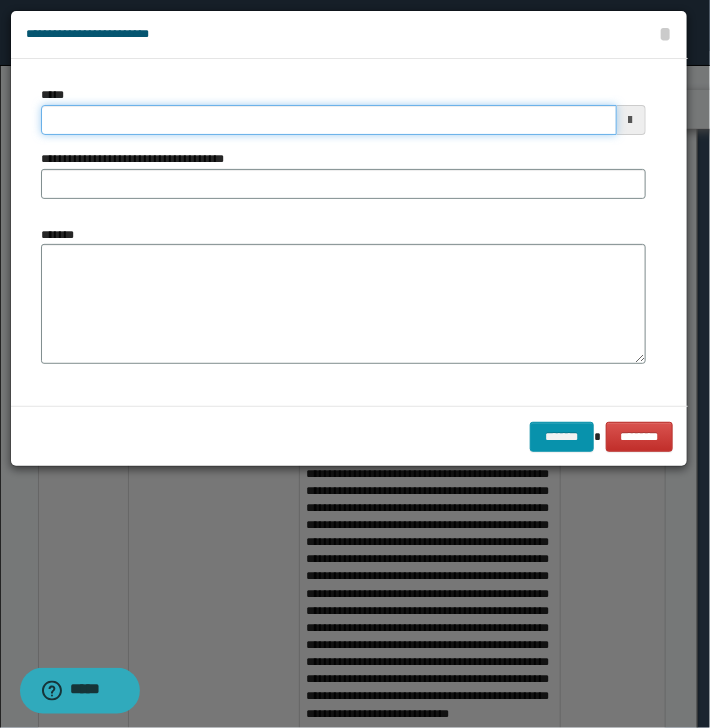 click on "*****" at bounding box center (329, 120) 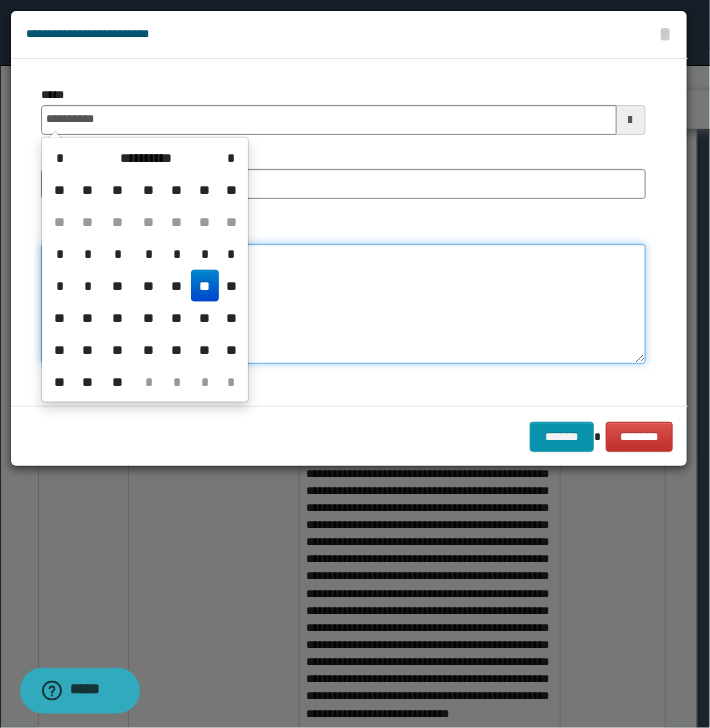 type on "**********" 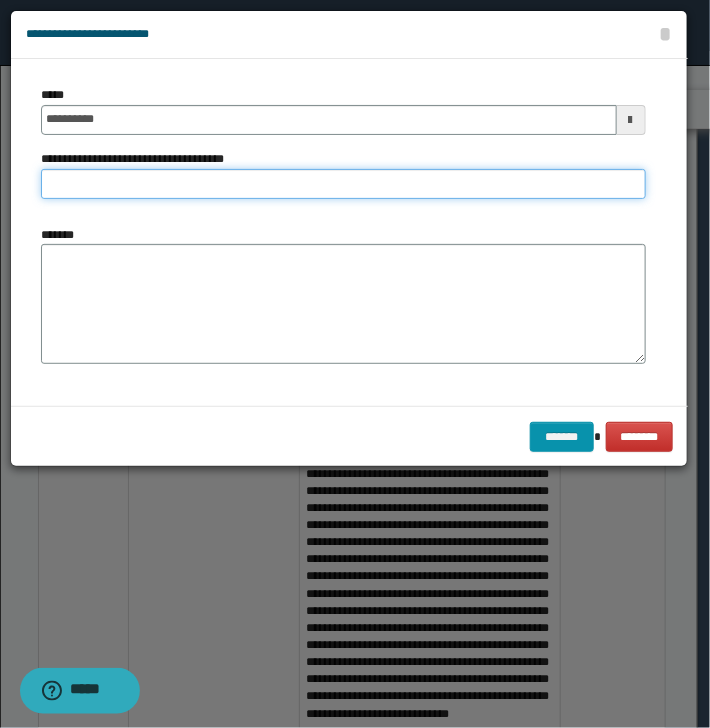 drag, startPoint x: 67, startPoint y: 193, endPoint x: 77, endPoint y: 200, distance: 12.206555 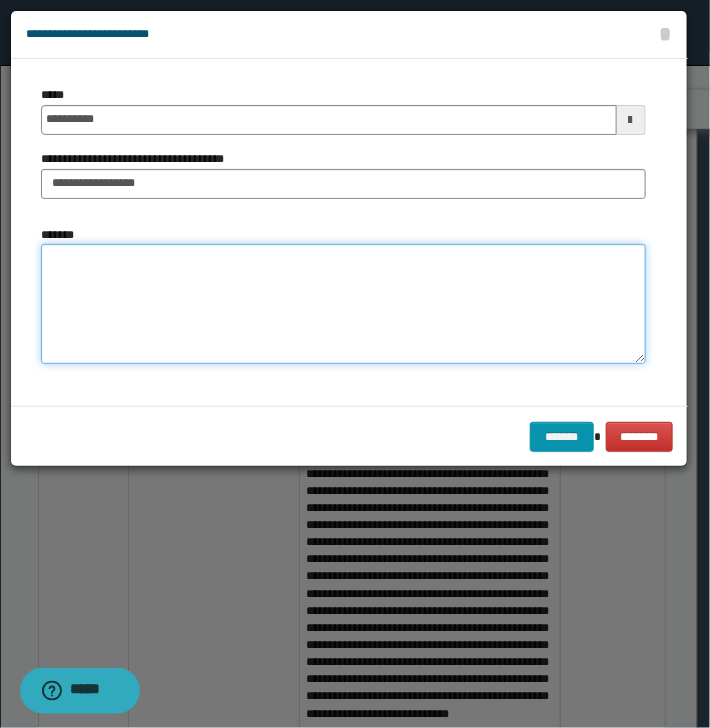 click on "*******" at bounding box center [343, 304] 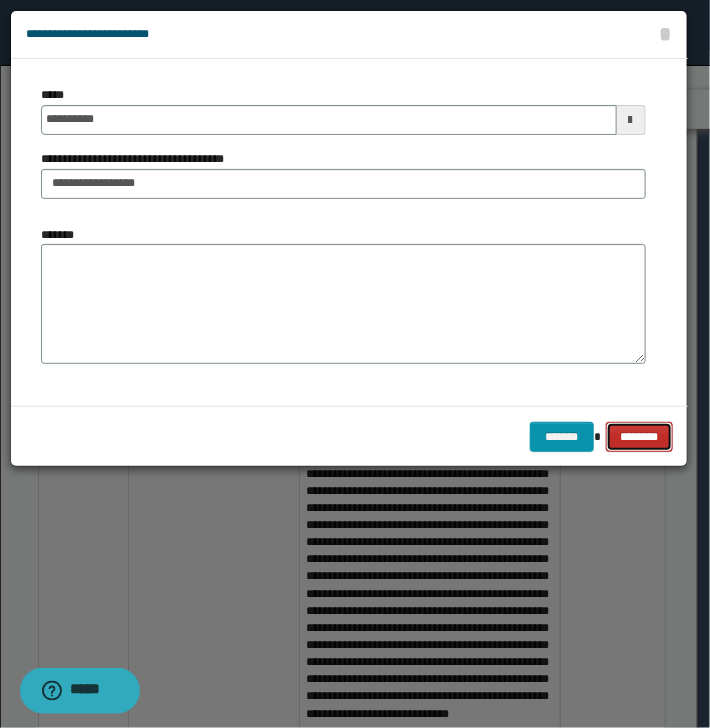 click on "********" at bounding box center (639, 437) 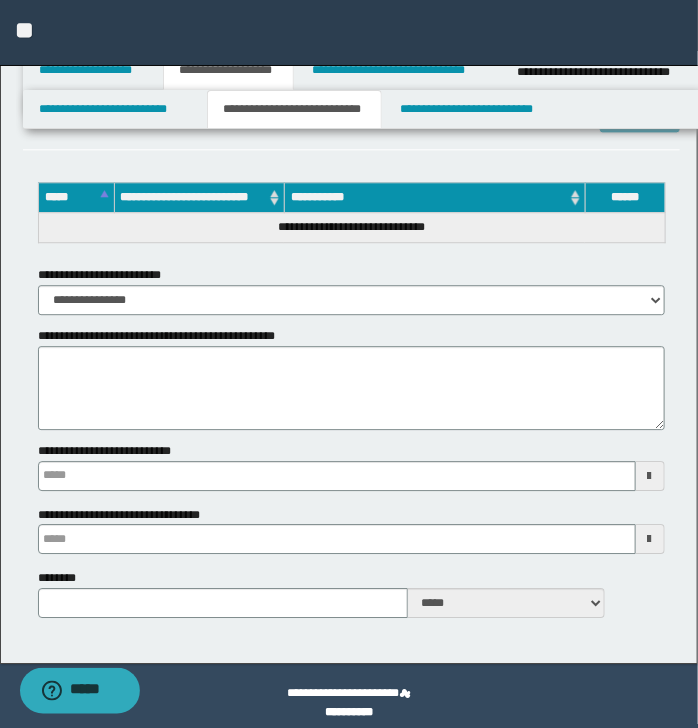 scroll, scrollTop: 2848, scrollLeft: 0, axis: vertical 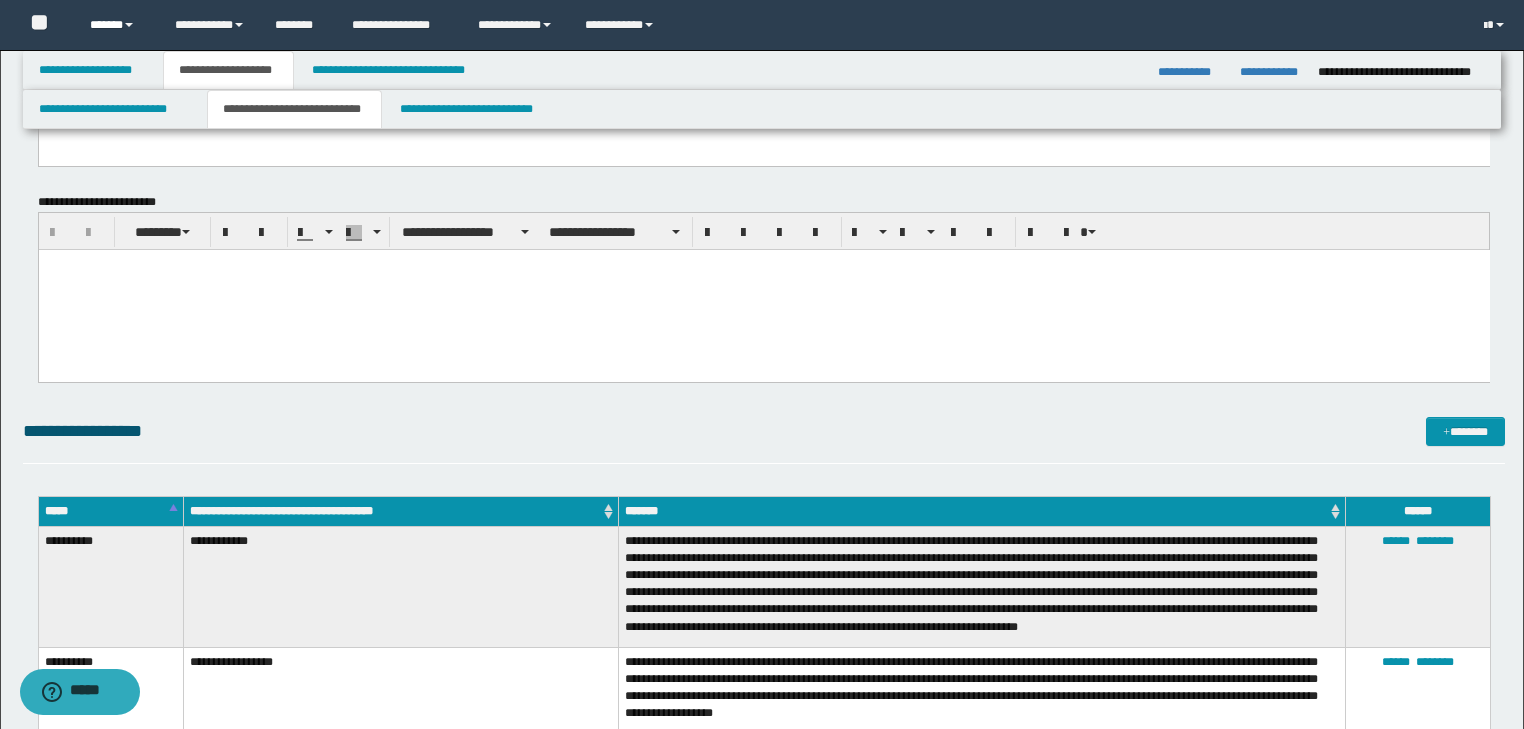 click on "******" at bounding box center (117, 25) 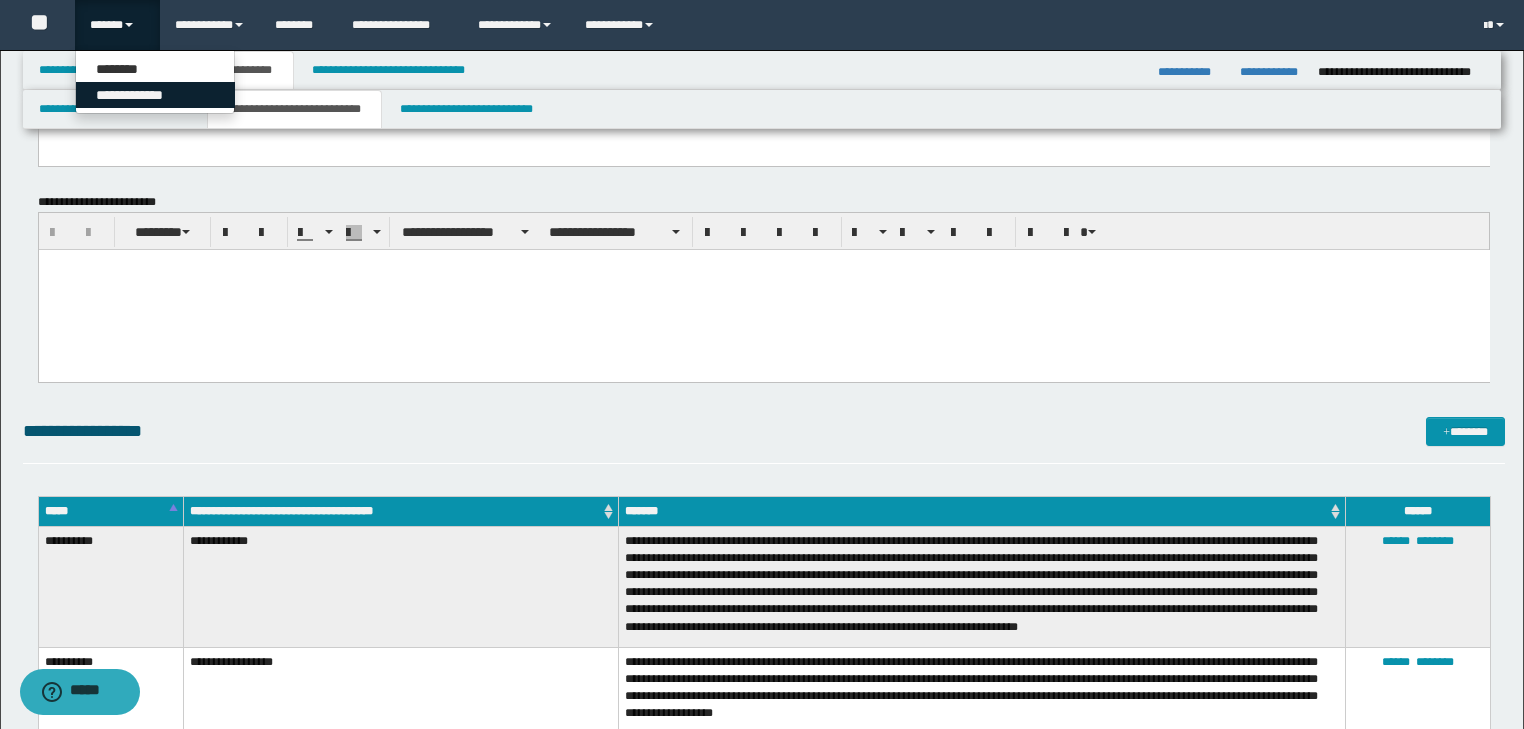click on "**********" at bounding box center [155, 95] 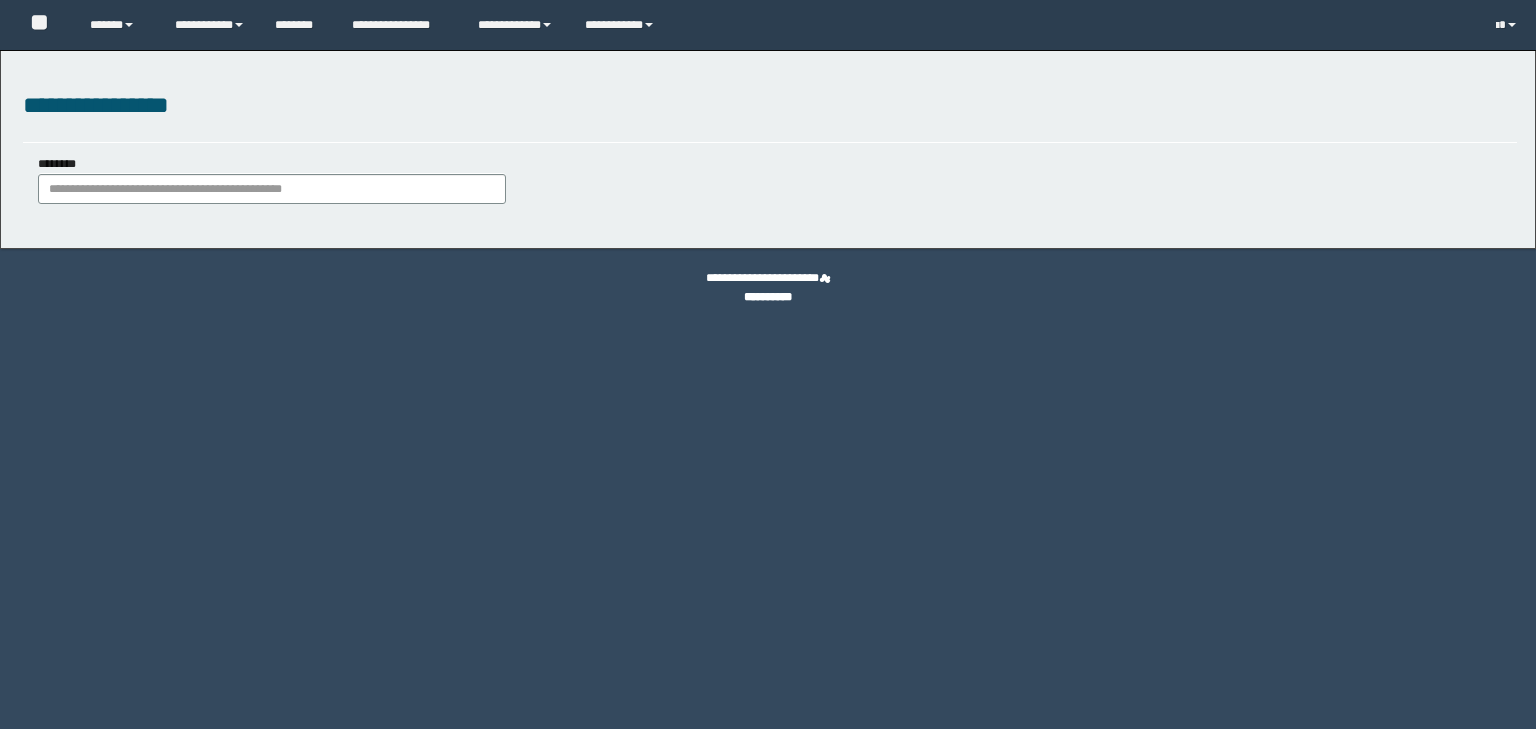 scroll, scrollTop: 0, scrollLeft: 0, axis: both 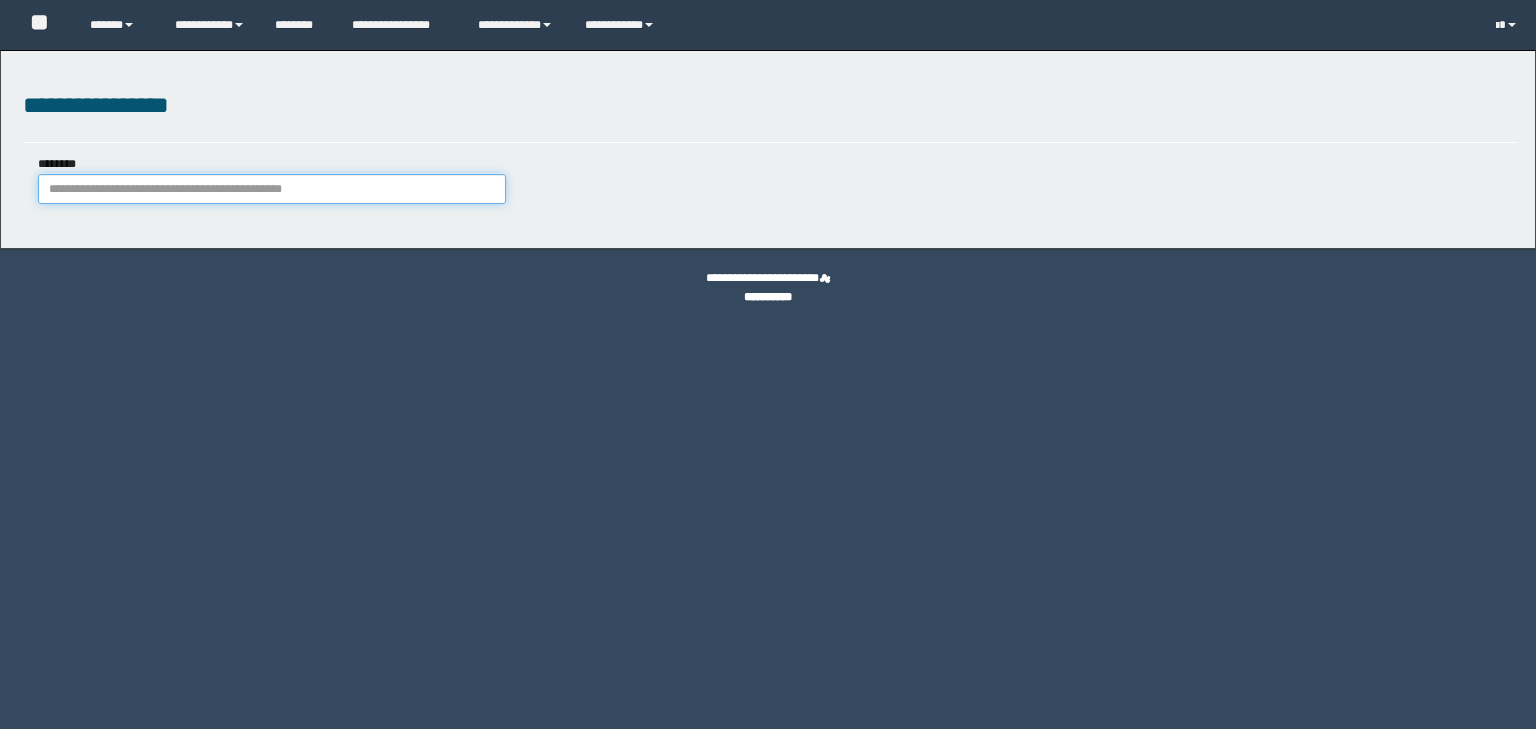 click on "********" at bounding box center [272, 189] 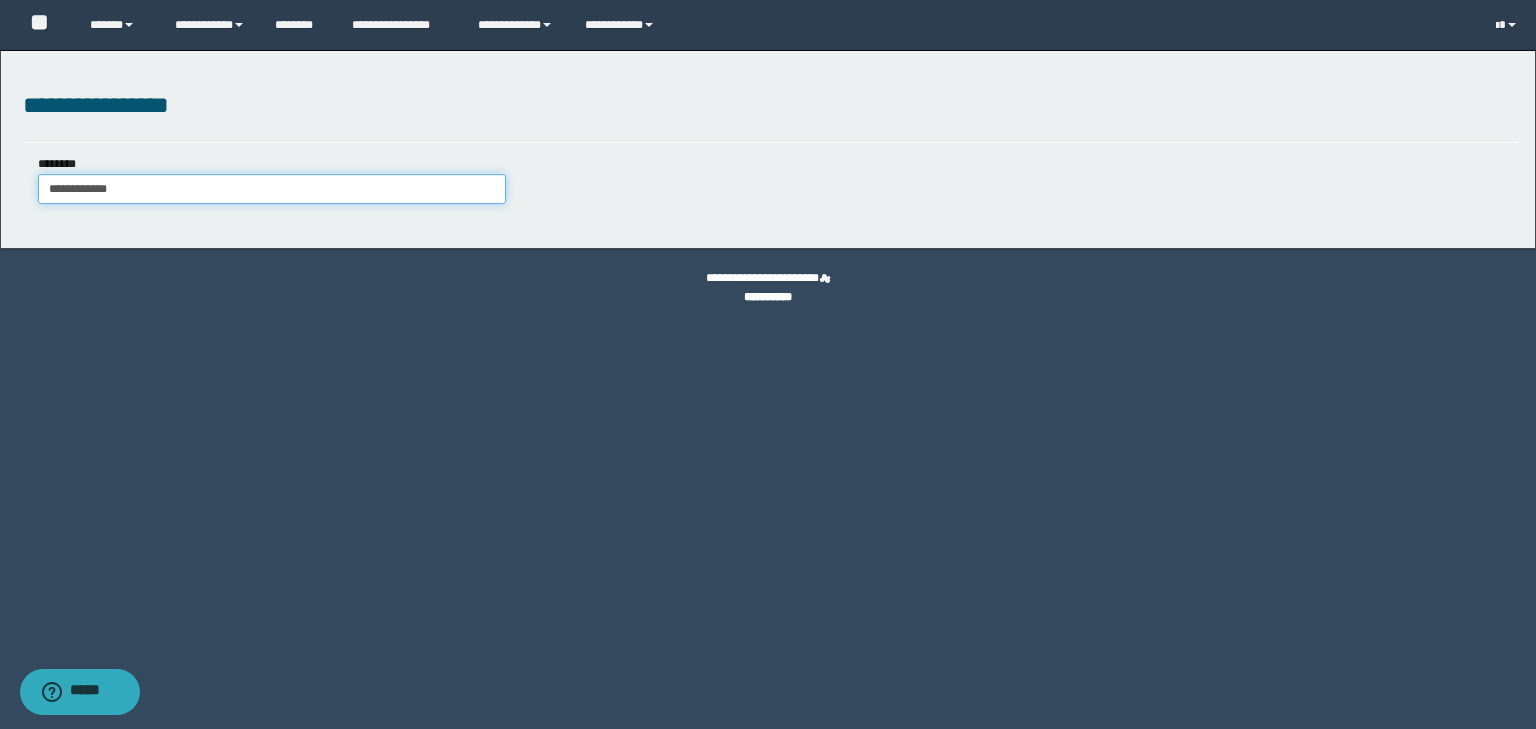 type on "**********" 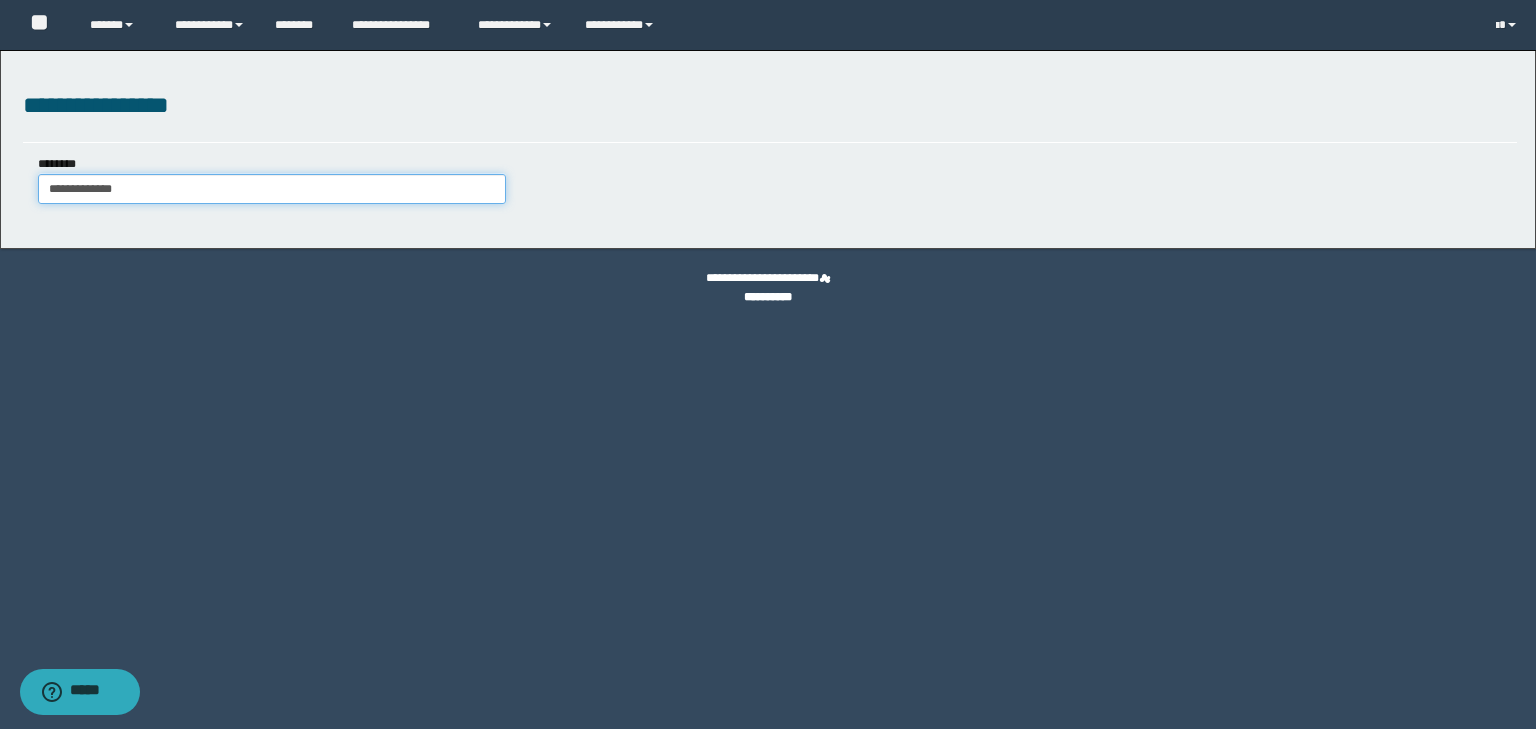 type on "**********" 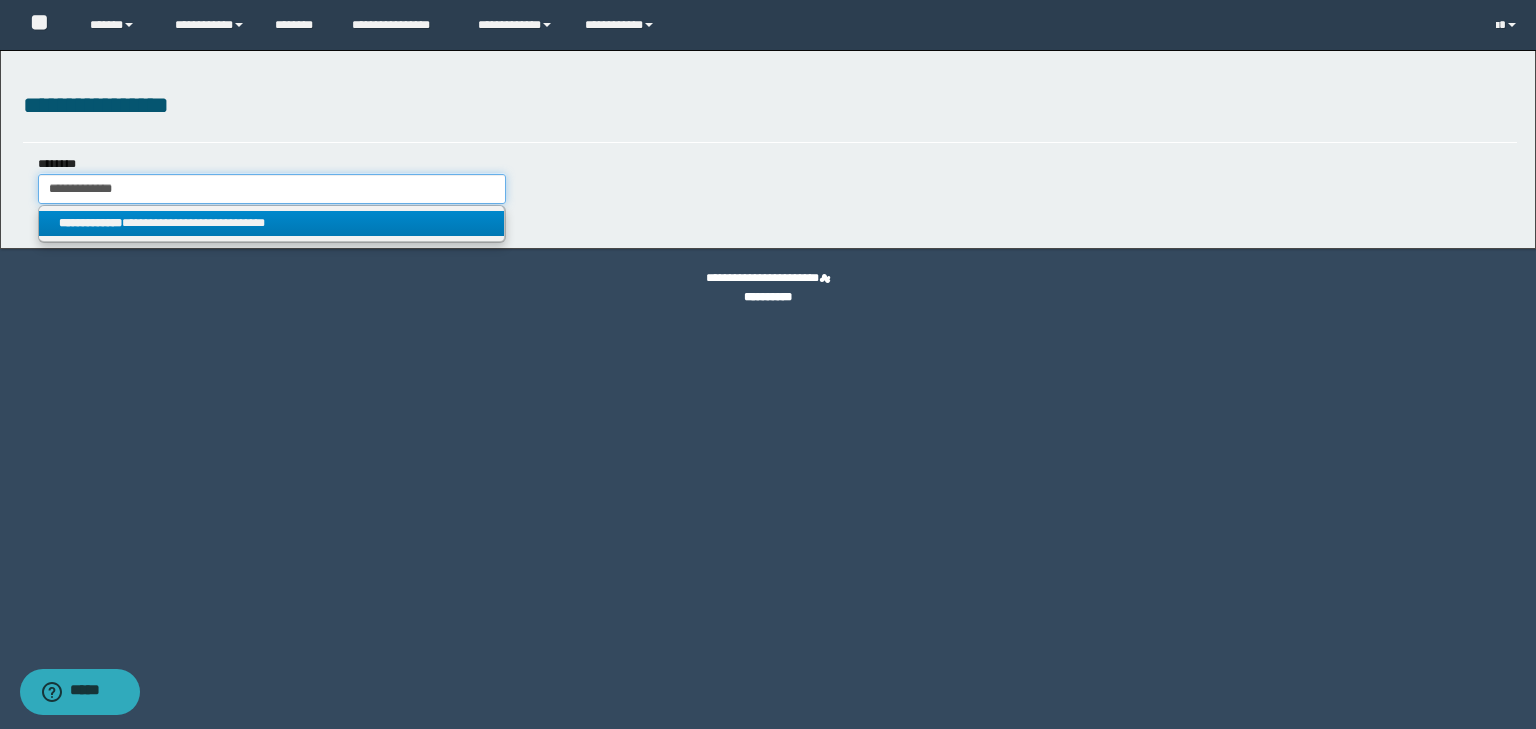 type 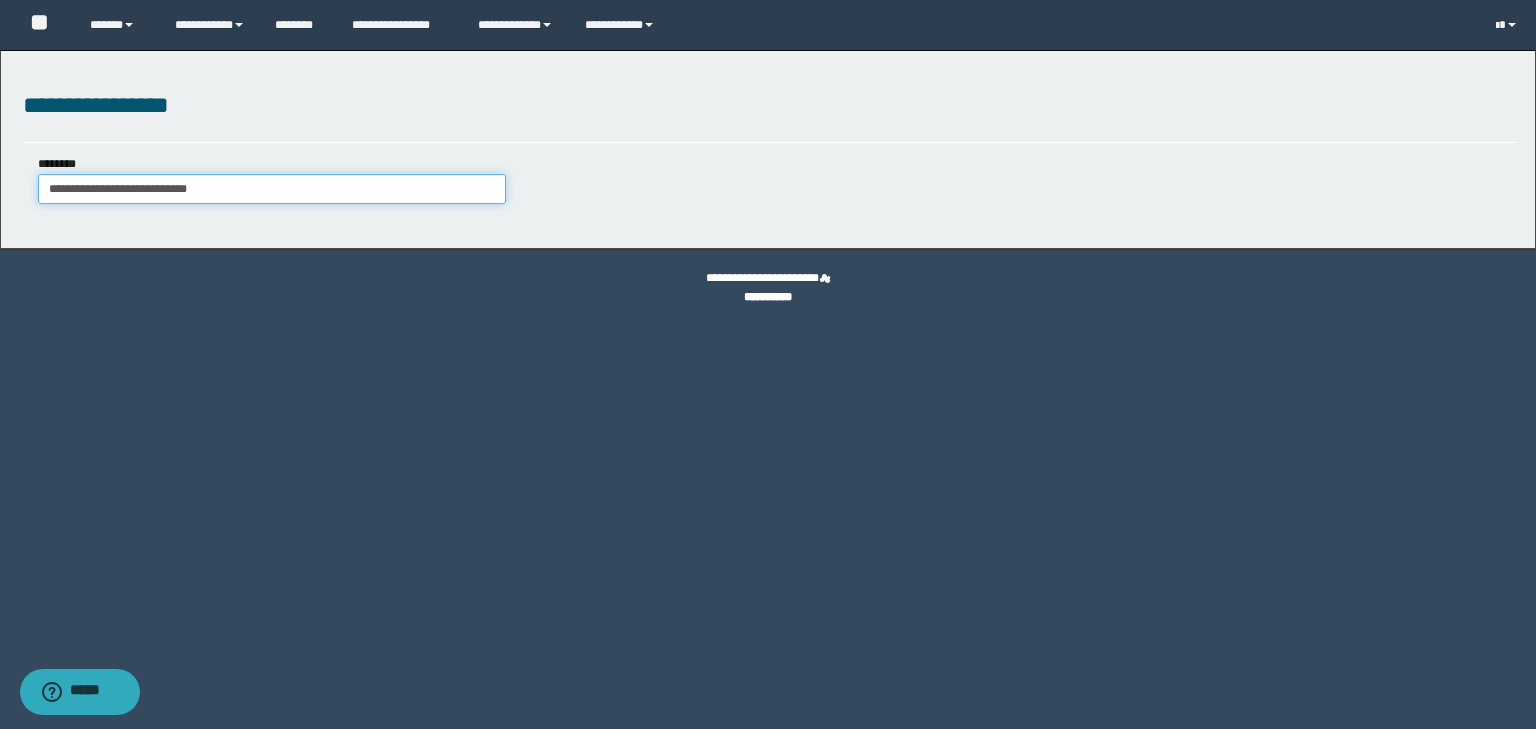 drag, startPoint x: 136, startPoint y: 187, endPoint x: 0, endPoint y: 203, distance: 136.93794 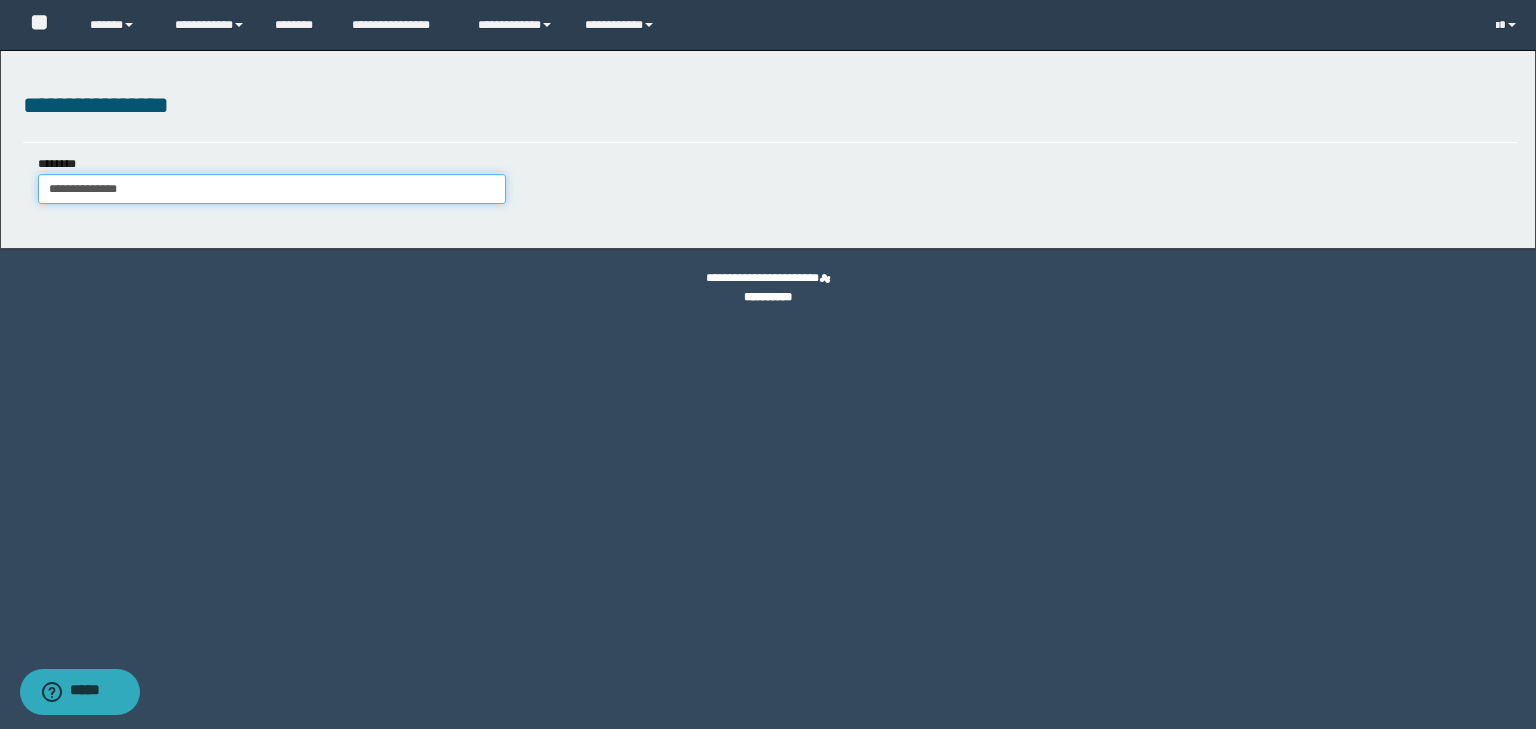 type on "**********" 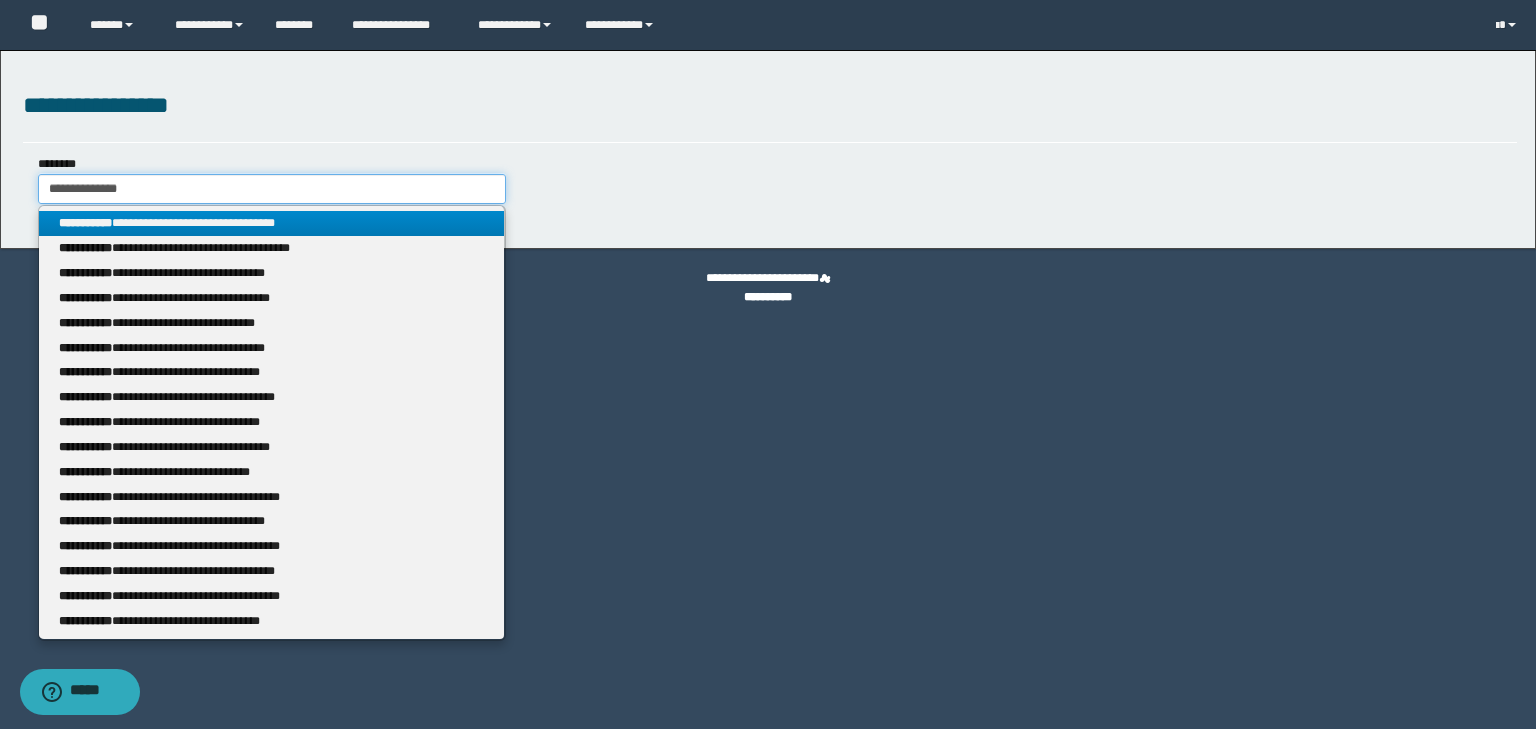 click on "**********" at bounding box center [272, 189] 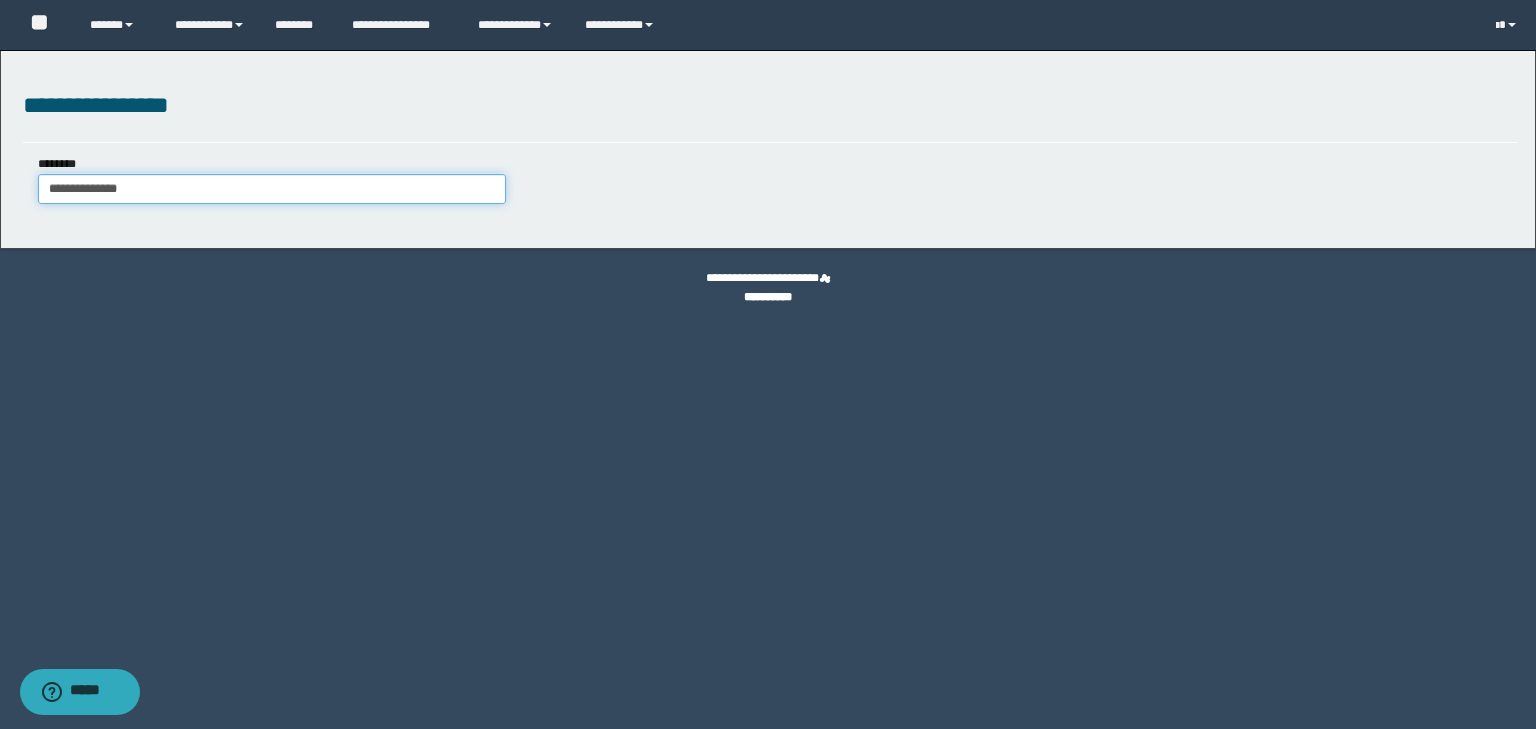 type 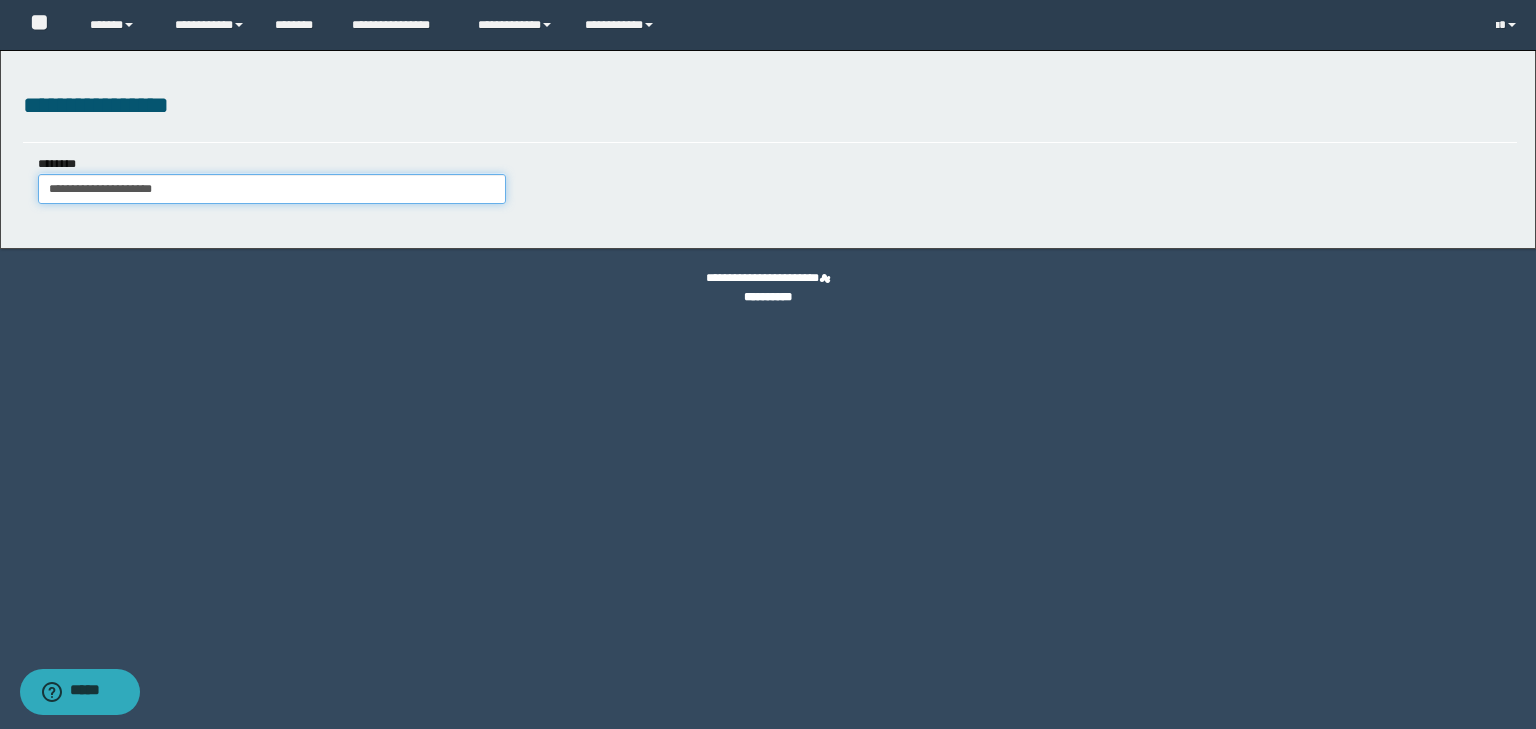 type on "**********" 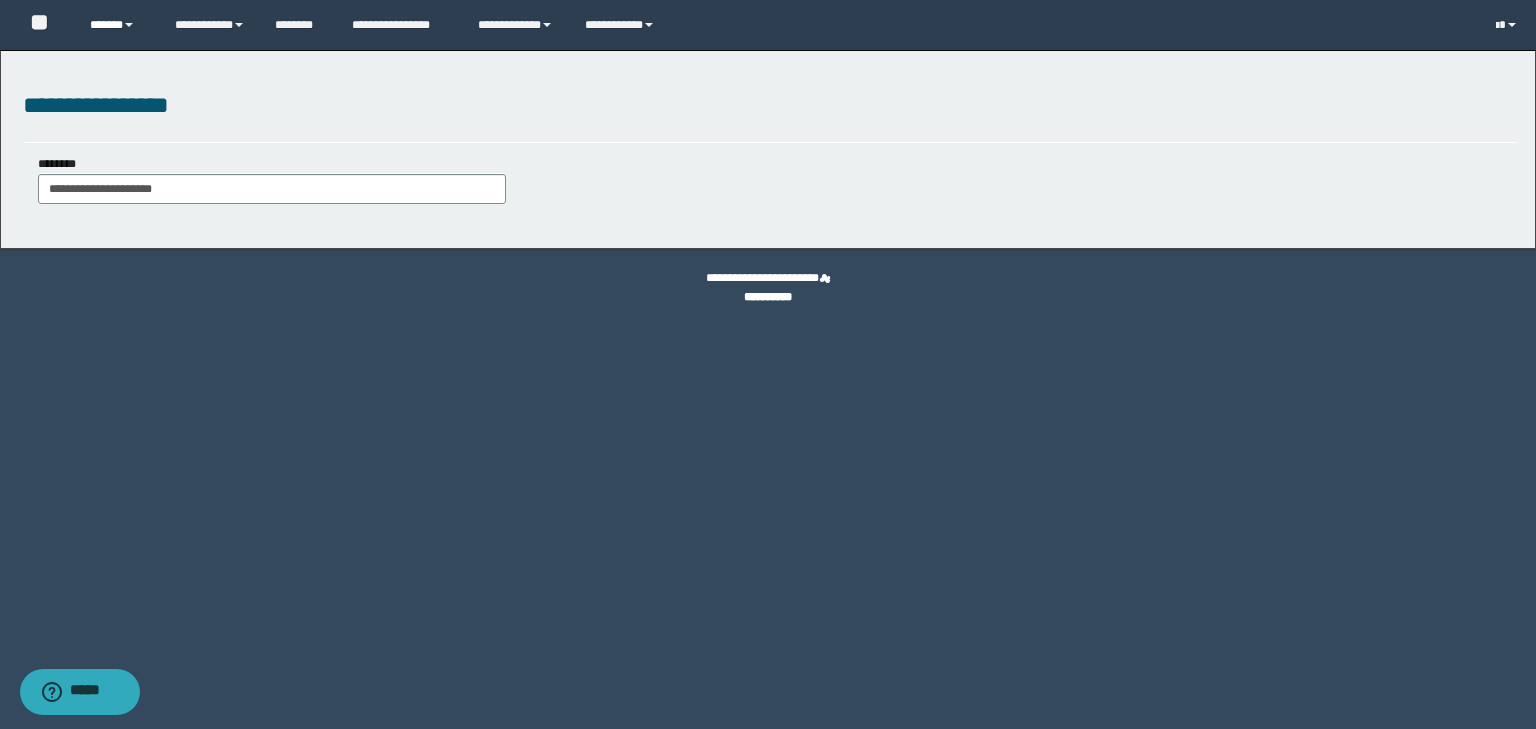 click on "******" at bounding box center (117, 25) 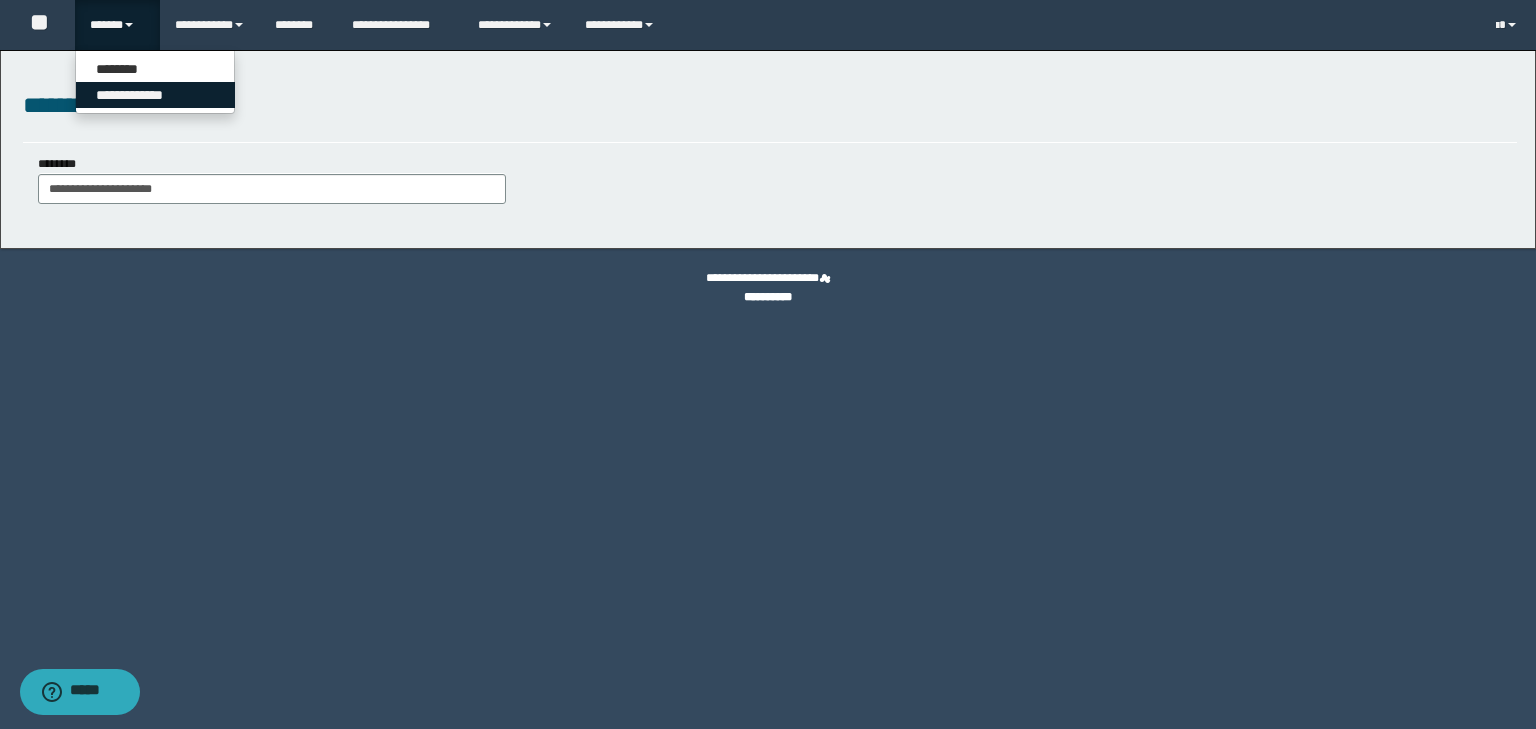 click on "**********" at bounding box center (155, 95) 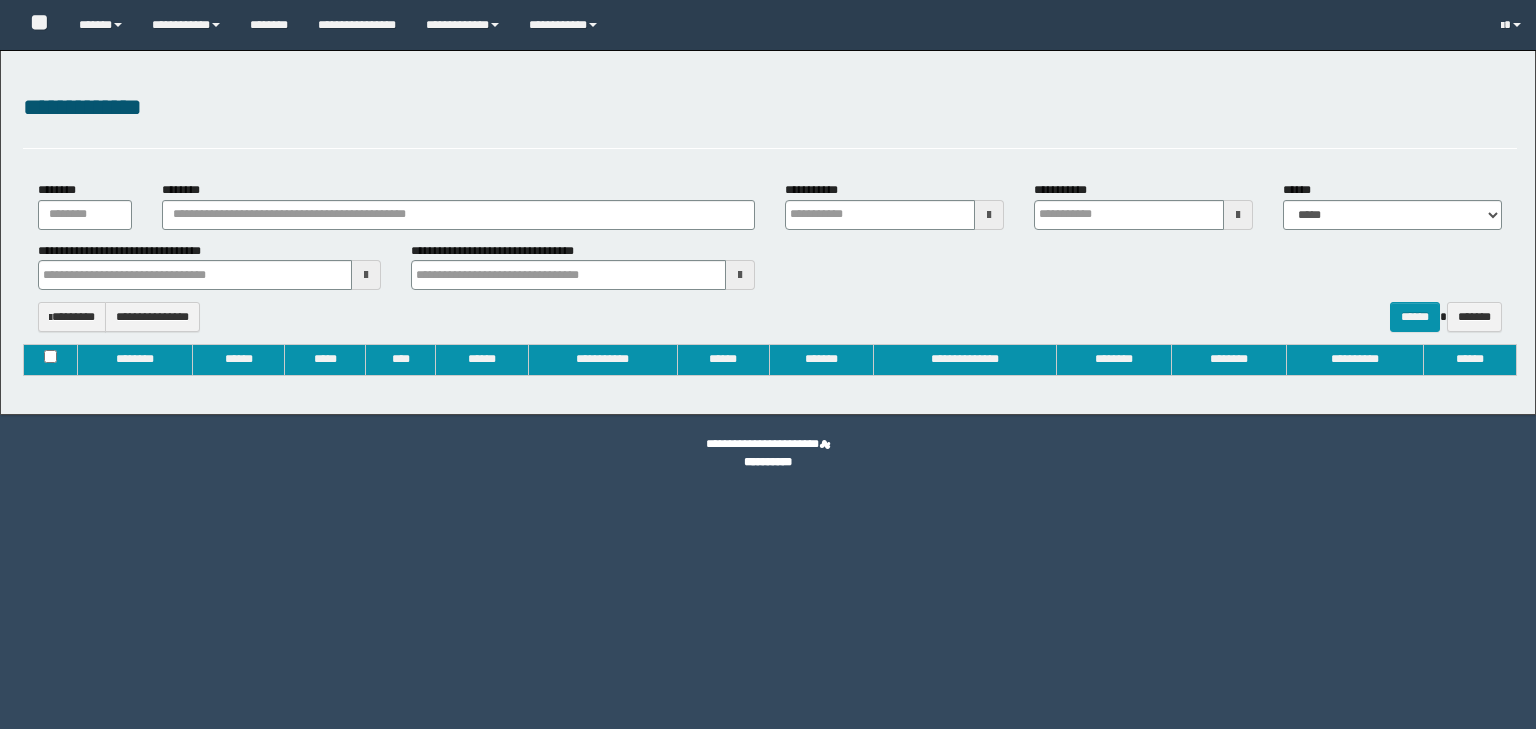 type on "**********" 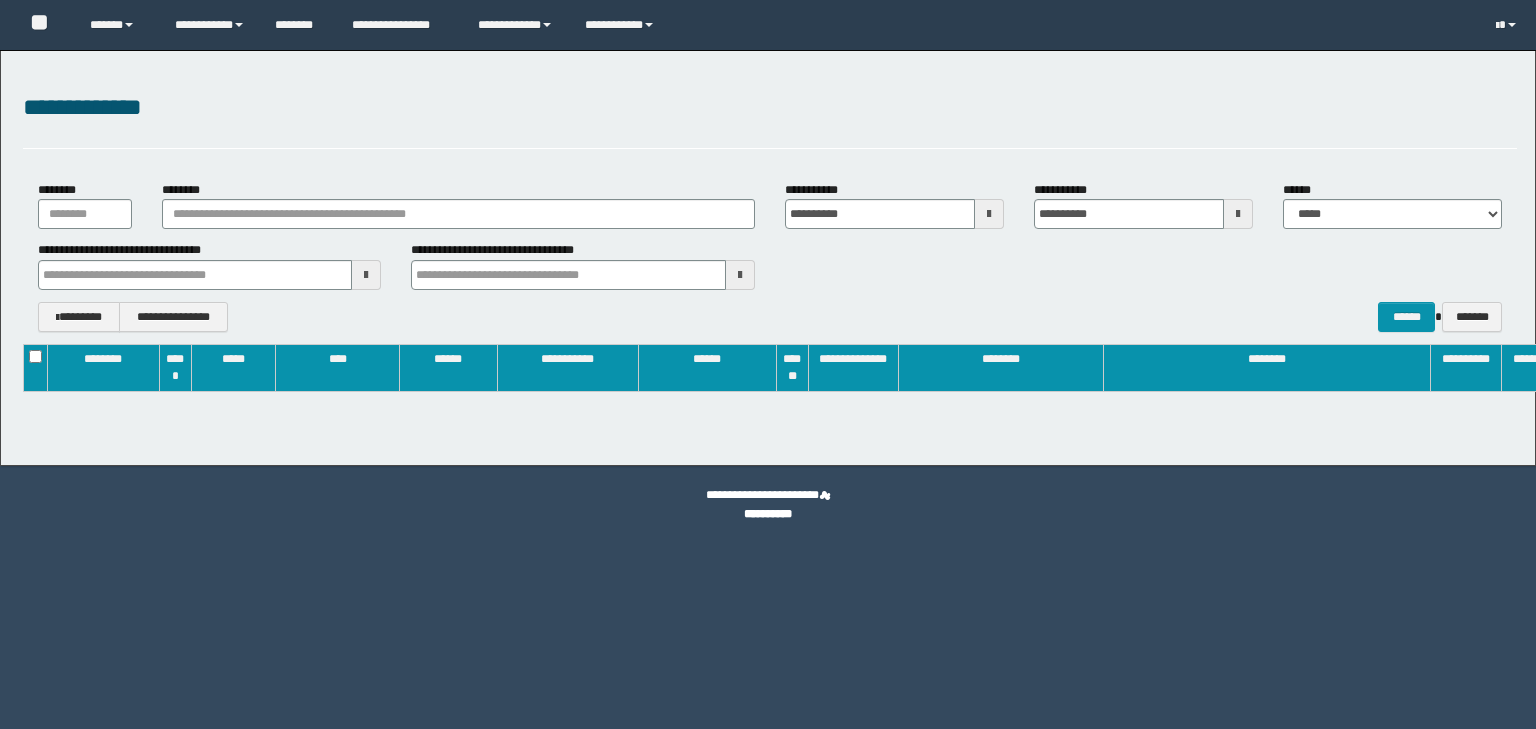 scroll, scrollTop: 0, scrollLeft: 0, axis: both 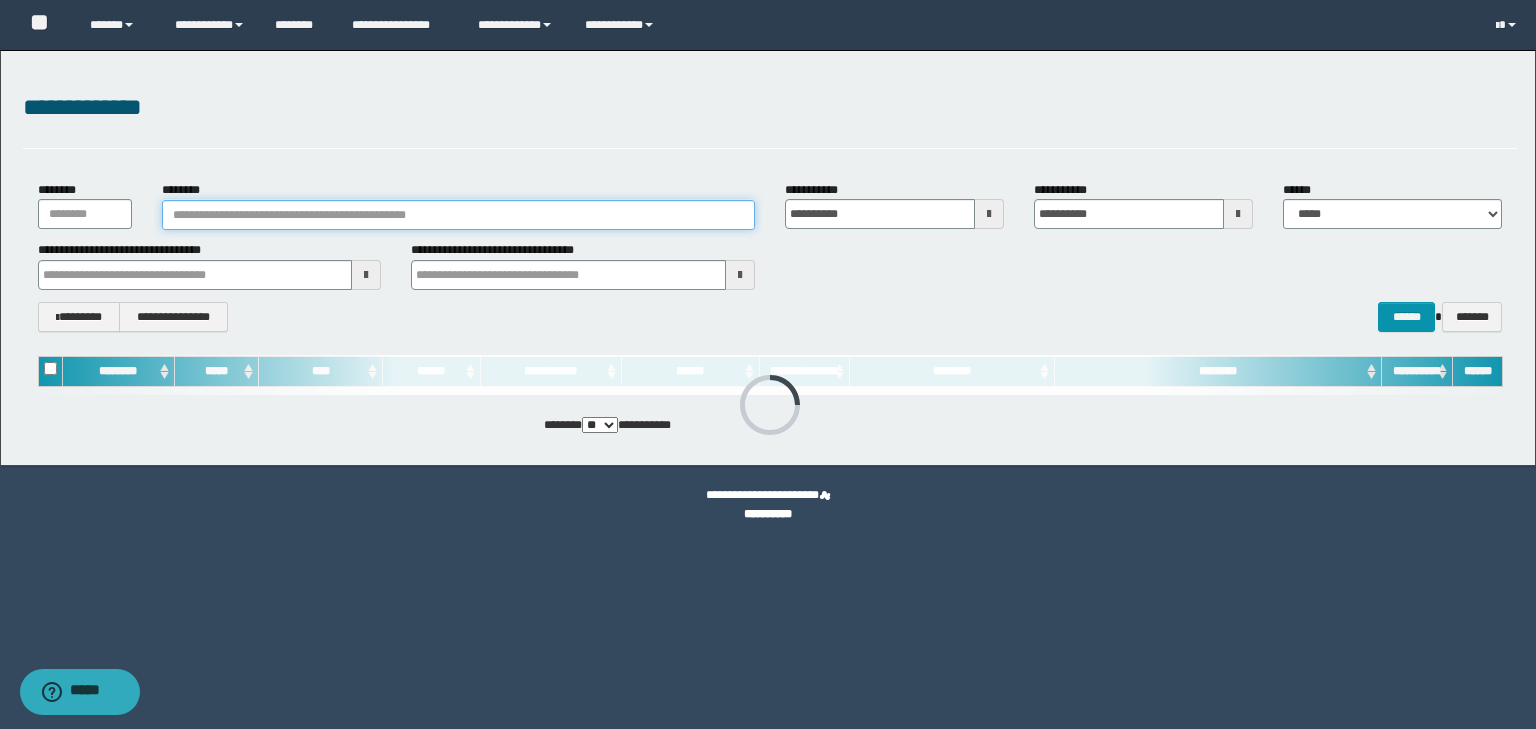 click on "********" at bounding box center [458, 215] 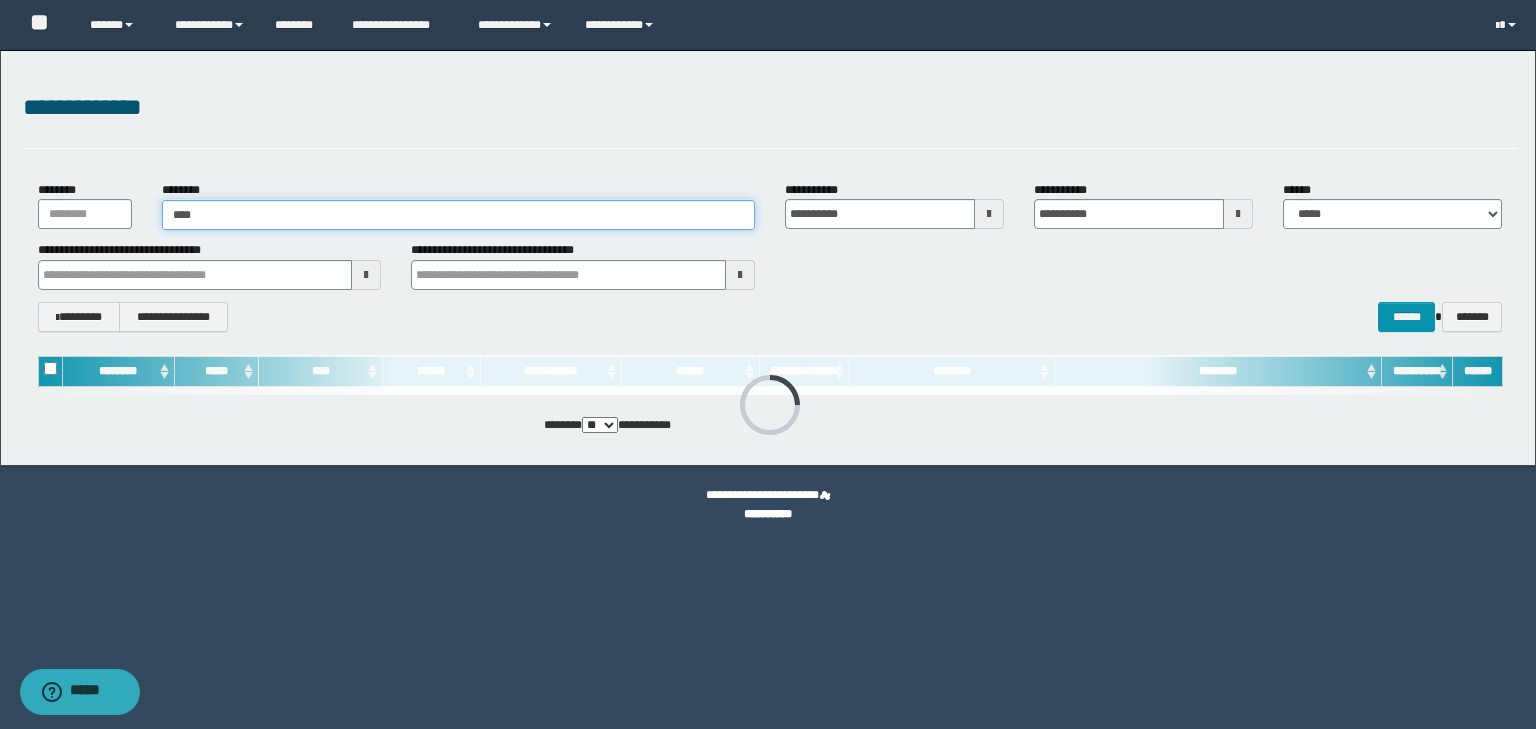 type on "*****" 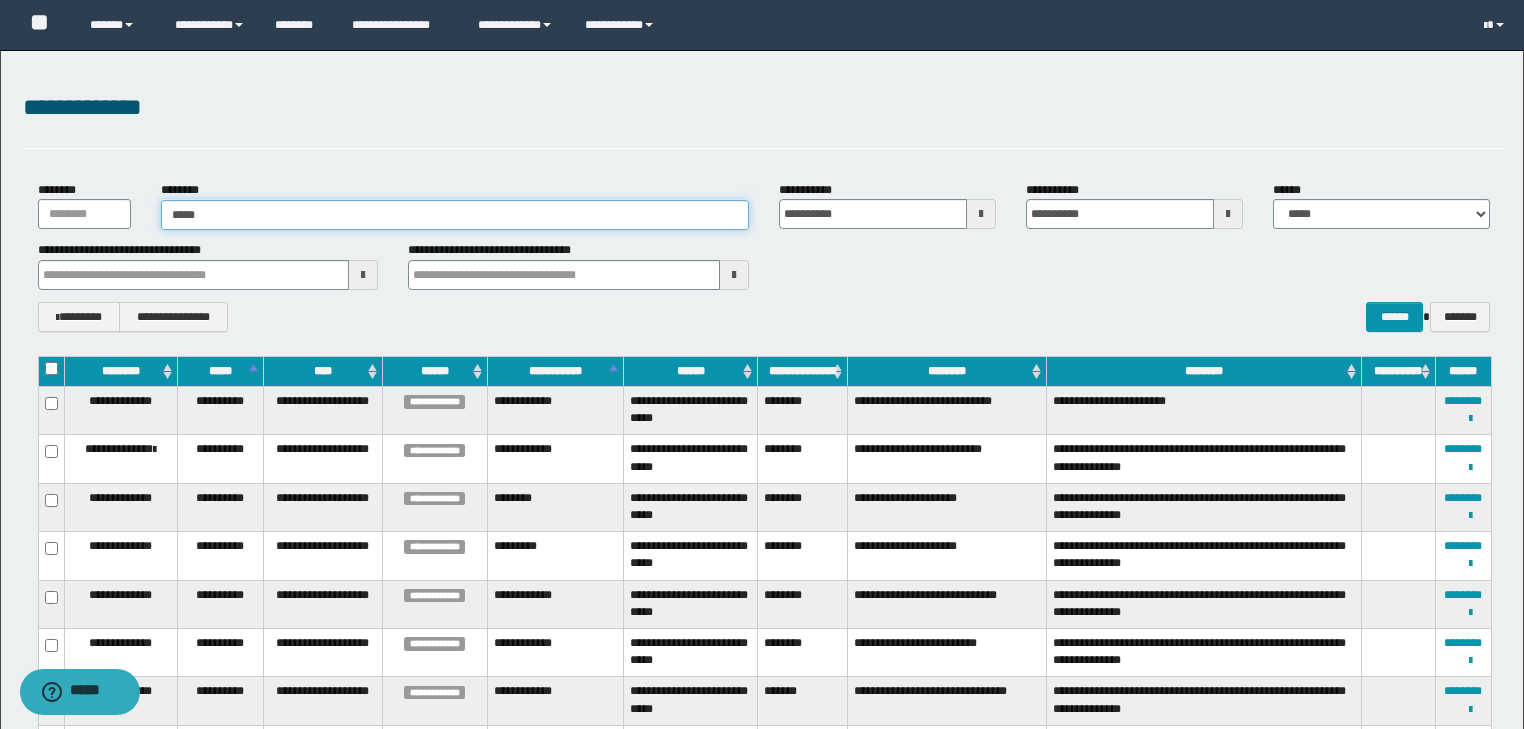 type on "*****" 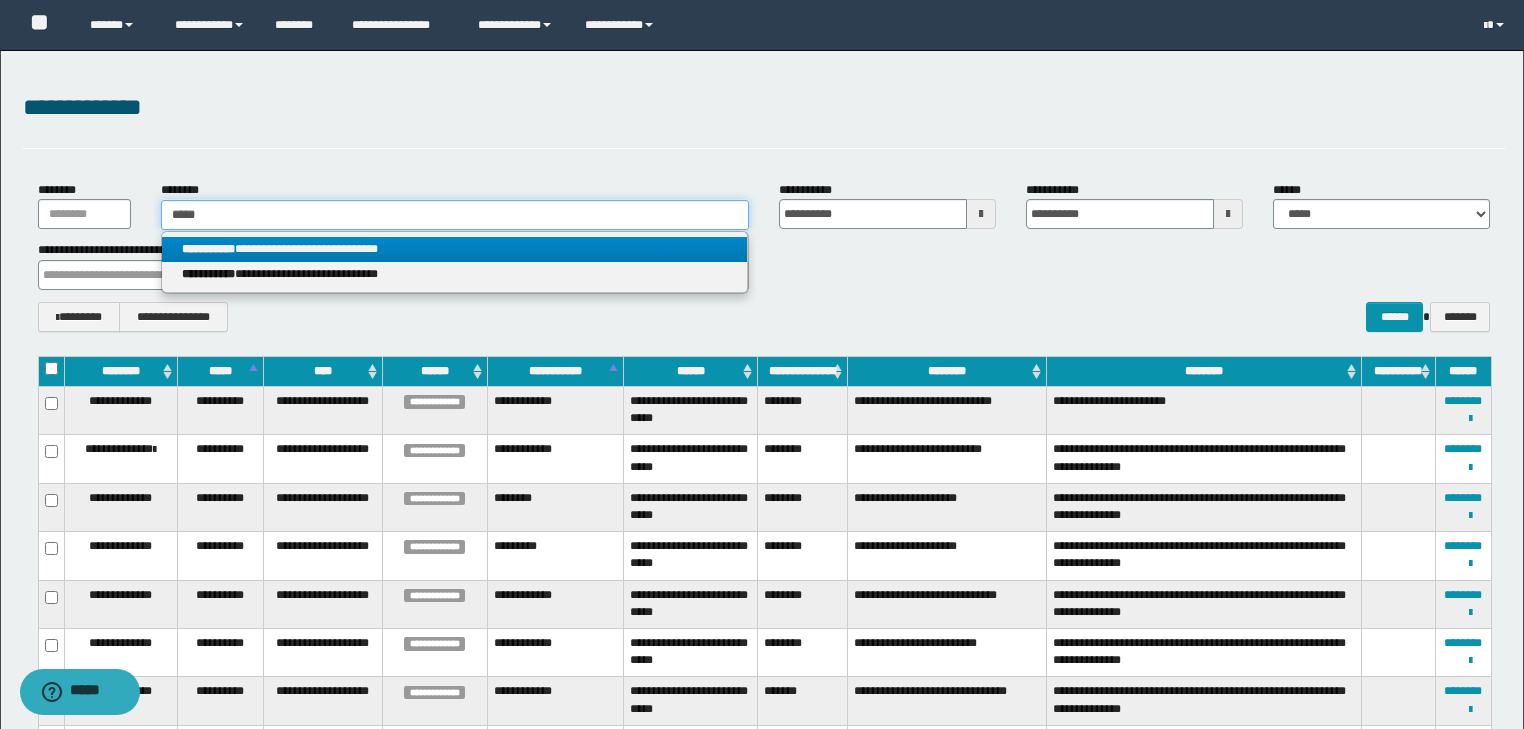 type on "*****" 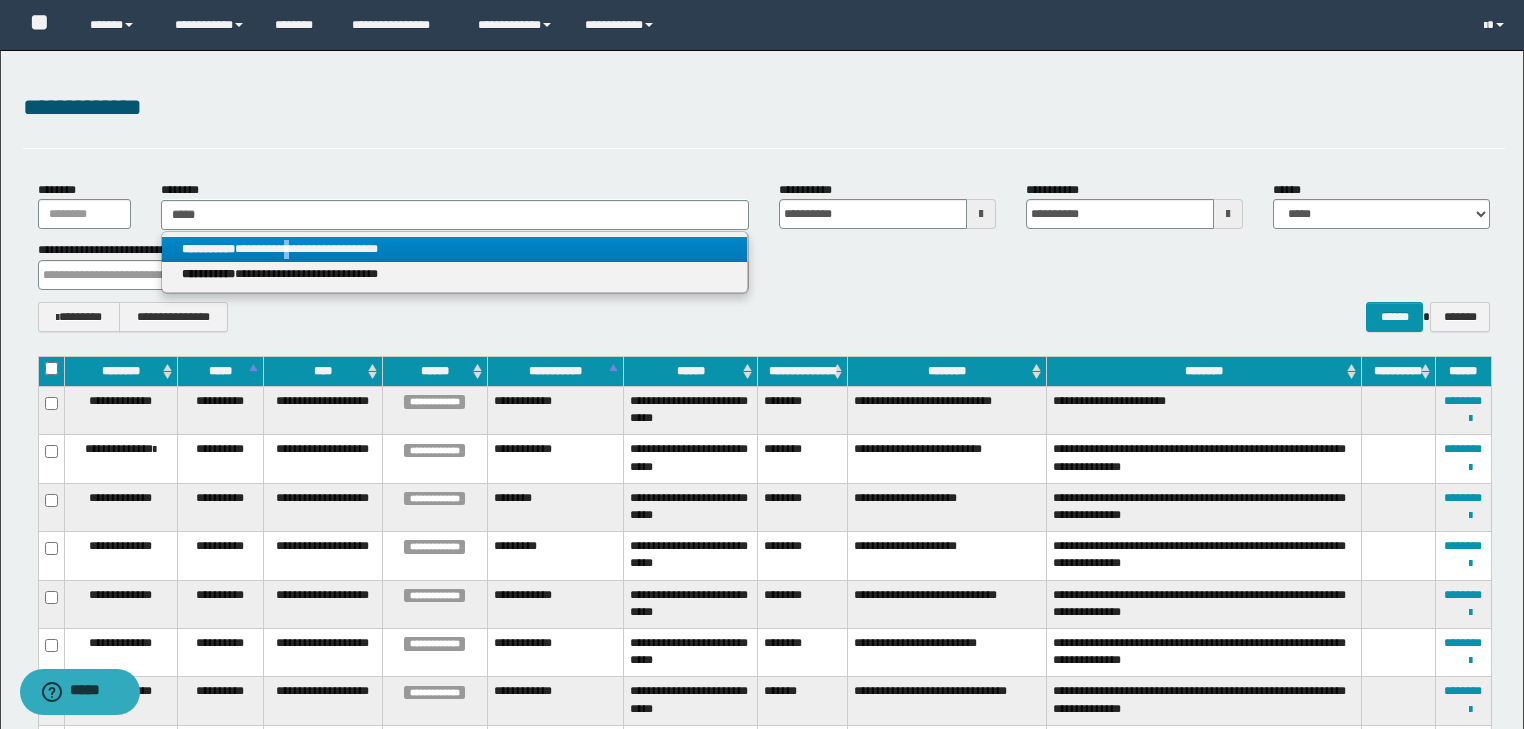 click on "**********" at bounding box center (454, 249) 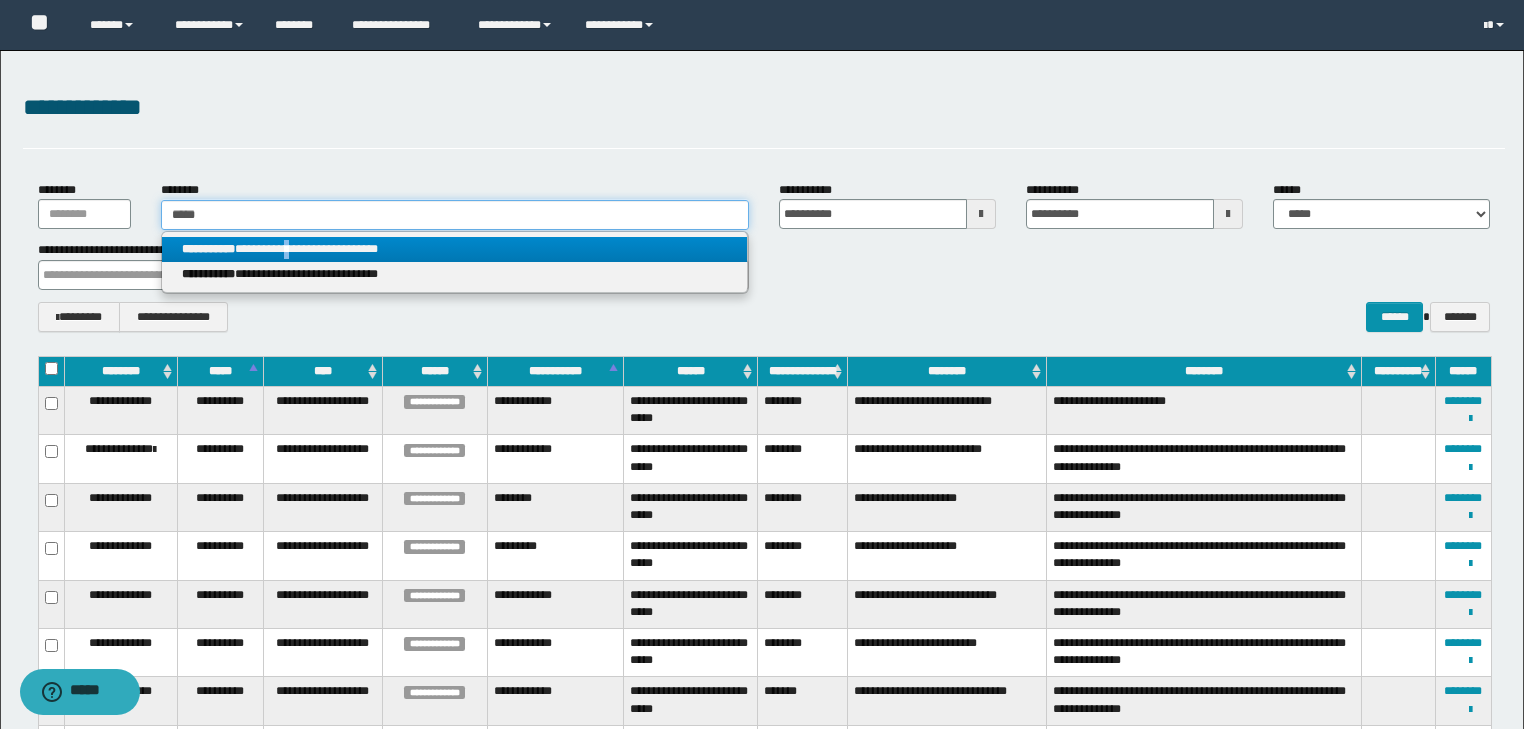 type 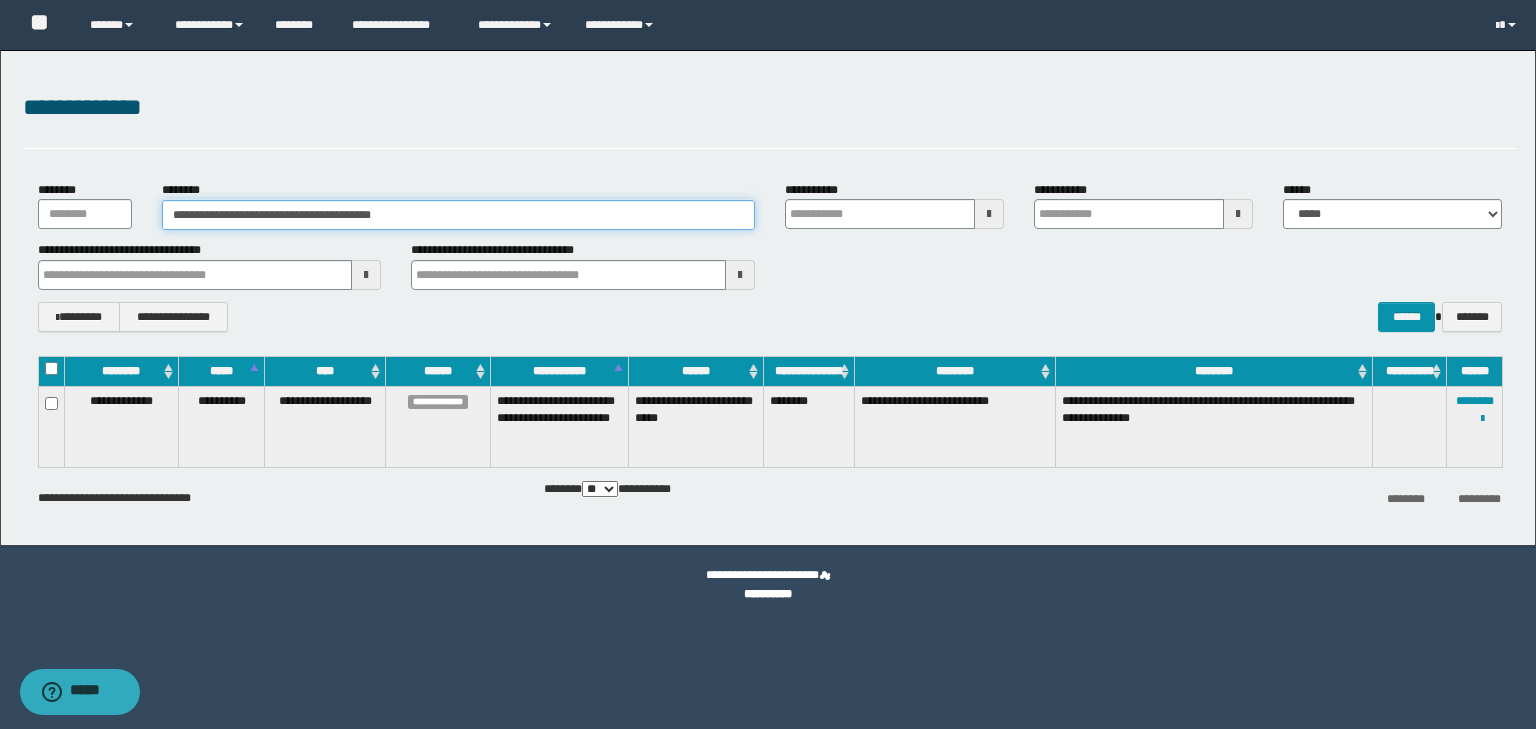 type 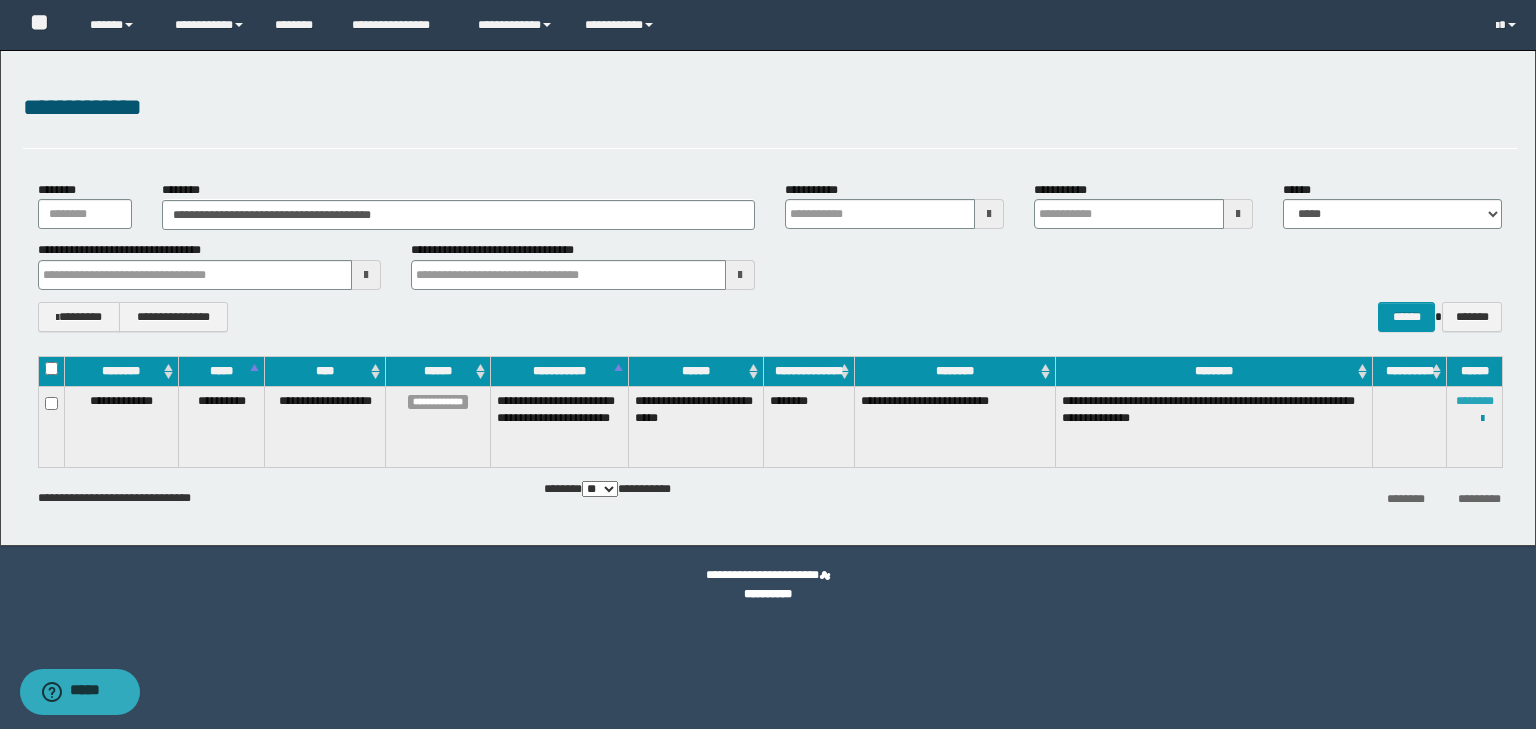 click on "********" at bounding box center (1475, 401) 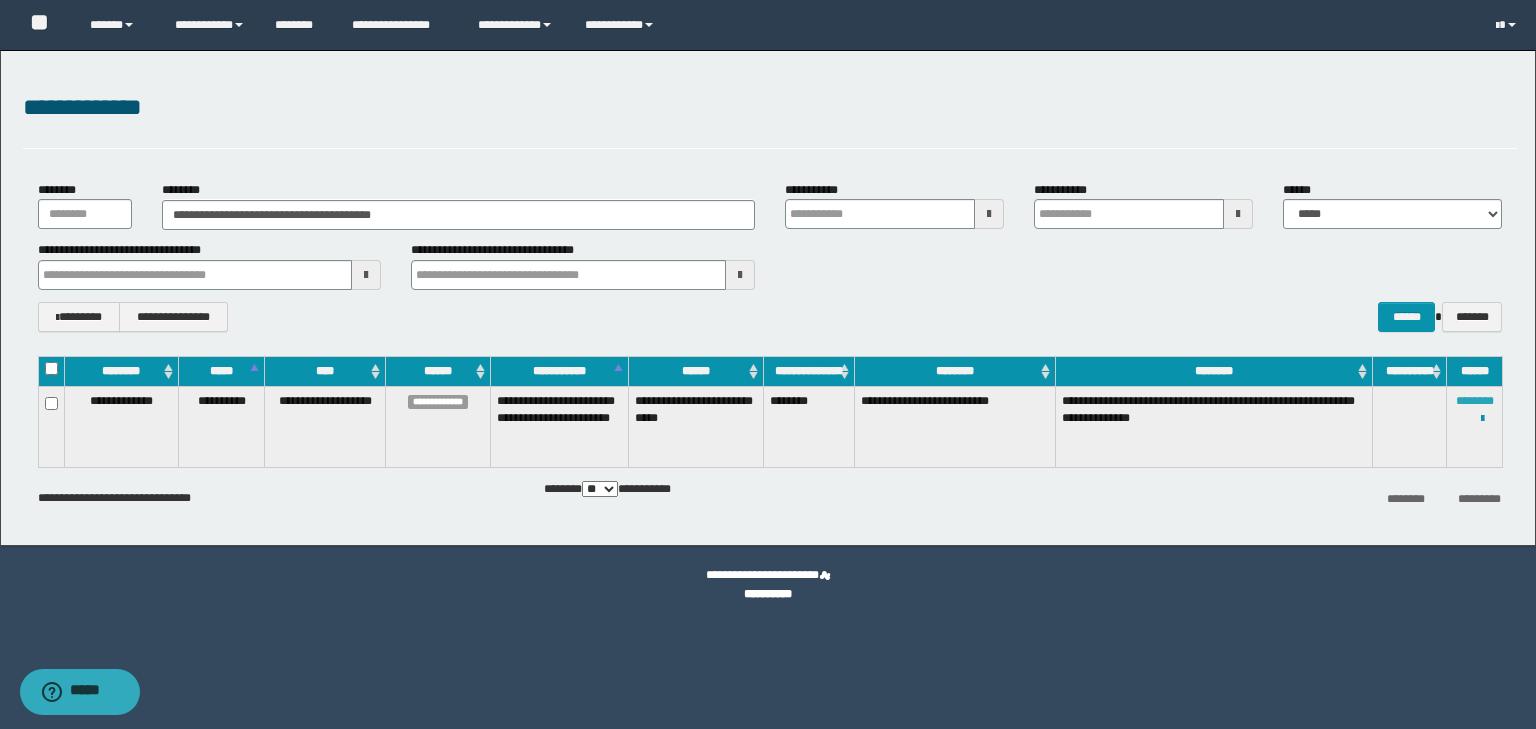 type 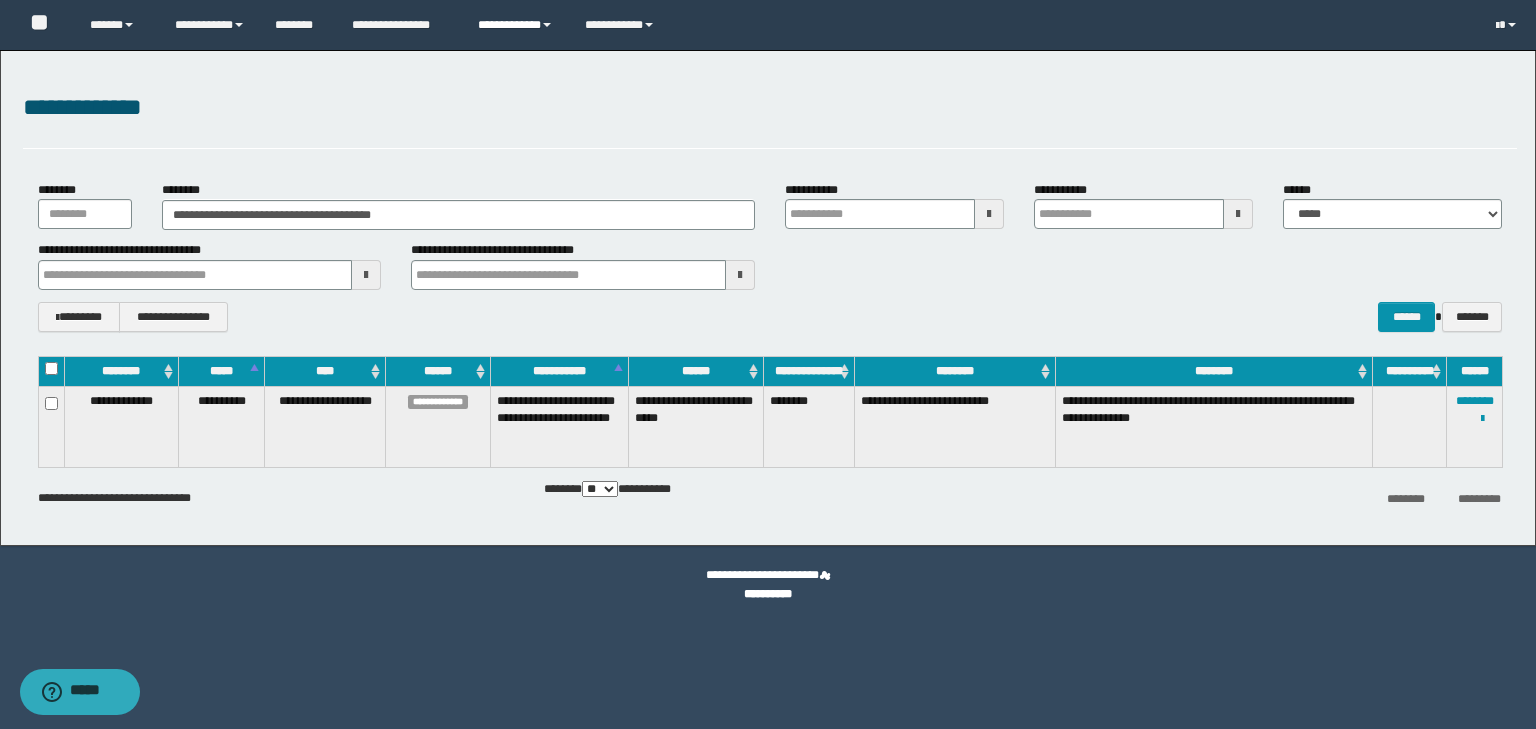 type 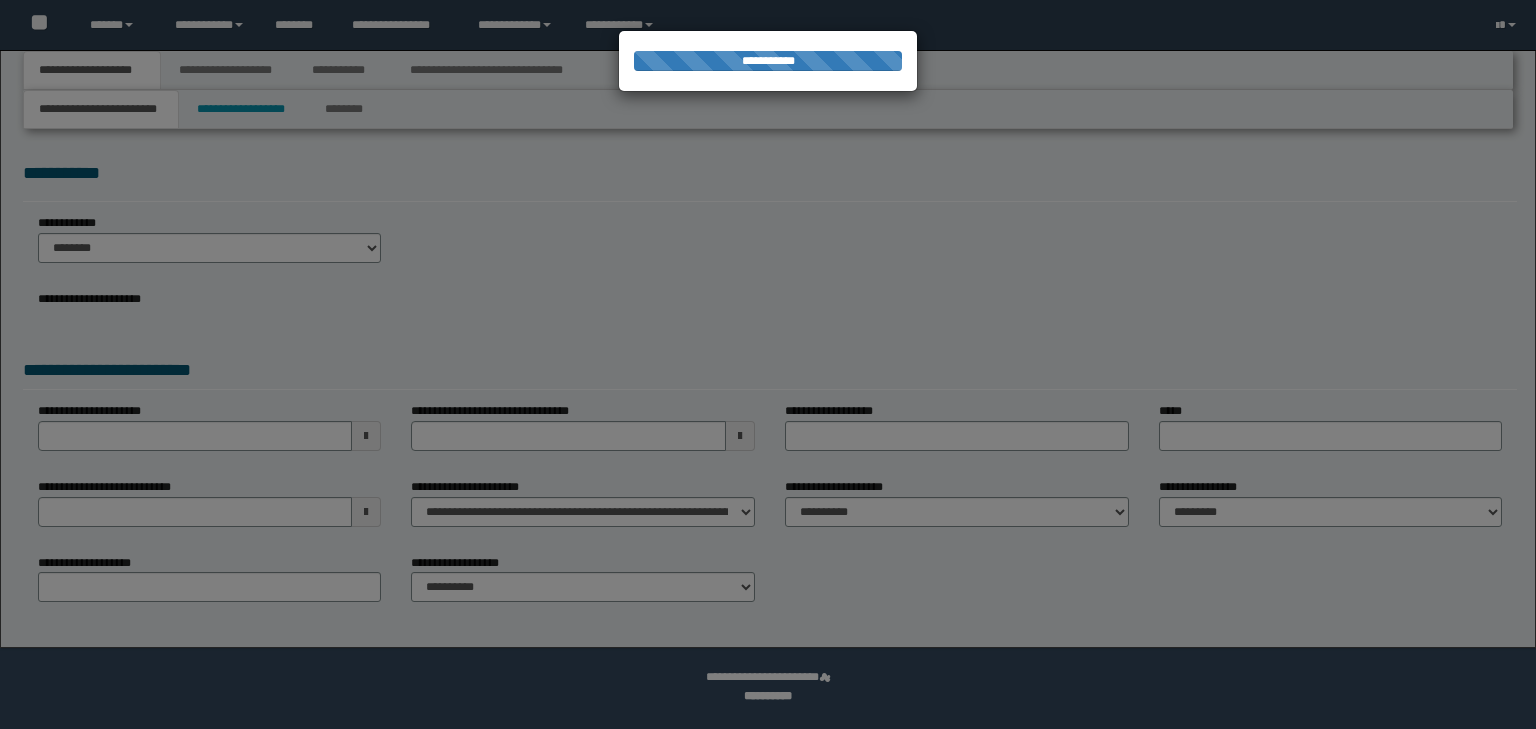 scroll, scrollTop: 0, scrollLeft: 0, axis: both 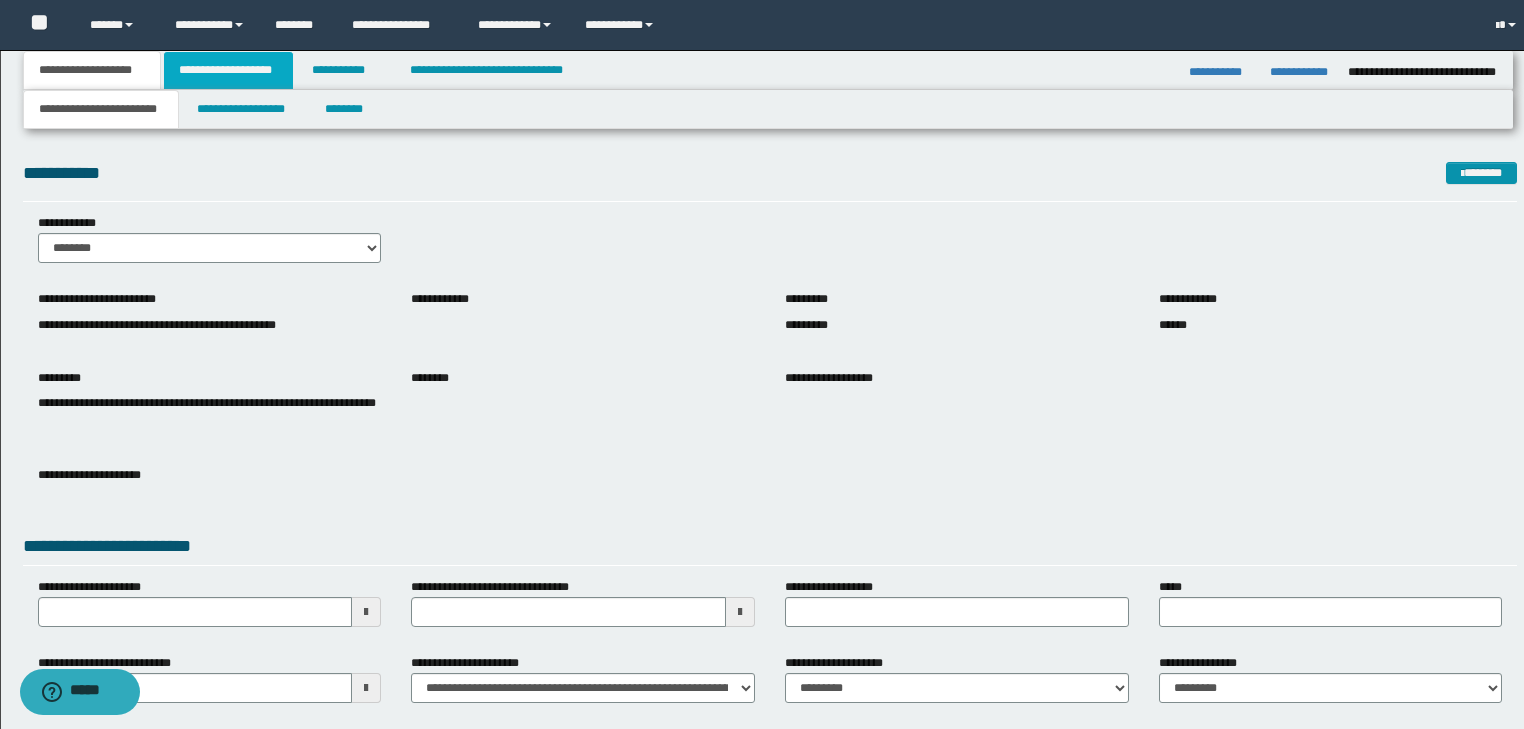 click on "**********" at bounding box center (228, 70) 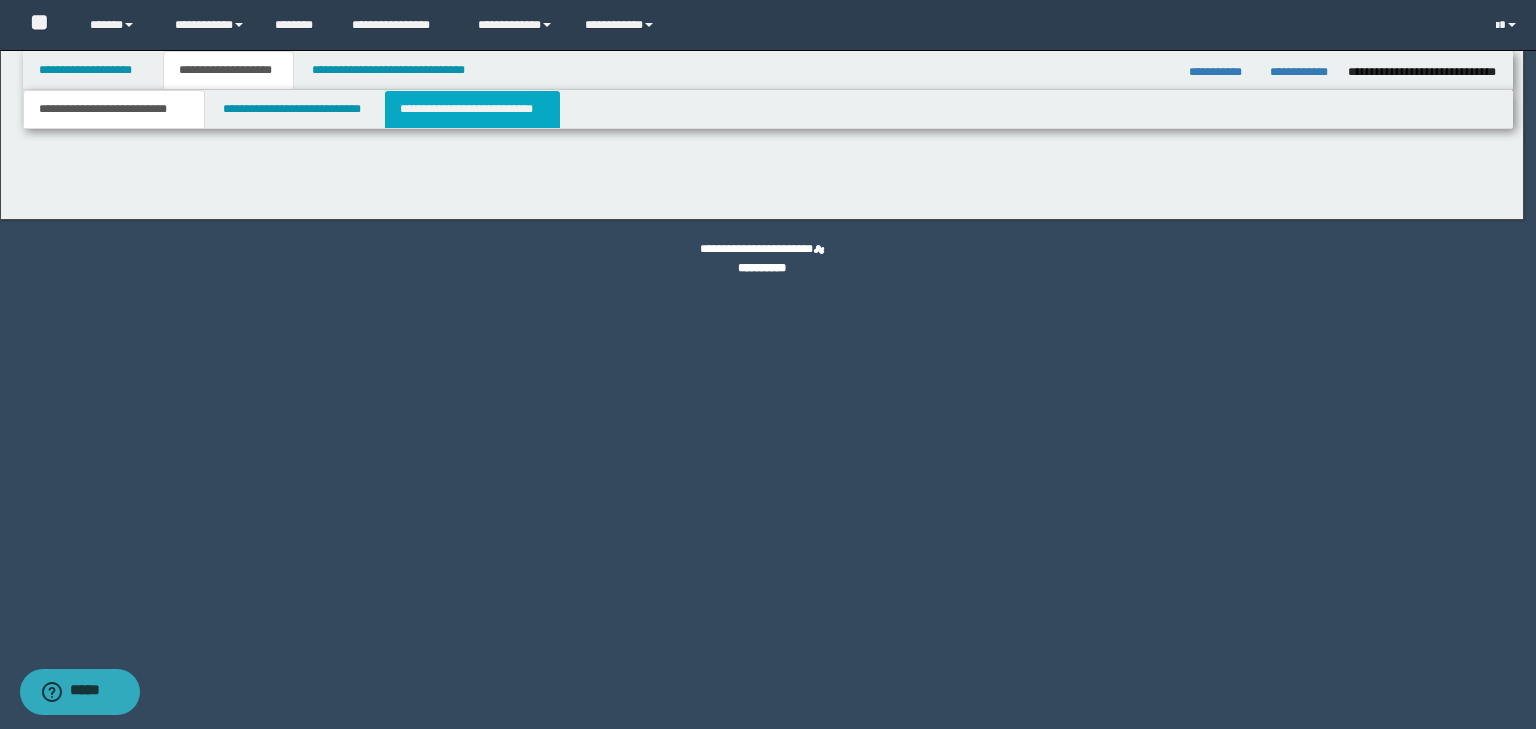 scroll, scrollTop: 0, scrollLeft: 0, axis: both 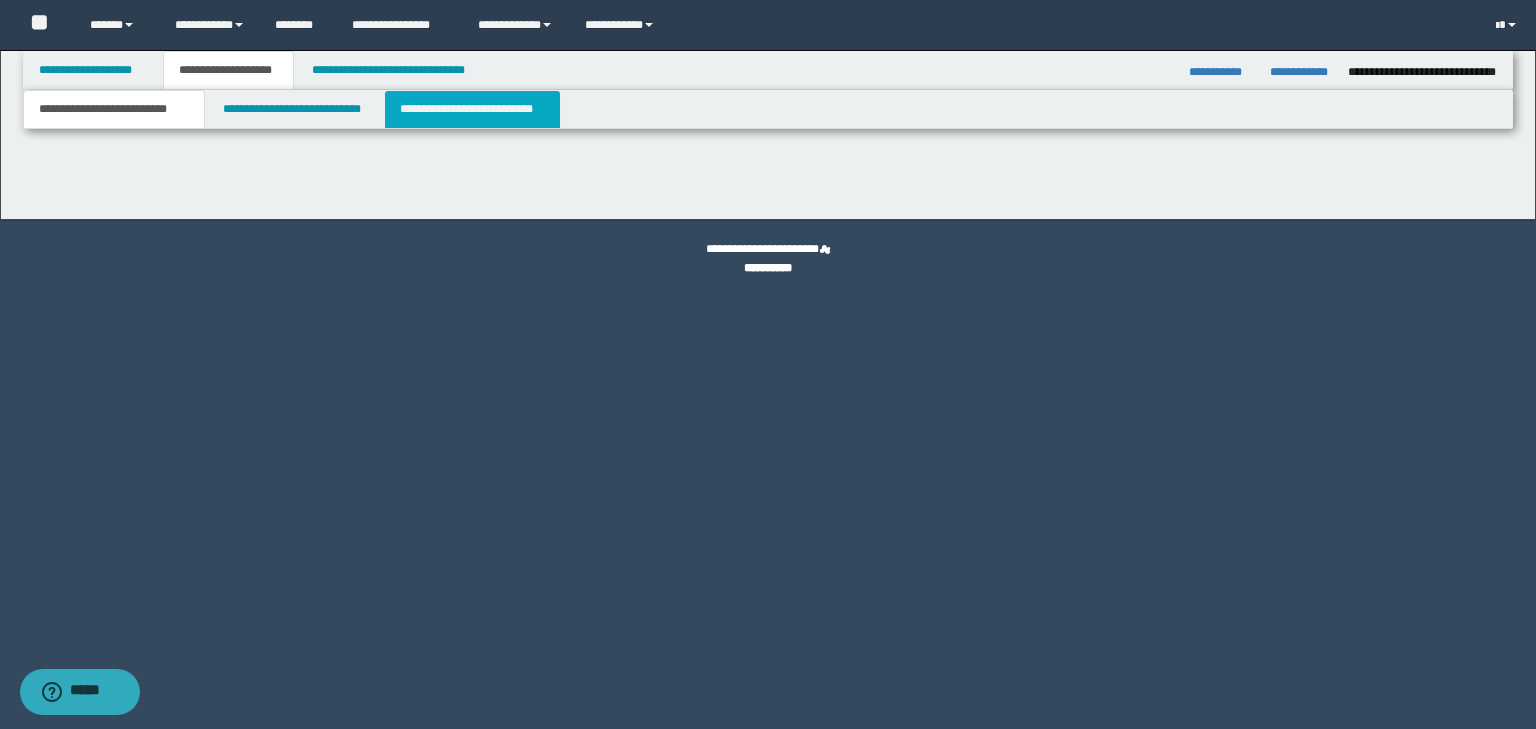 click on "**********" at bounding box center (472, 109) 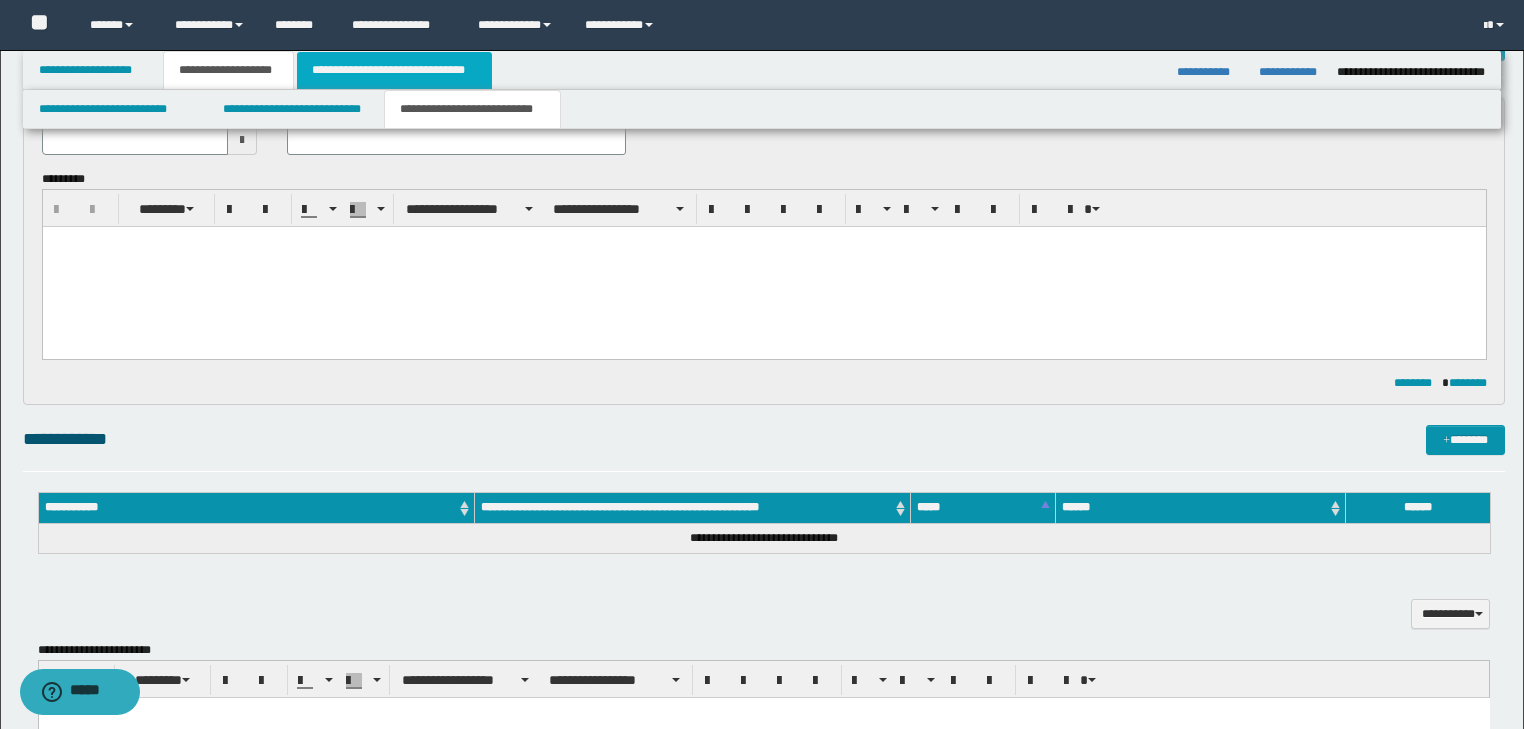 scroll, scrollTop: 116, scrollLeft: 0, axis: vertical 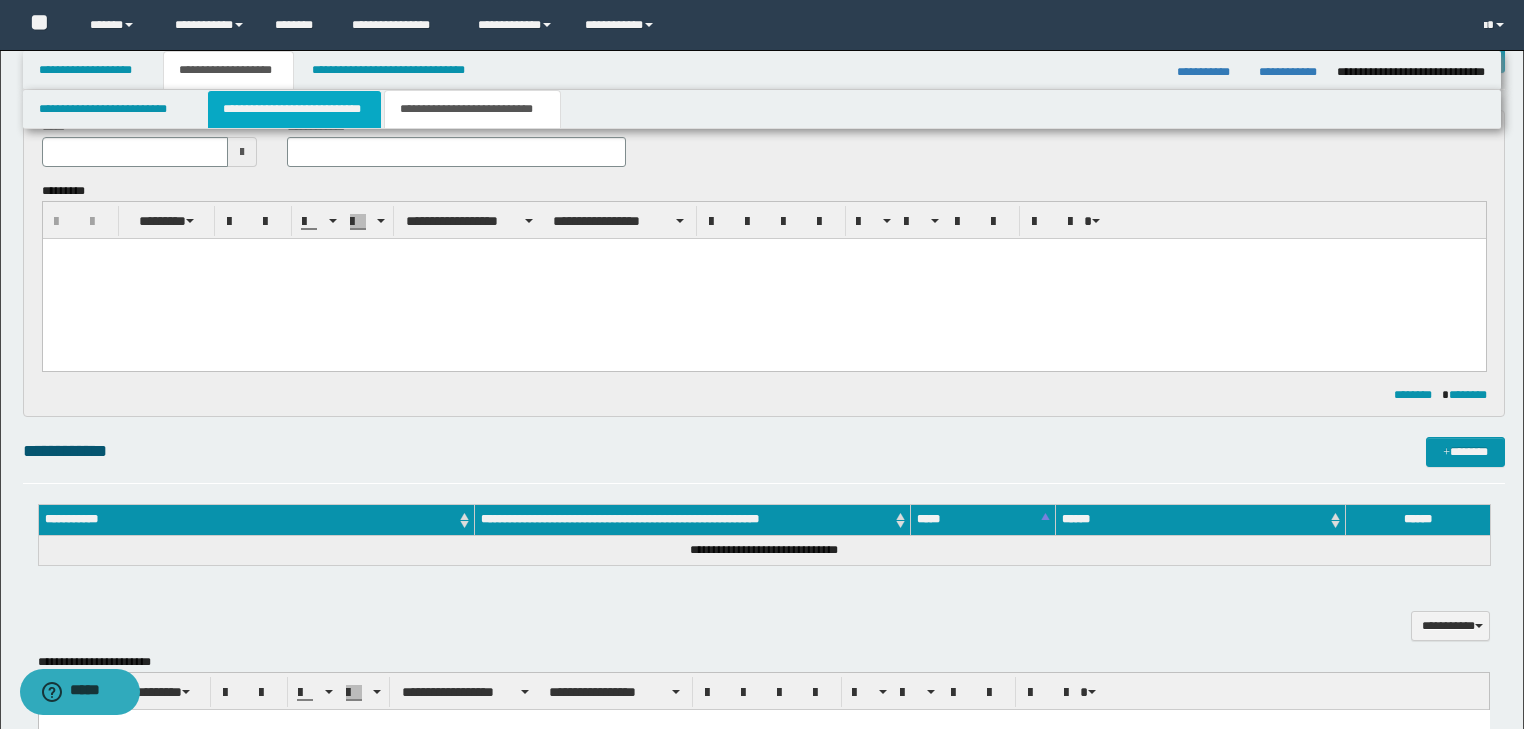 click on "**********" at bounding box center (294, 109) 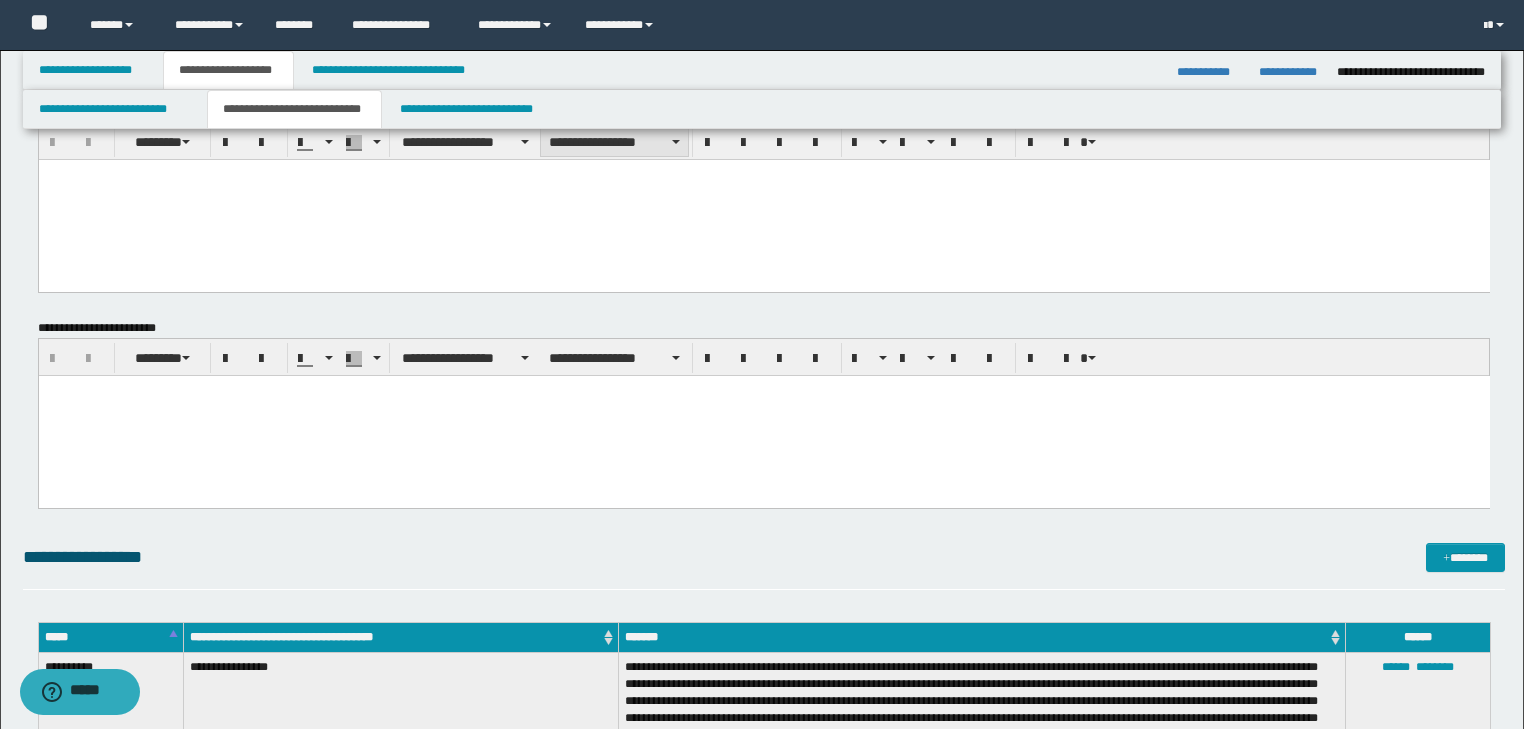scroll, scrollTop: 0, scrollLeft: 0, axis: both 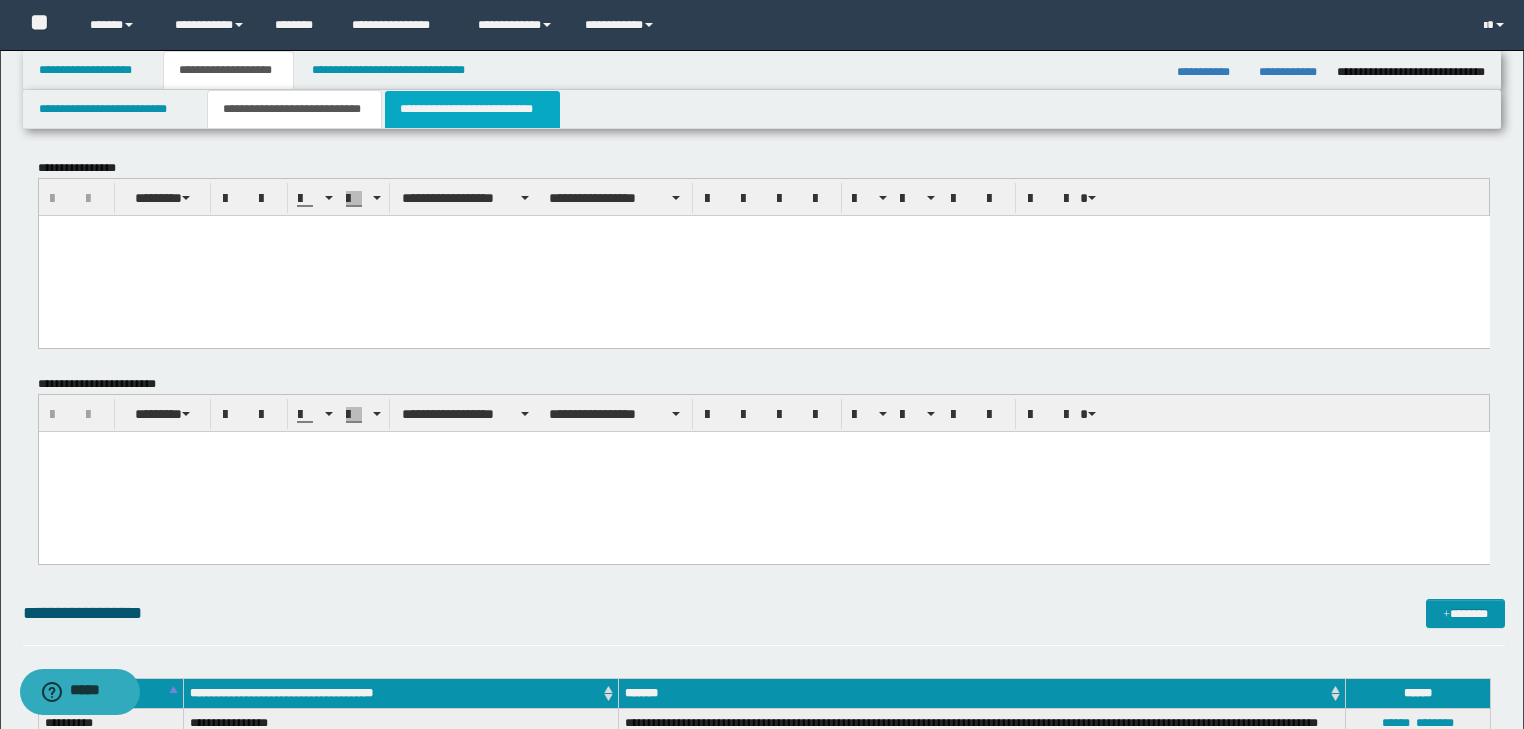 click on "**********" at bounding box center [472, 109] 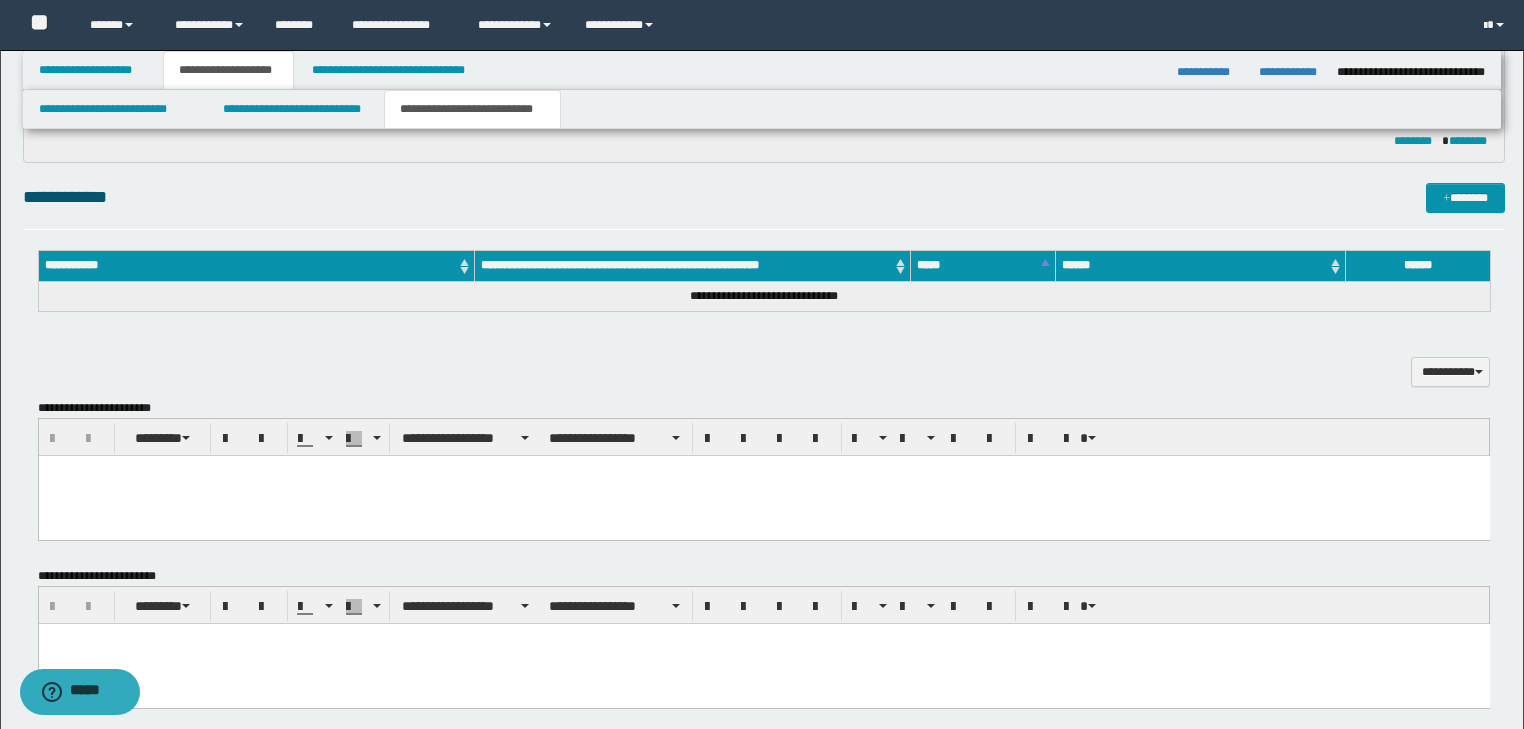 scroll, scrollTop: 0, scrollLeft: 0, axis: both 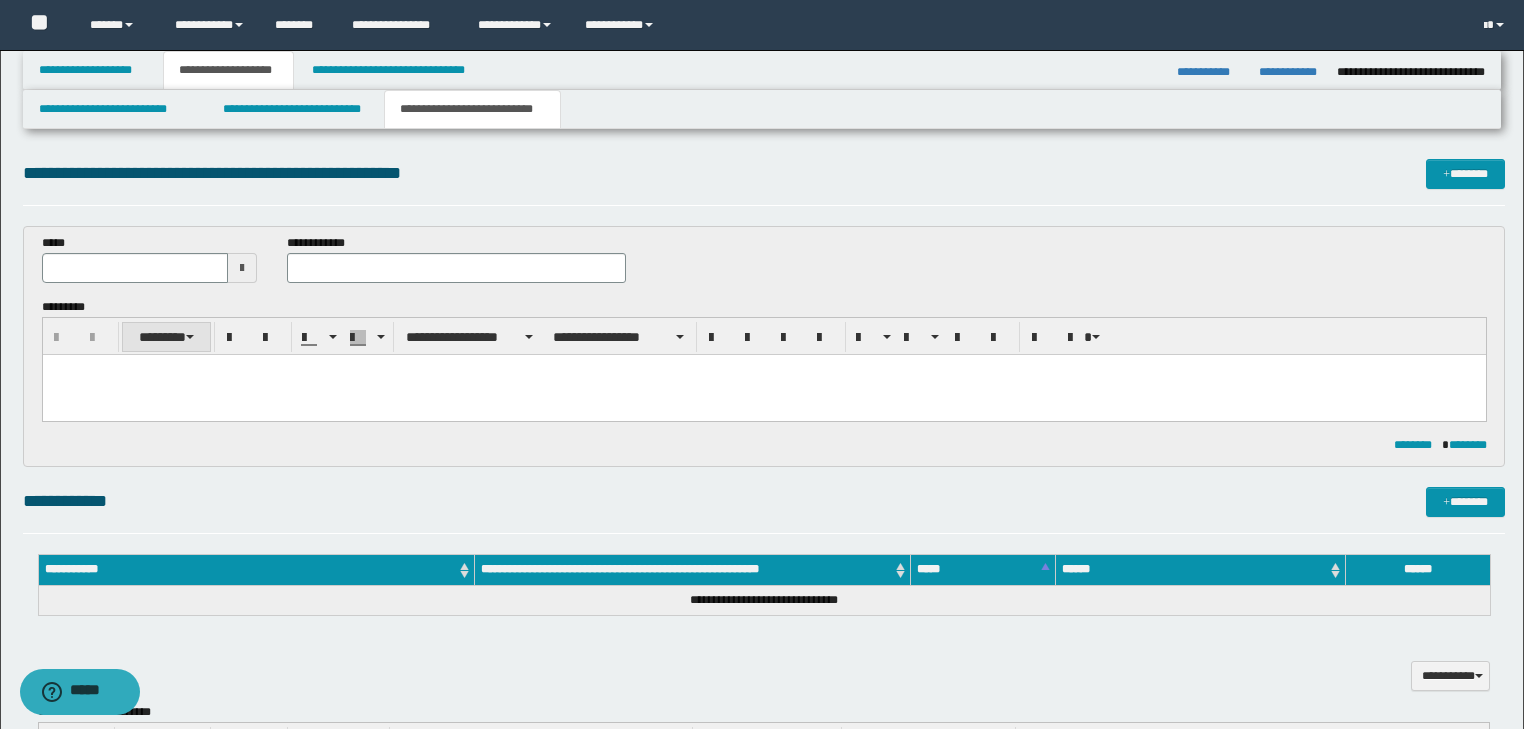 type 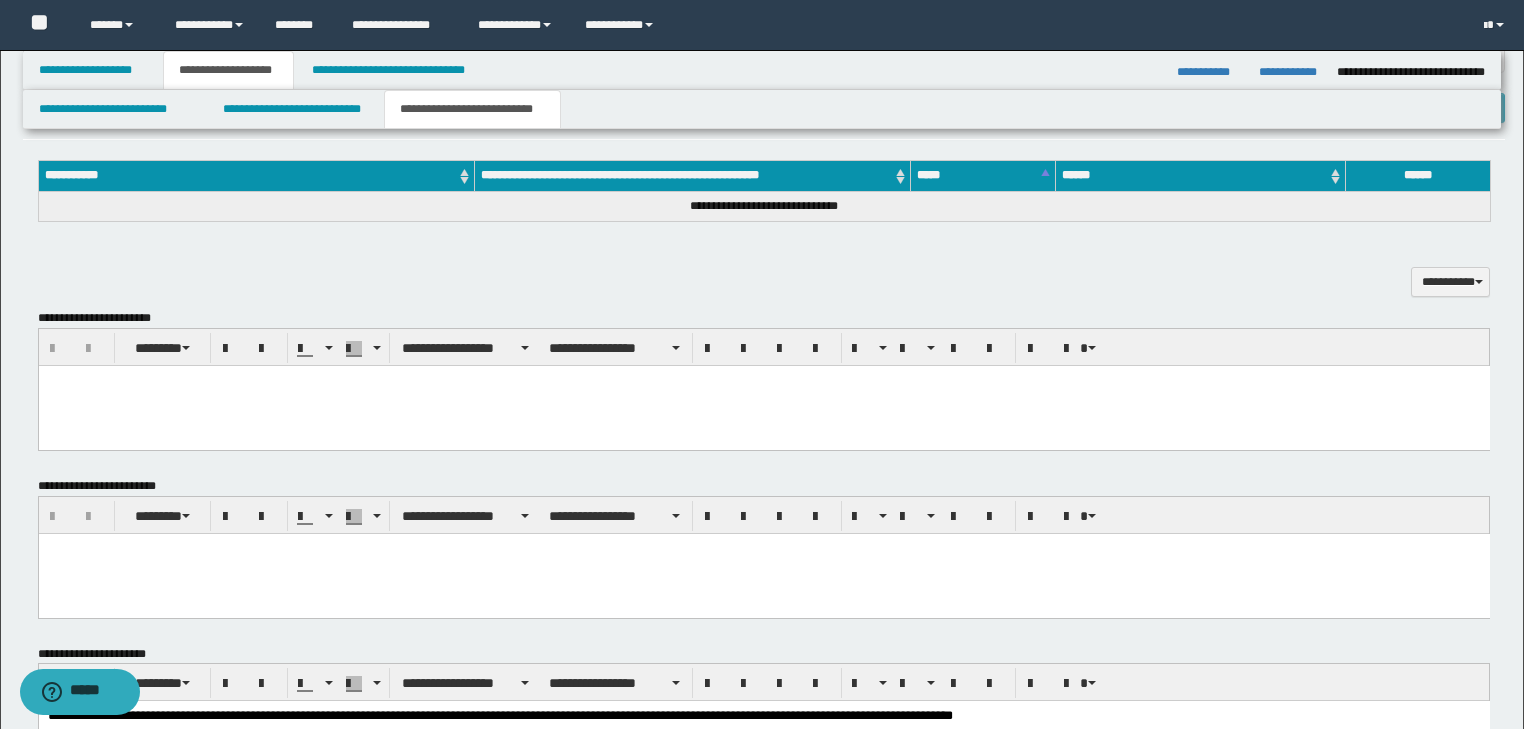 scroll, scrollTop: 400, scrollLeft: 0, axis: vertical 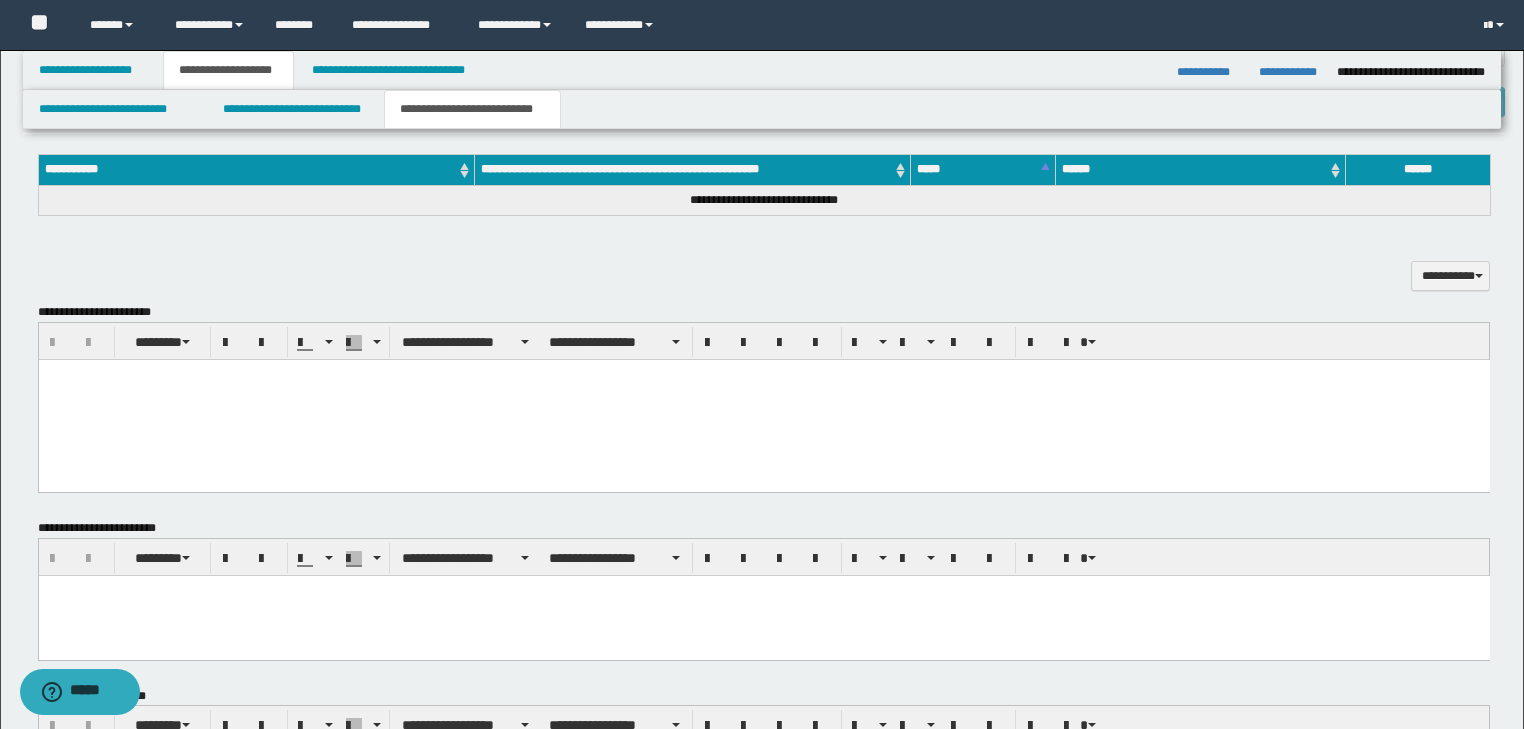 click at bounding box center (763, 374) 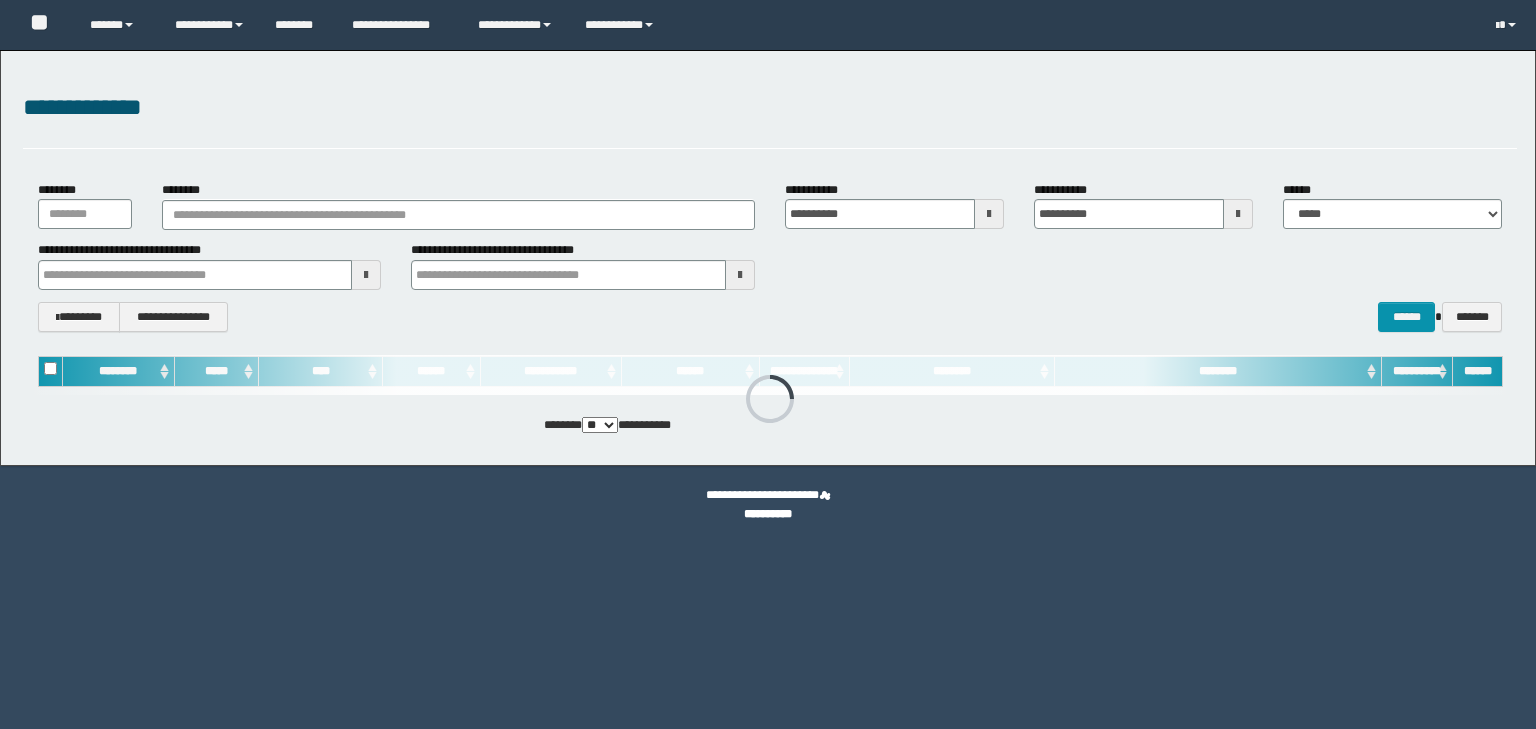 scroll, scrollTop: 0, scrollLeft: 0, axis: both 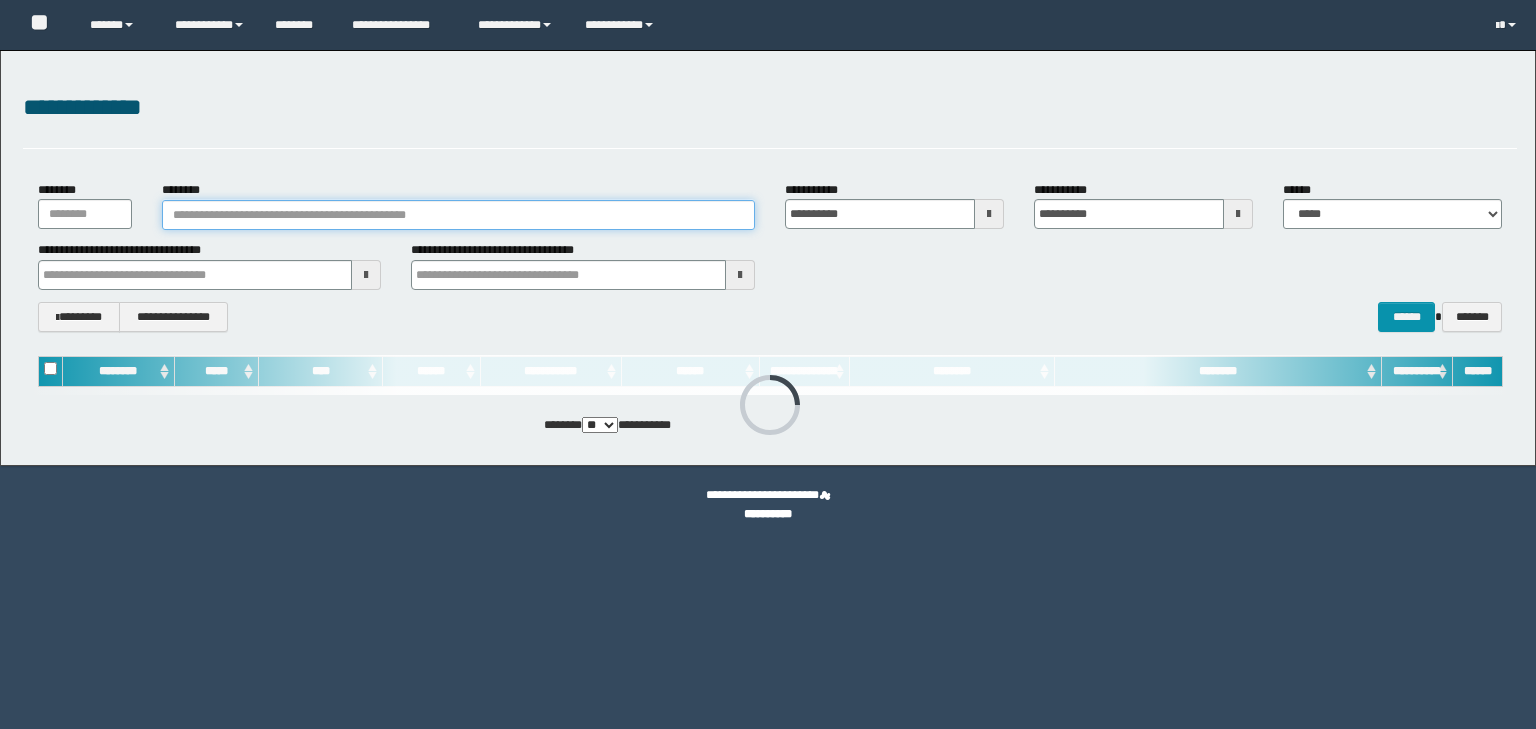 click on "********" at bounding box center [458, 215] 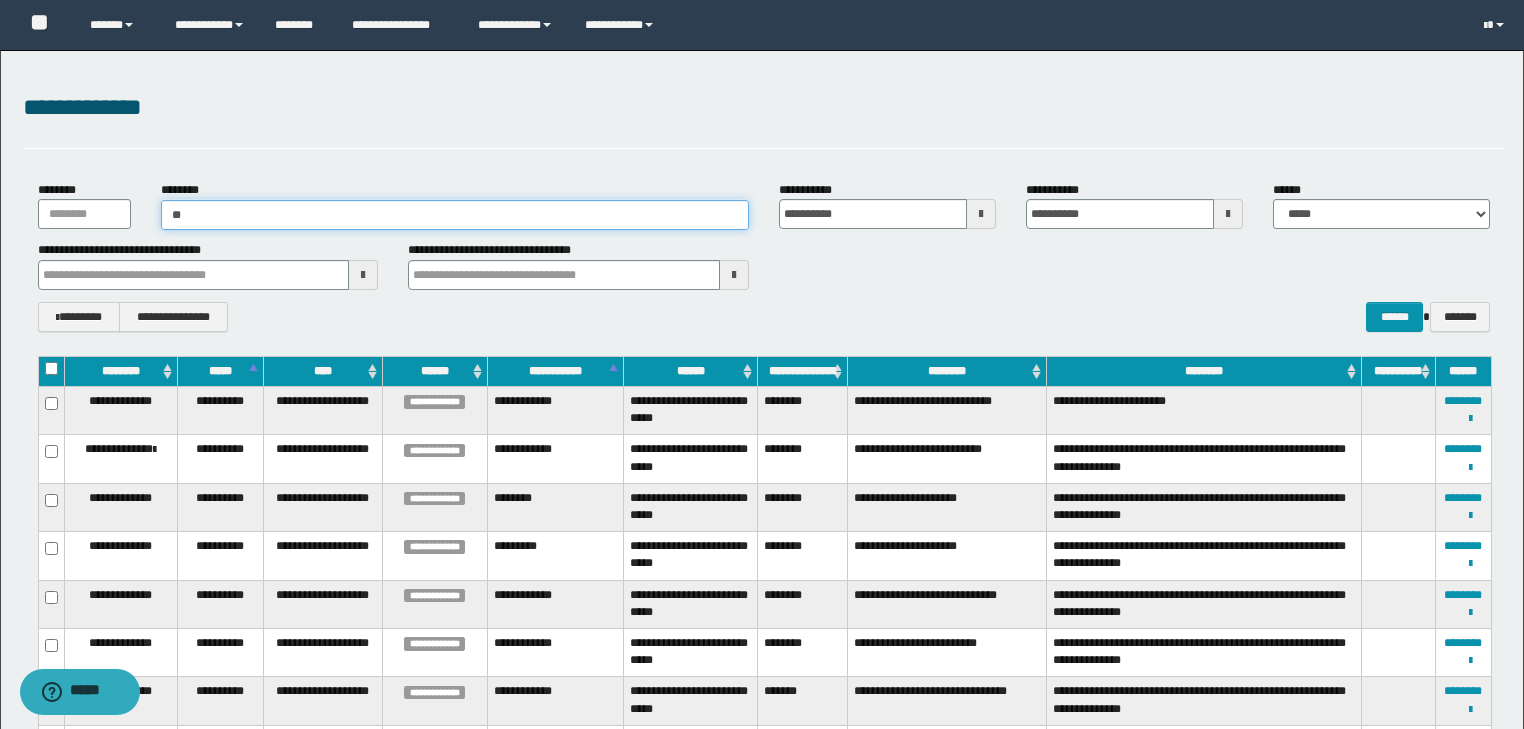 type on "***" 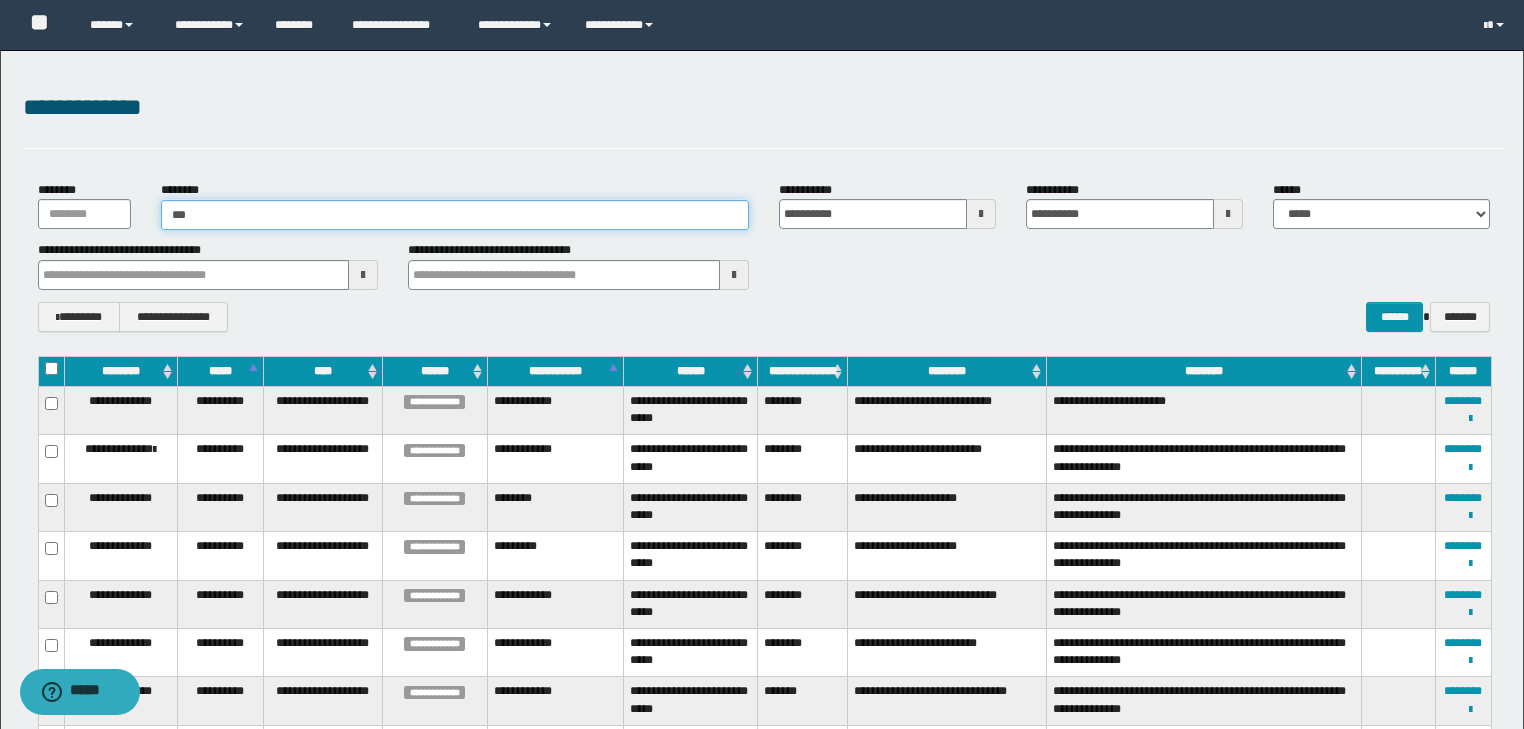 type on "***" 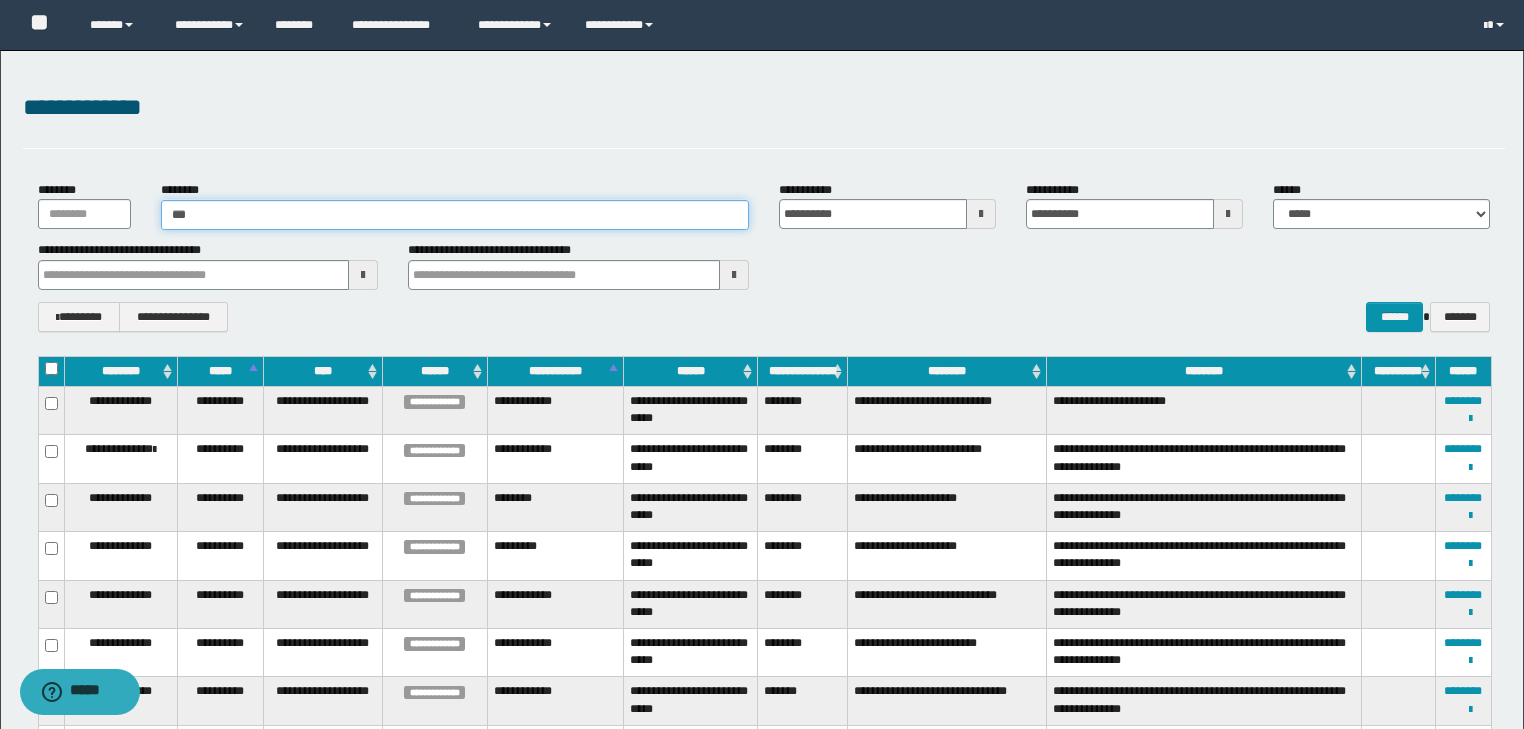 type 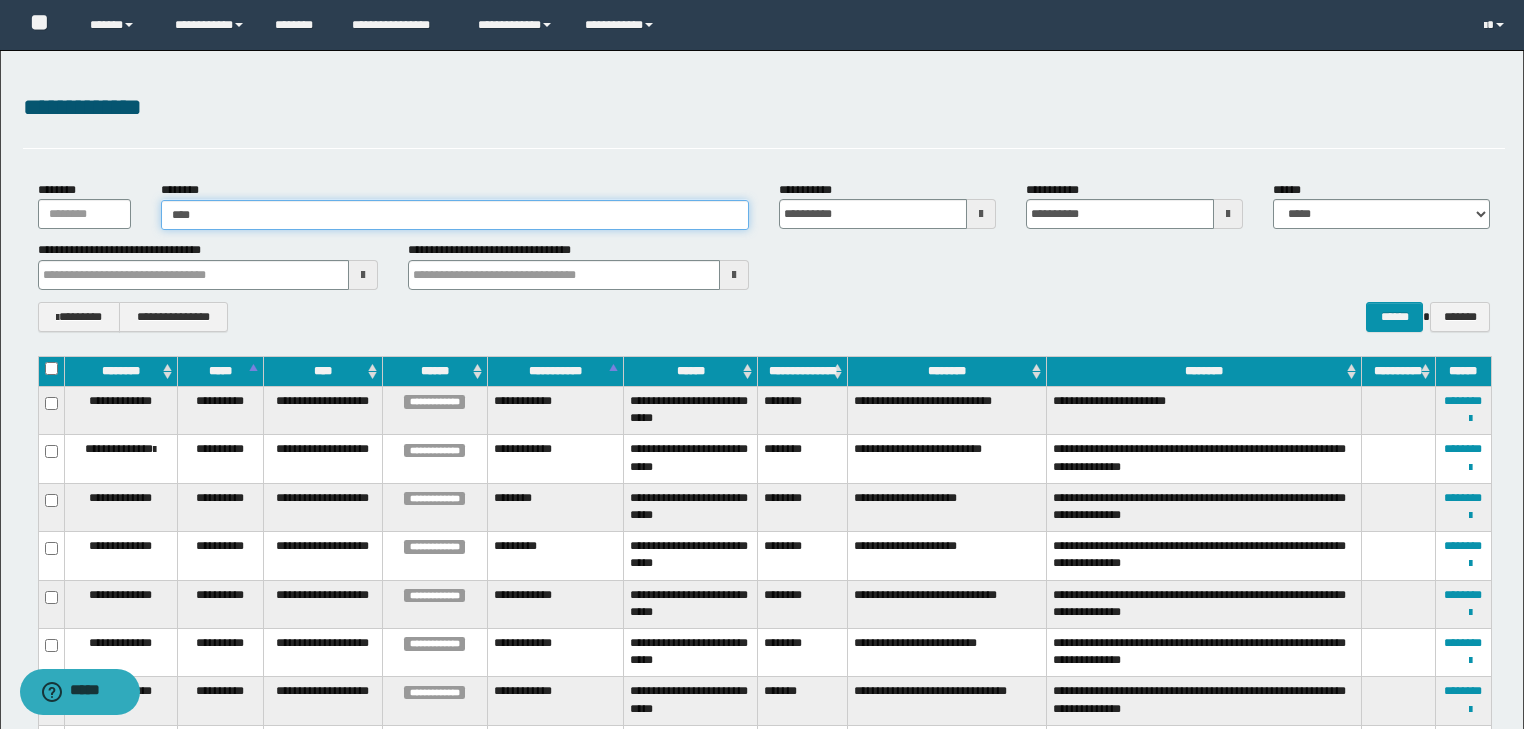 type on "****" 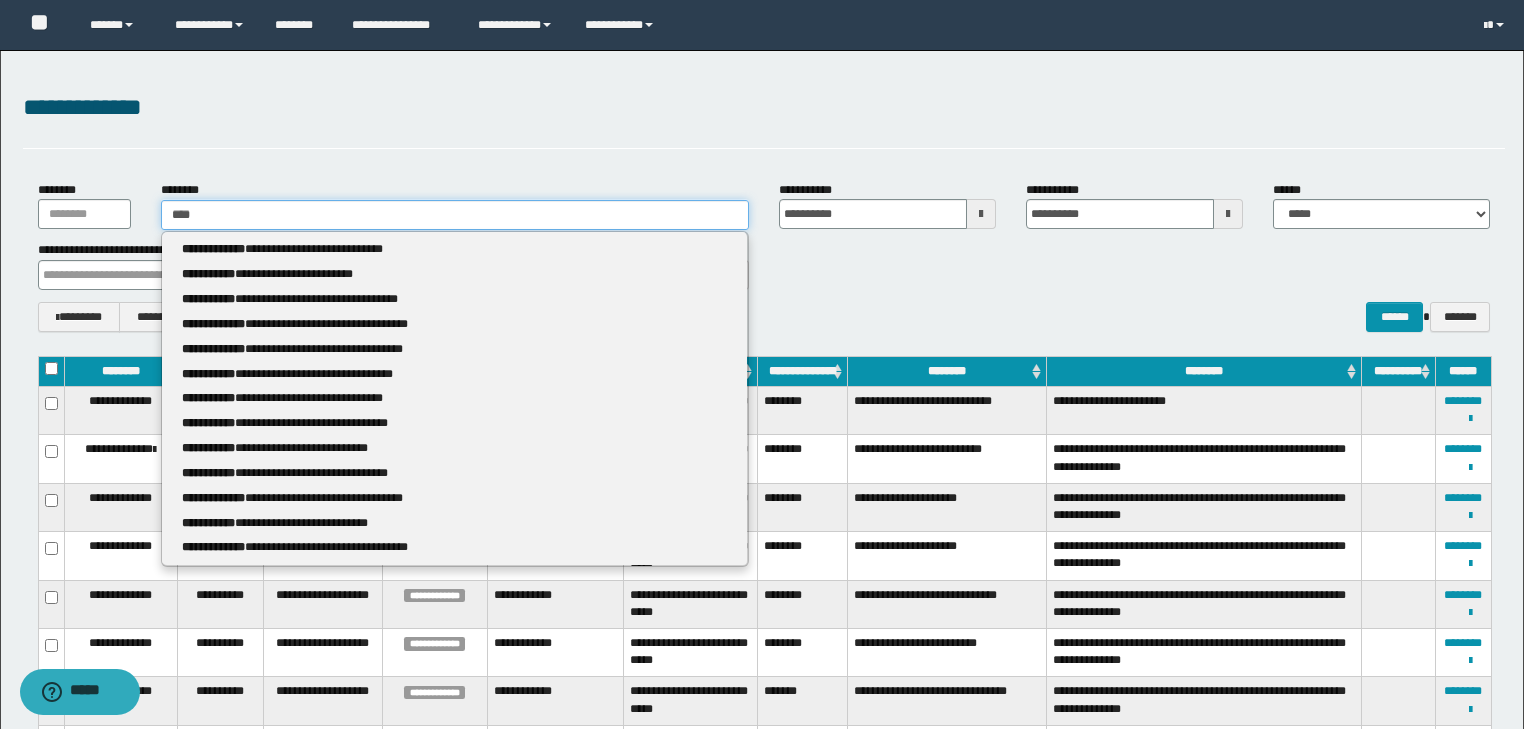type 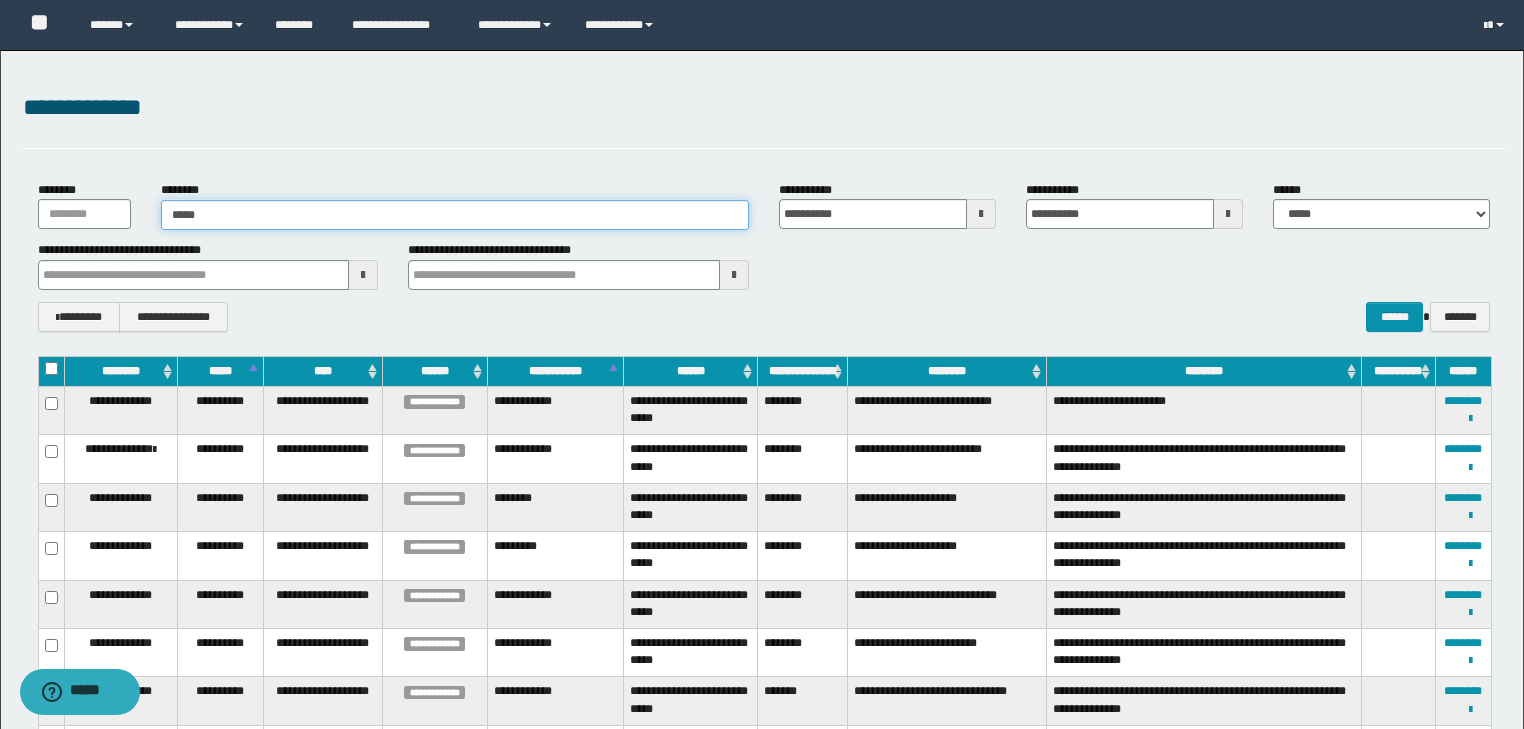 type on "*****" 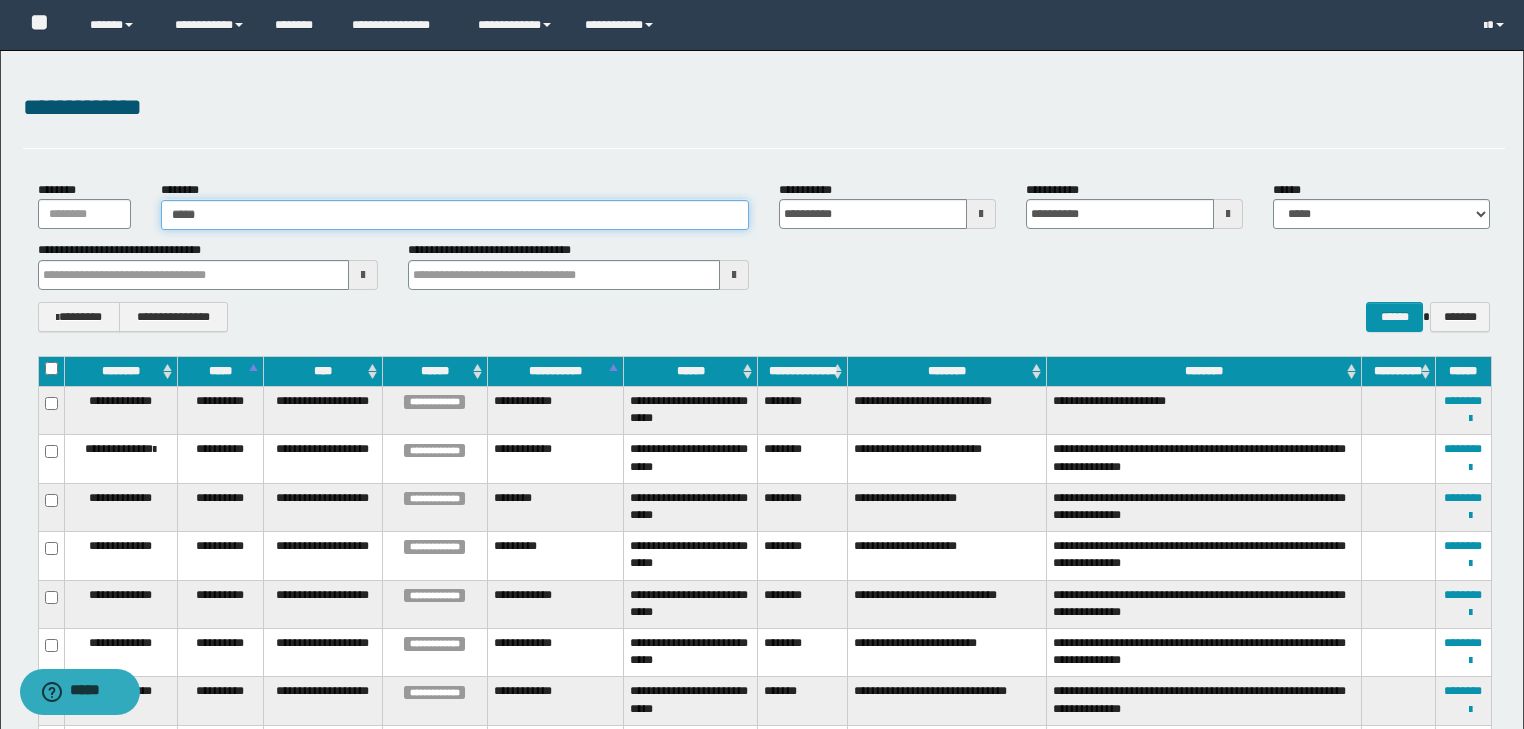 type 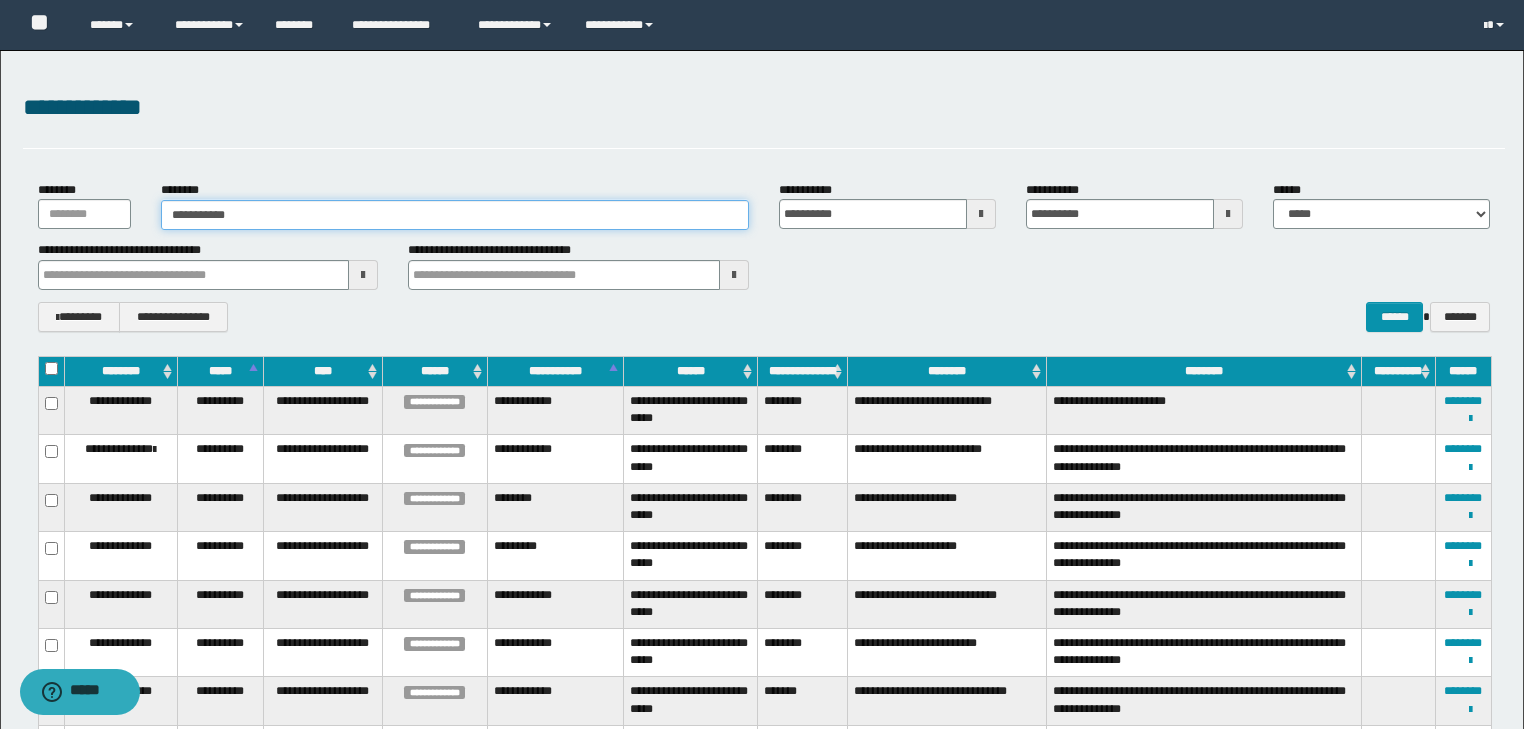 drag, startPoint x: 248, startPoint y: 217, endPoint x: 0, endPoint y: 197, distance: 248.80515 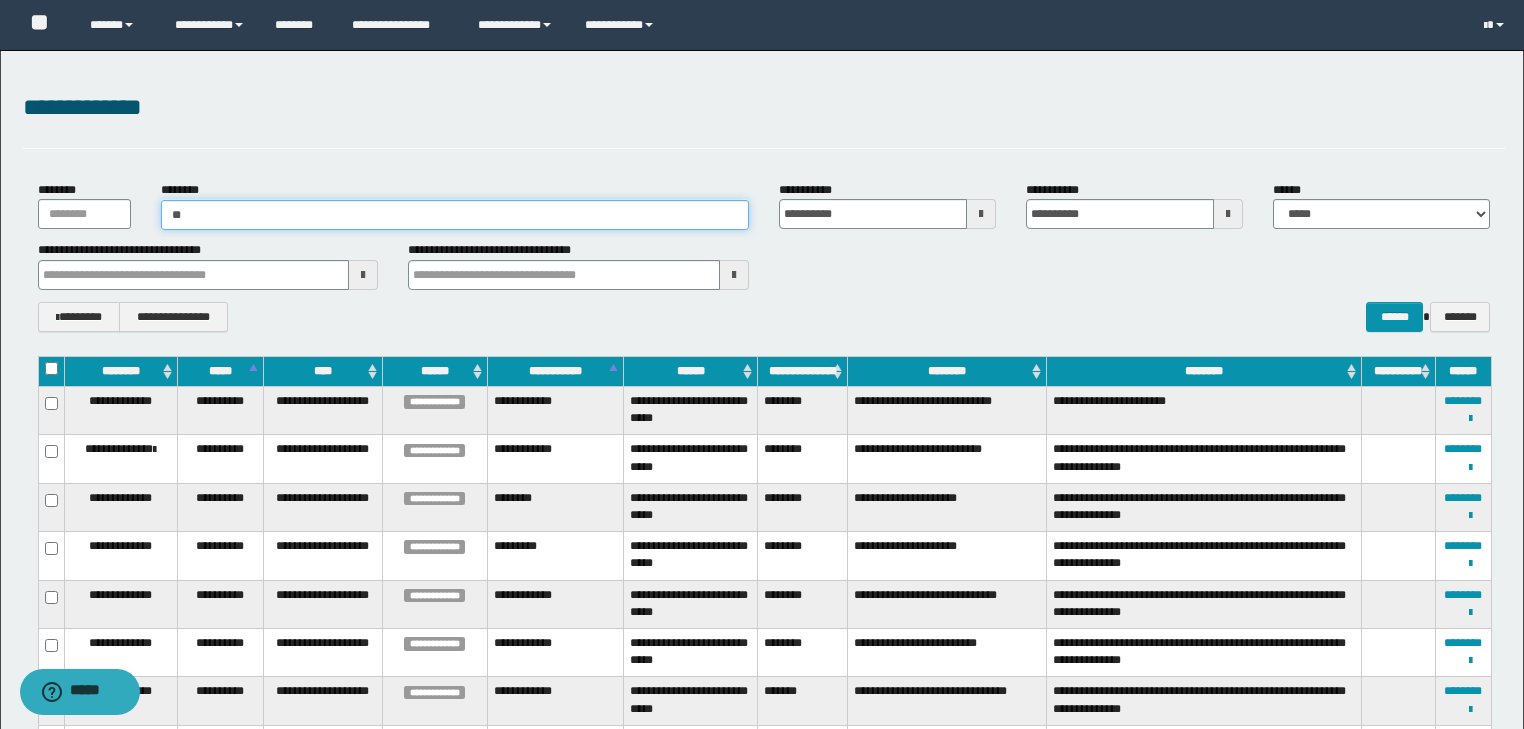 type on "***" 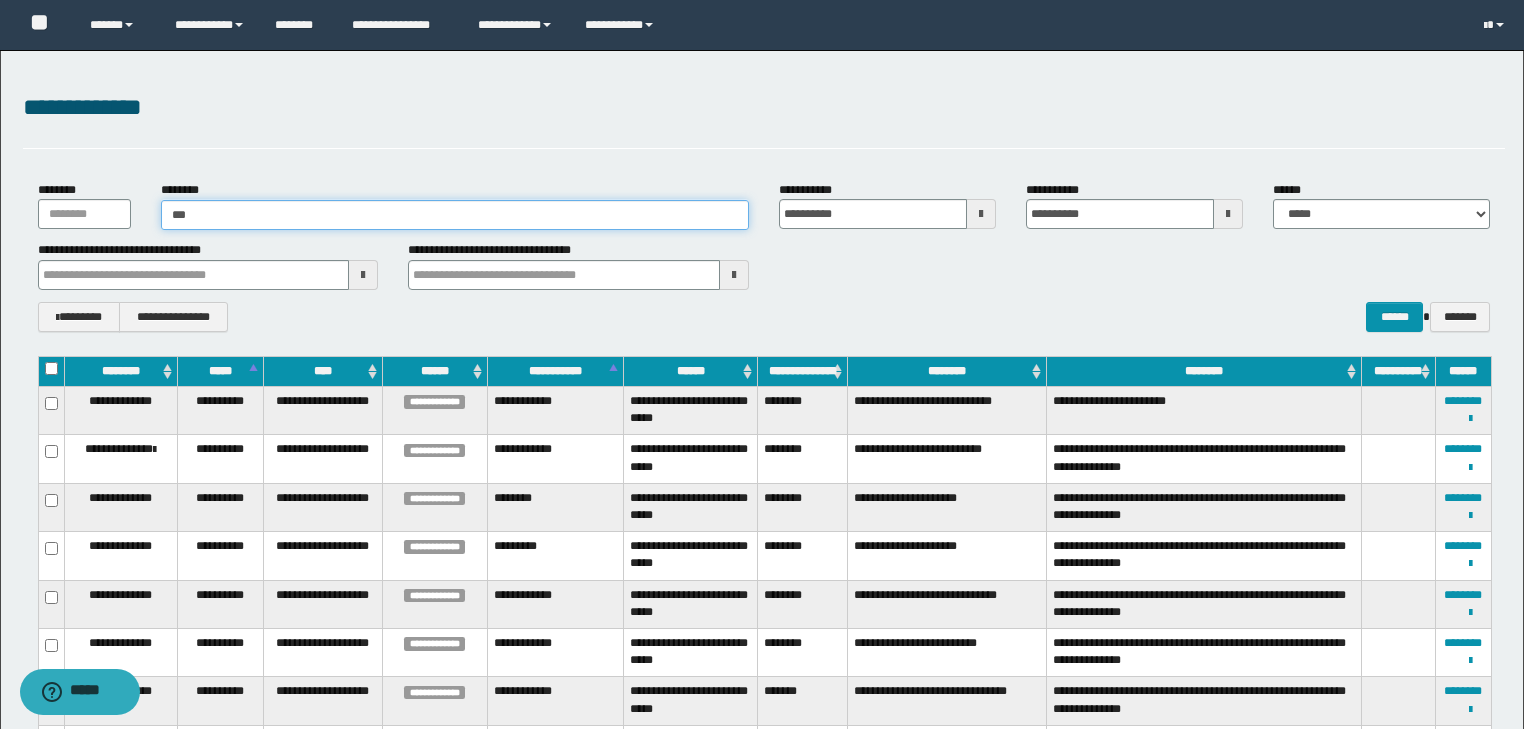 type on "***" 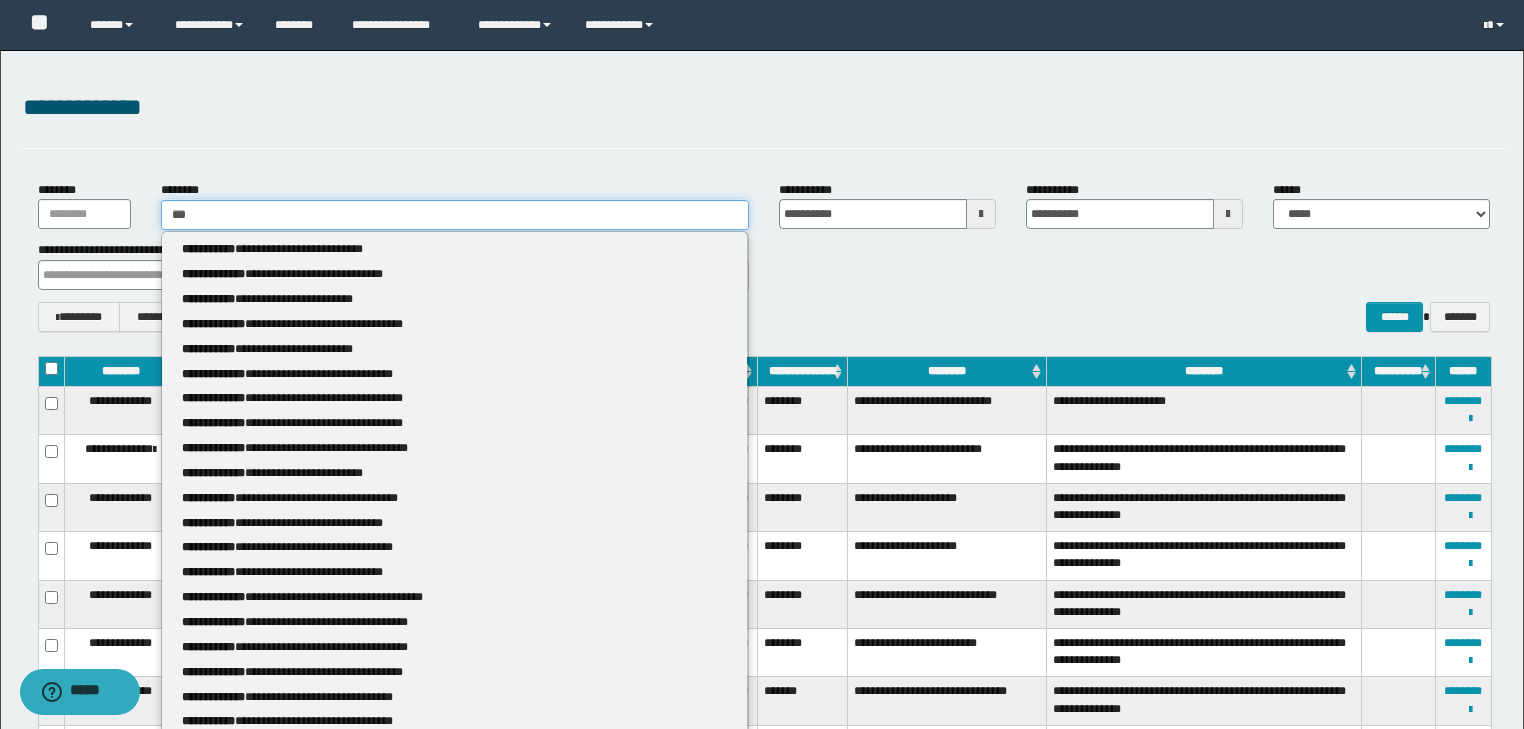type 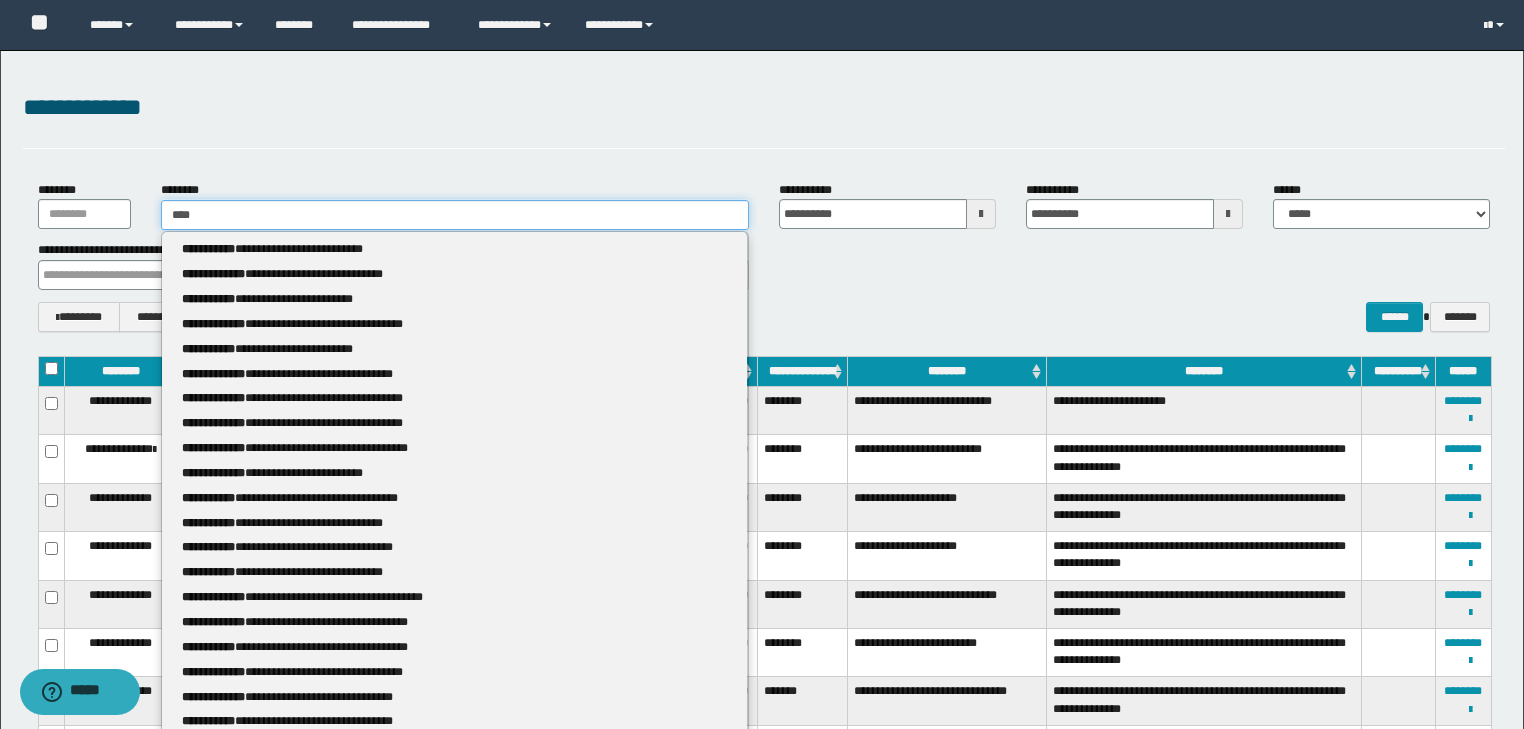 type on "****" 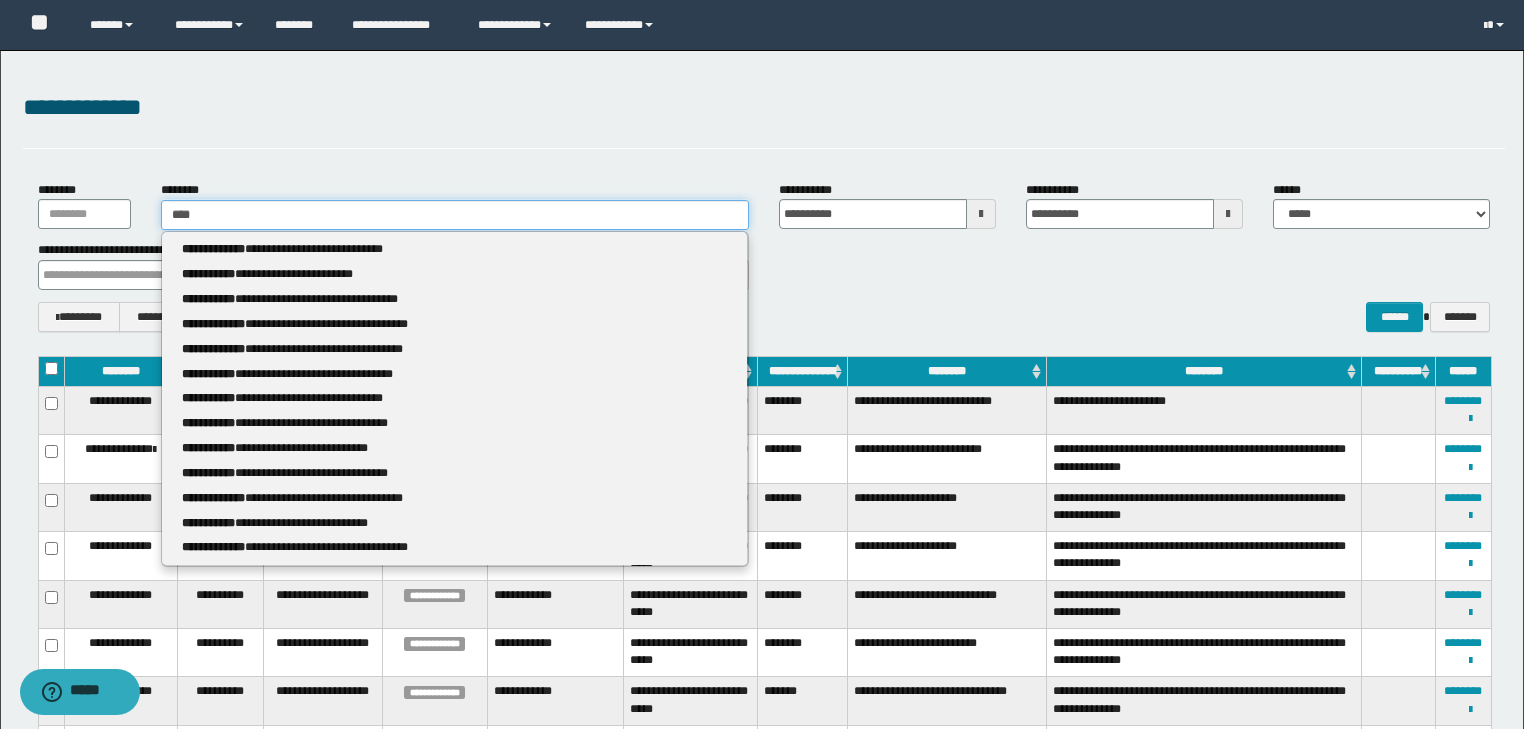 type 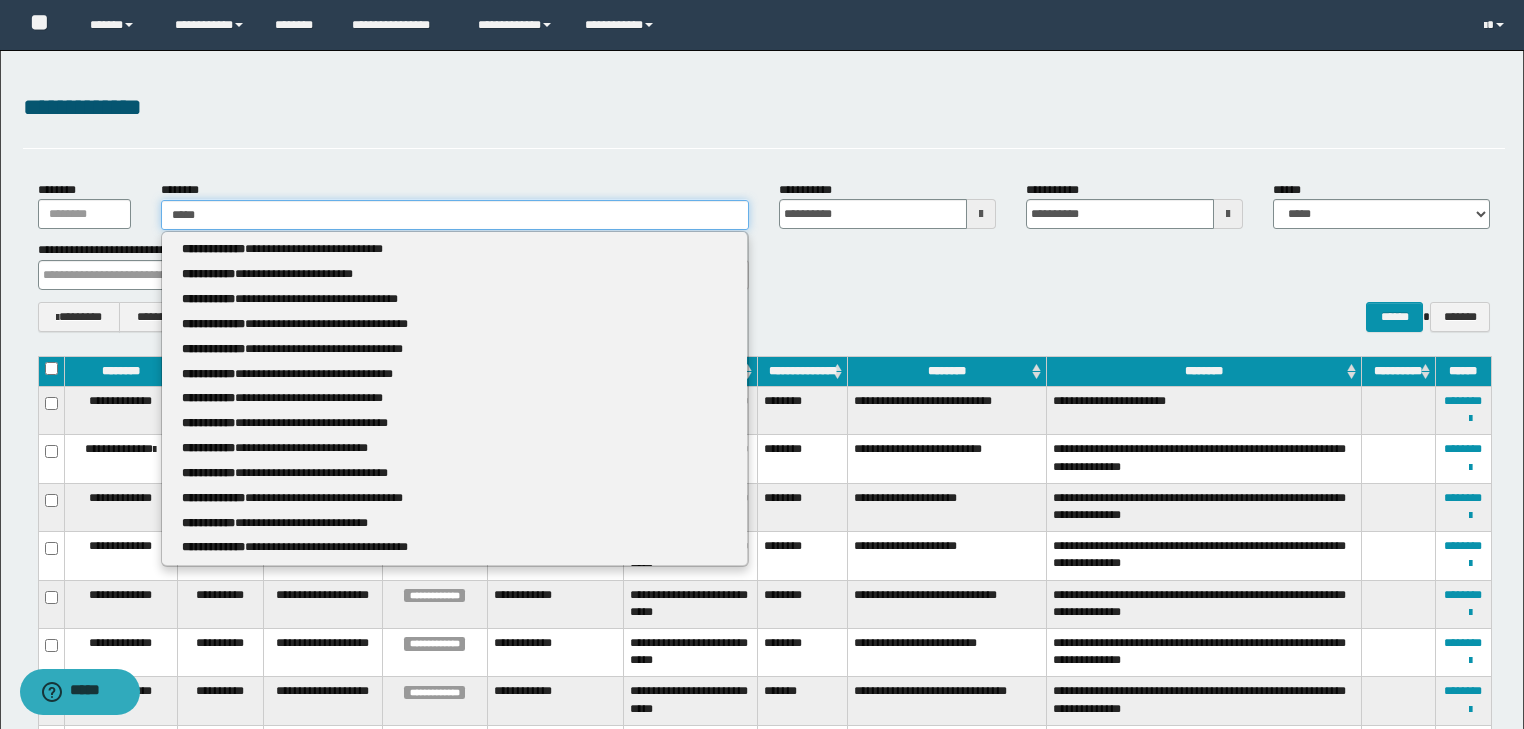 type on "*****" 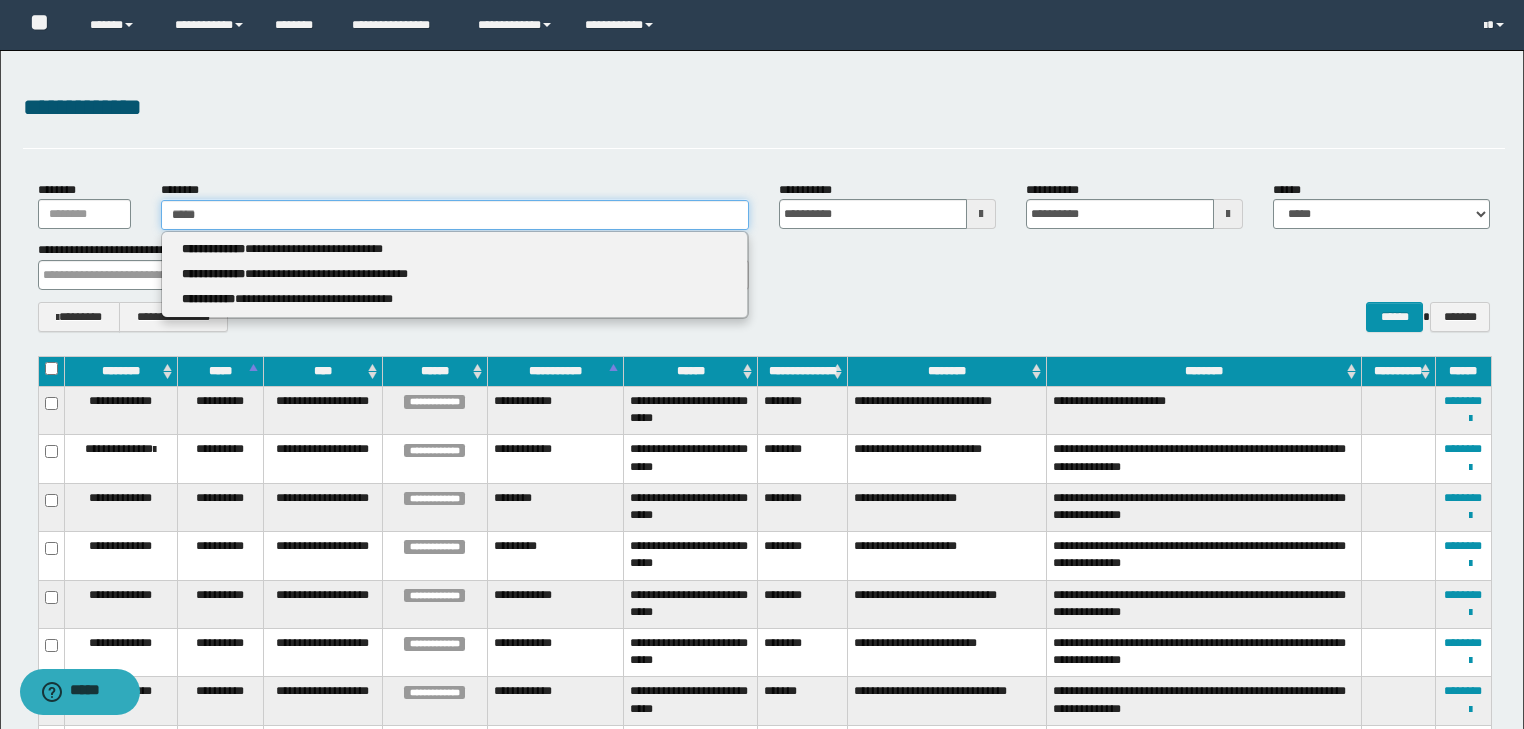 type 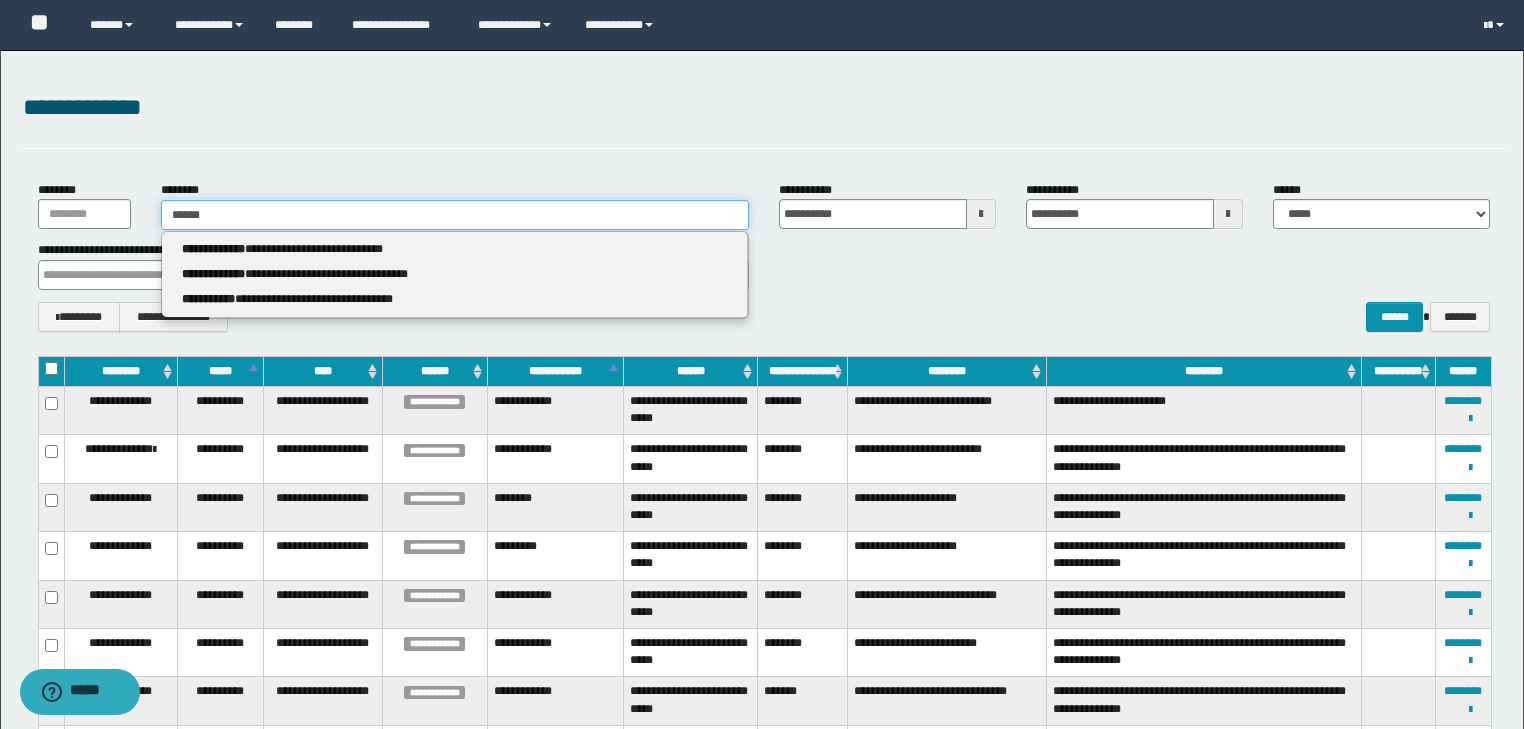 type on "******" 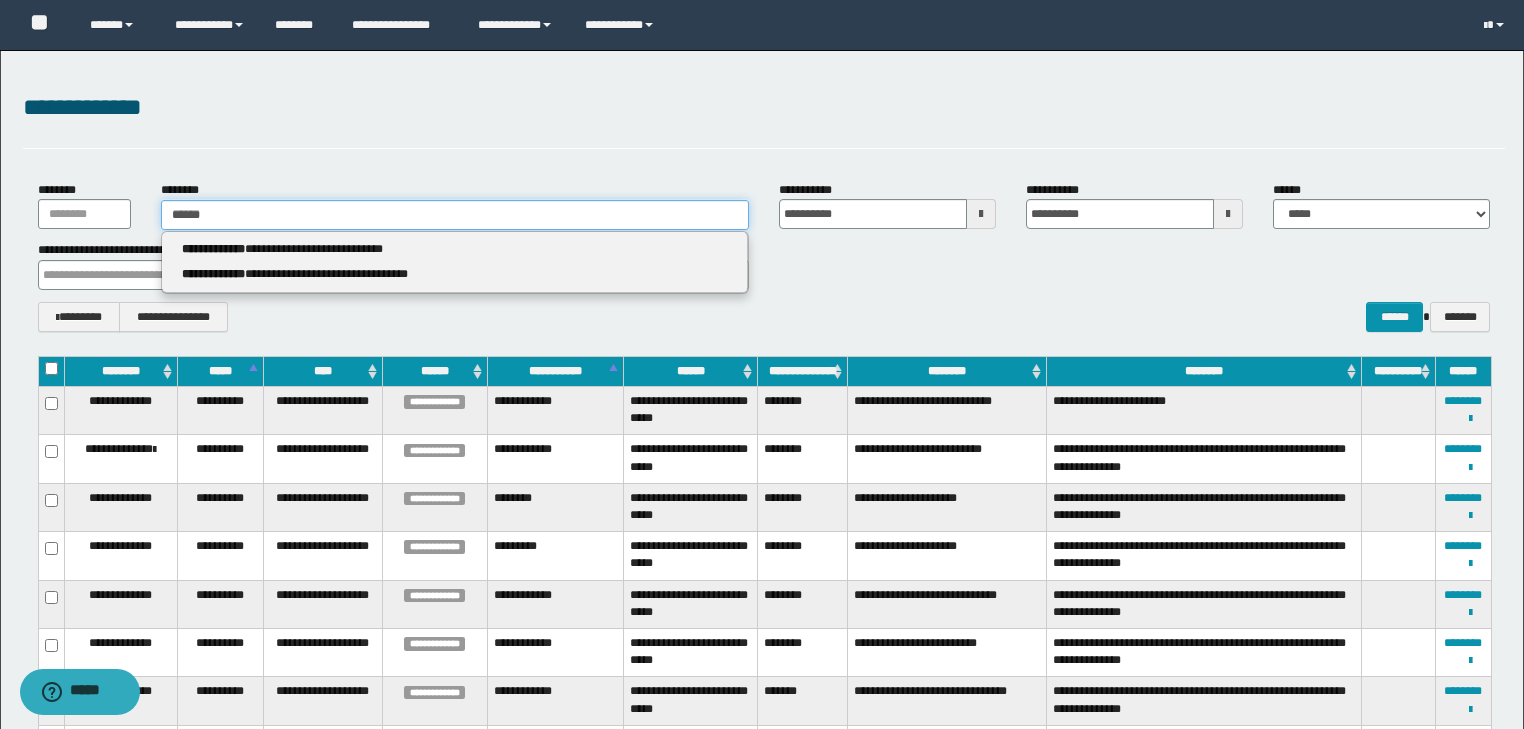 type 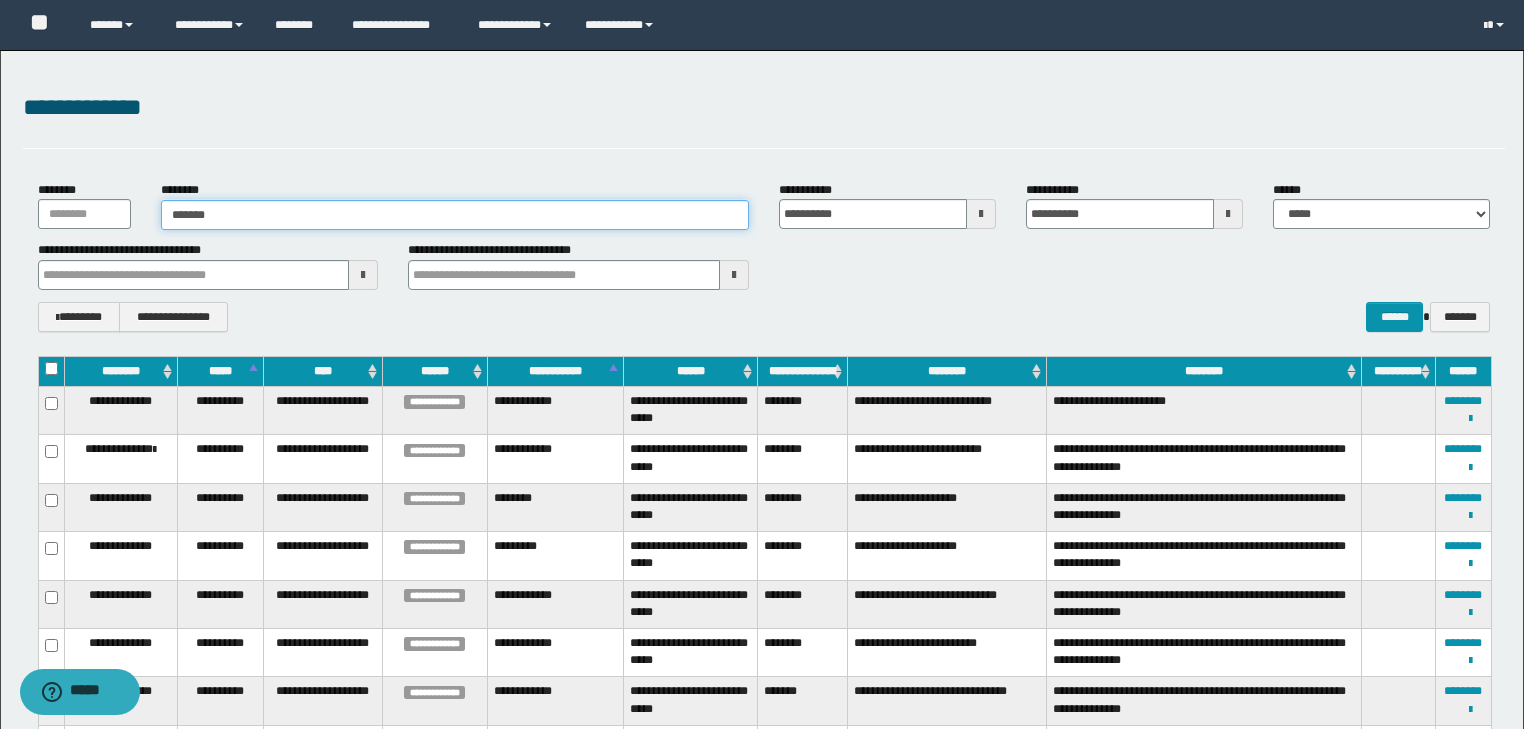 type on "*******" 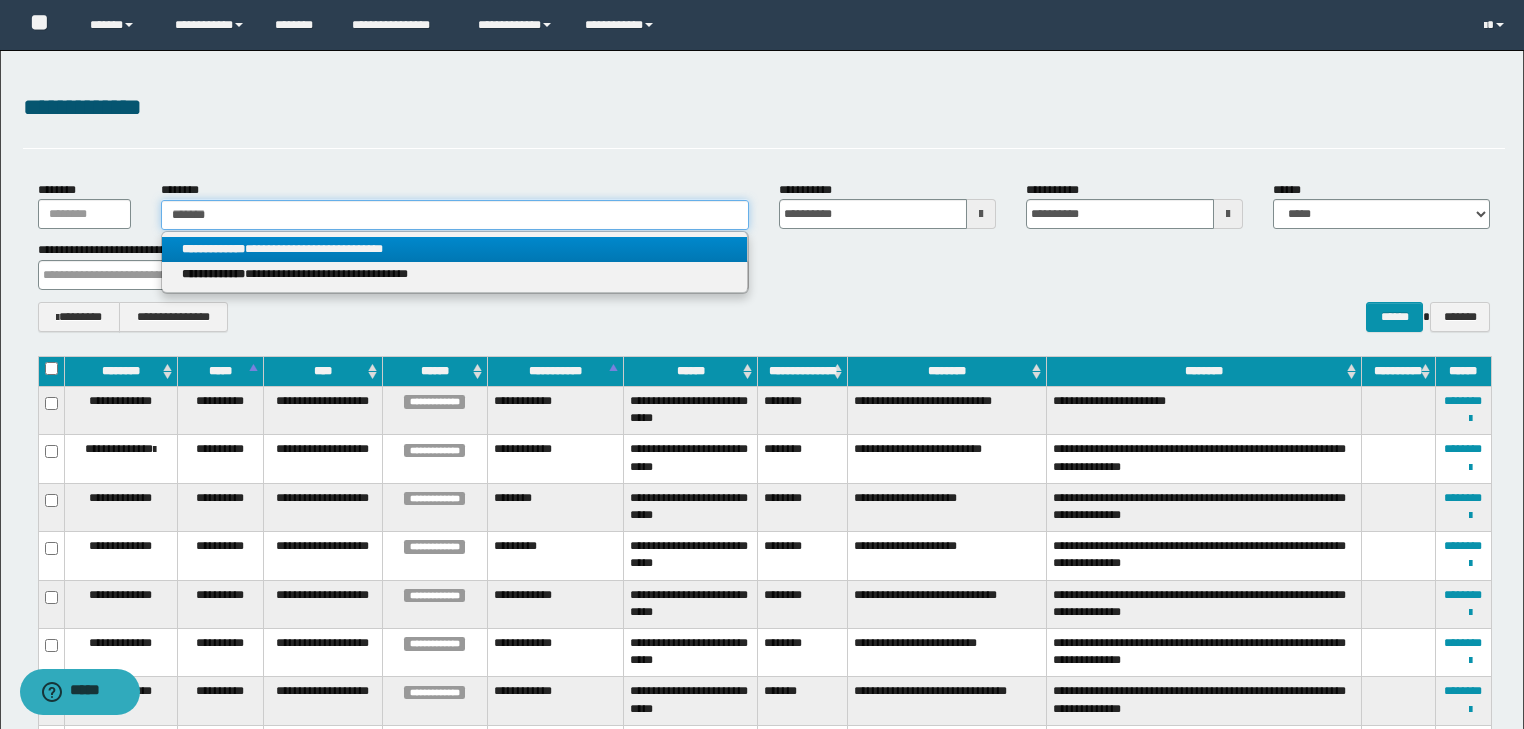 type on "*******" 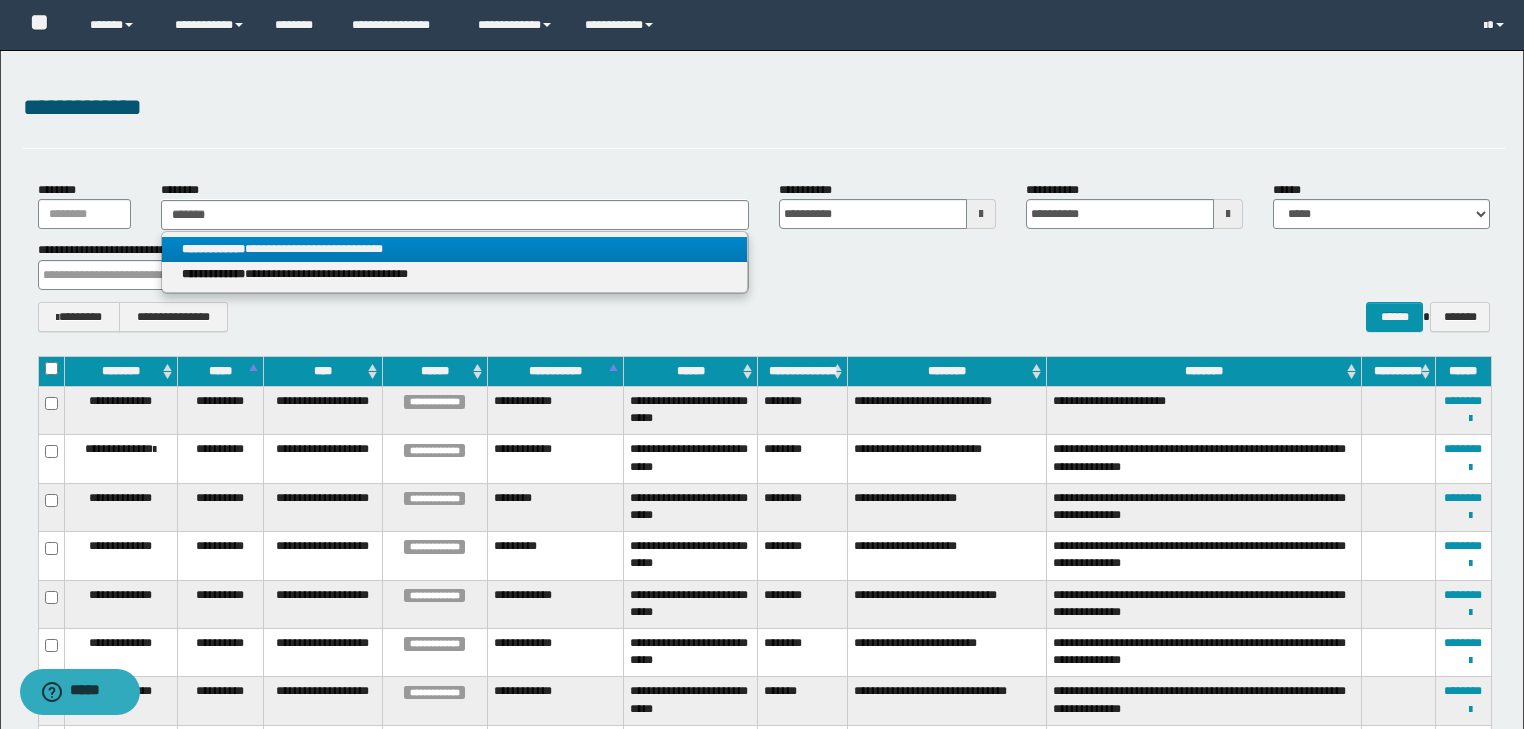 click on "**********" at bounding box center (454, 249) 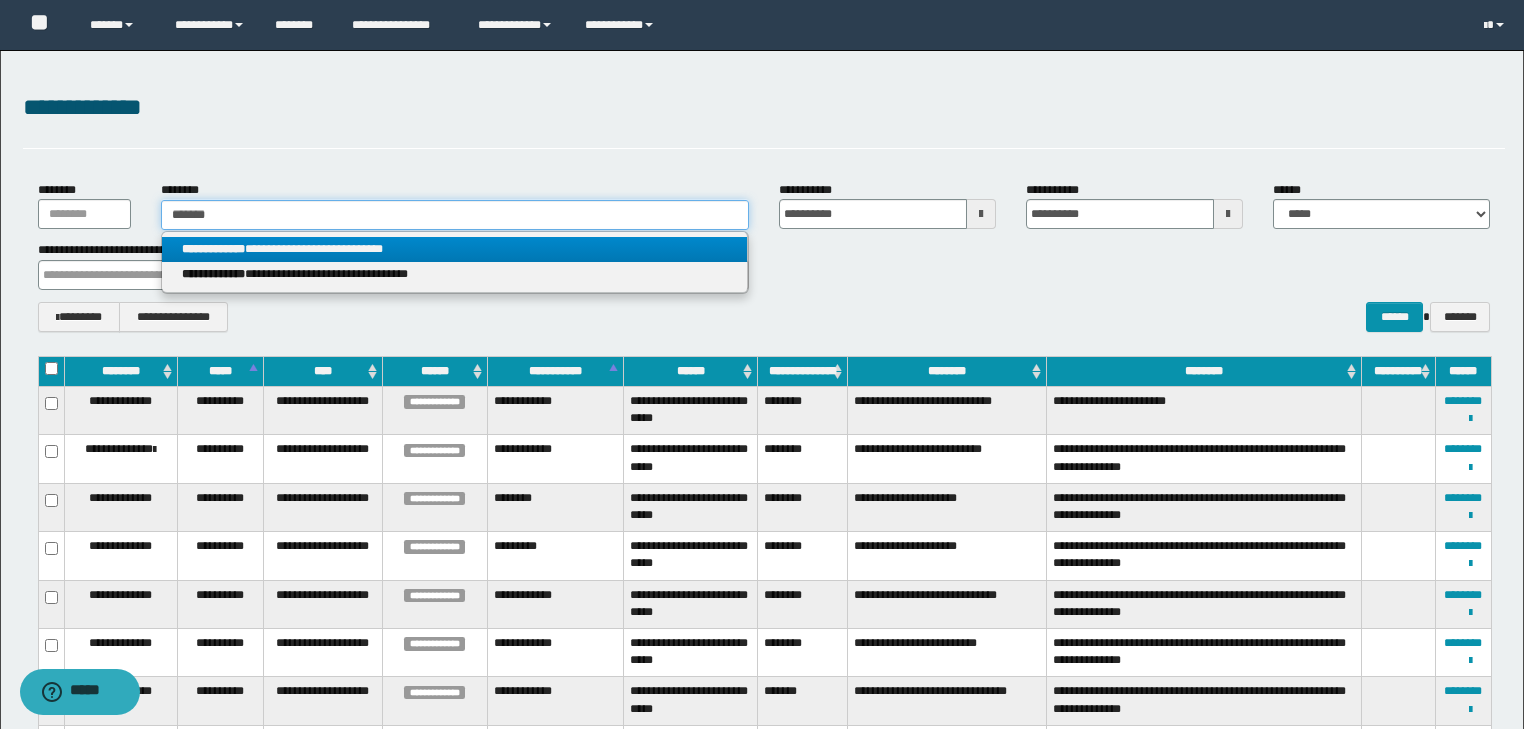 type 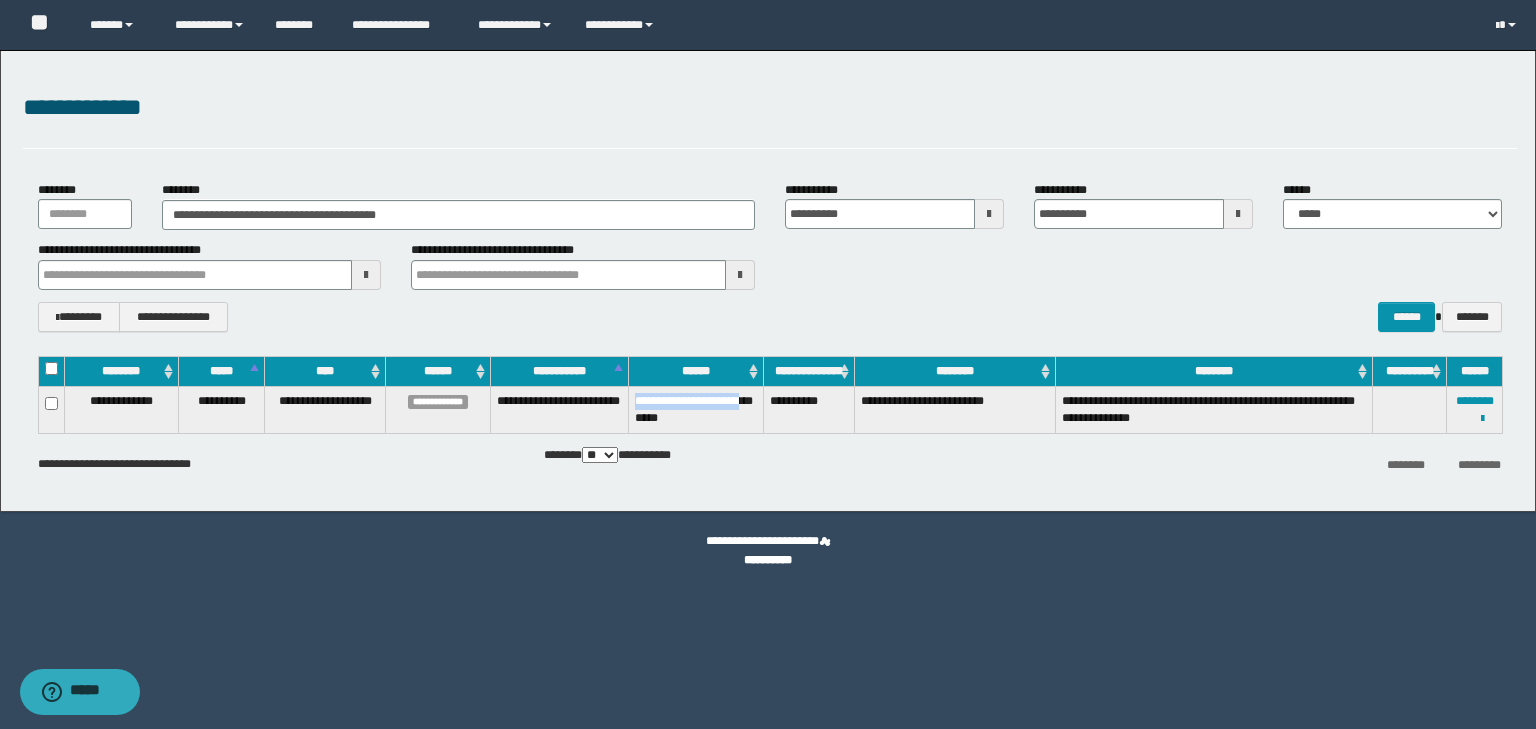 drag, startPoint x: 631, startPoint y: 404, endPoint x: 751, endPoint y: 428, distance: 122.376465 